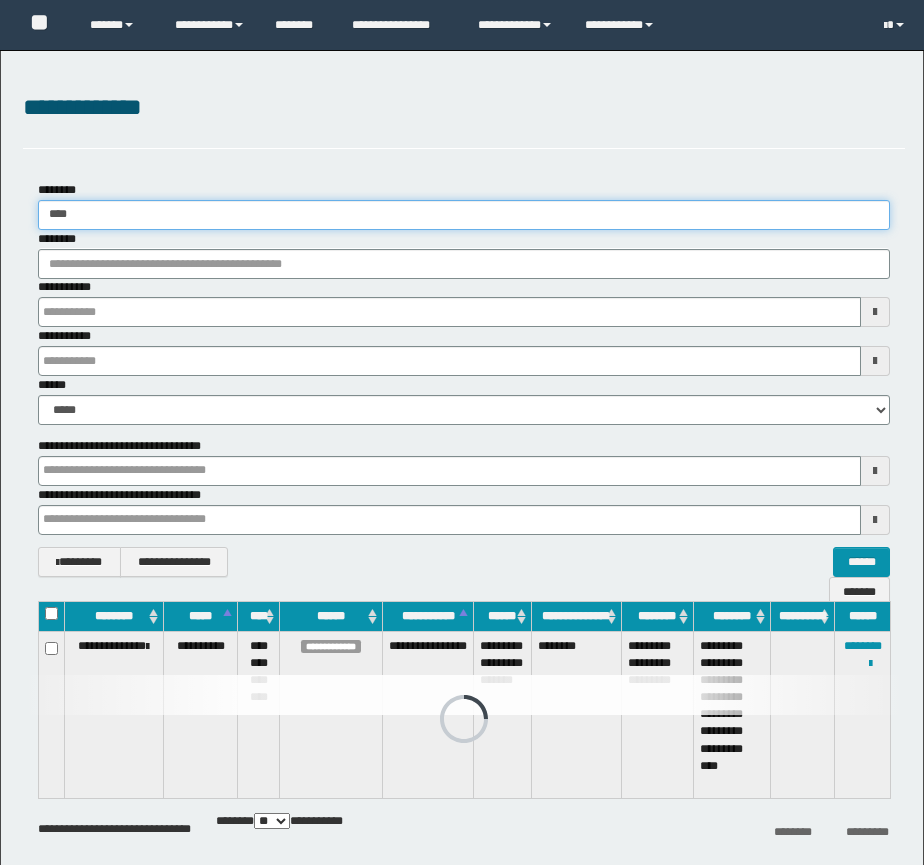 scroll, scrollTop: 0, scrollLeft: 0, axis: both 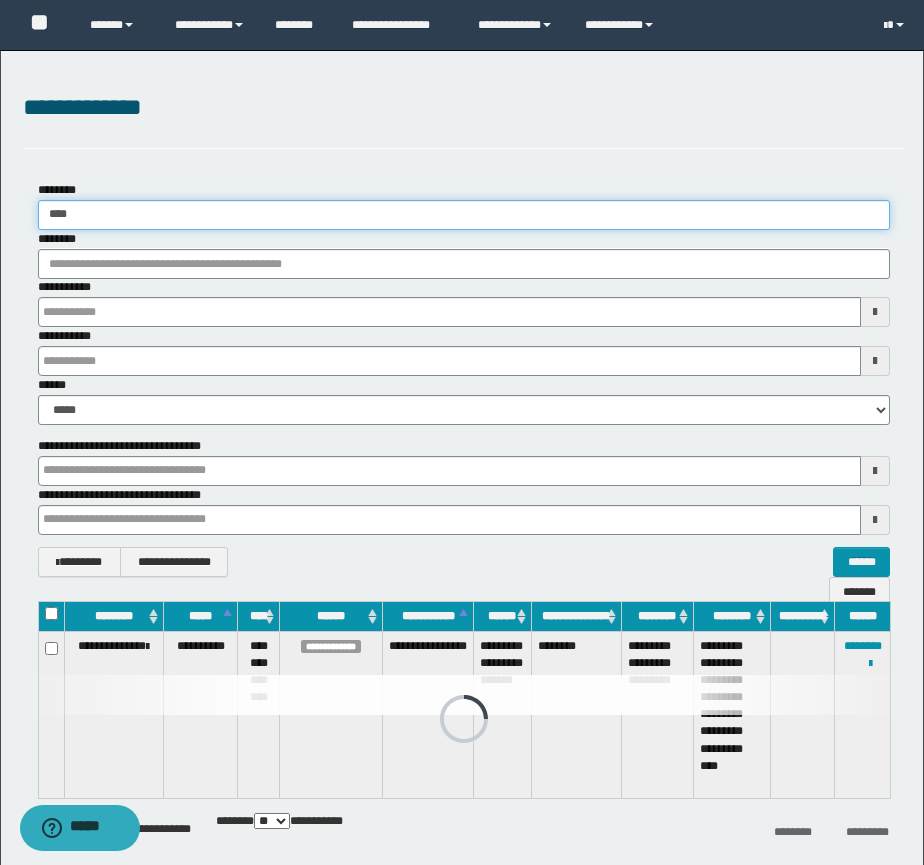 drag, startPoint x: 0, startPoint y: 0, endPoint x: -46, endPoint y: 186, distance: 191.60376 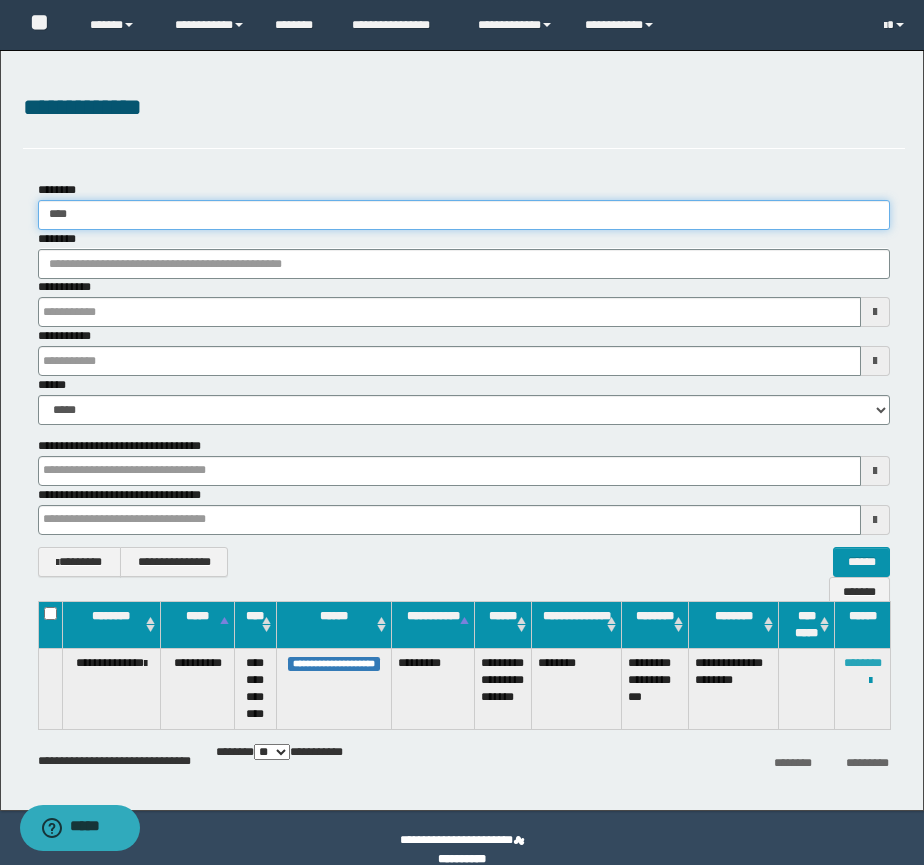 type on "****" 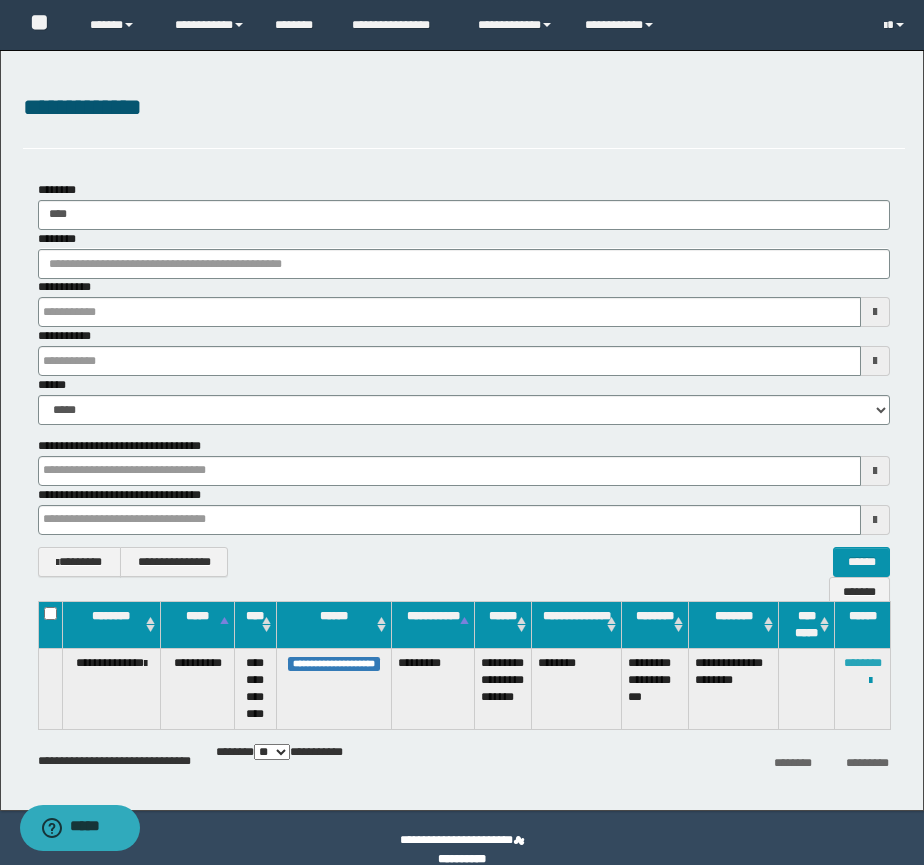 click on "********" at bounding box center (863, 663) 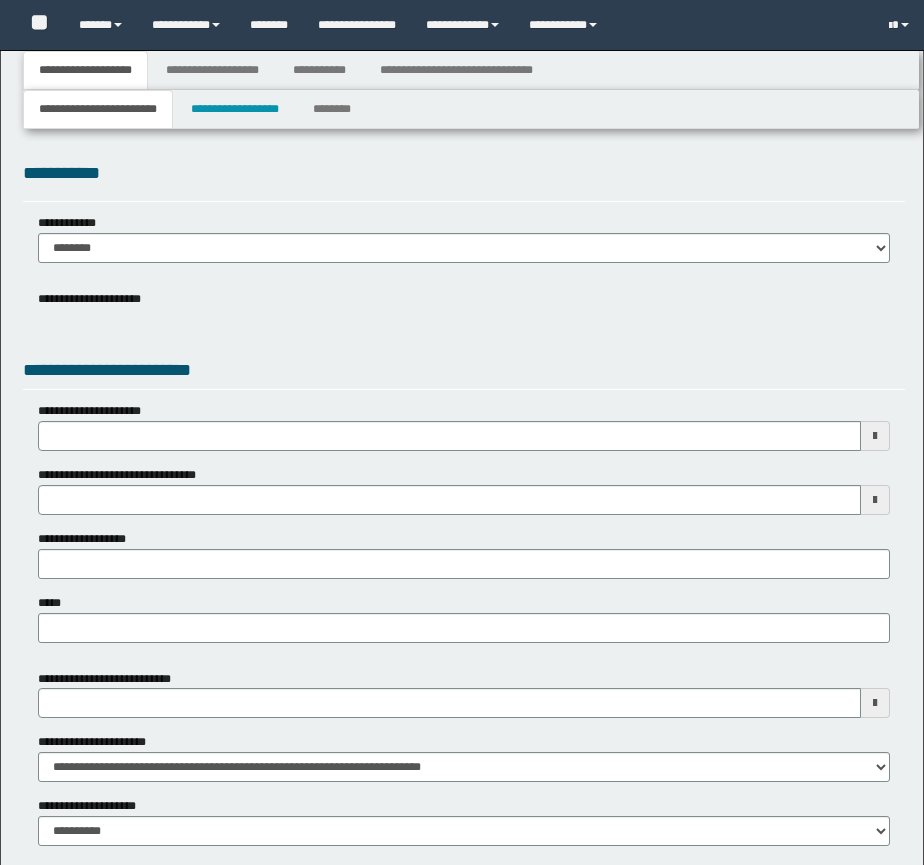 type 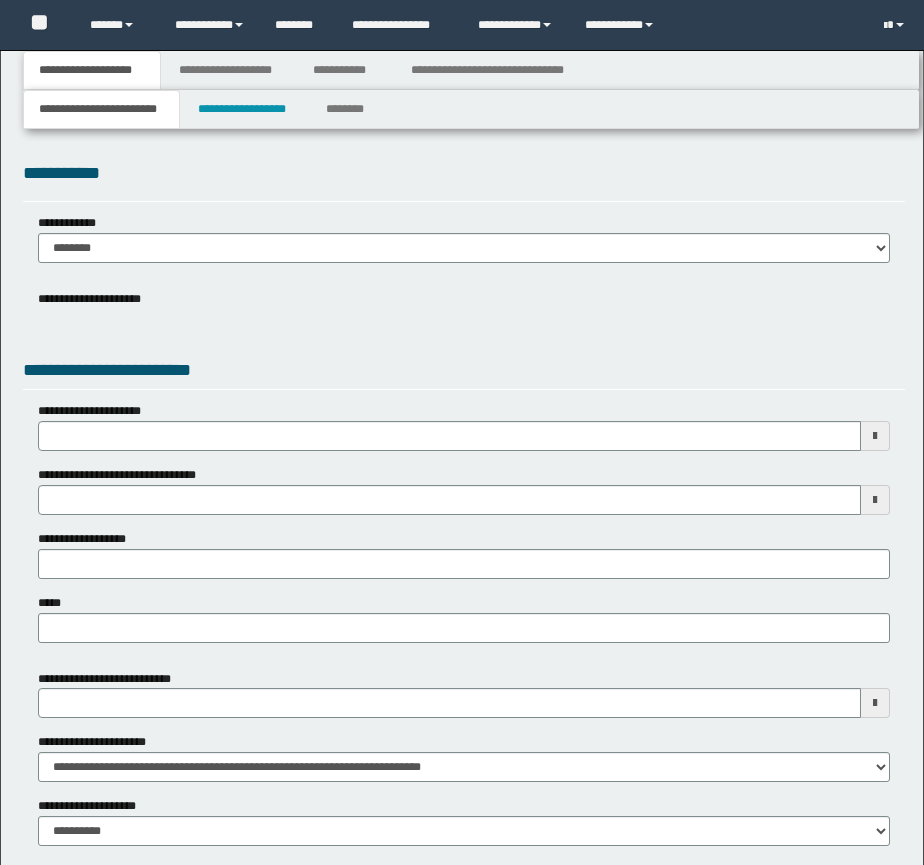 scroll, scrollTop: 0, scrollLeft: 0, axis: both 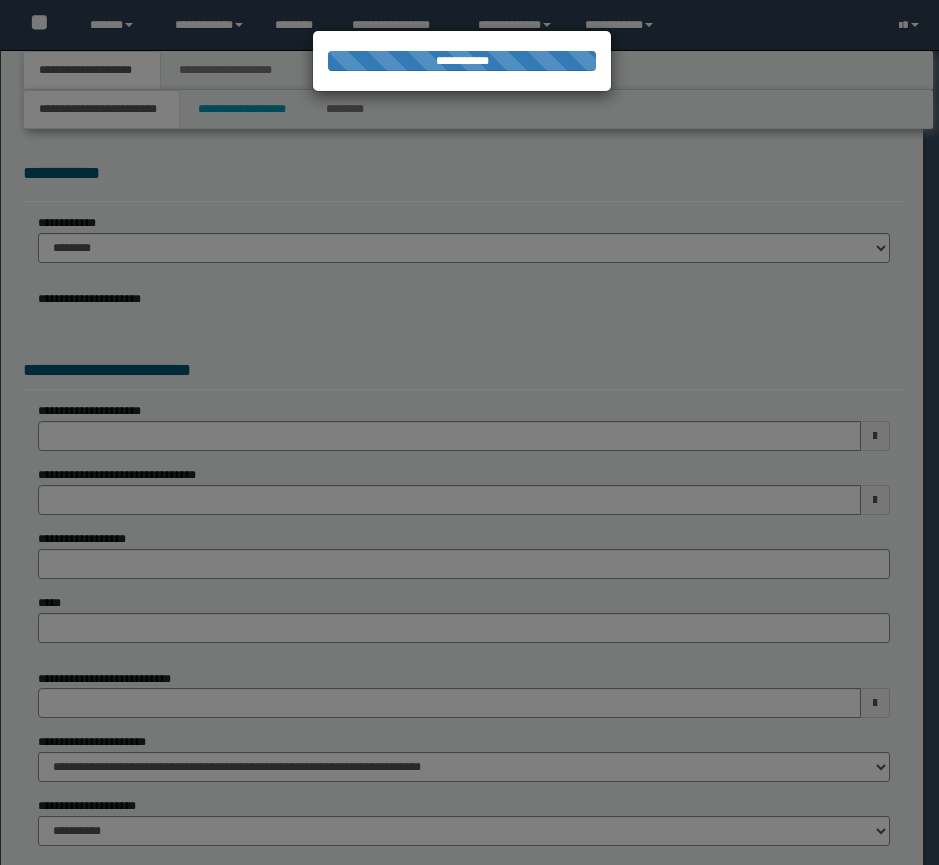 type on "**********" 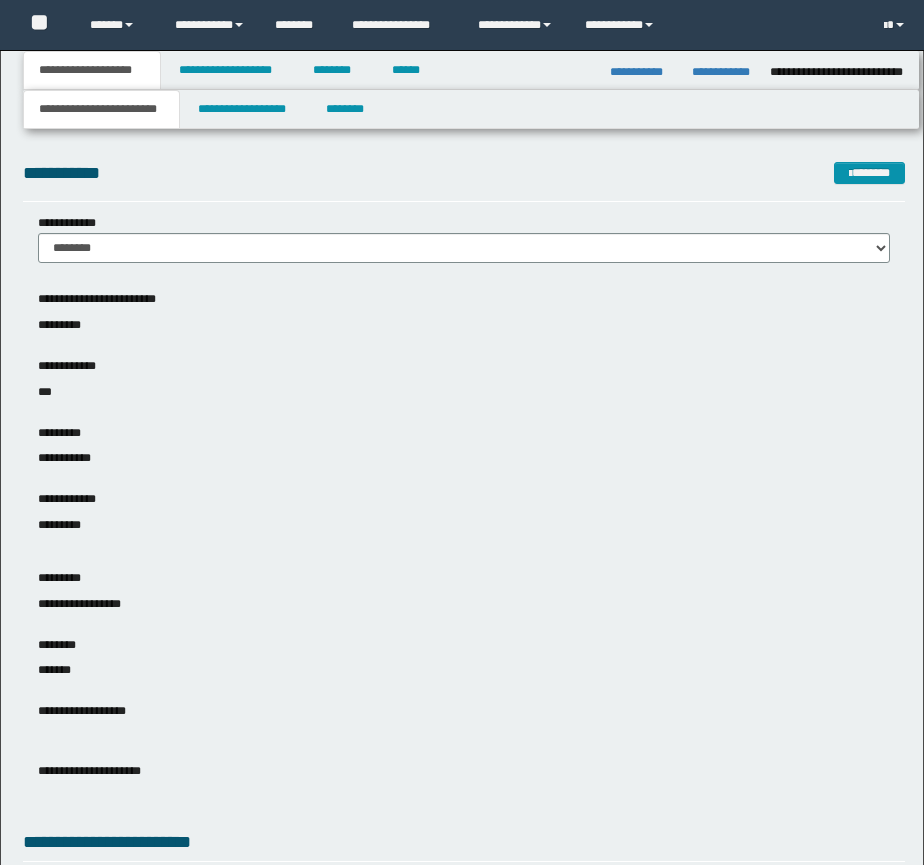 scroll, scrollTop: 0, scrollLeft: 0, axis: both 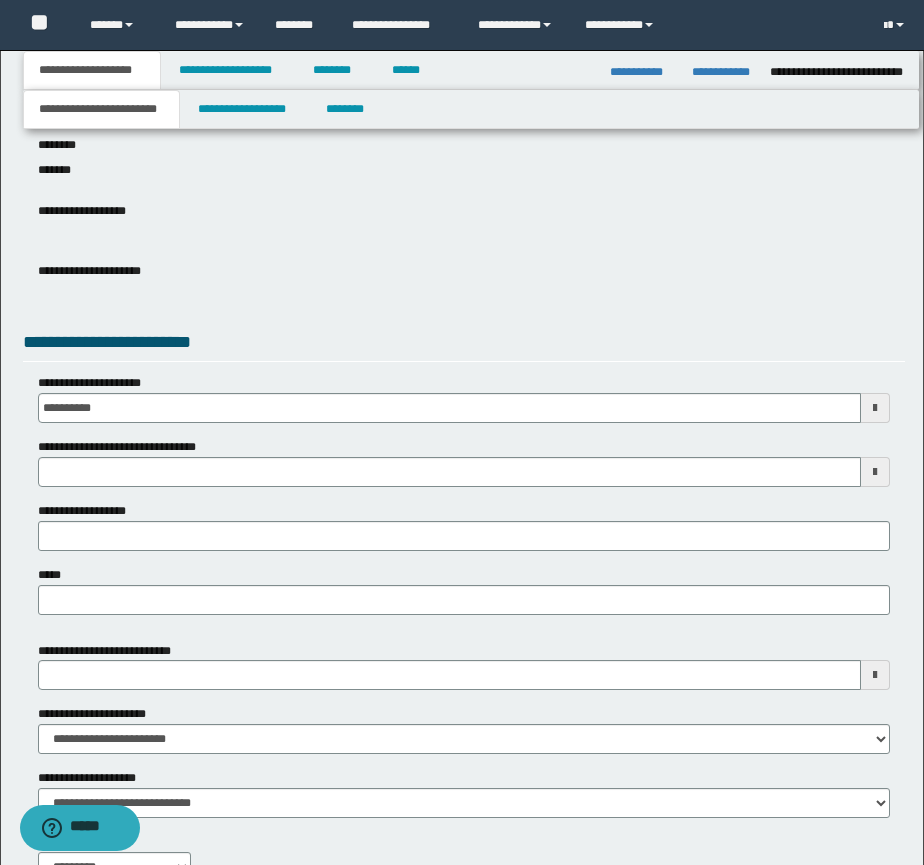 type 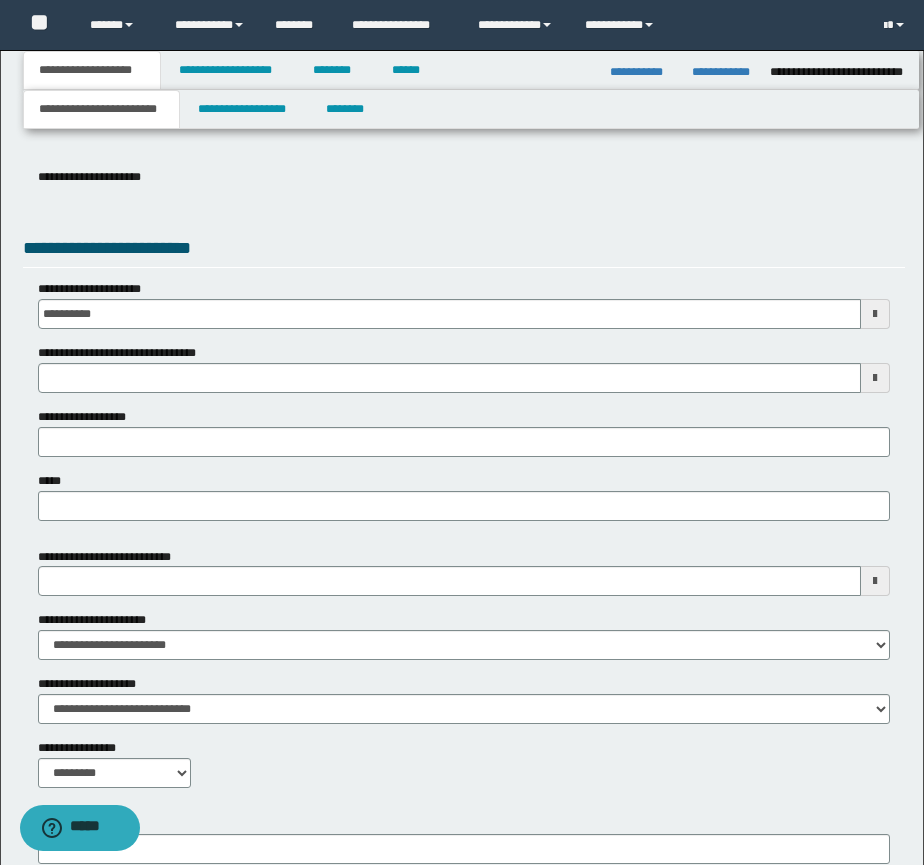 scroll, scrollTop: 667, scrollLeft: 0, axis: vertical 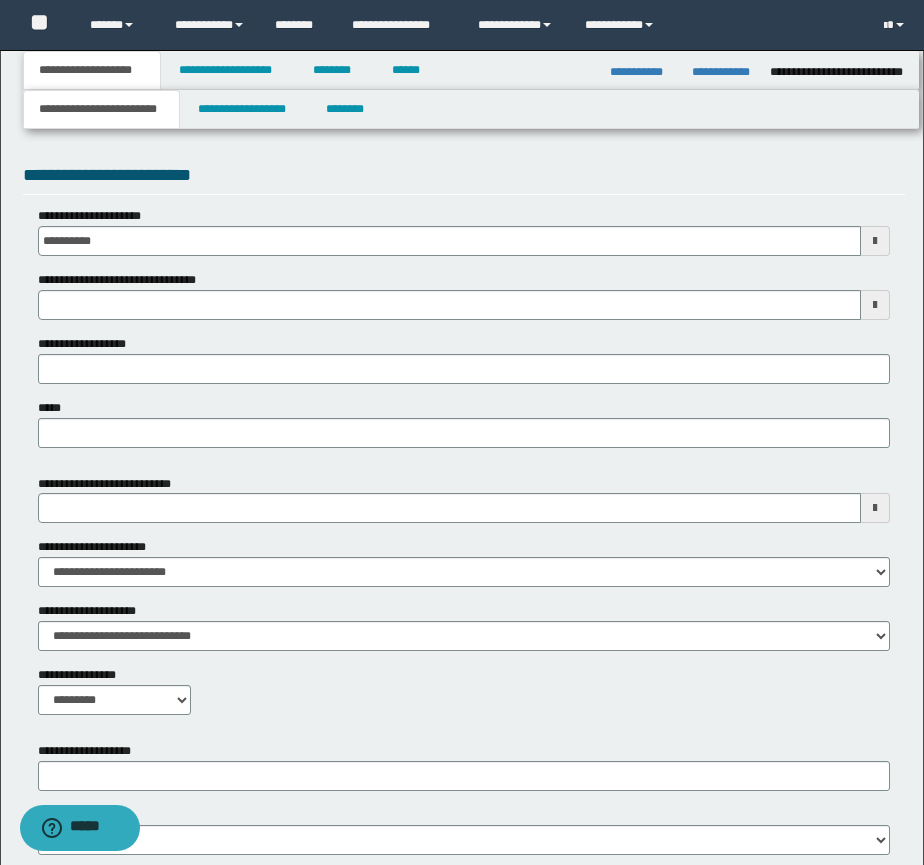 type 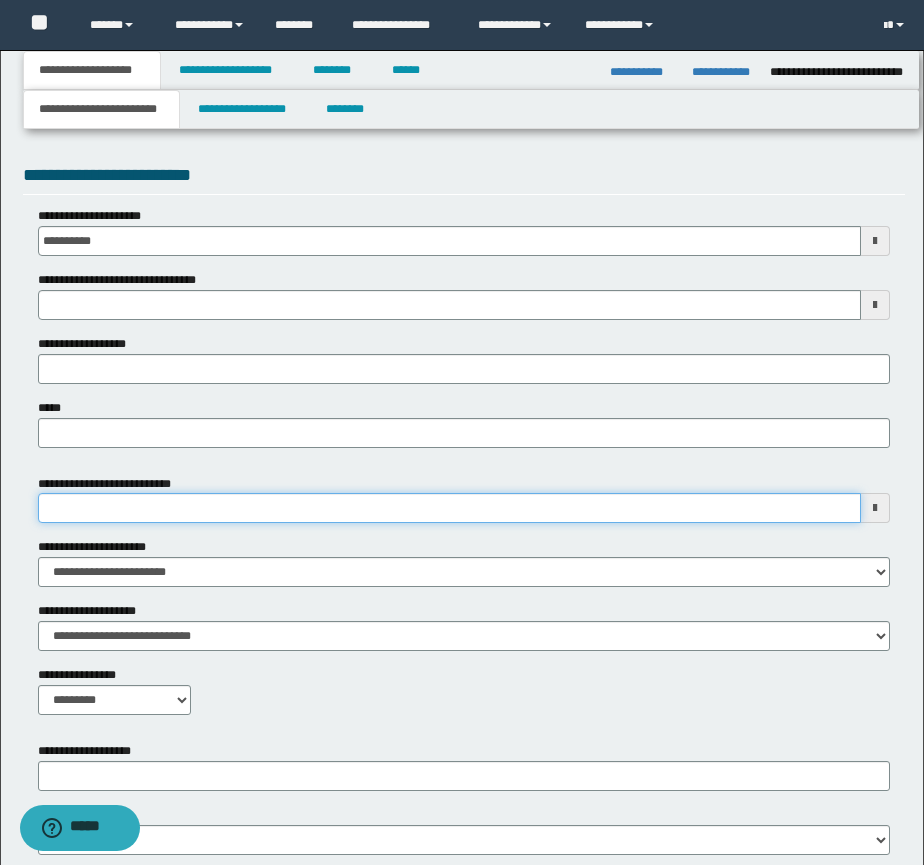 click on "**********" at bounding box center [449, 508] 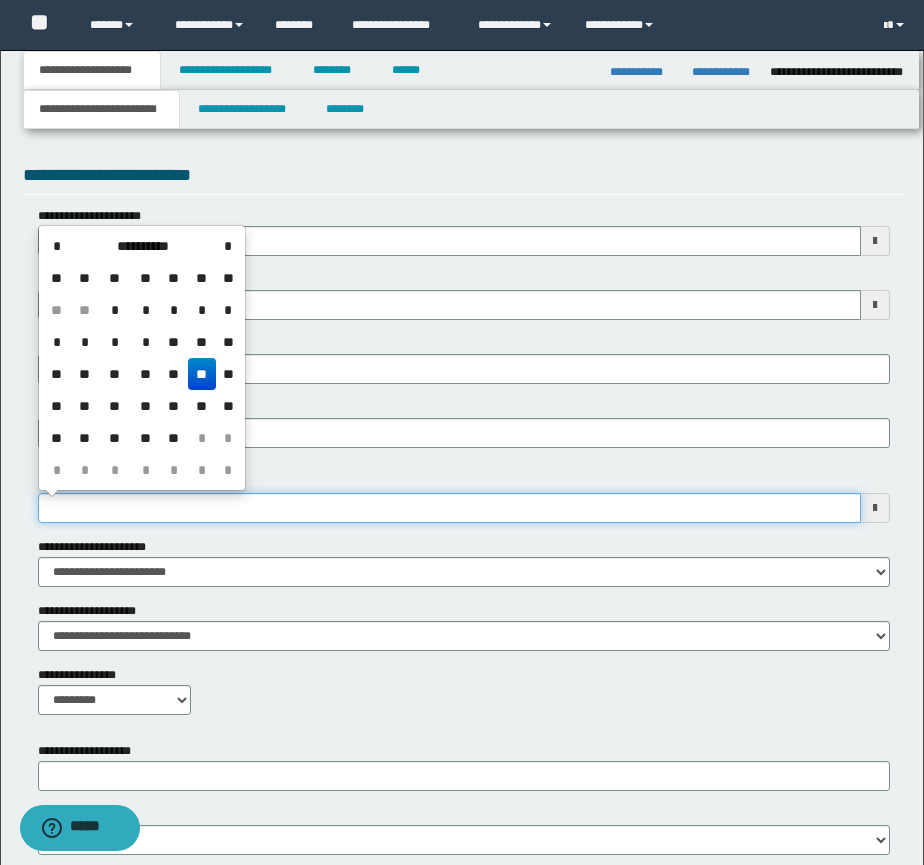 type 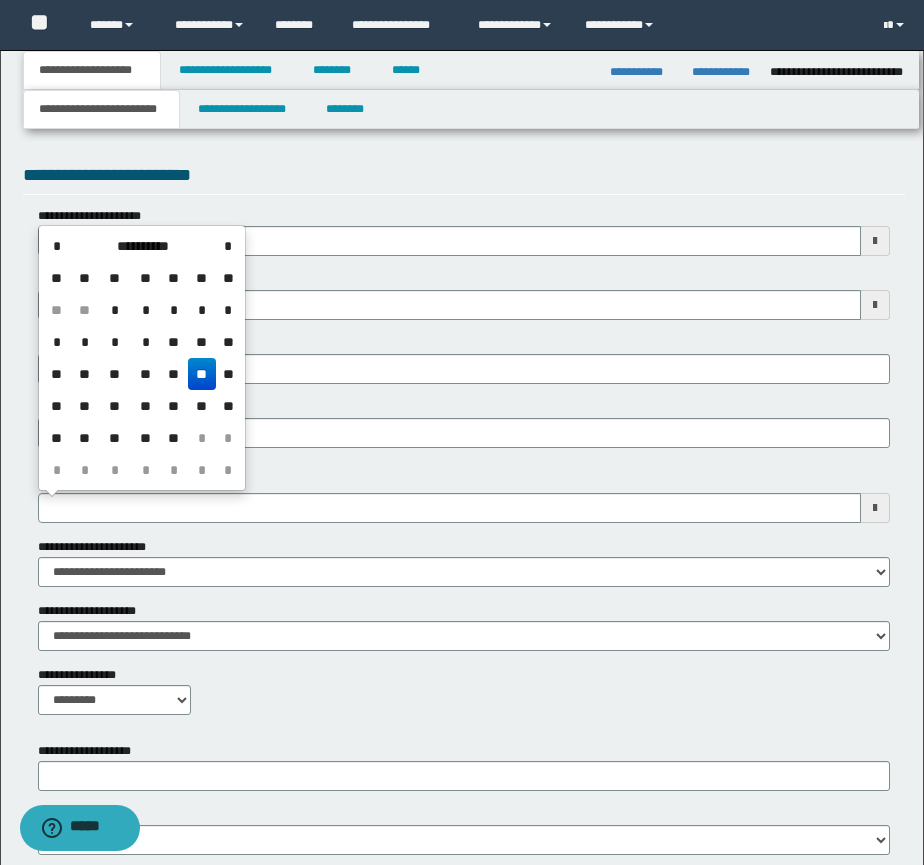 type 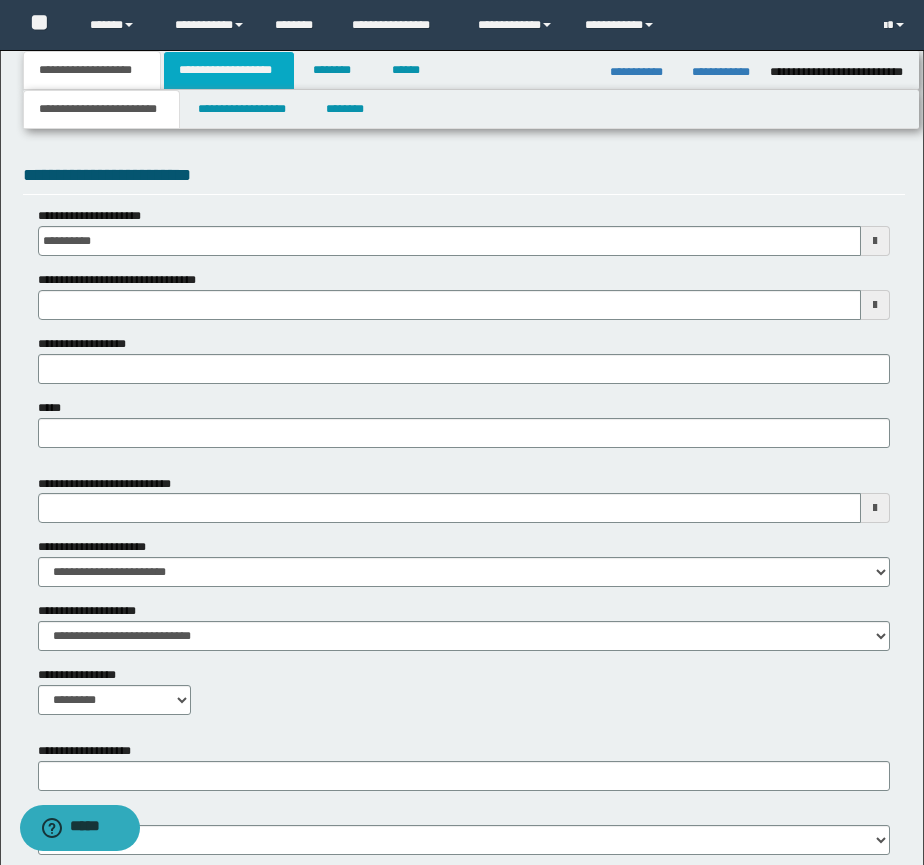 click on "**********" at bounding box center (229, 70) 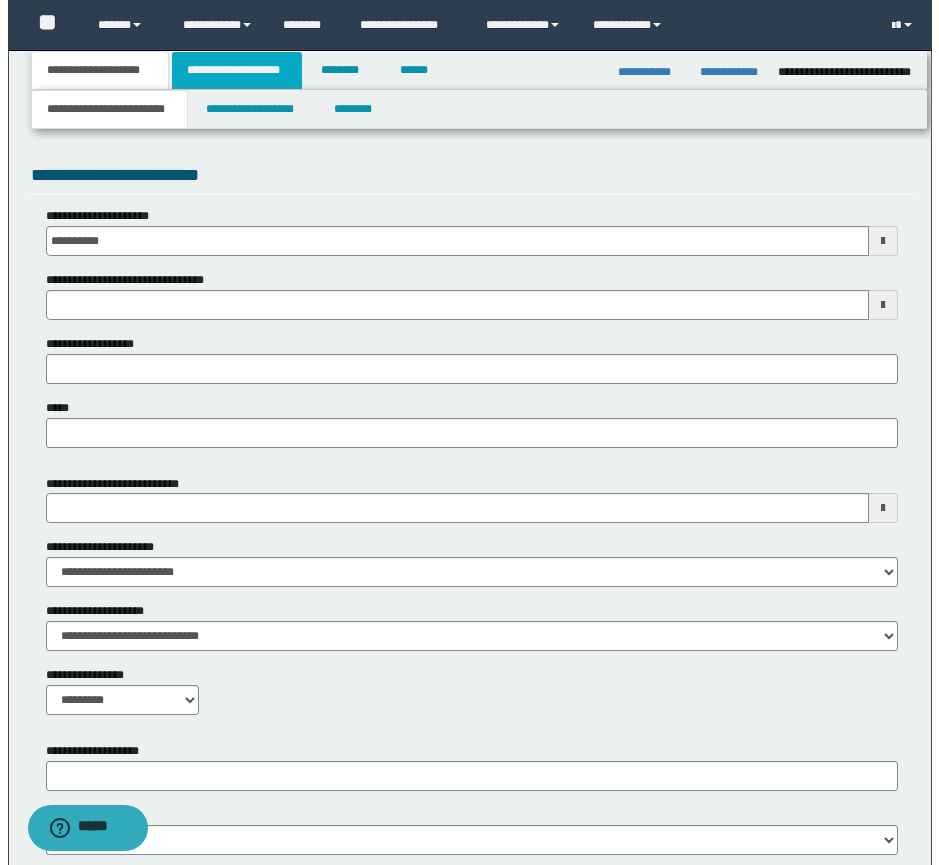 scroll, scrollTop: 0, scrollLeft: 0, axis: both 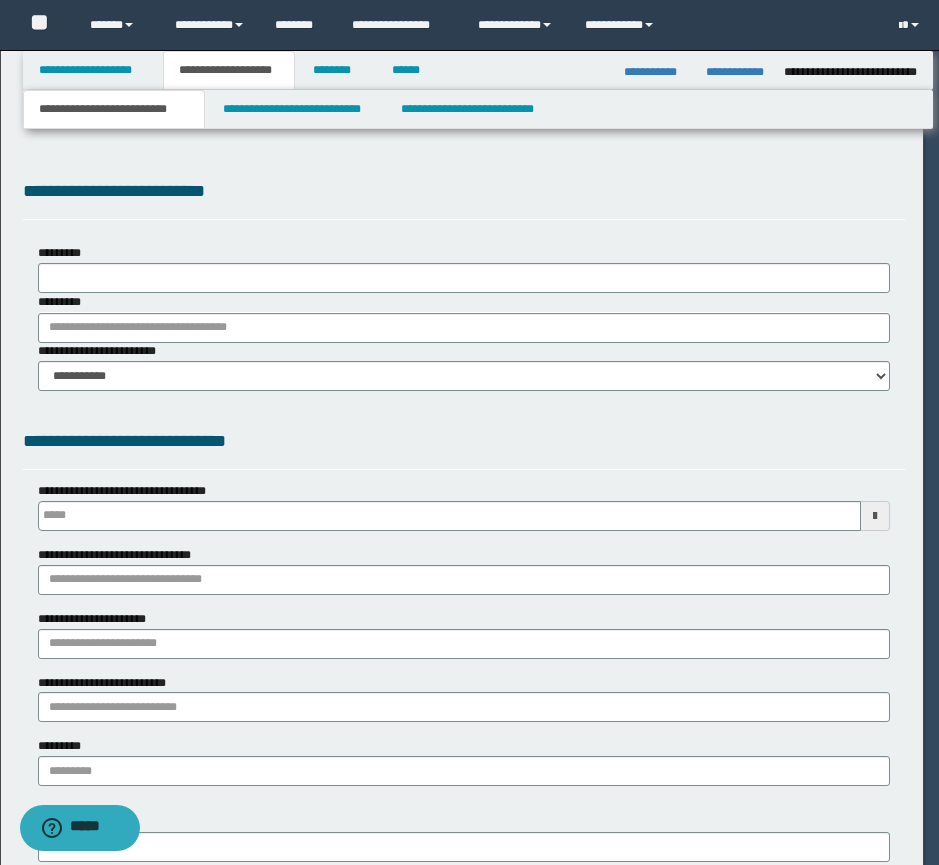 type 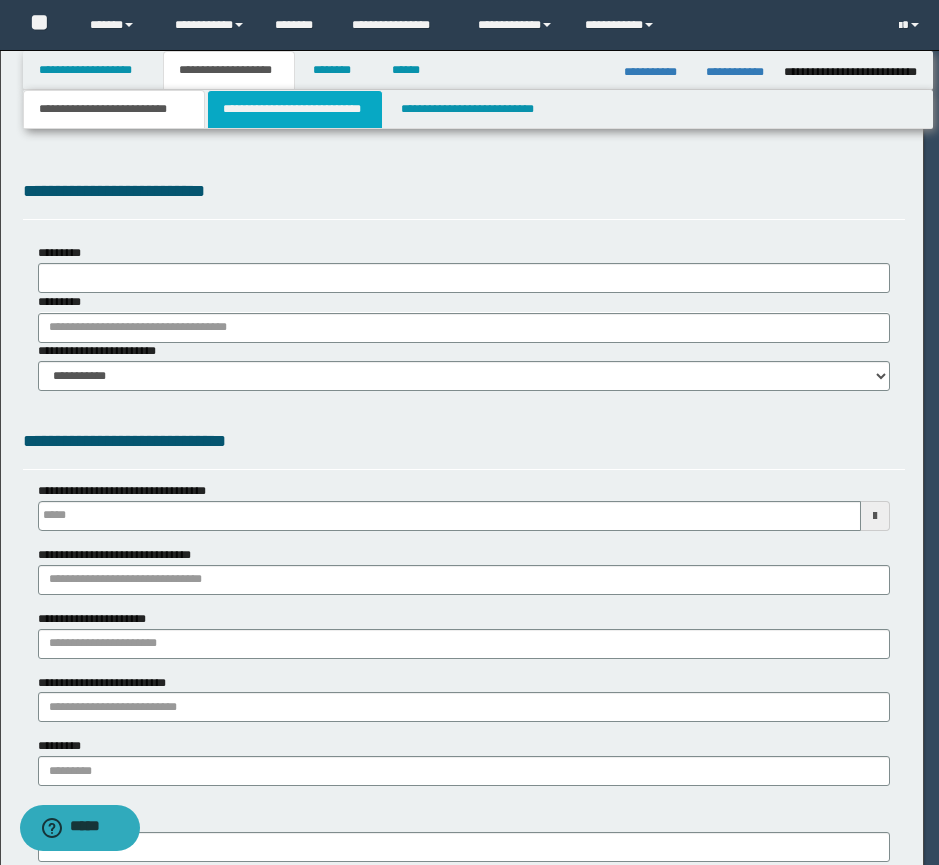 scroll, scrollTop: 0, scrollLeft: 0, axis: both 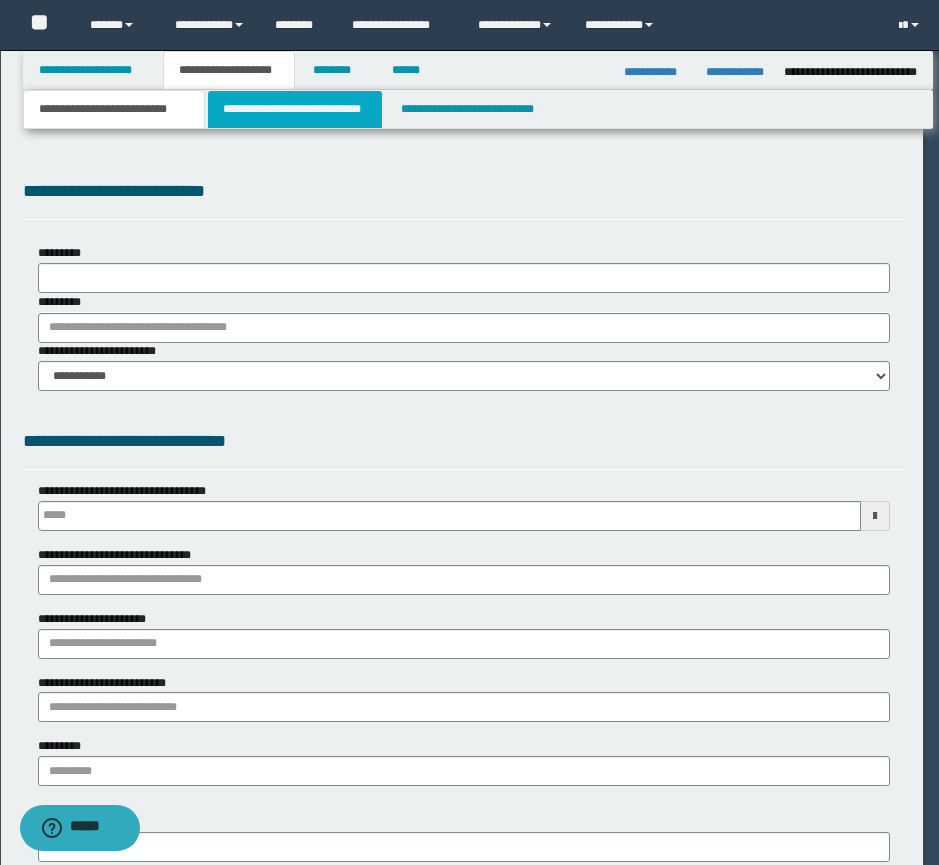 select on "*" 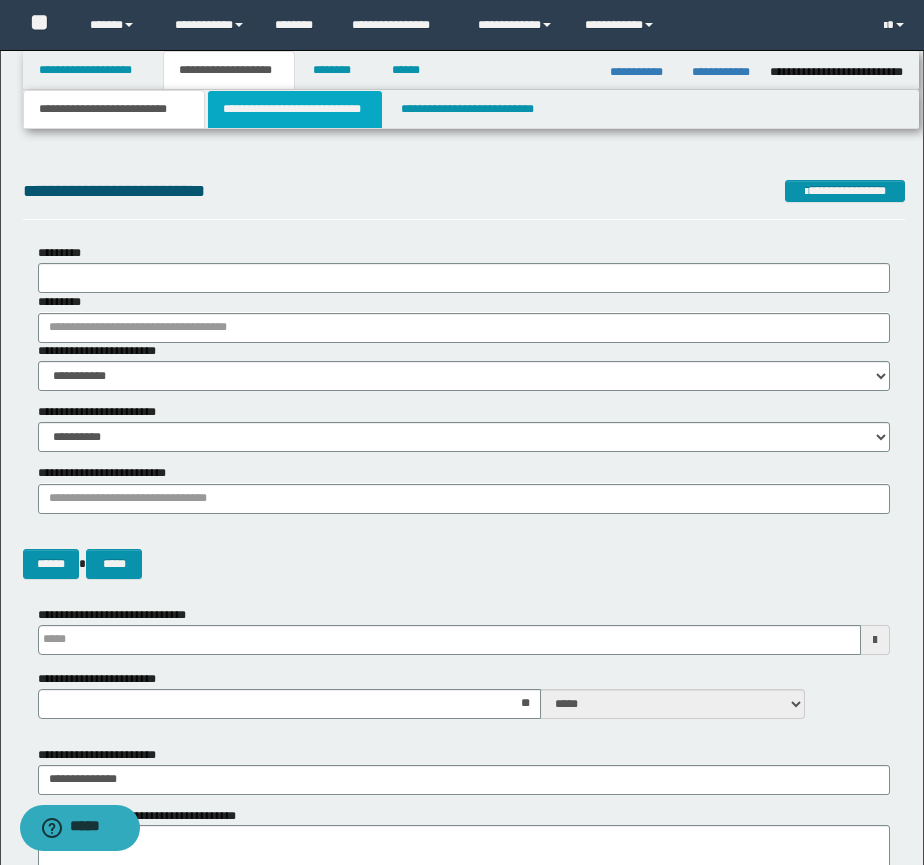 click on "**********" at bounding box center [295, 109] 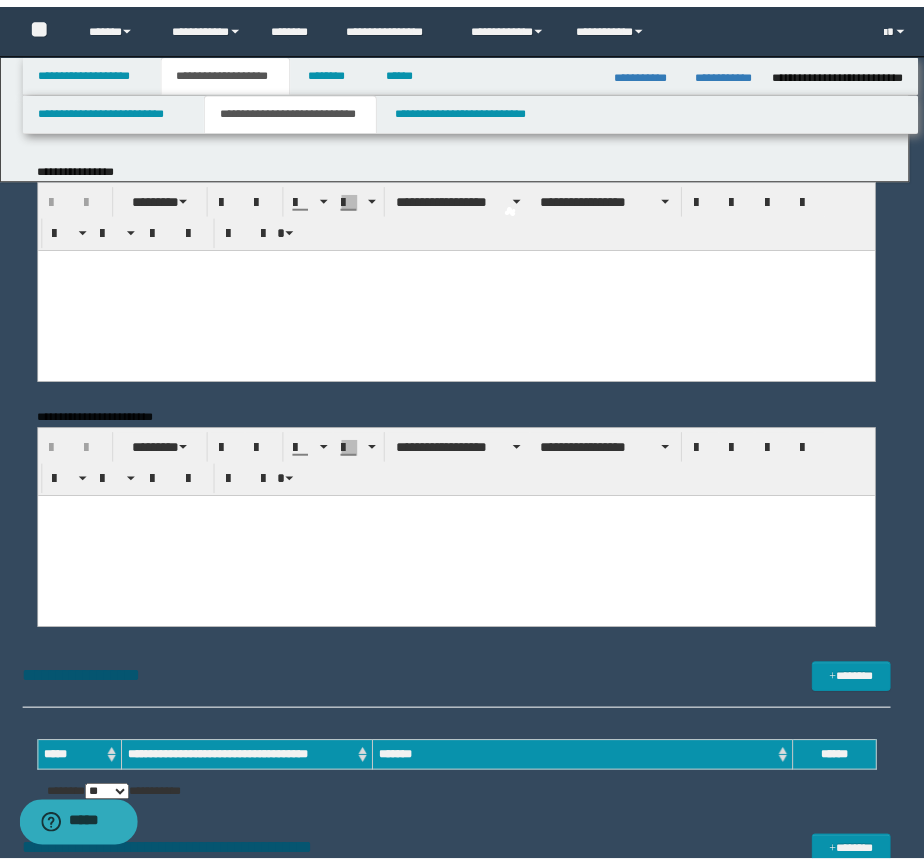 scroll, scrollTop: 0, scrollLeft: 0, axis: both 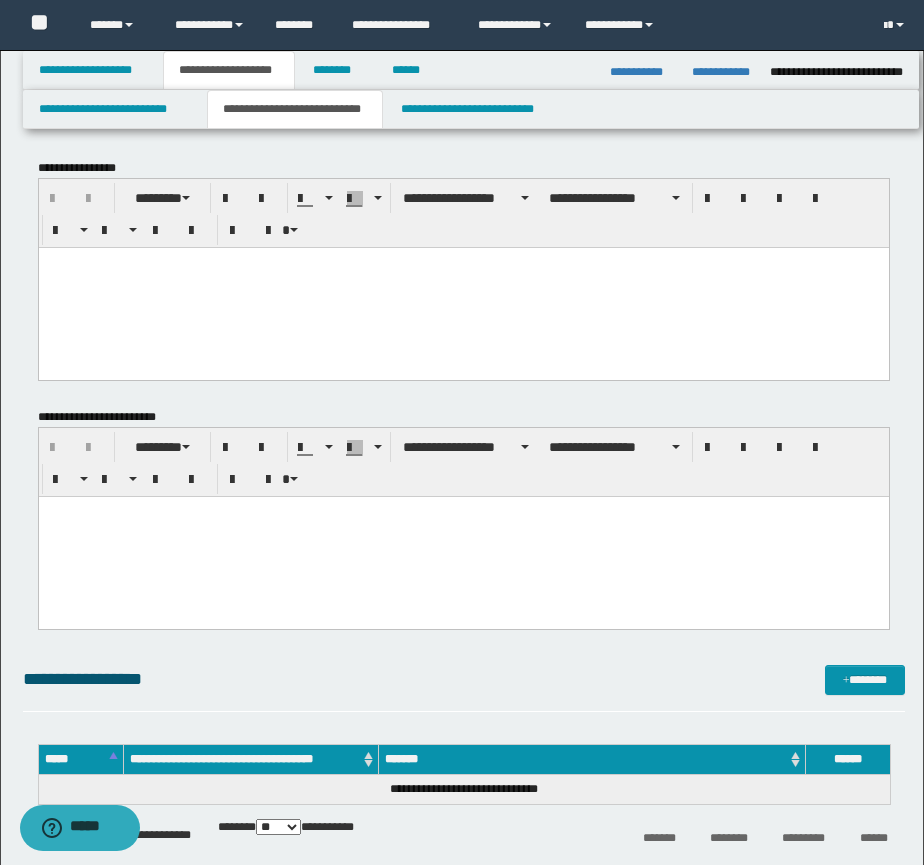 click at bounding box center [463, 287] 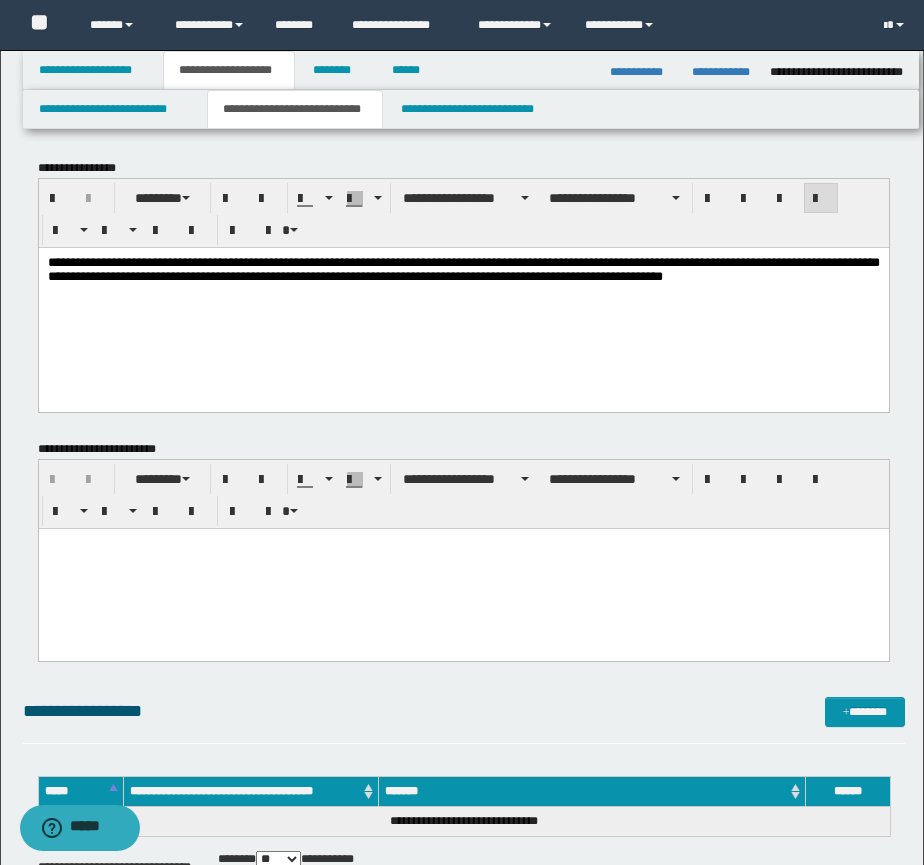 click at bounding box center (463, 568) 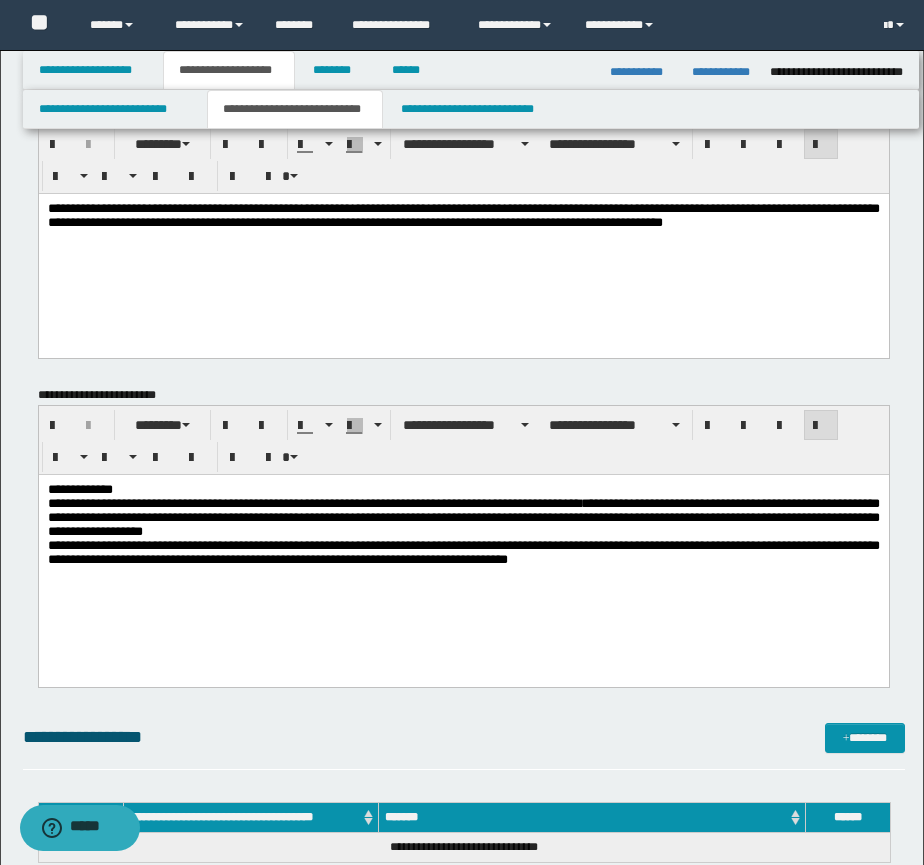 scroll, scrollTop: 0, scrollLeft: 0, axis: both 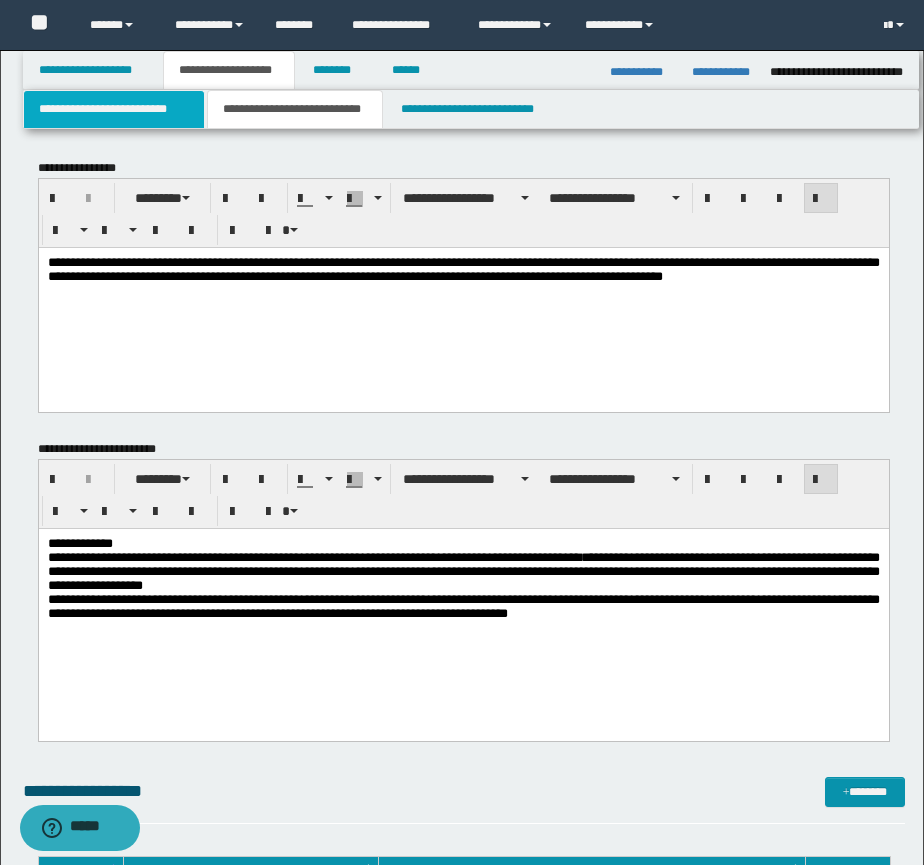 click on "**********" at bounding box center [114, 109] 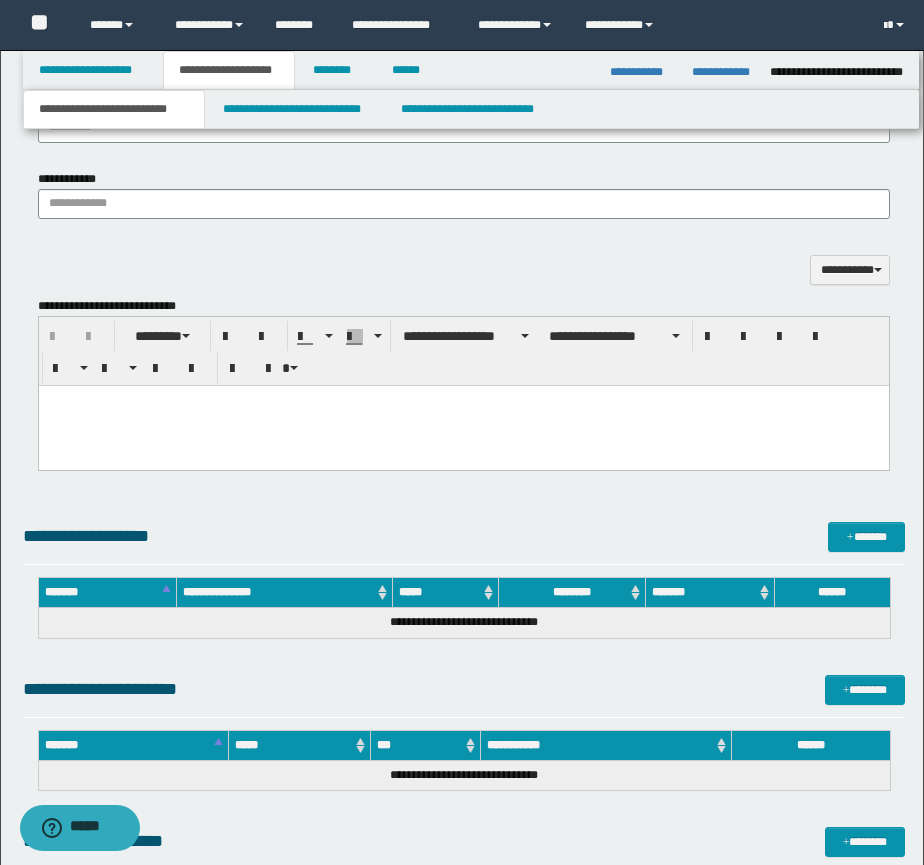 scroll, scrollTop: 1667, scrollLeft: 0, axis: vertical 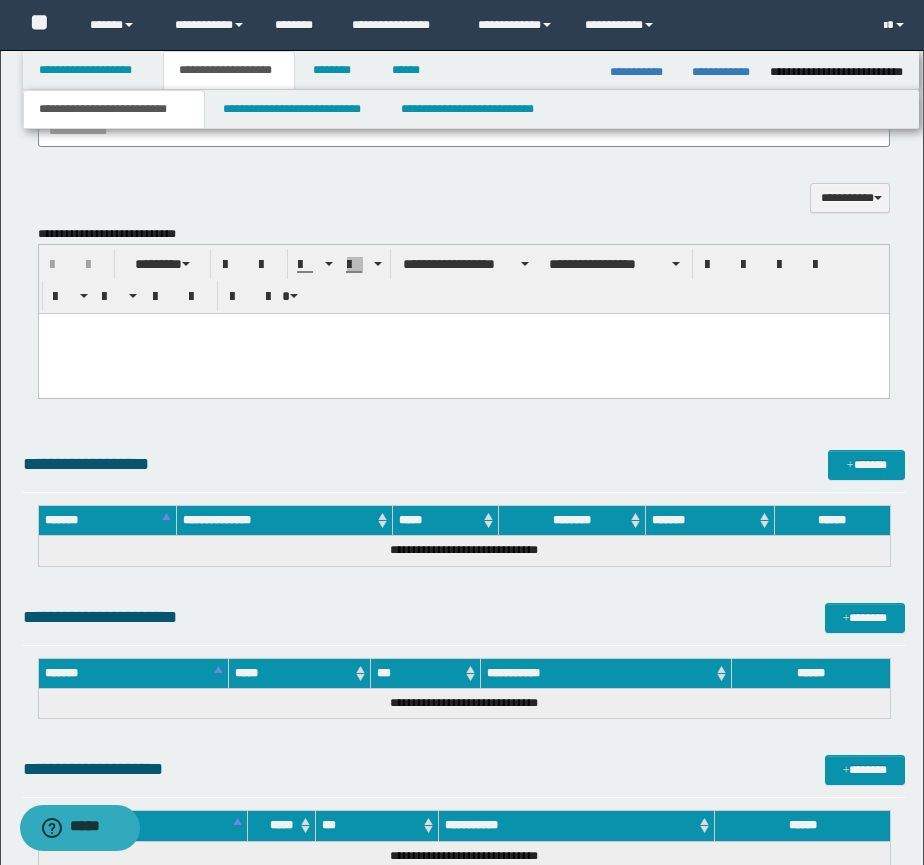 click at bounding box center [463, 353] 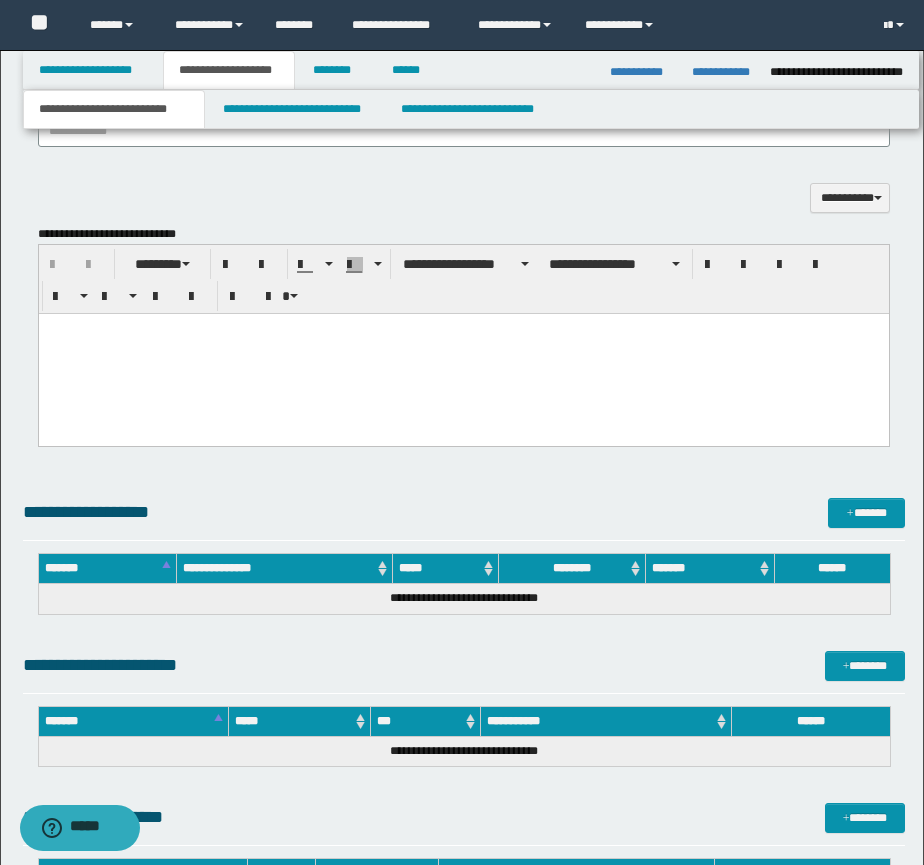 type 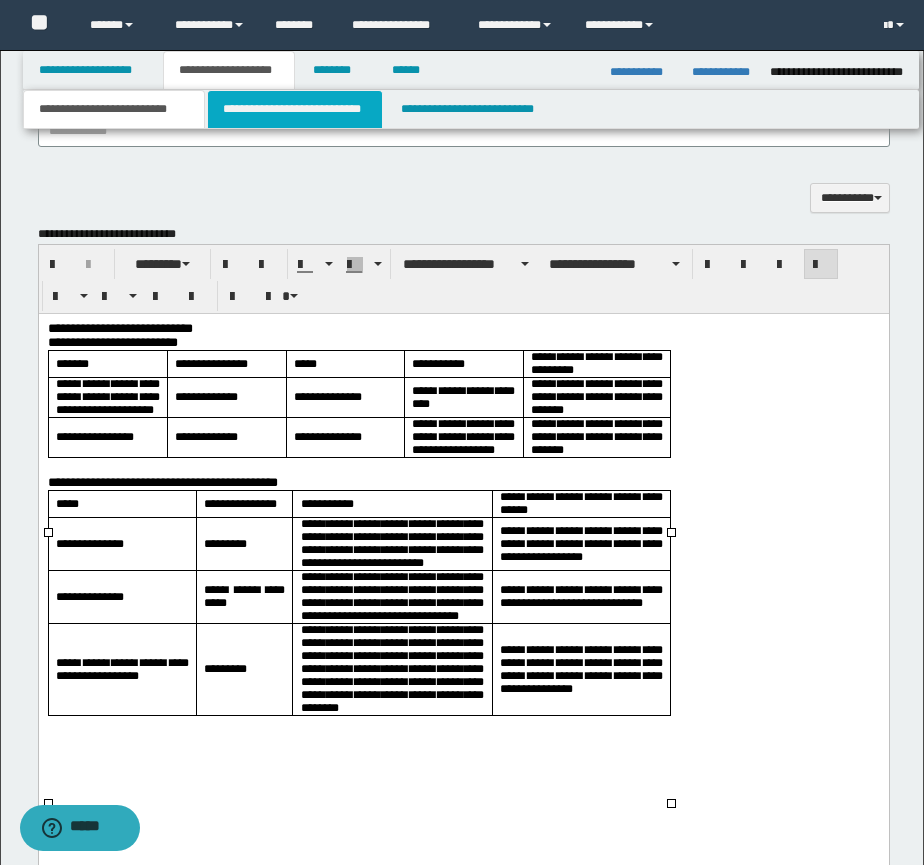 click on "**********" at bounding box center [295, 109] 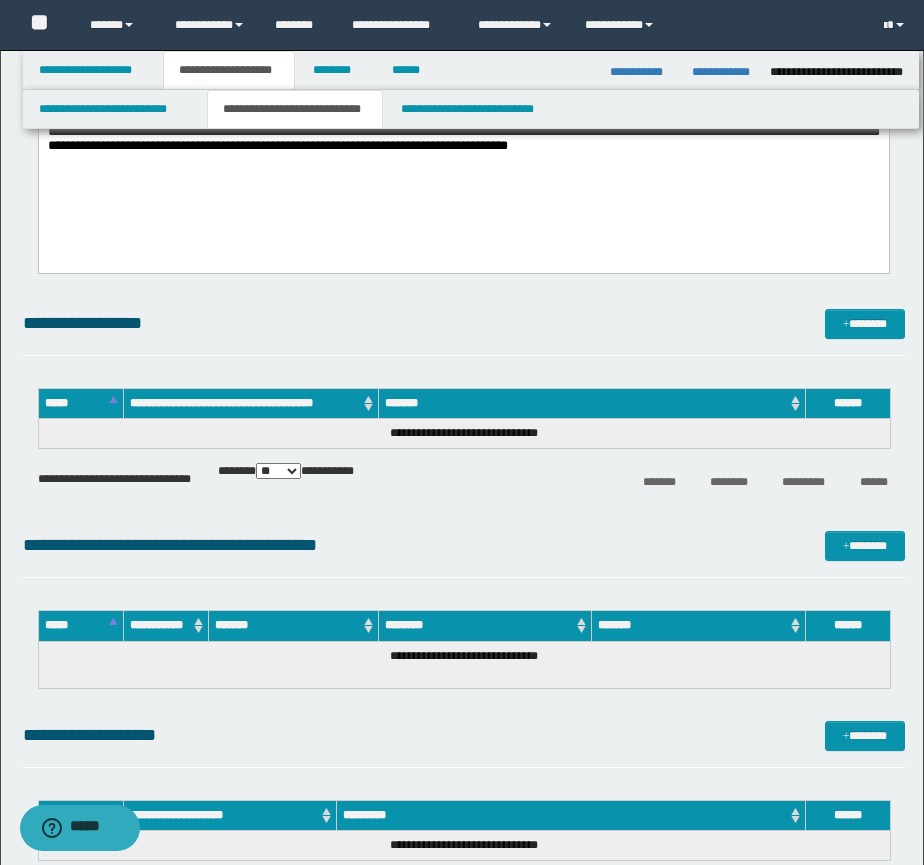 scroll, scrollTop: 137, scrollLeft: 0, axis: vertical 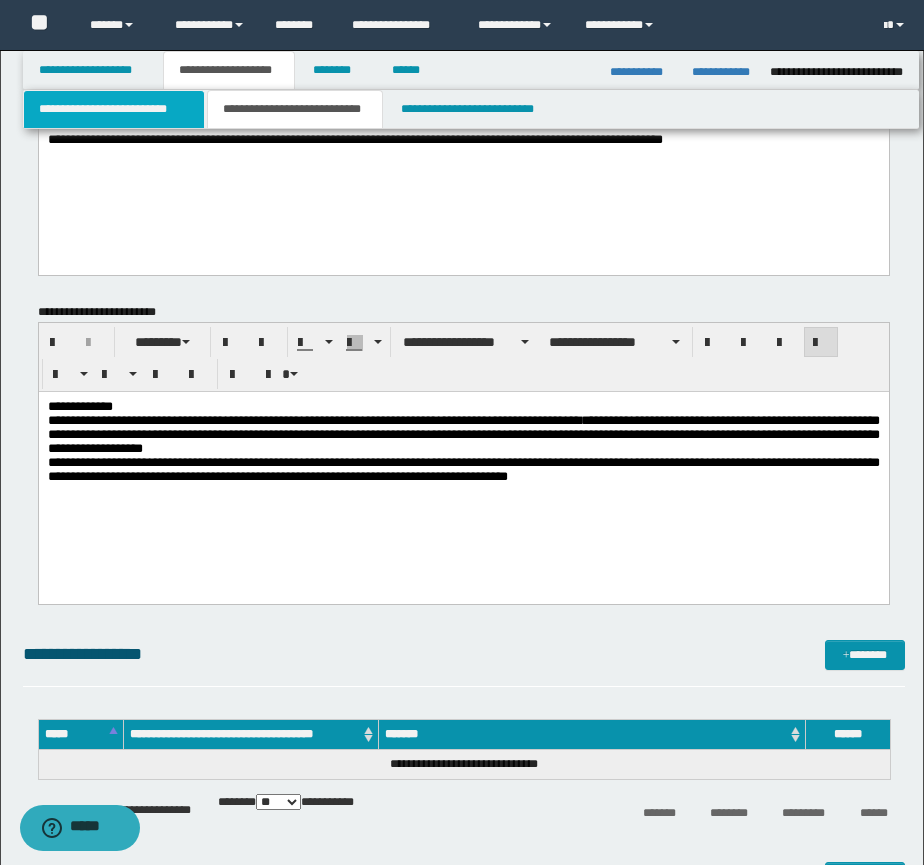 click on "**********" at bounding box center [114, 109] 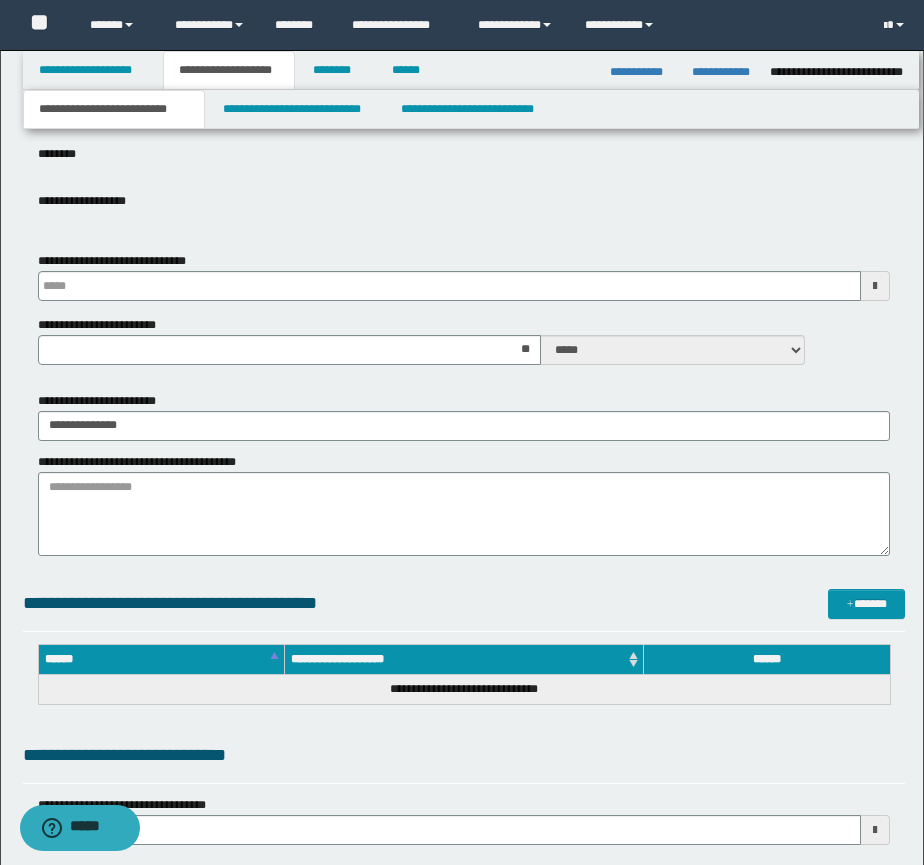 scroll, scrollTop: 803, scrollLeft: 0, axis: vertical 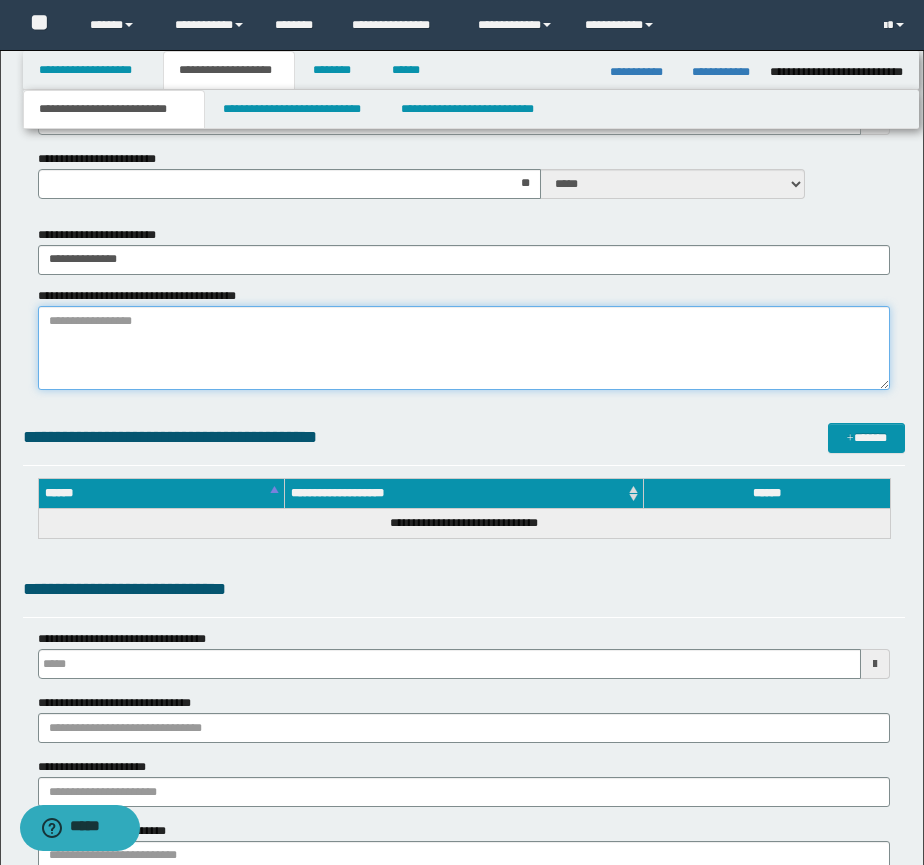 click on "**********" at bounding box center (464, 348) 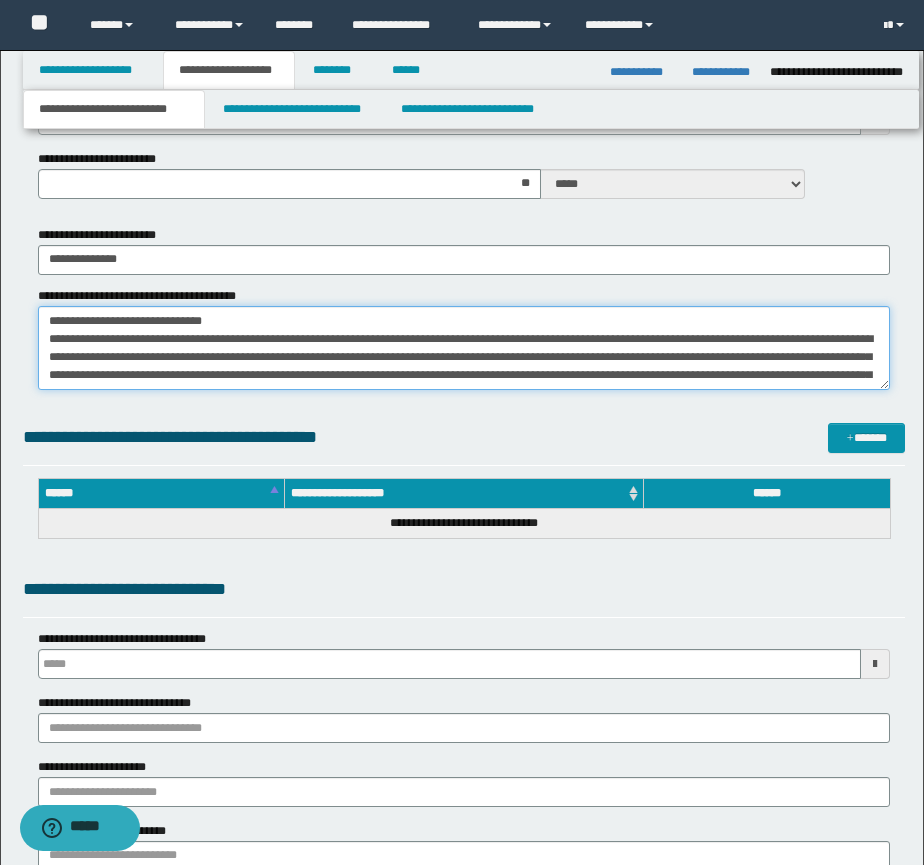 scroll, scrollTop: 264, scrollLeft: 0, axis: vertical 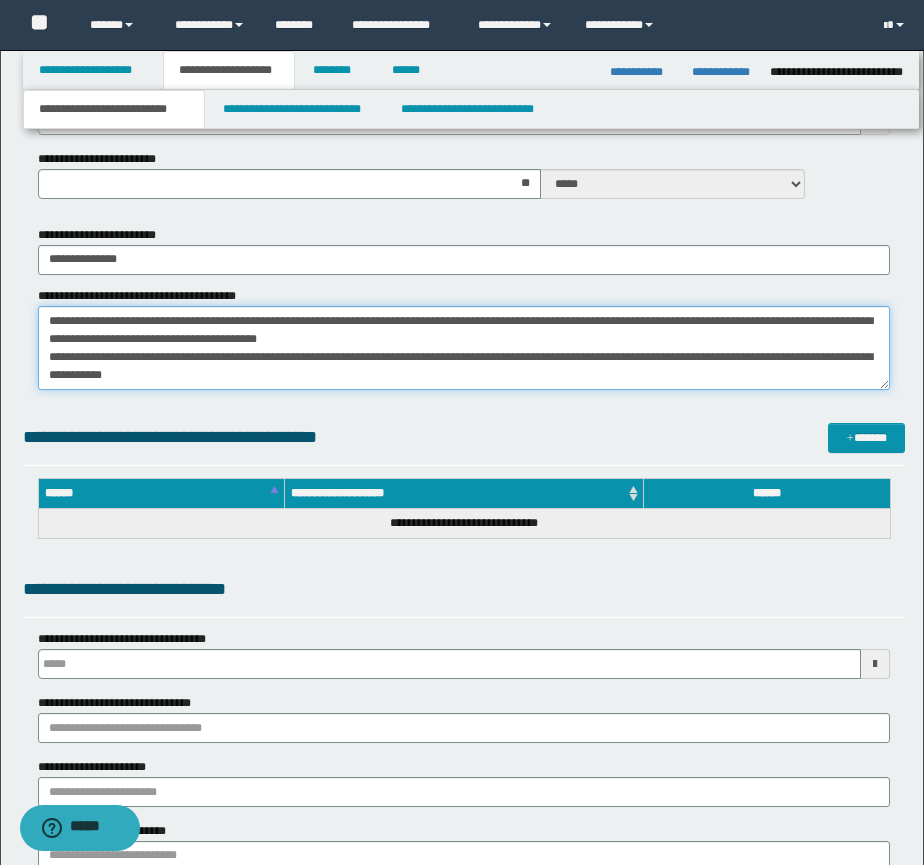 type on "**********" 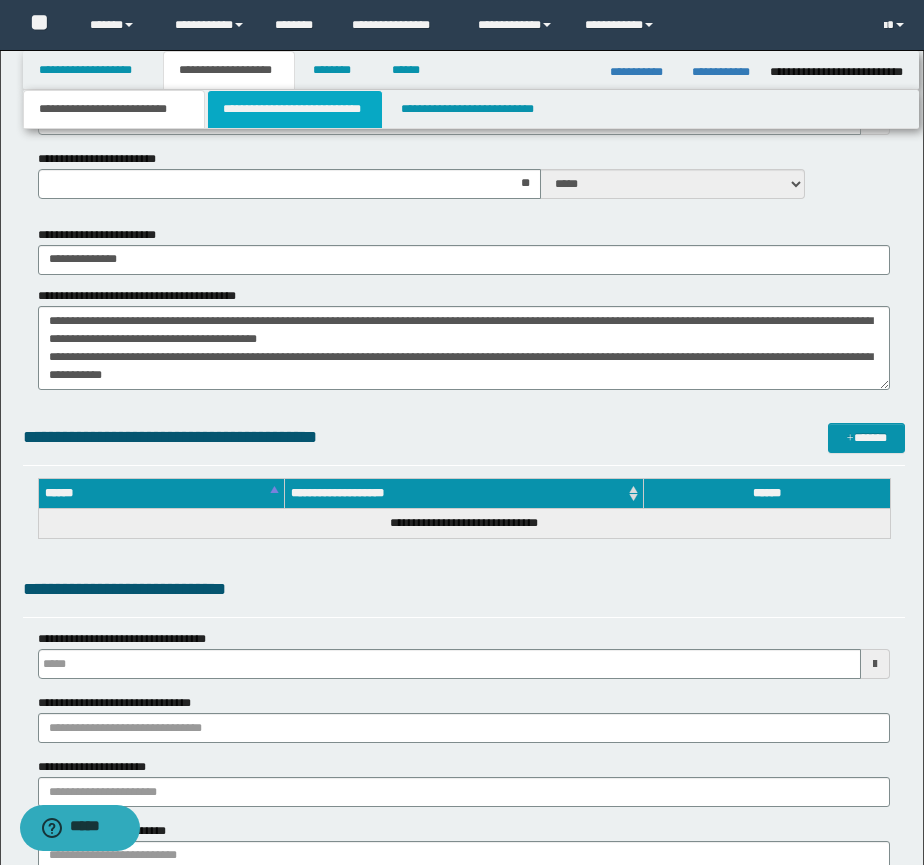 type 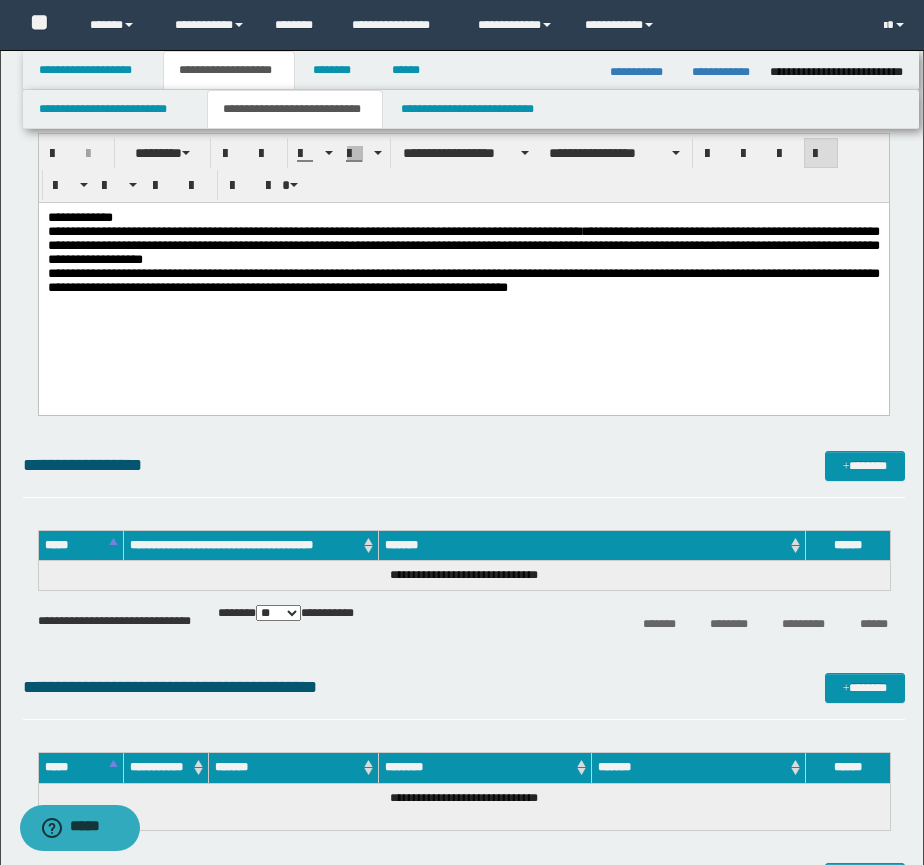 scroll, scrollTop: 303, scrollLeft: 0, axis: vertical 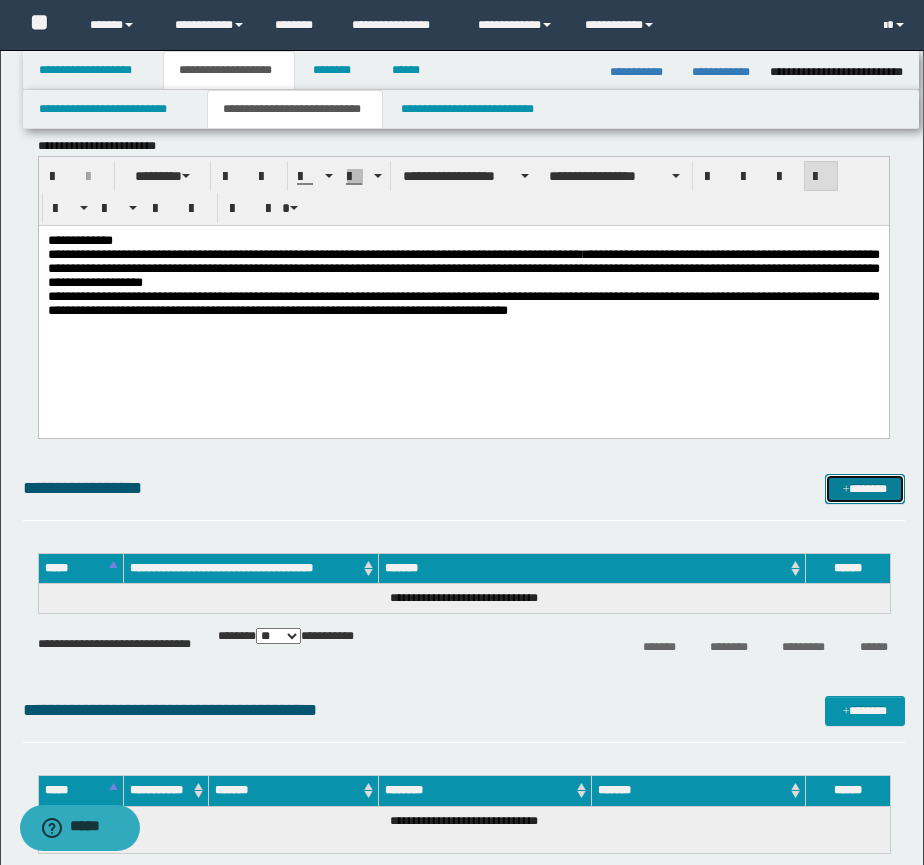 click on "*******" at bounding box center (865, 489) 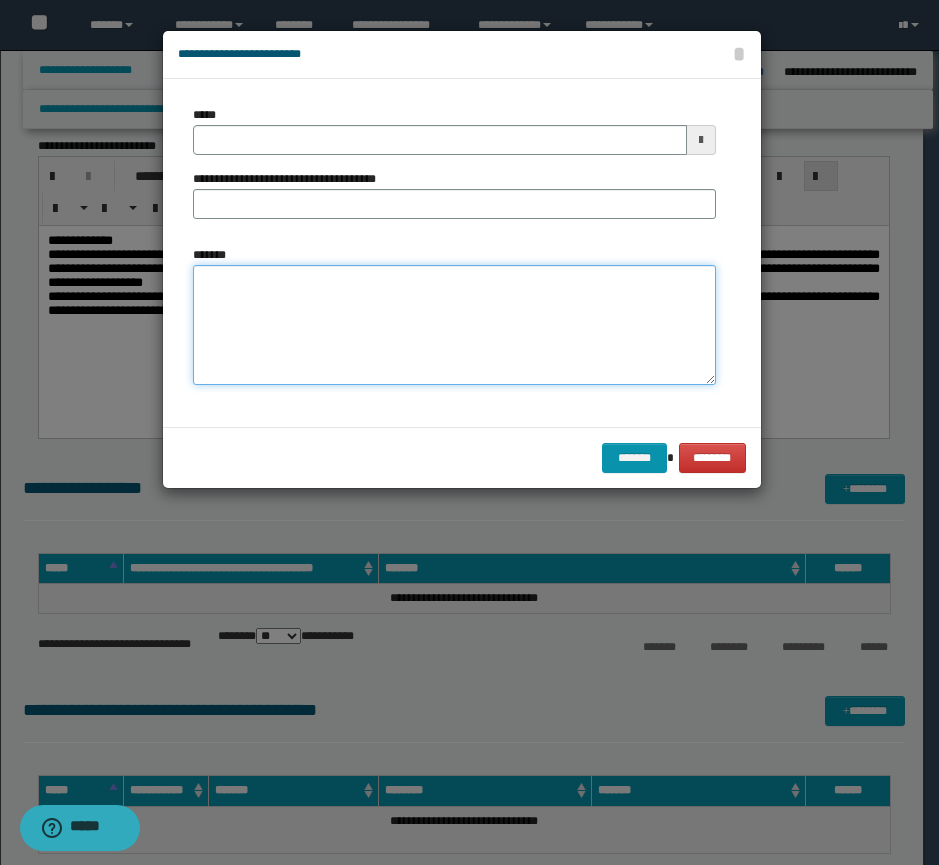 click on "*******" at bounding box center (454, 325) 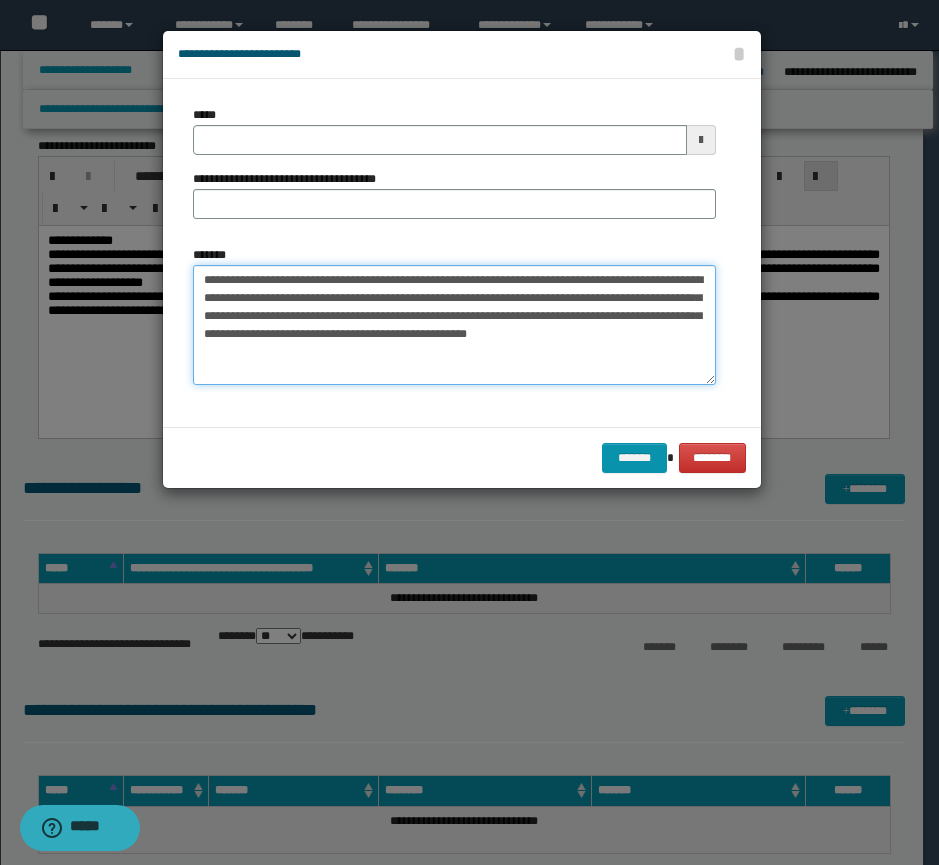 type on "**********" 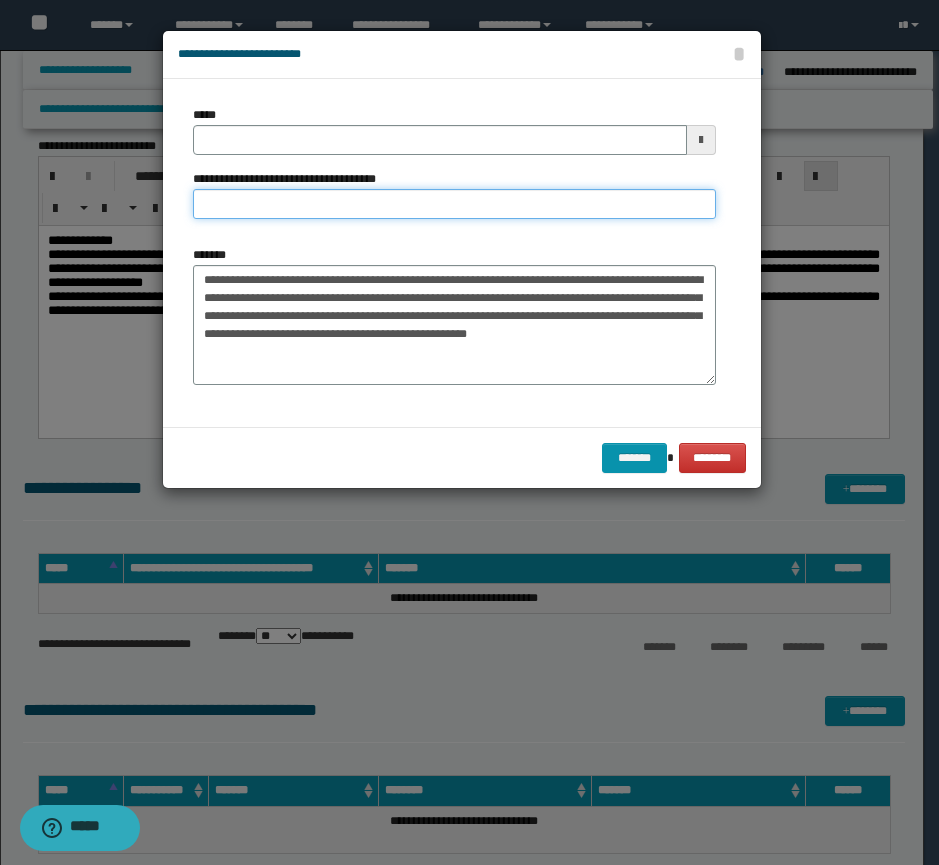 click on "**********" at bounding box center (454, 204) 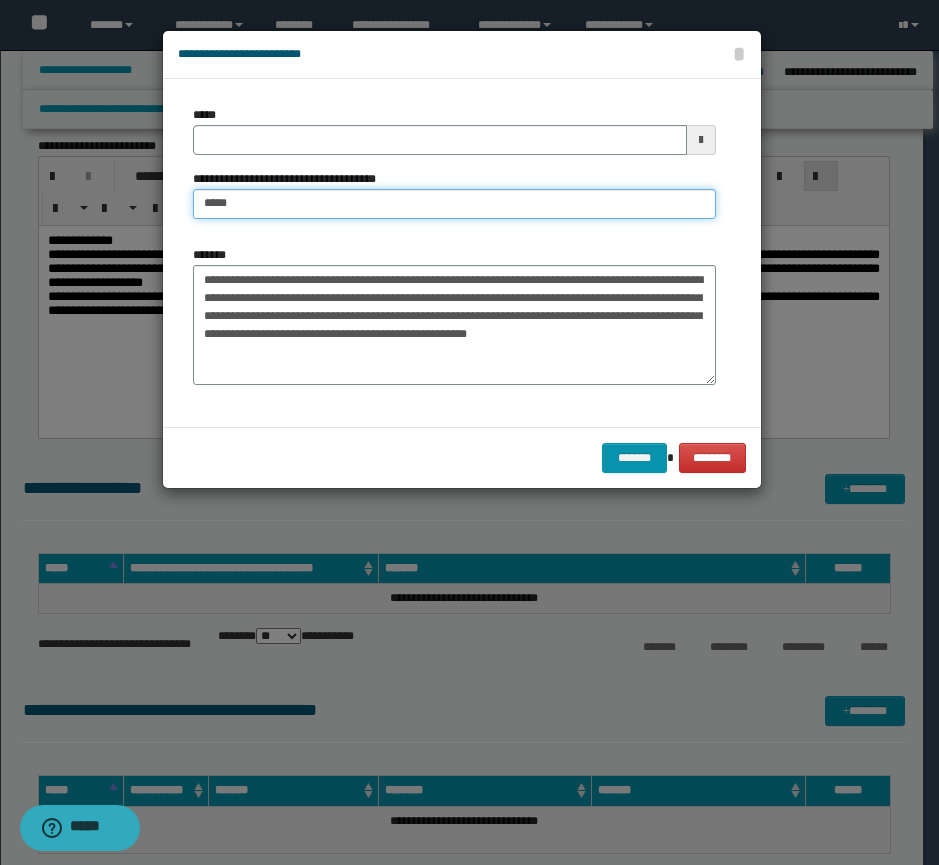 type on "*********" 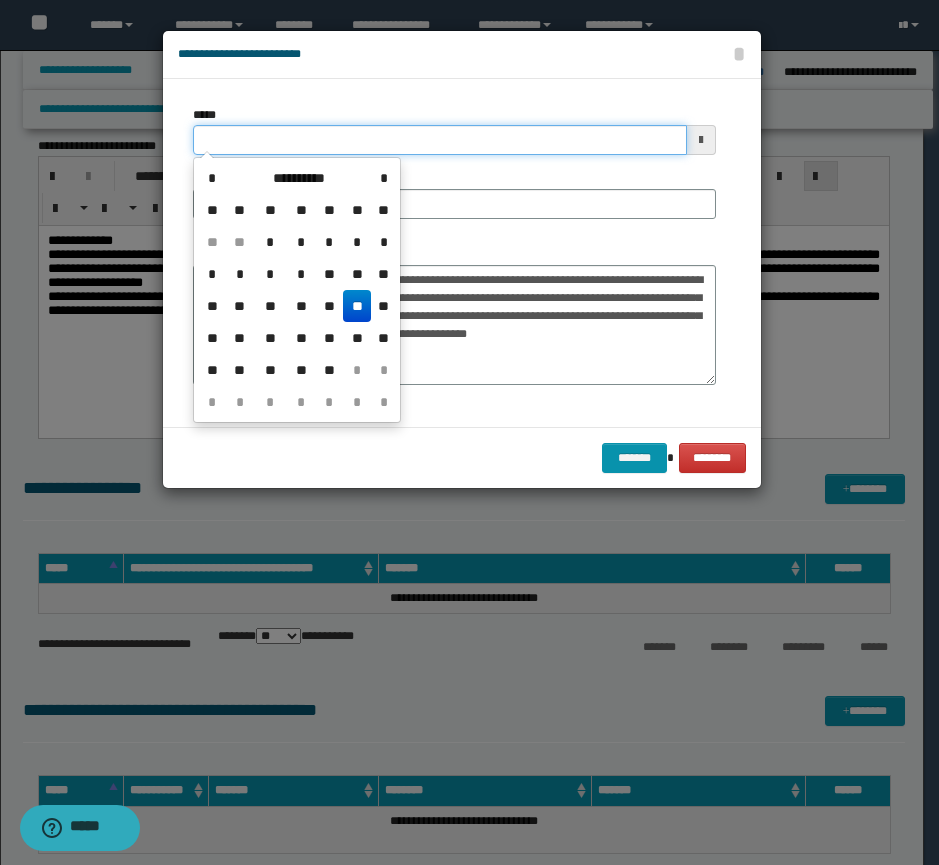 click on "*****" at bounding box center [440, 140] 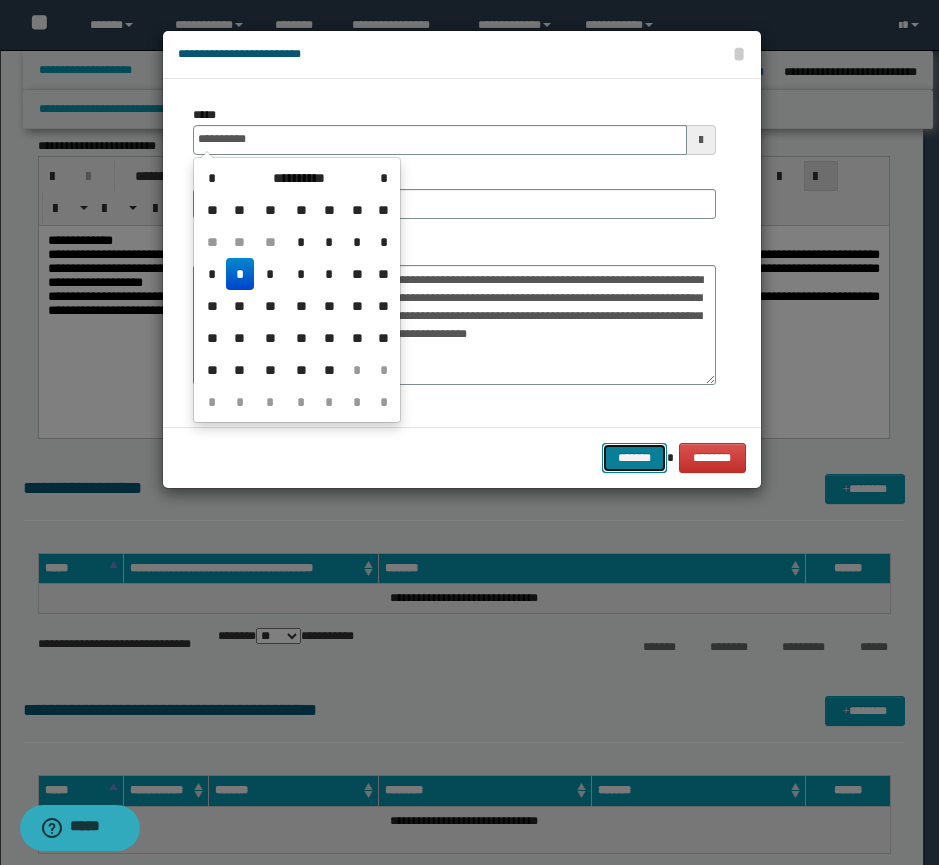 type on "**********" 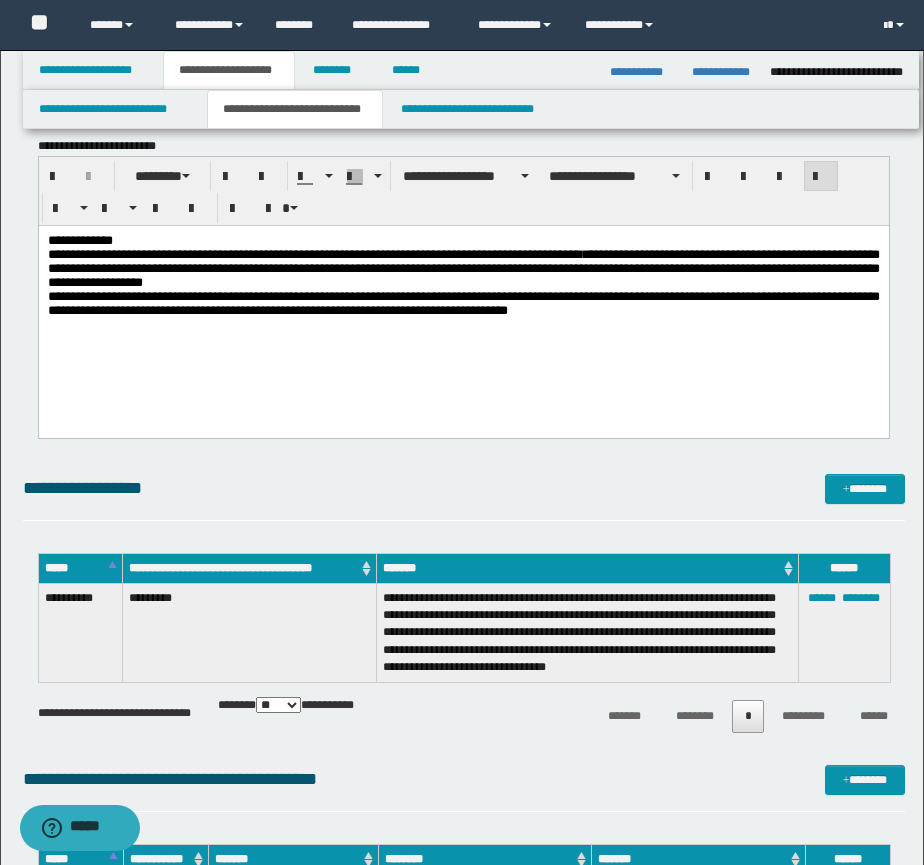 scroll, scrollTop: 470, scrollLeft: 0, axis: vertical 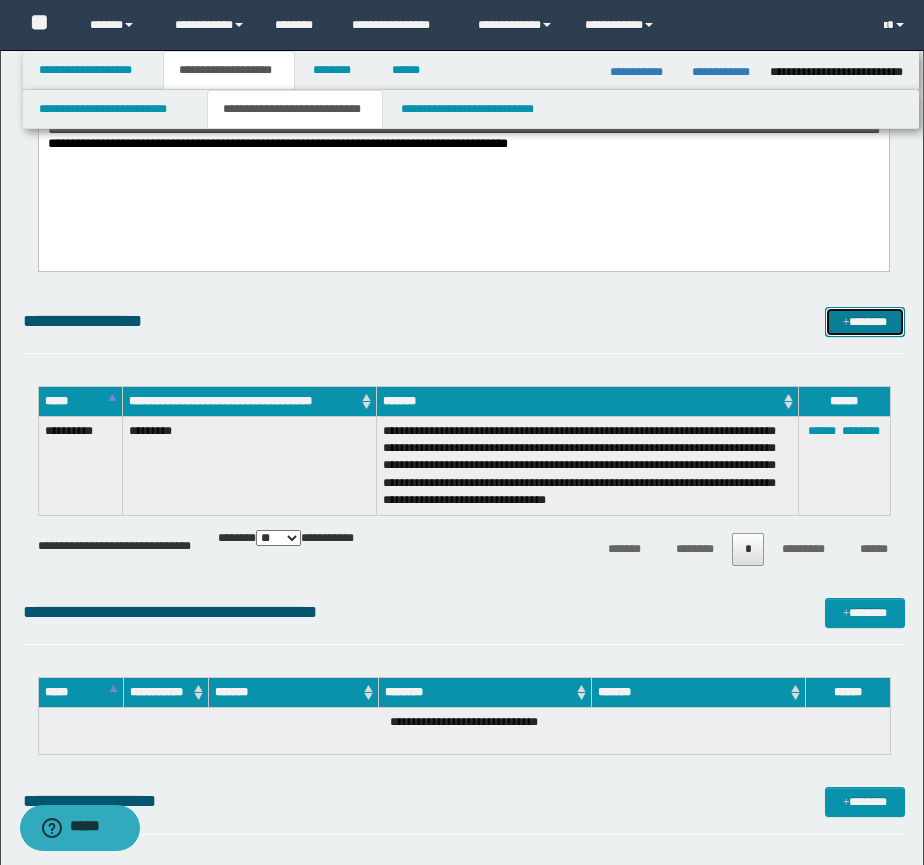 click on "*******" at bounding box center [865, 322] 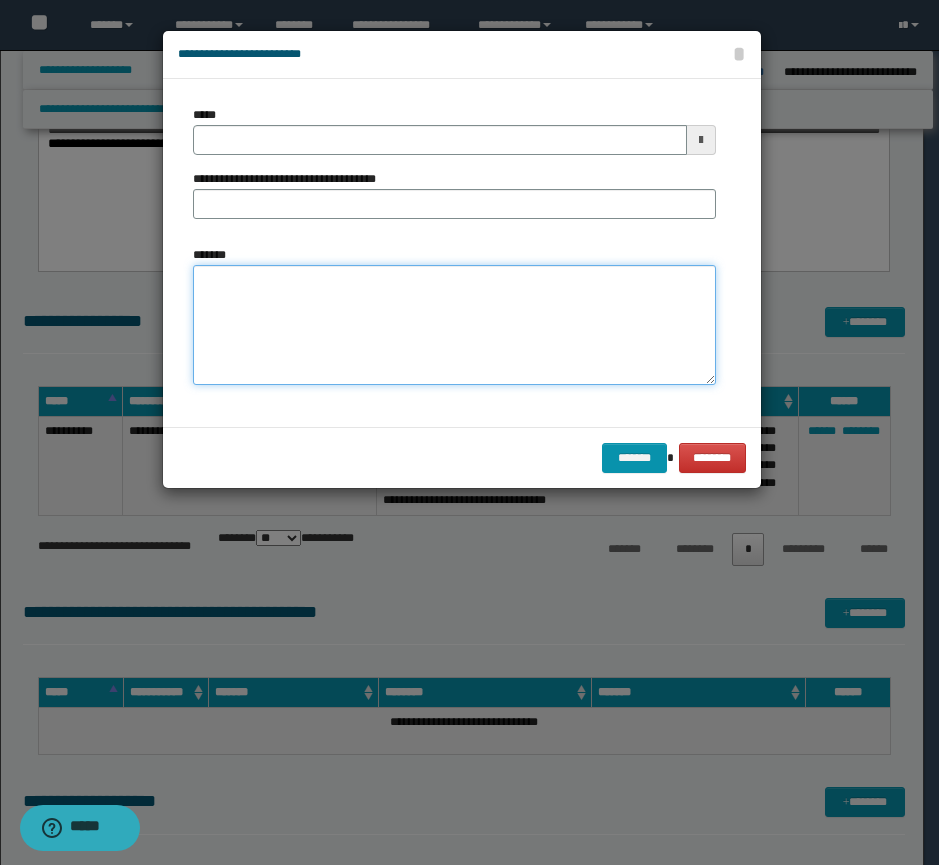 click on "*******" at bounding box center [454, 325] 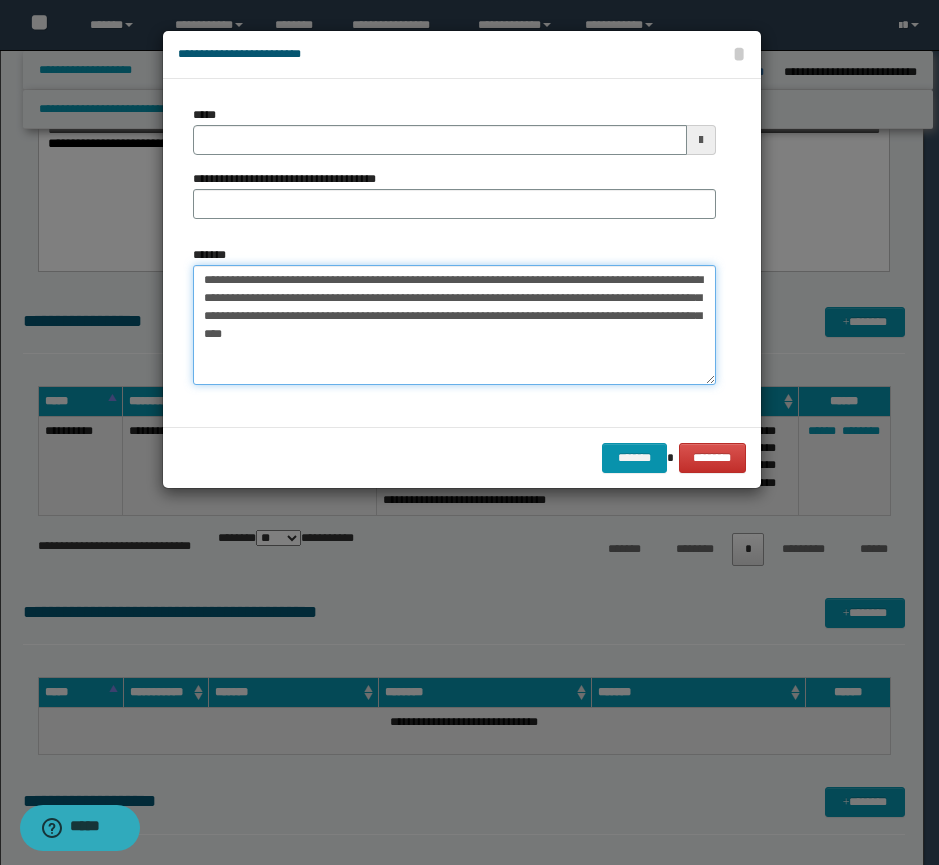 type on "**********" 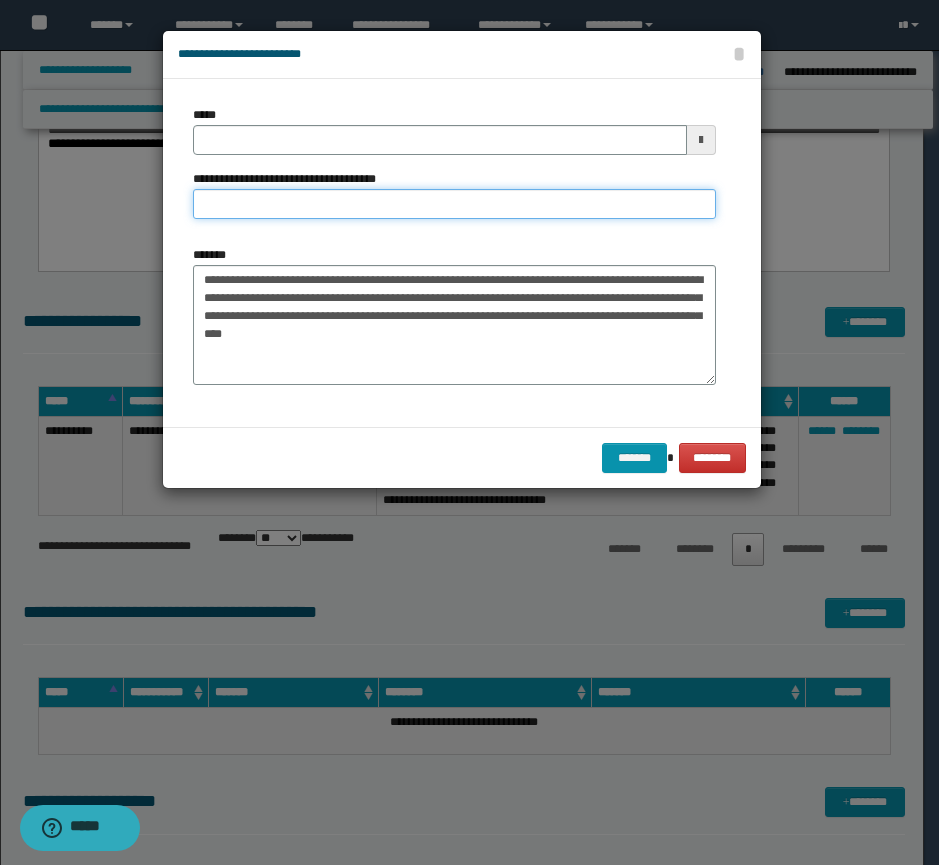 click on "**********" at bounding box center [454, 204] 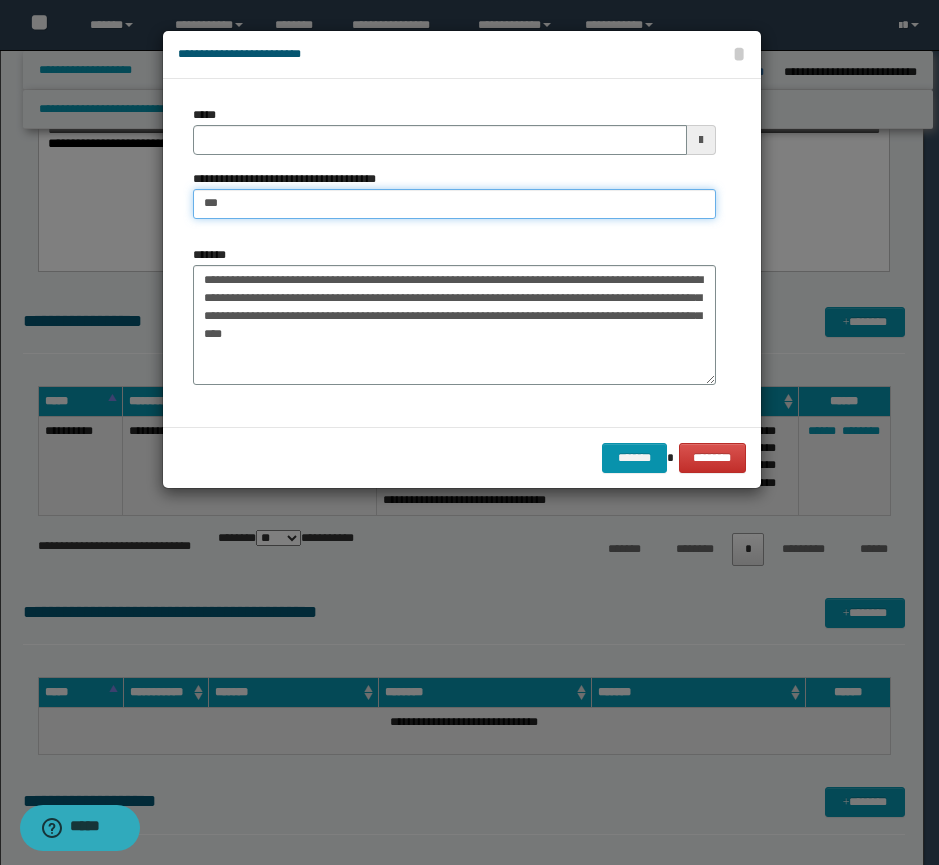 type on "**********" 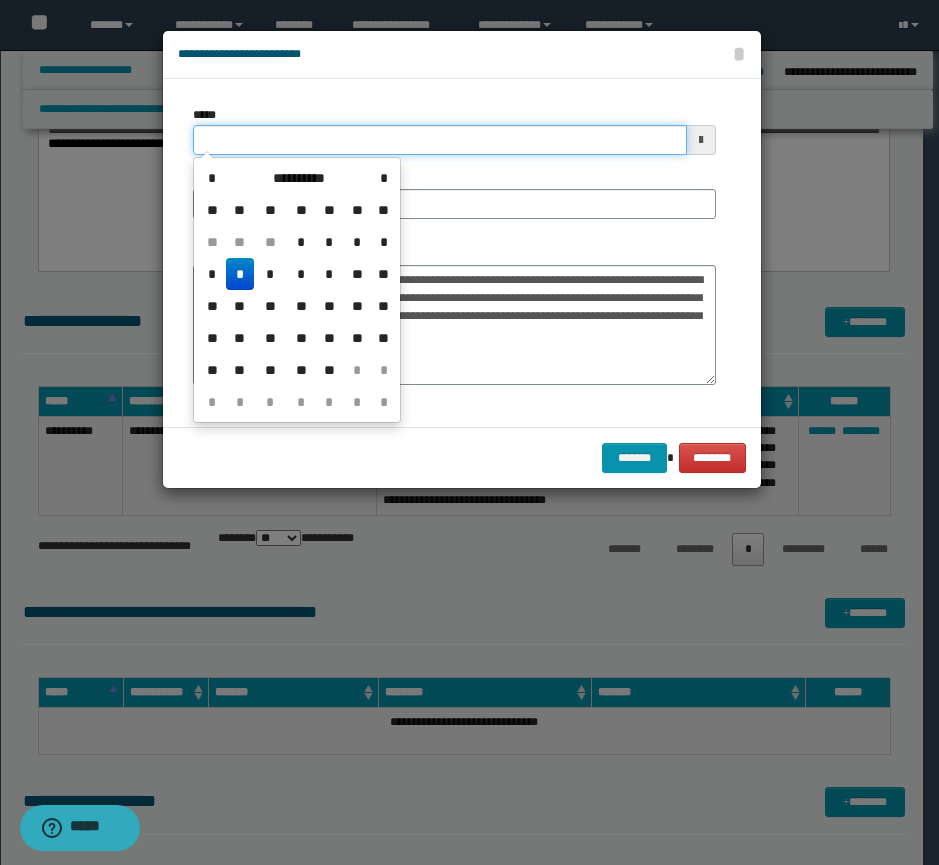 click on "*****" at bounding box center [440, 140] 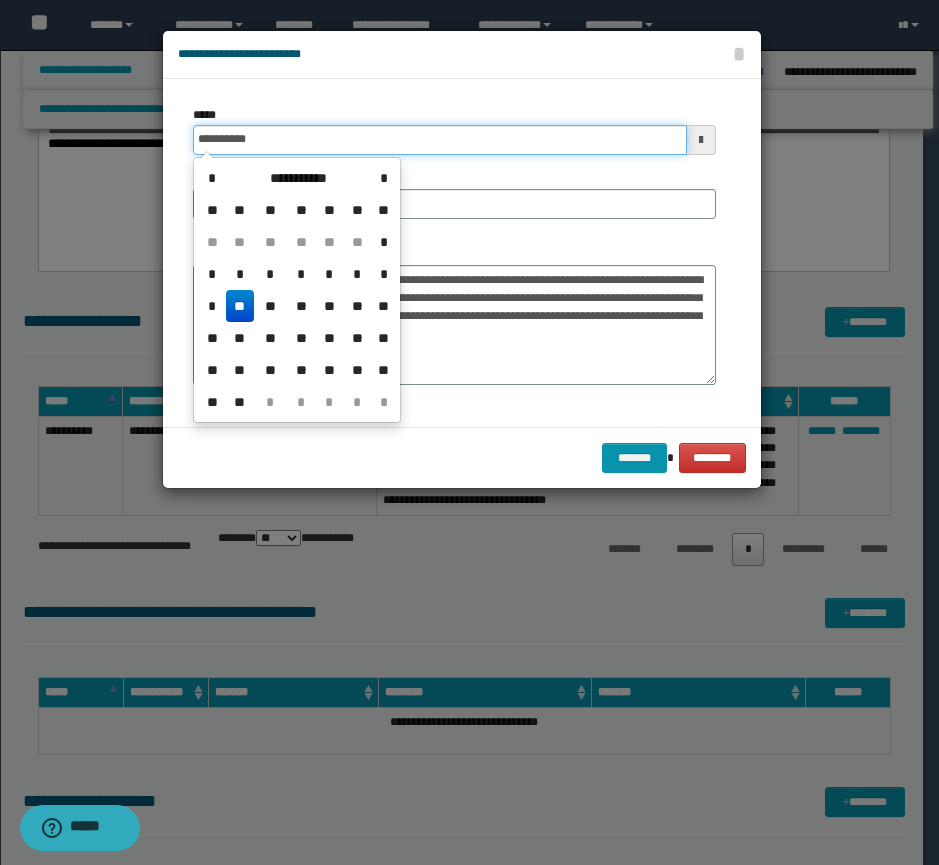 type on "**********" 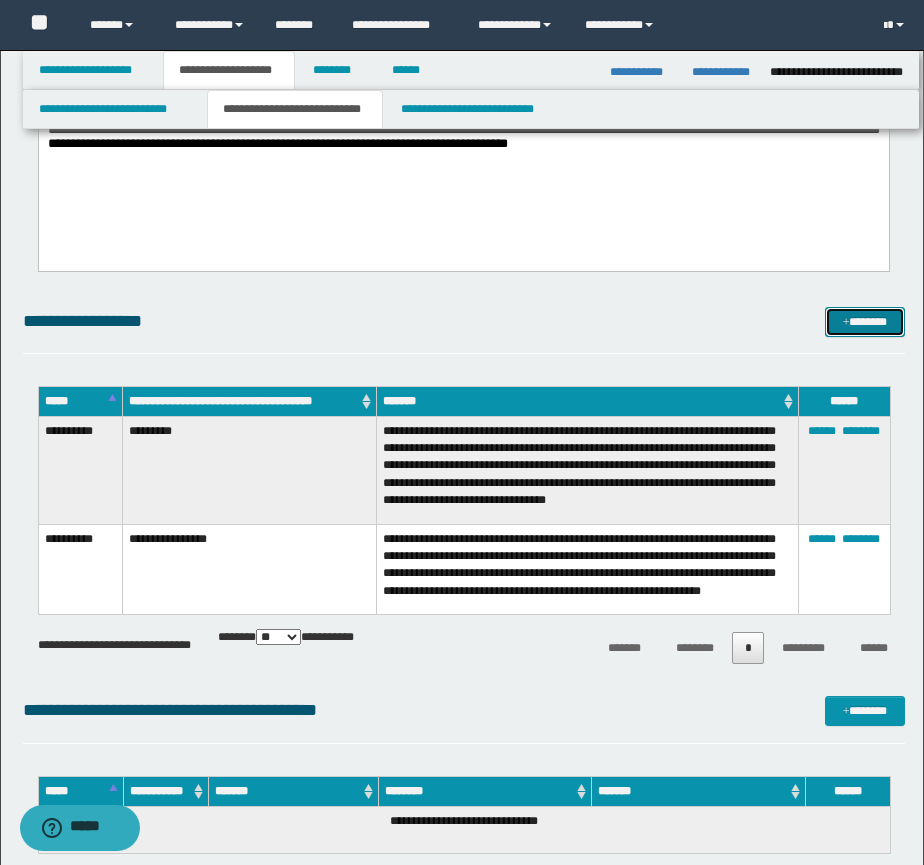 click on "*******" at bounding box center [865, 322] 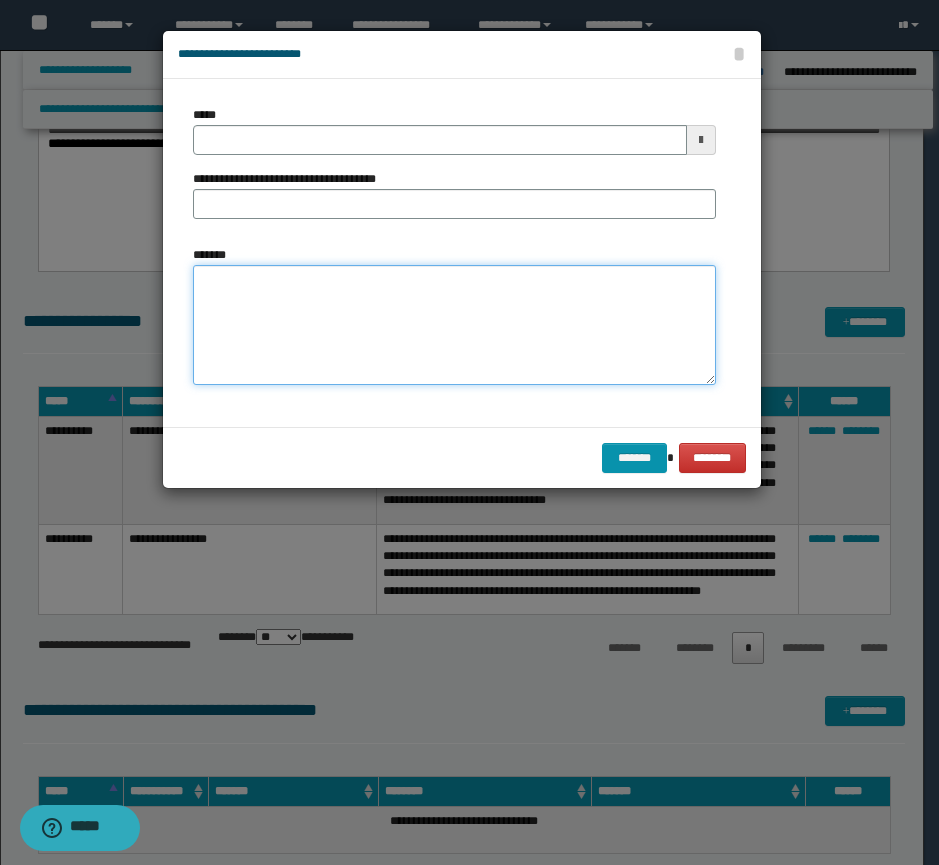 click on "*******" at bounding box center [454, 325] 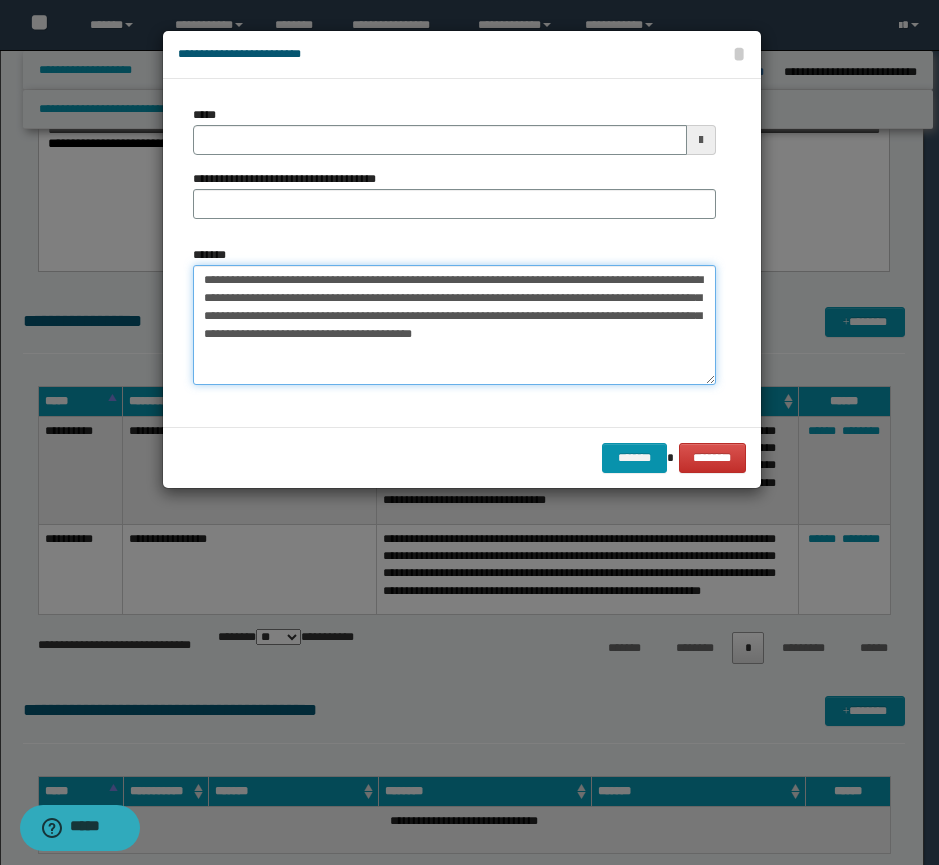 type on "**********" 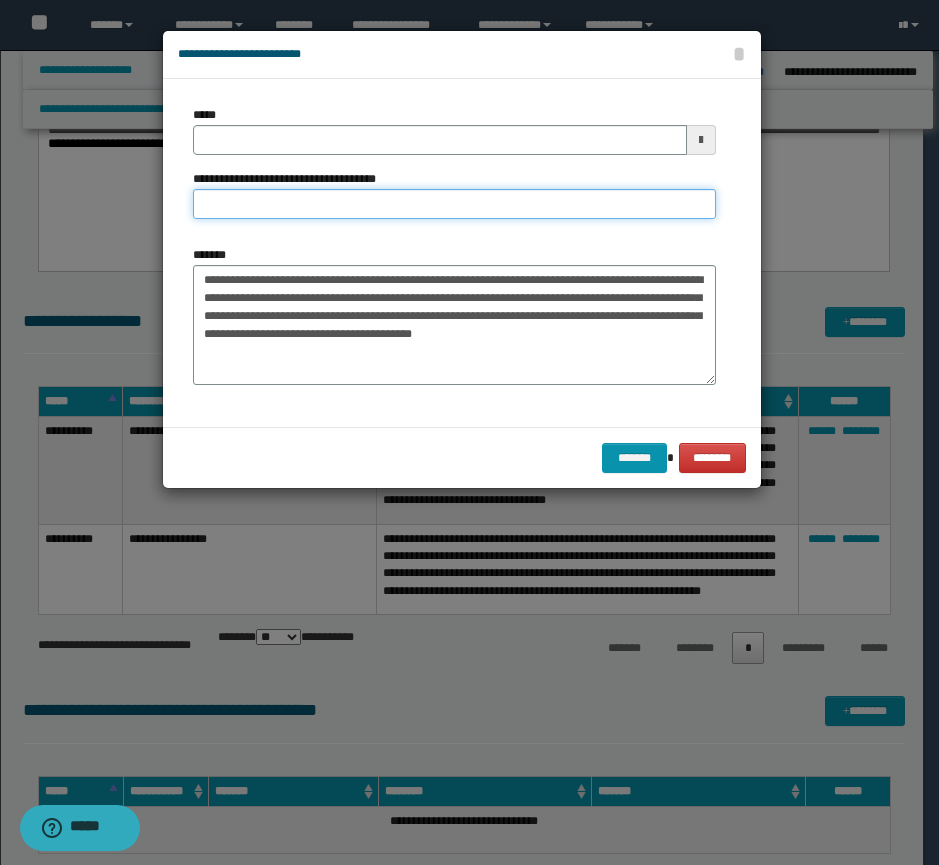 click on "**********" at bounding box center [454, 204] 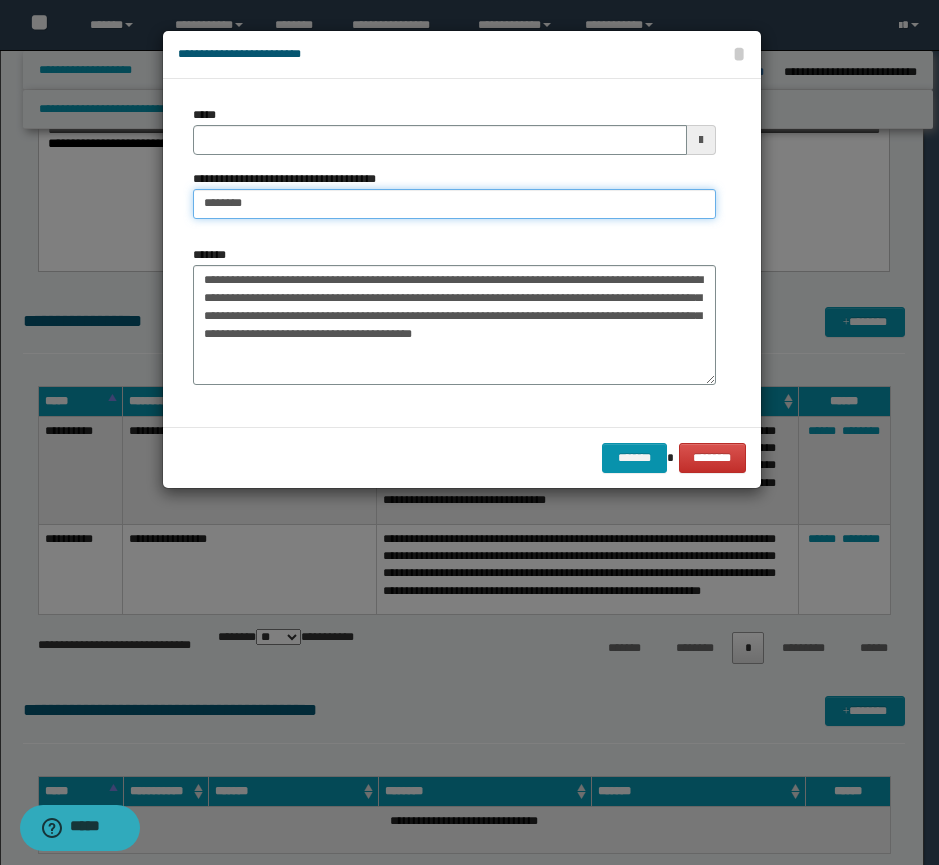 click on "********" at bounding box center [454, 204] 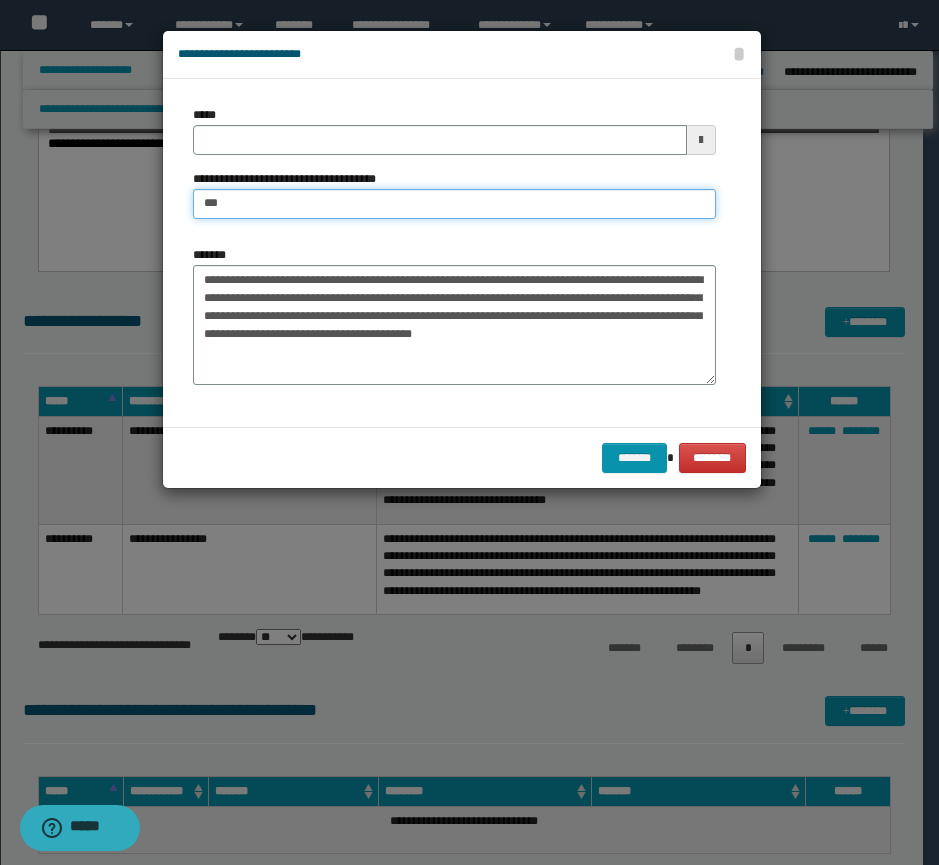 type on "*********" 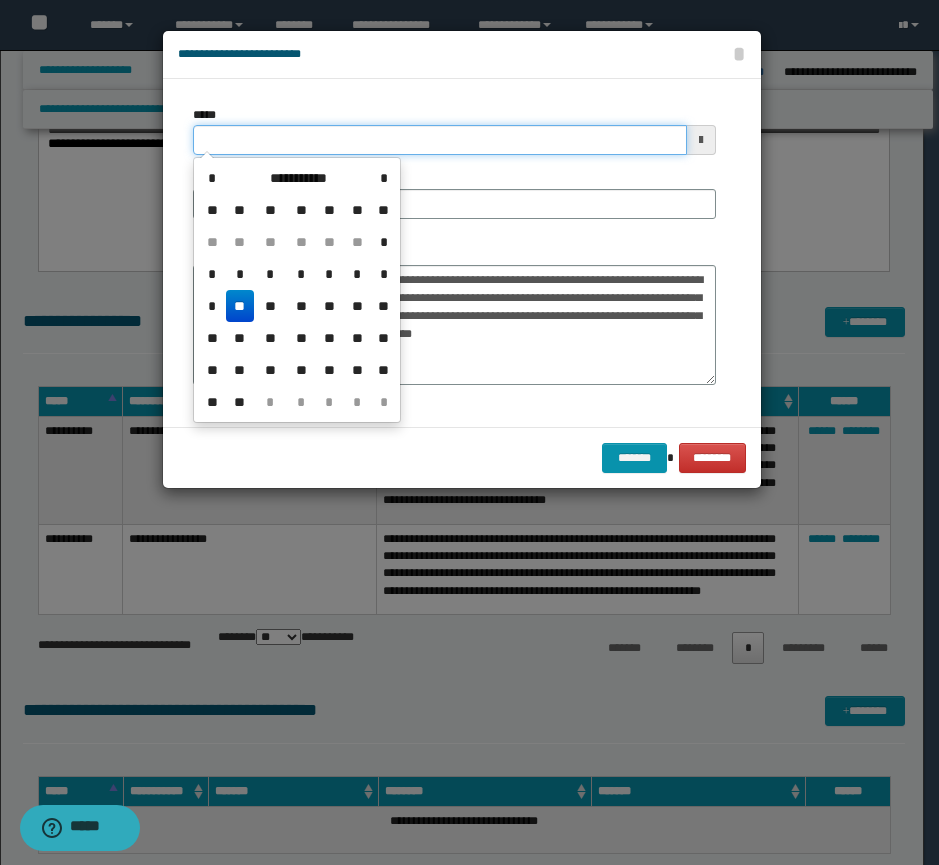 click on "*****" at bounding box center [440, 140] 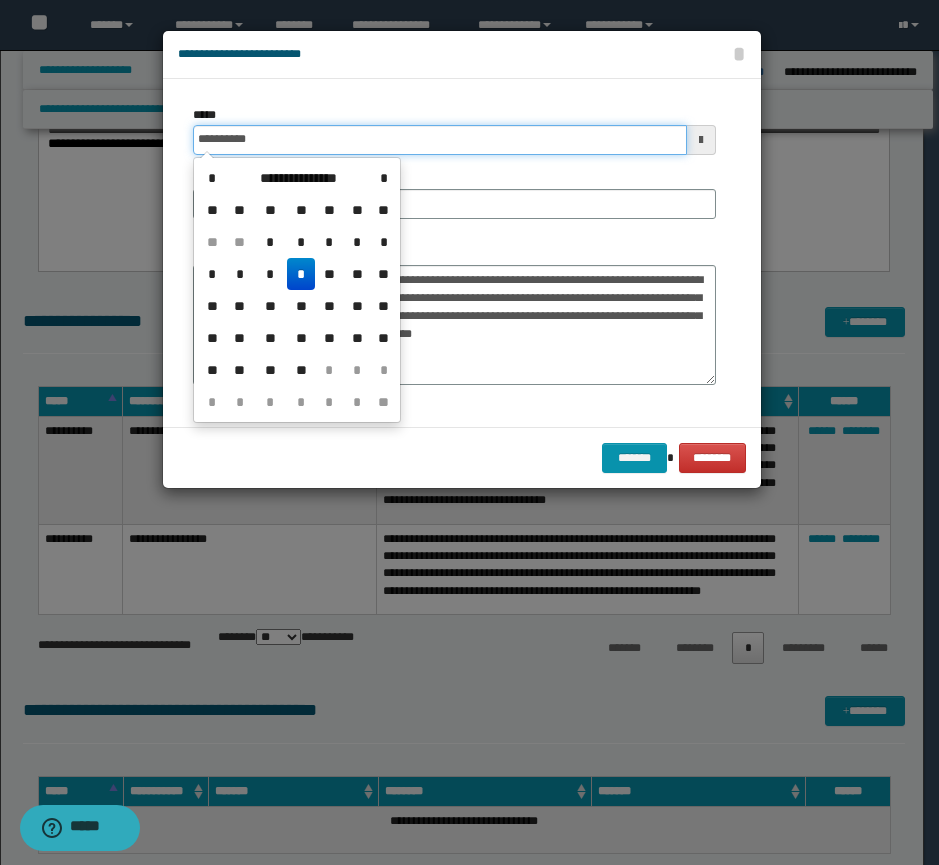 type on "**********" 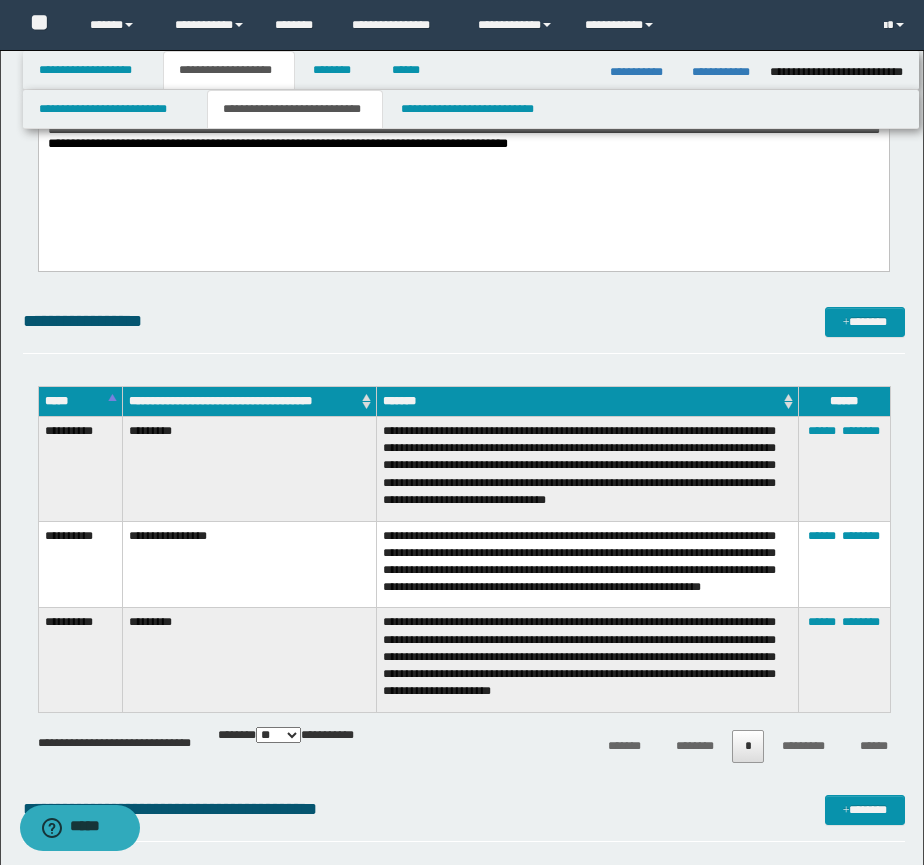 scroll, scrollTop: 637, scrollLeft: 0, axis: vertical 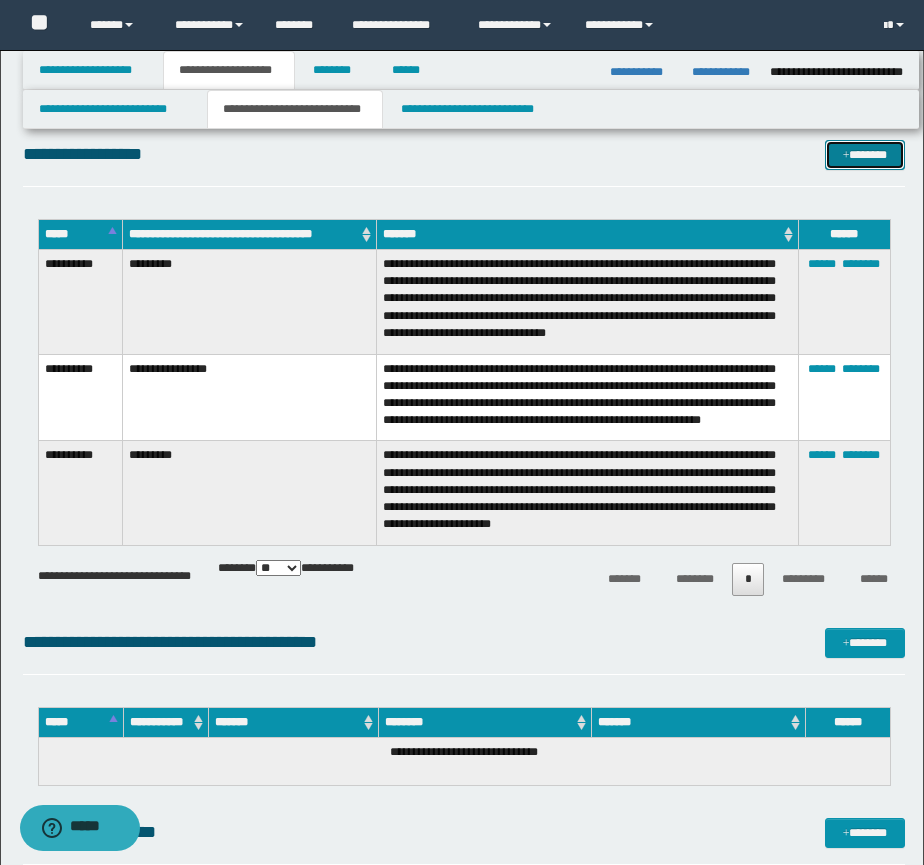 click on "*******" at bounding box center (865, 155) 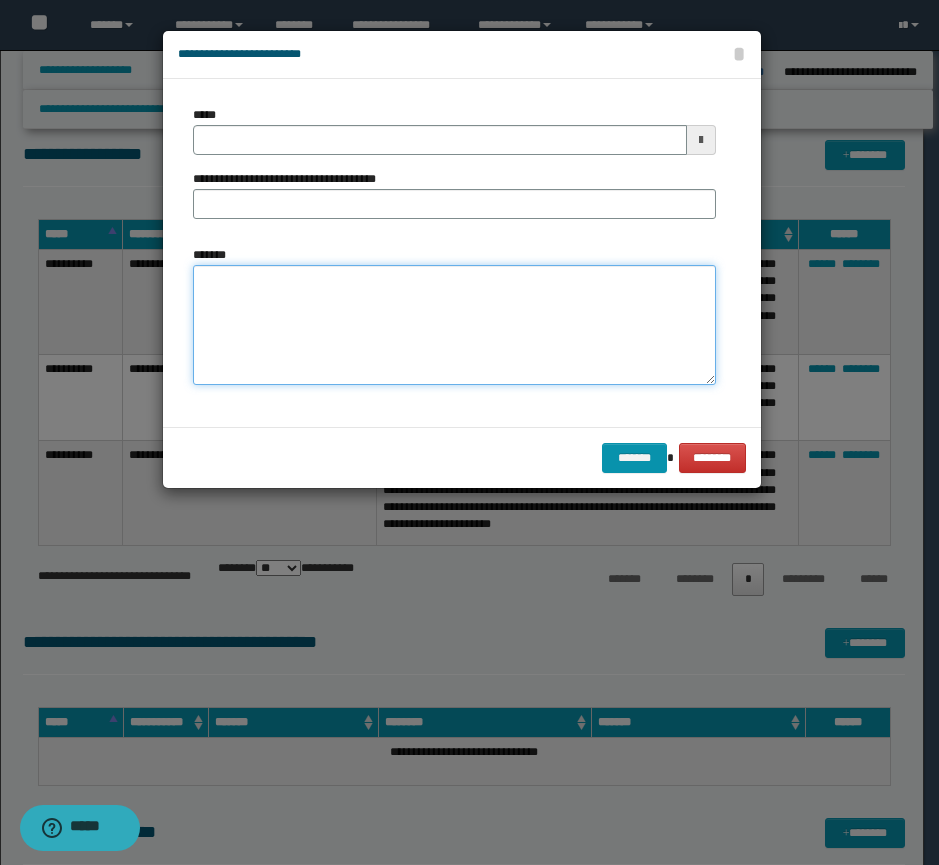 click on "*******" at bounding box center [454, 325] 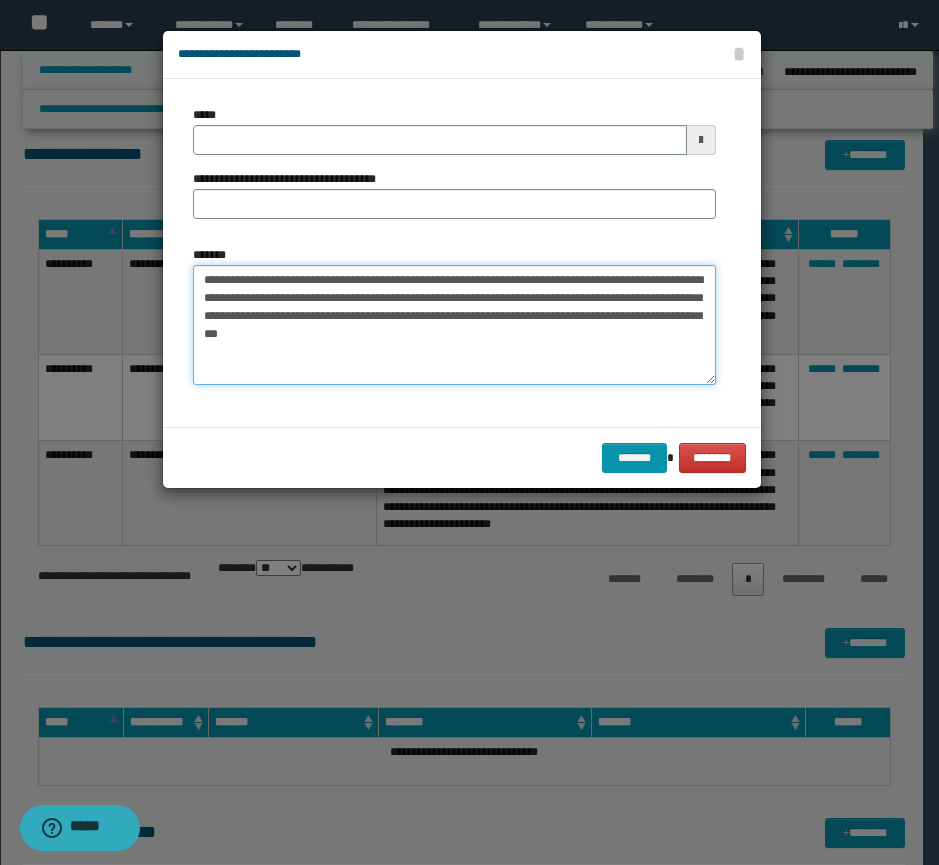 type on "**********" 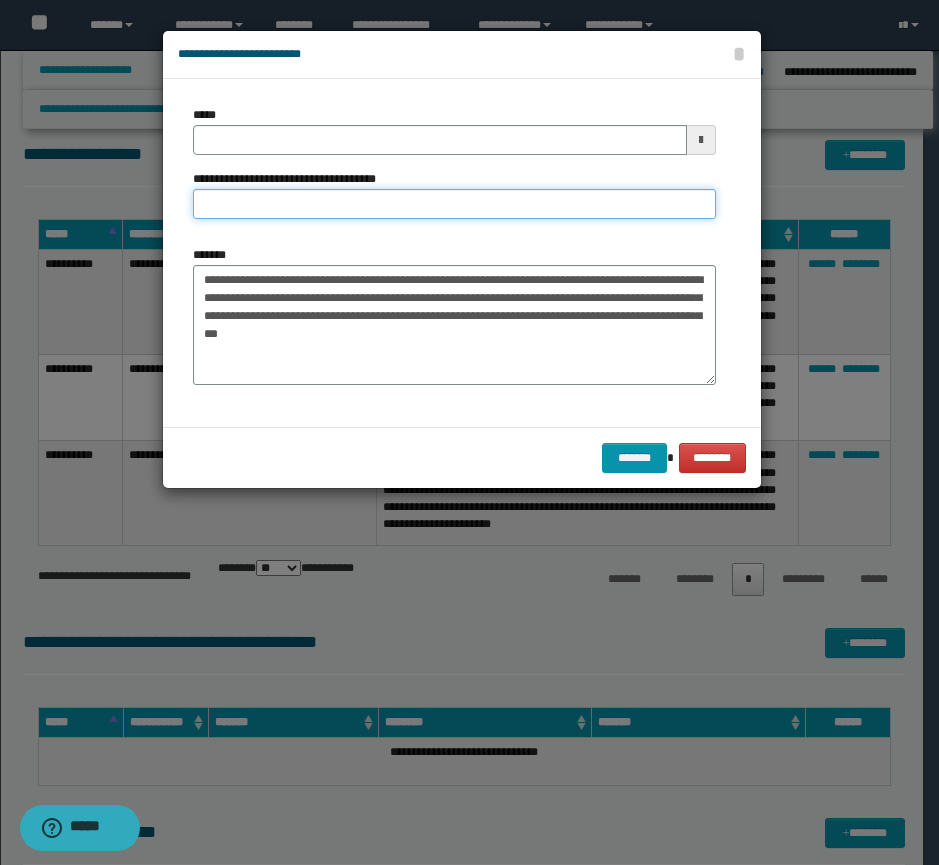 click on "**********" at bounding box center (454, 204) 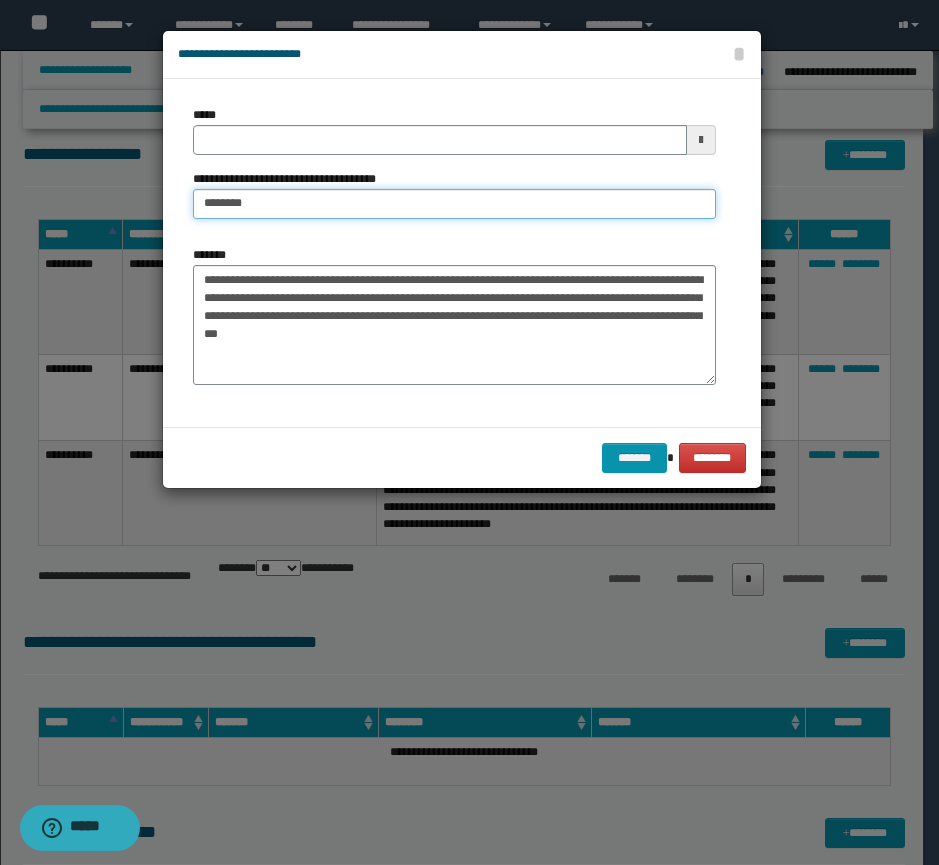 type on "**********" 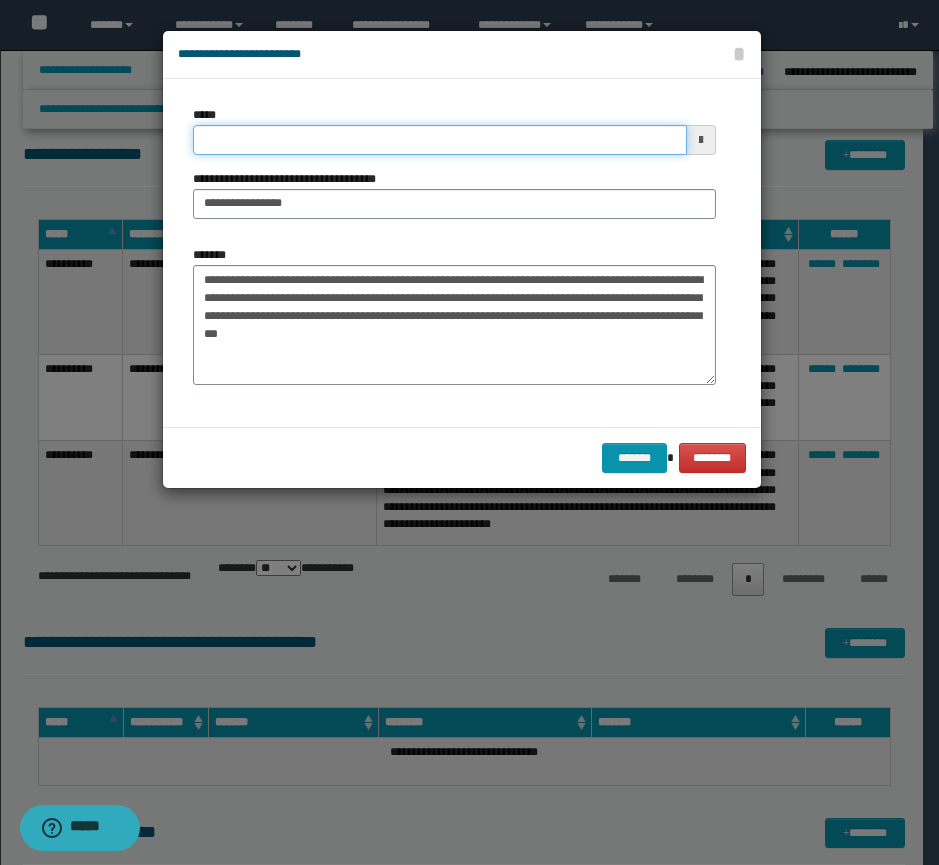 click on "*****" at bounding box center (440, 140) 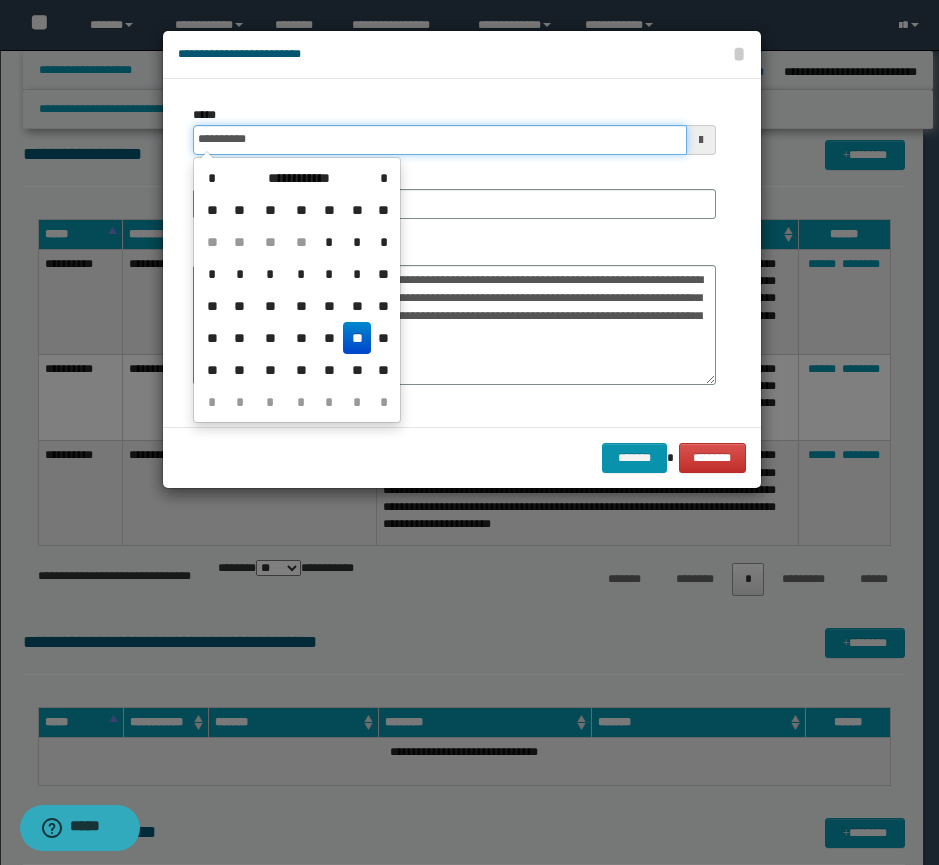 type on "**********" 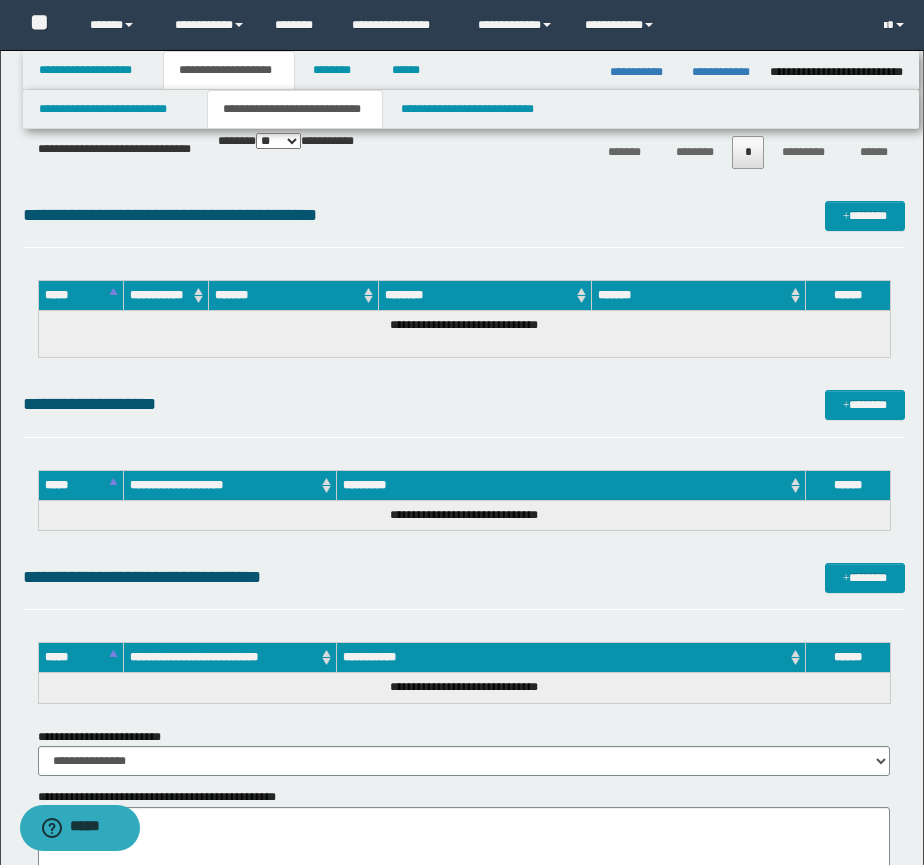scroll, scrollTop: 1167, scrollLeft: 0, axis: vertical 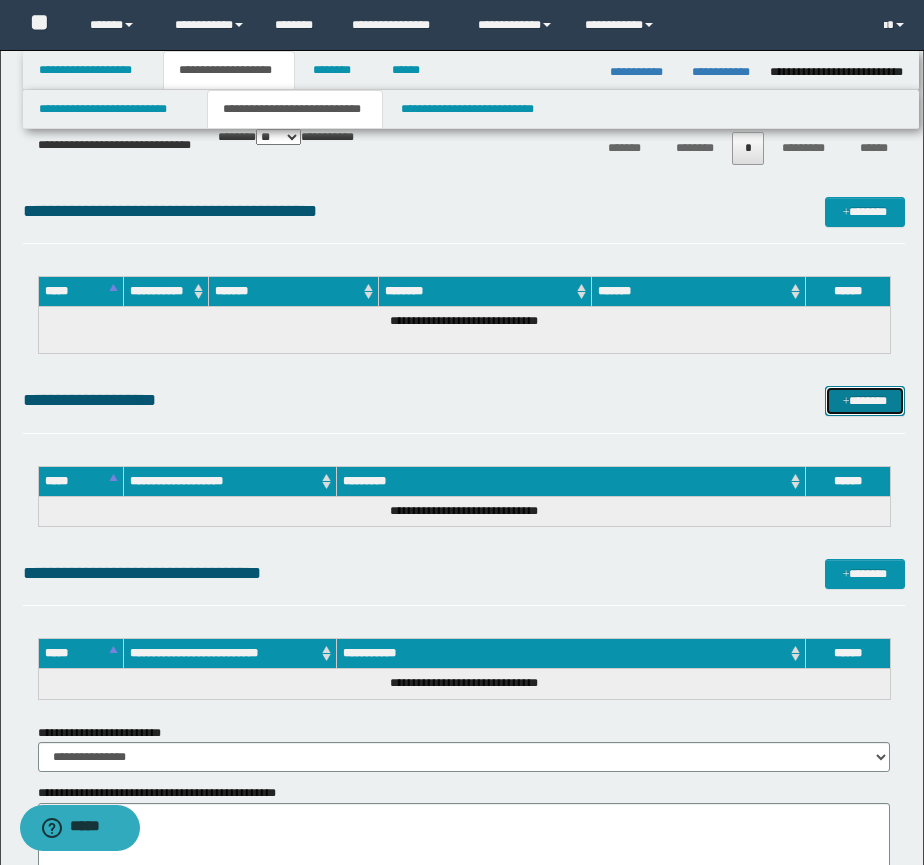 click on "*******" at bounding box center [865, 401] 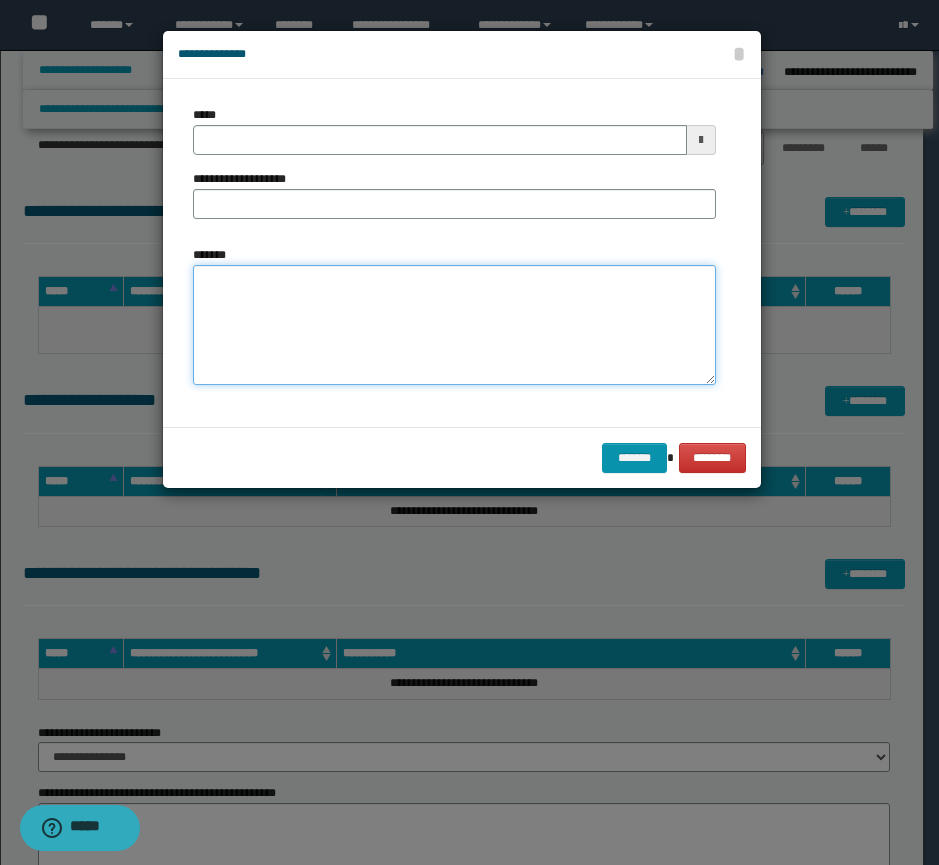 click on "*******" at bounding box center (454, 325) 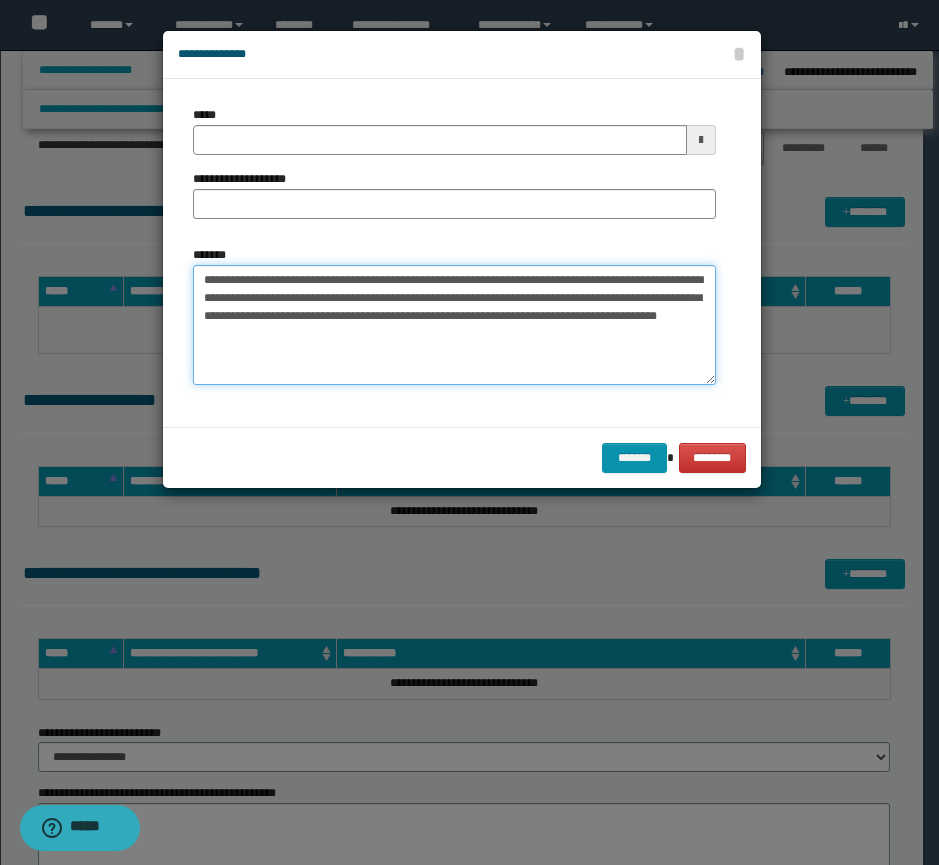 type on "**********" 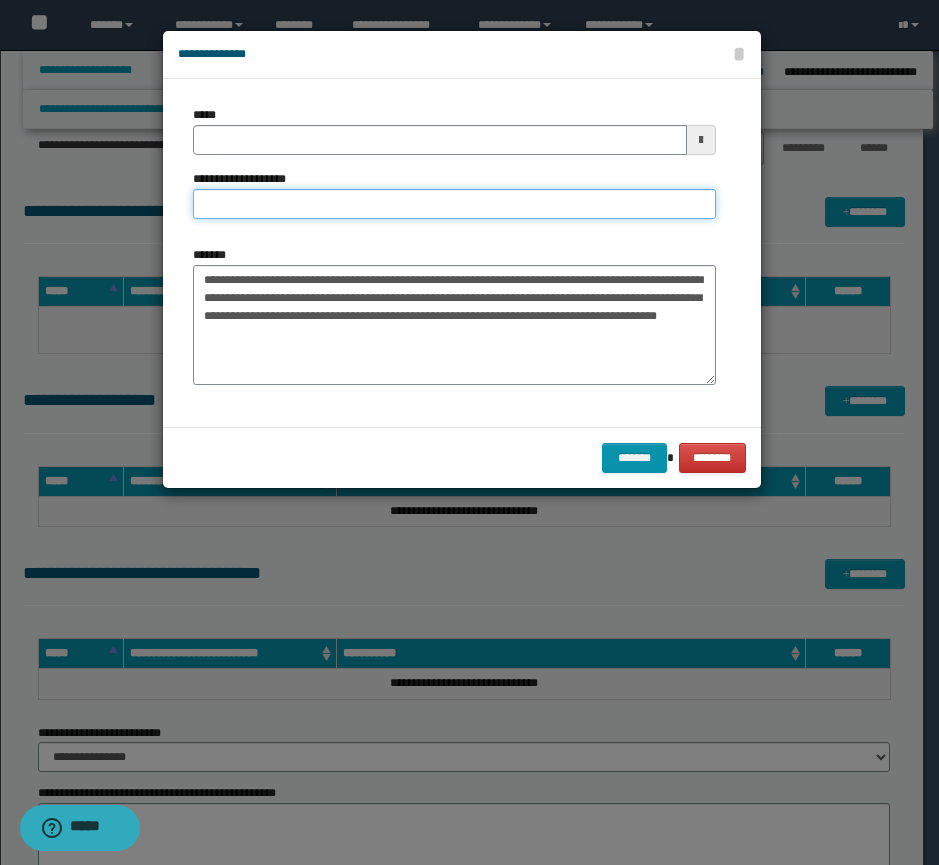 click on "**********" at bounding box center [454, 204] 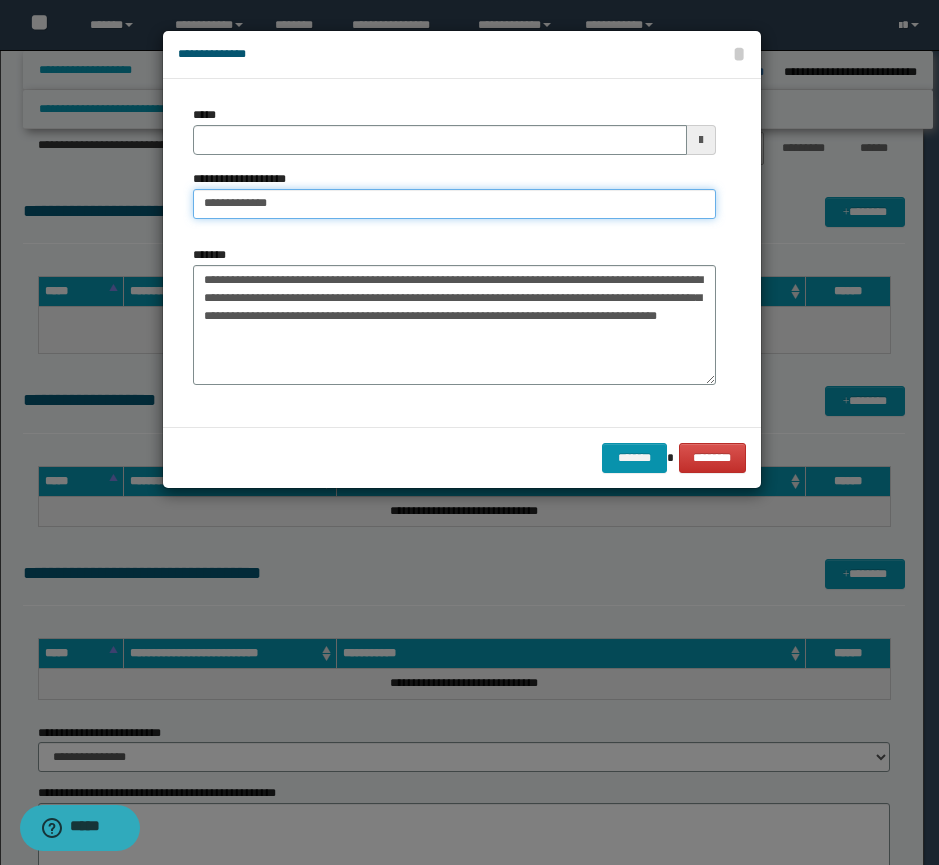 type on "**********" 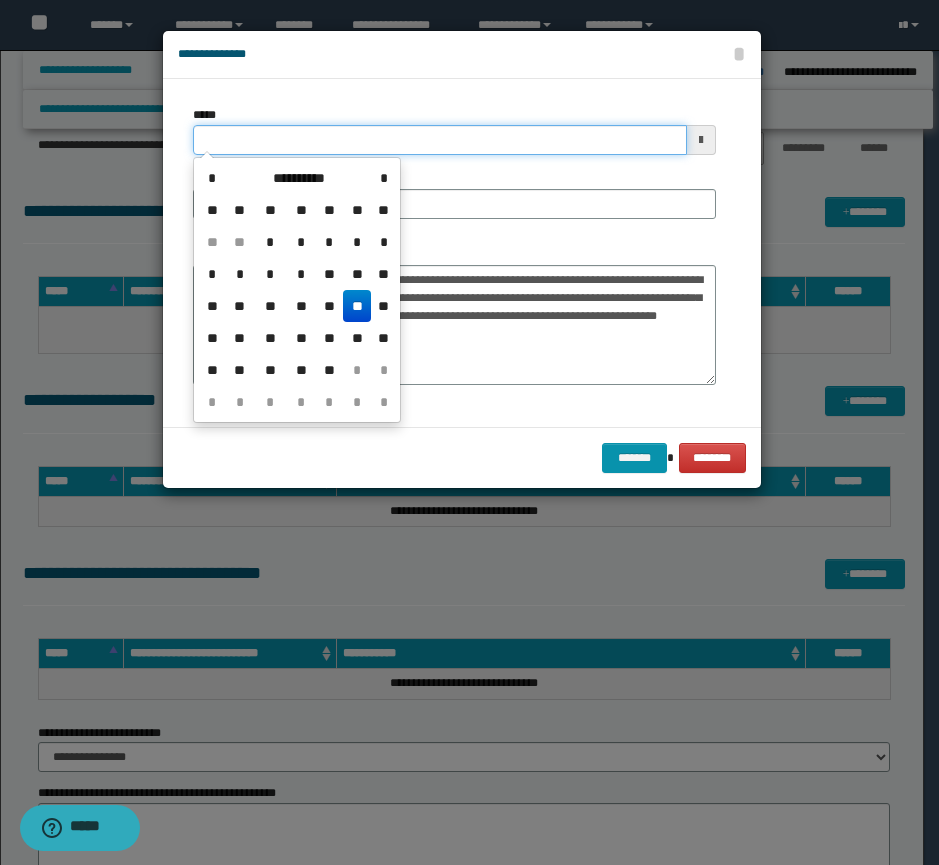 click on "*****" at bounding box center (440, 140) 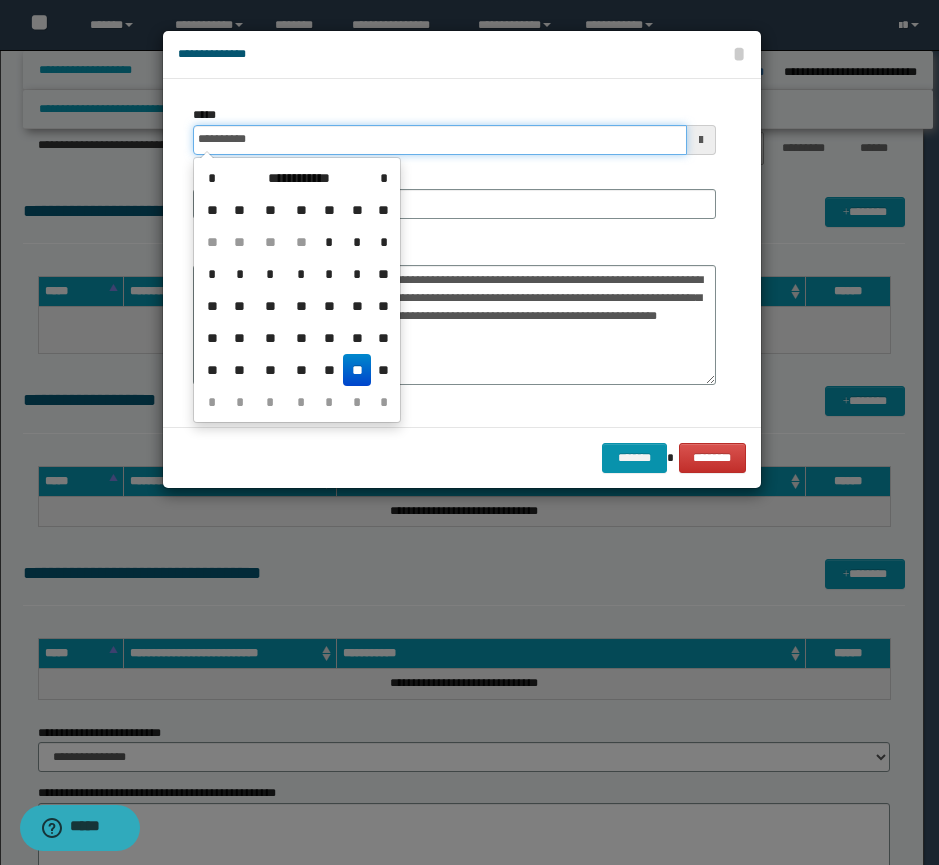 type on "**********" 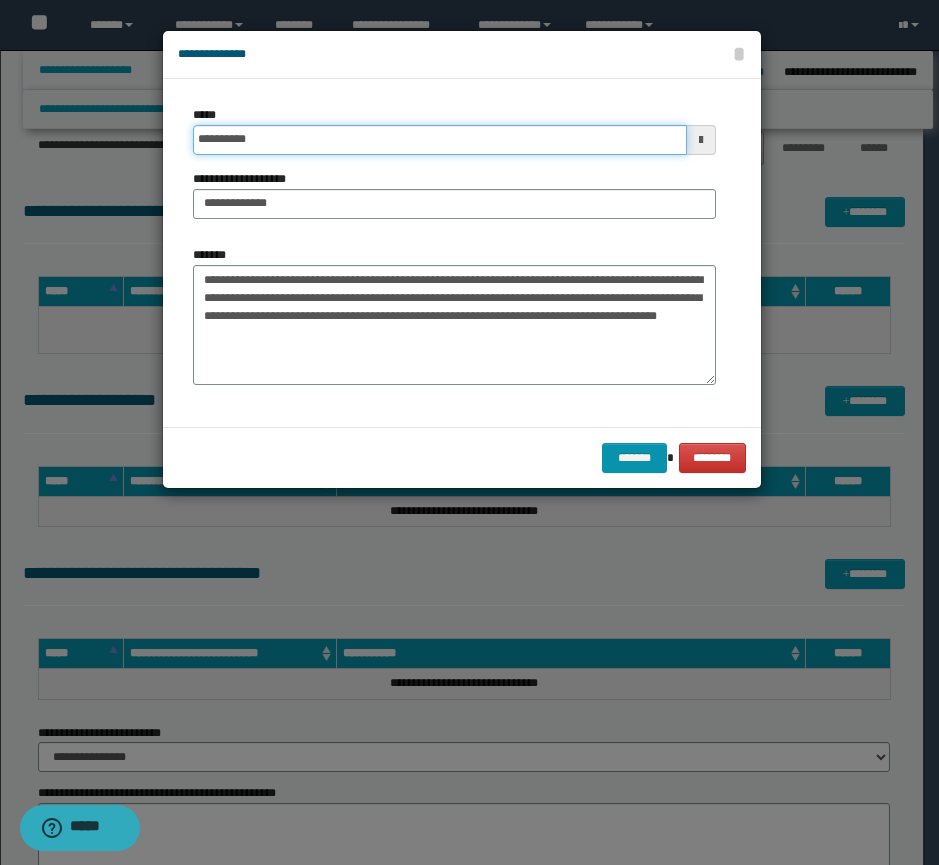click on "*******" at bounding box center [634, 458] 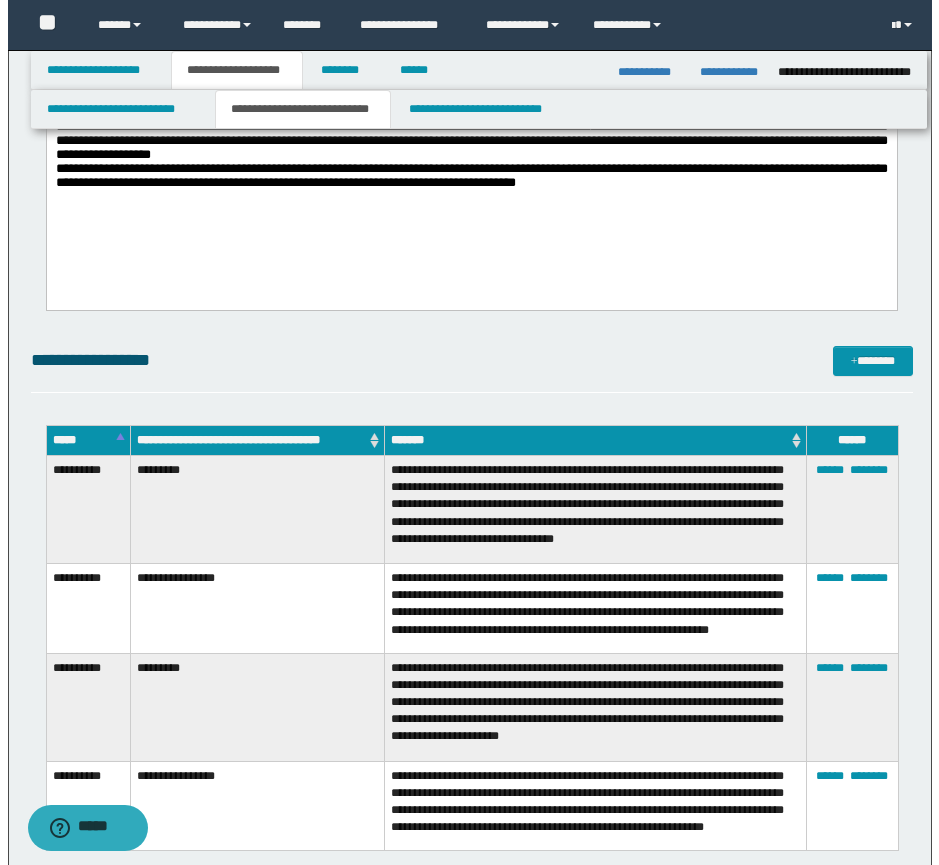 scroll, scrollTop: 500, scrollLeft: 0, axis: vertical 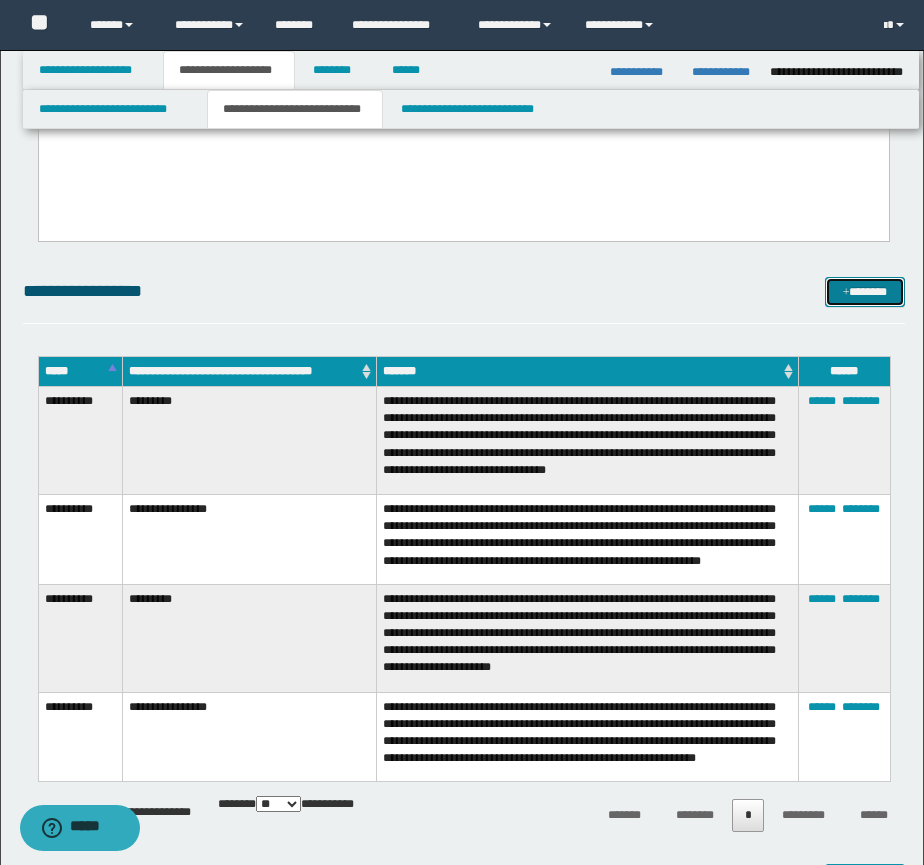 click on "*******" at bounding box center [865, 292] 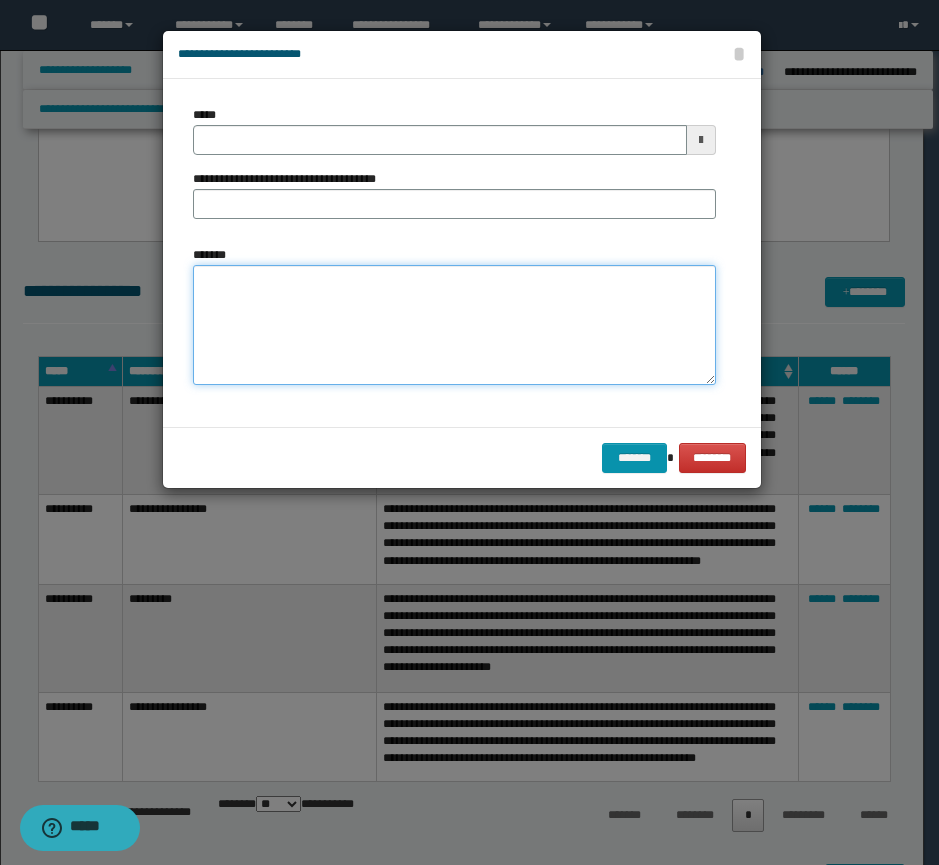 click on "*******" at bounding box center (454, 325) 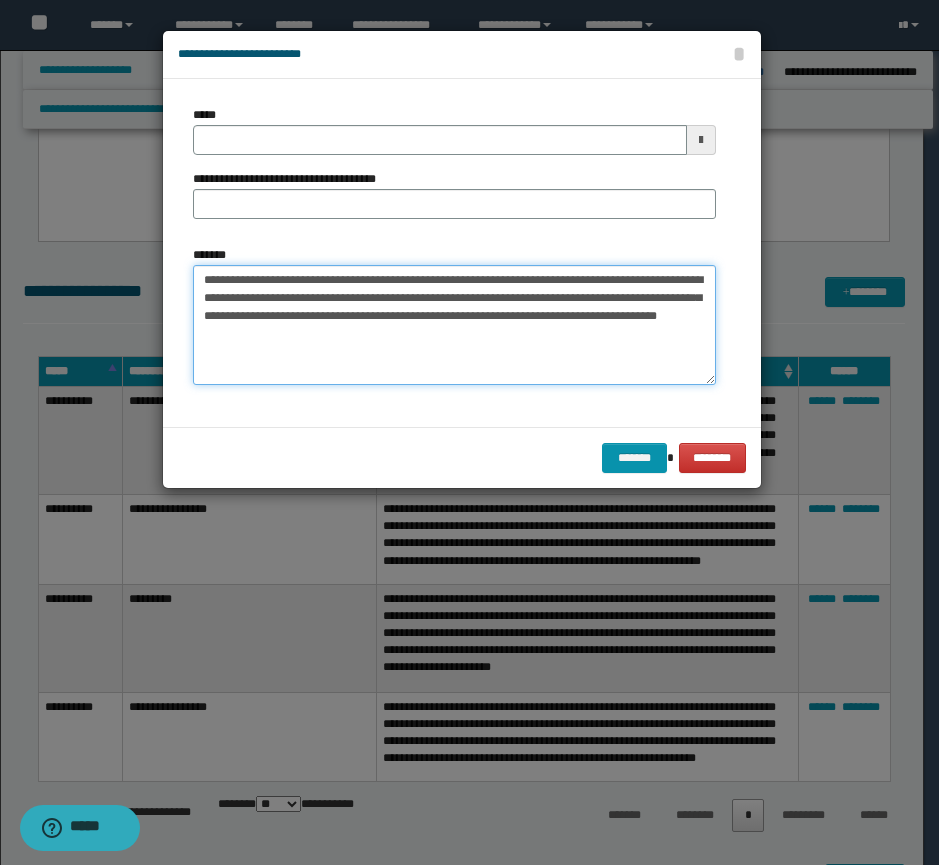 type on "**********" 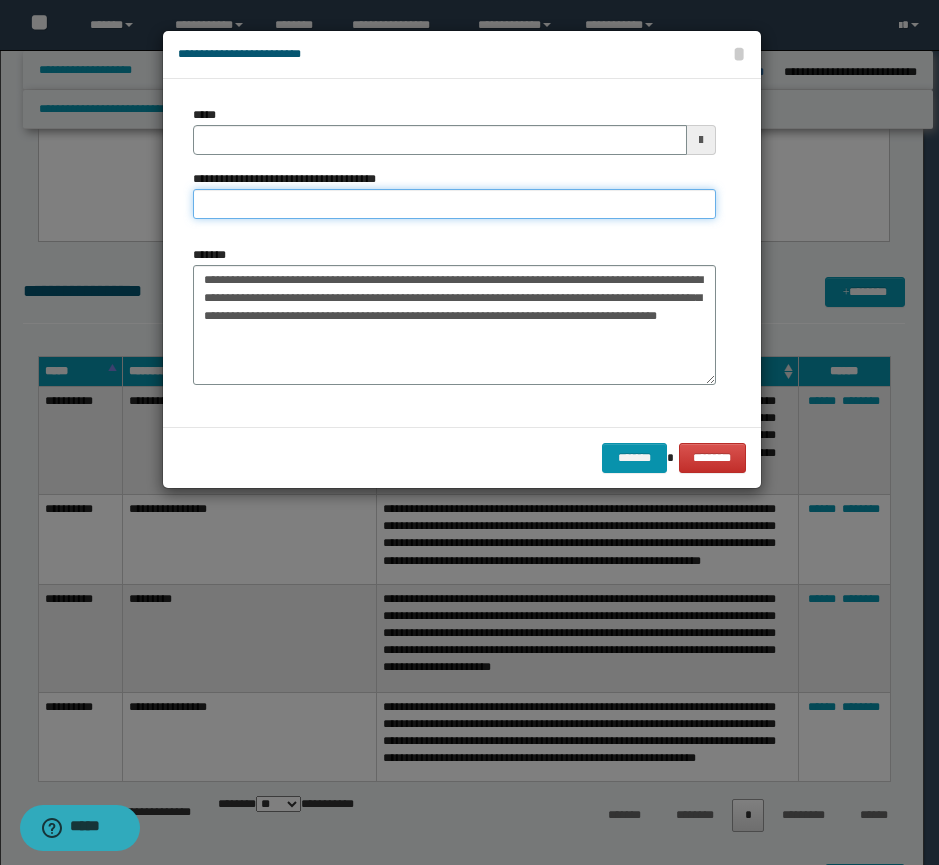 click on "**********" at bounding box center (454, 204) 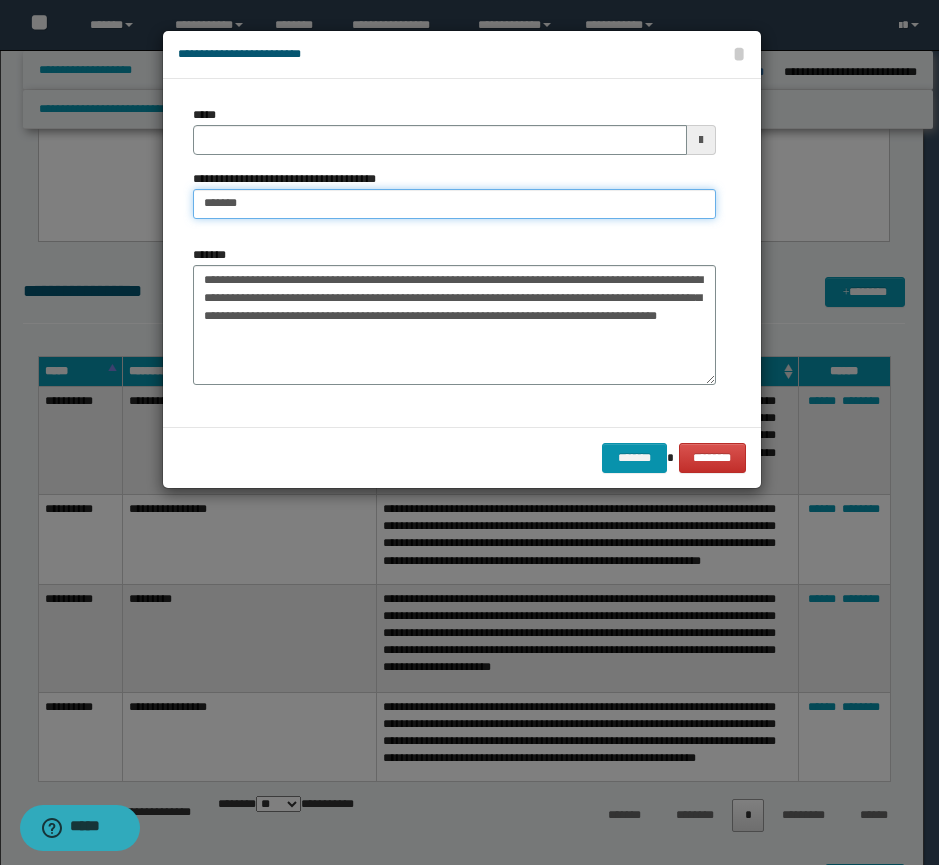type on "*********" 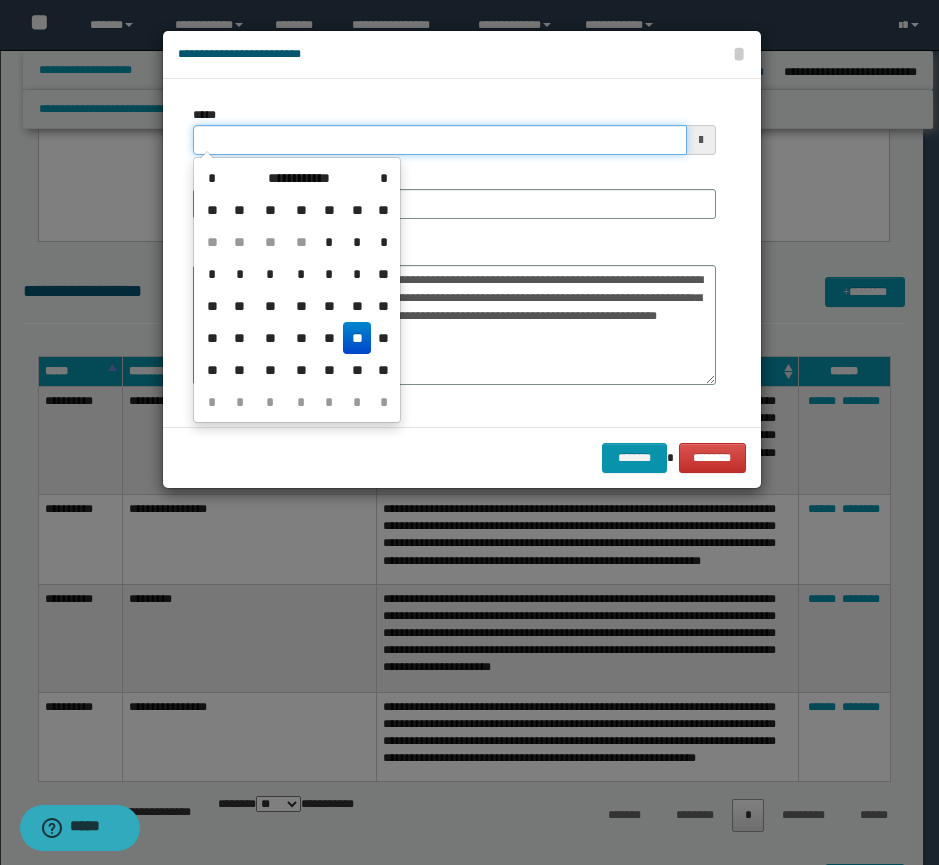 click on "*****" at bounding box center (440, 140) 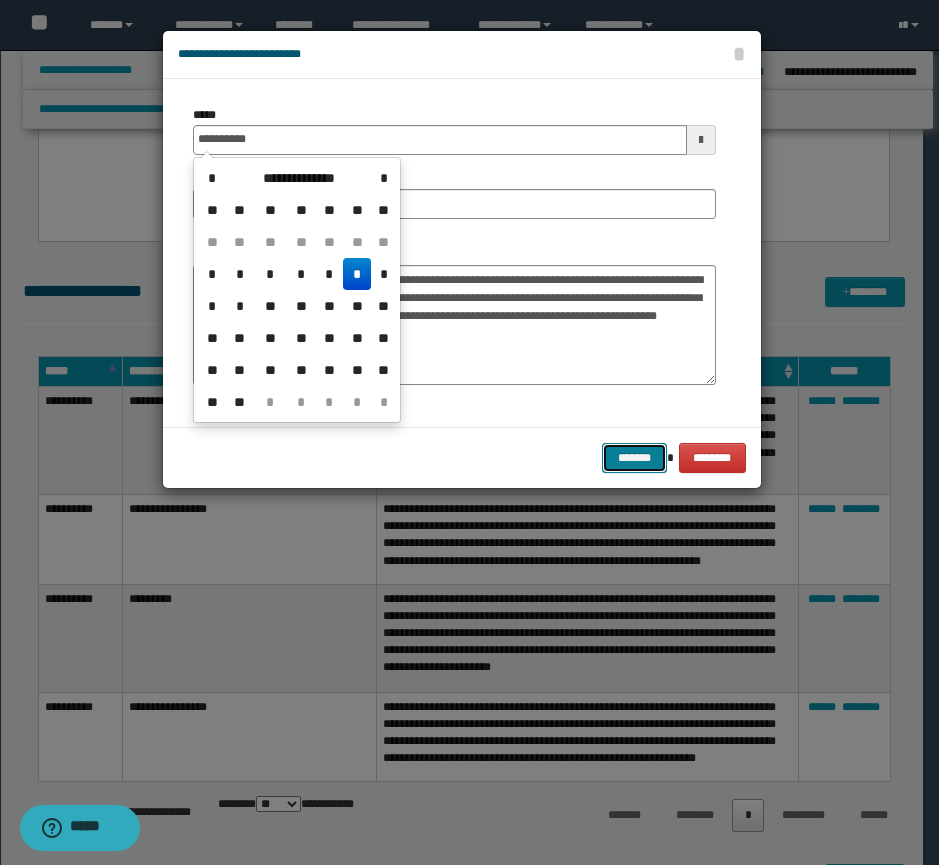 type on "**********" 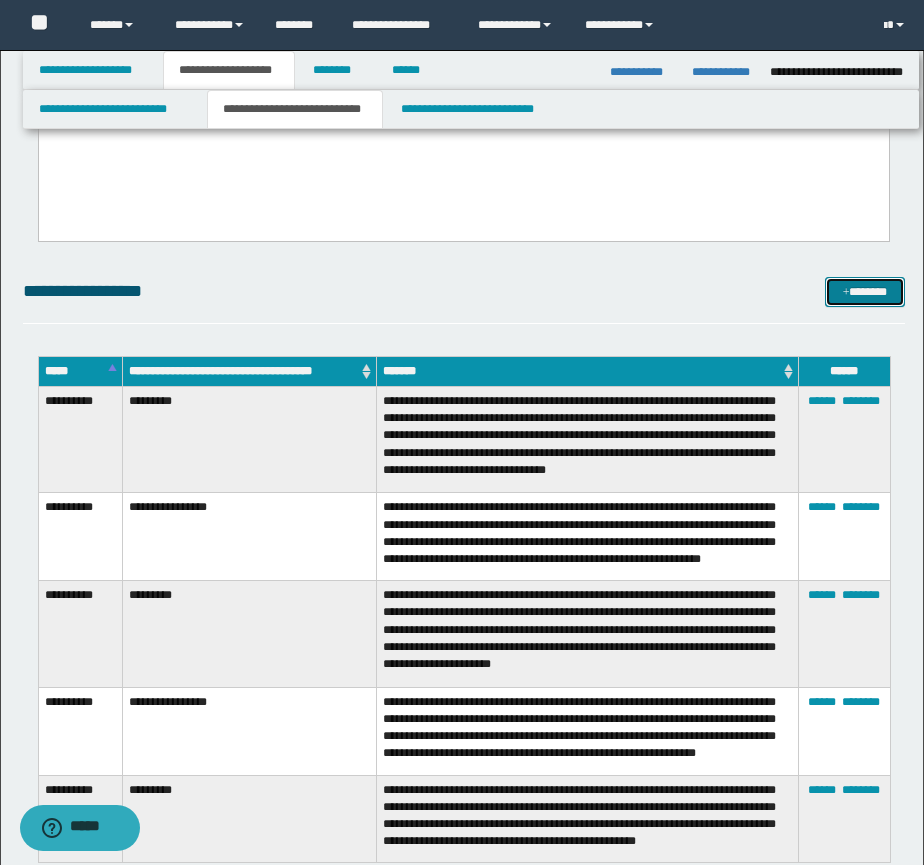 click on "*******" at bounding box center (865, 292) 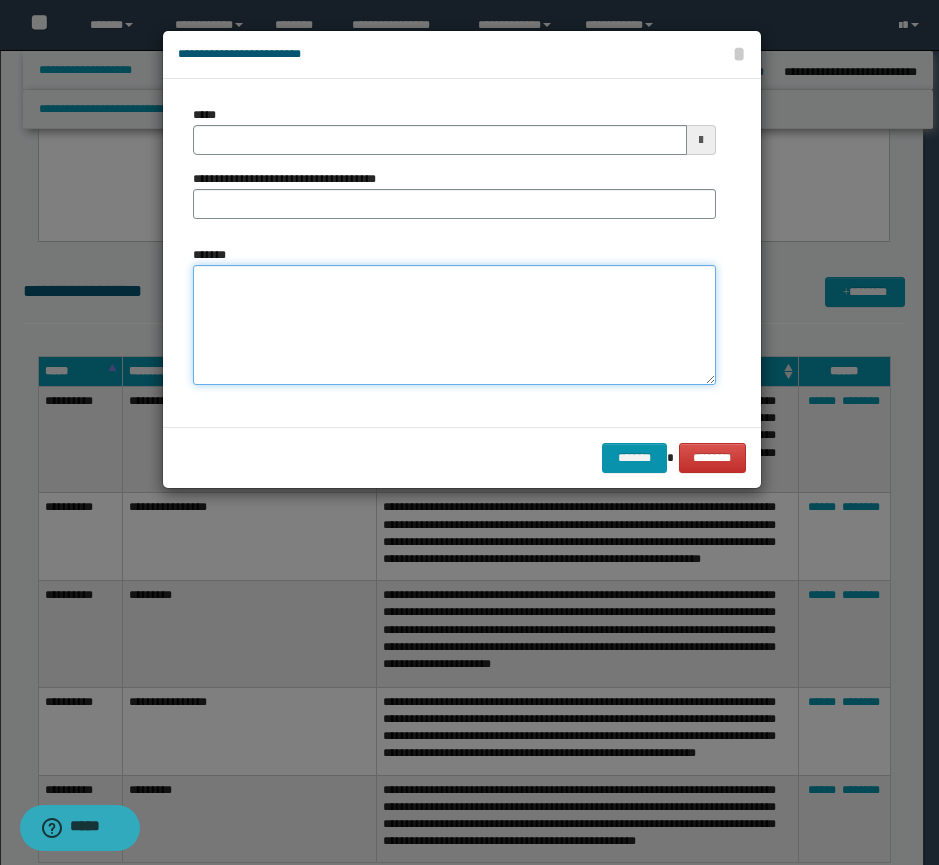 click on "*******" at bounding box center (454, 325) 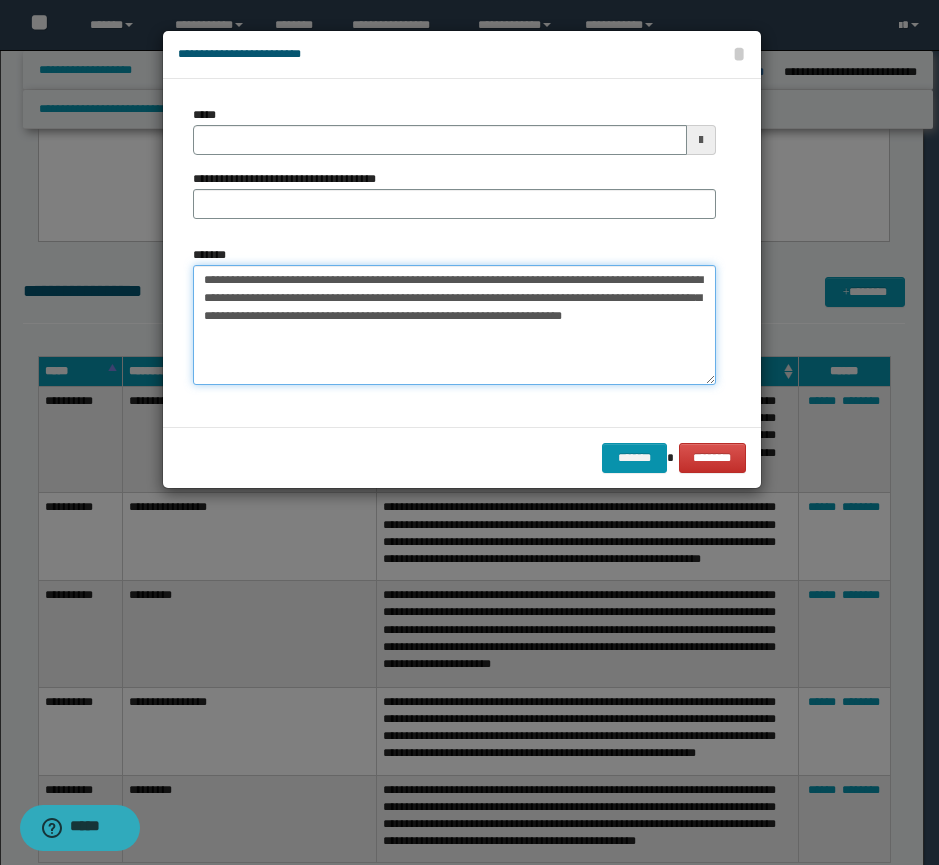 type on "**********" 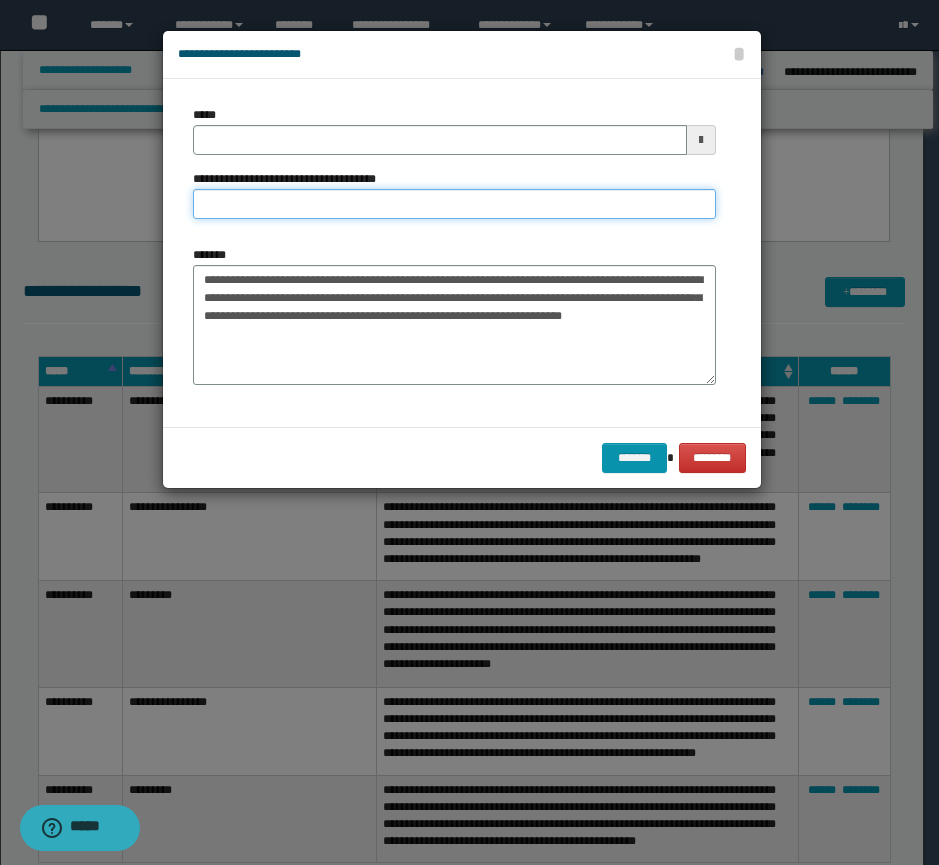 click on "**********" at bounding box center (454, 204) 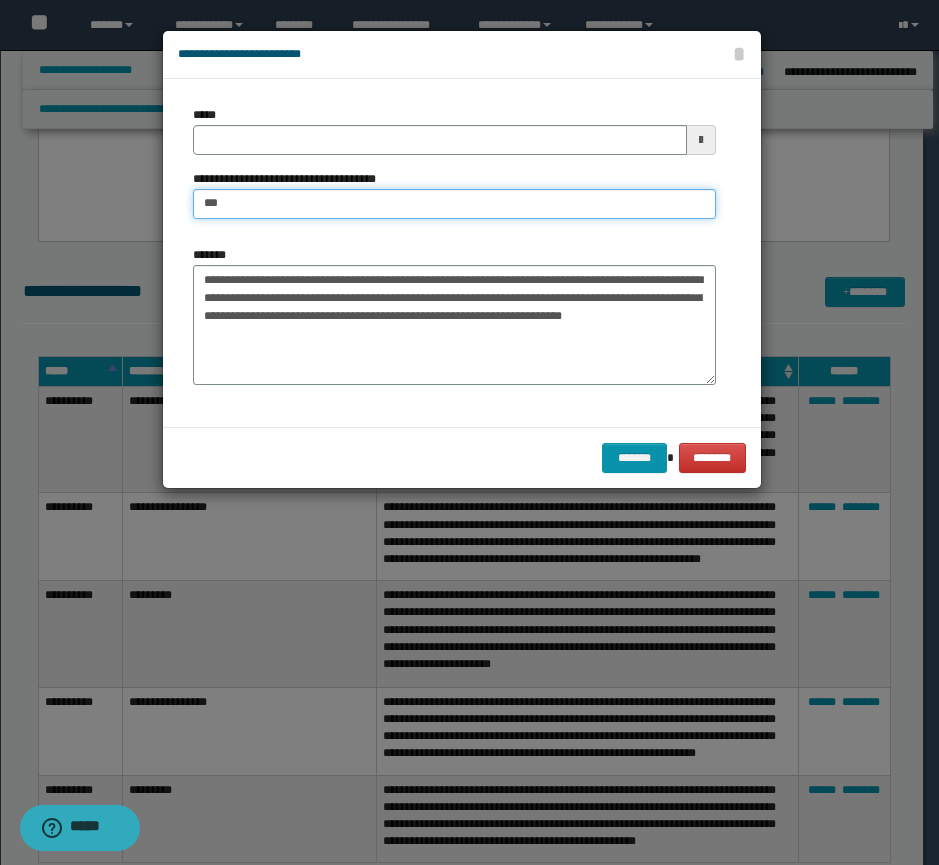 type on "**********" 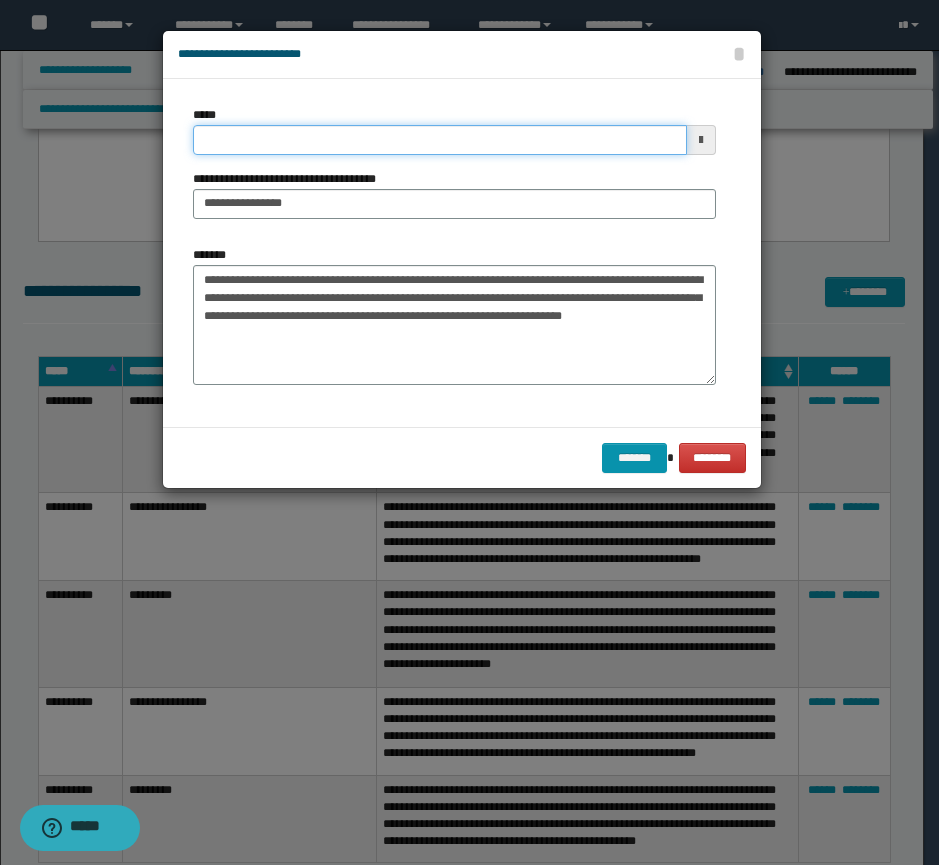 click on "*****" at bounding box center [440, 140] 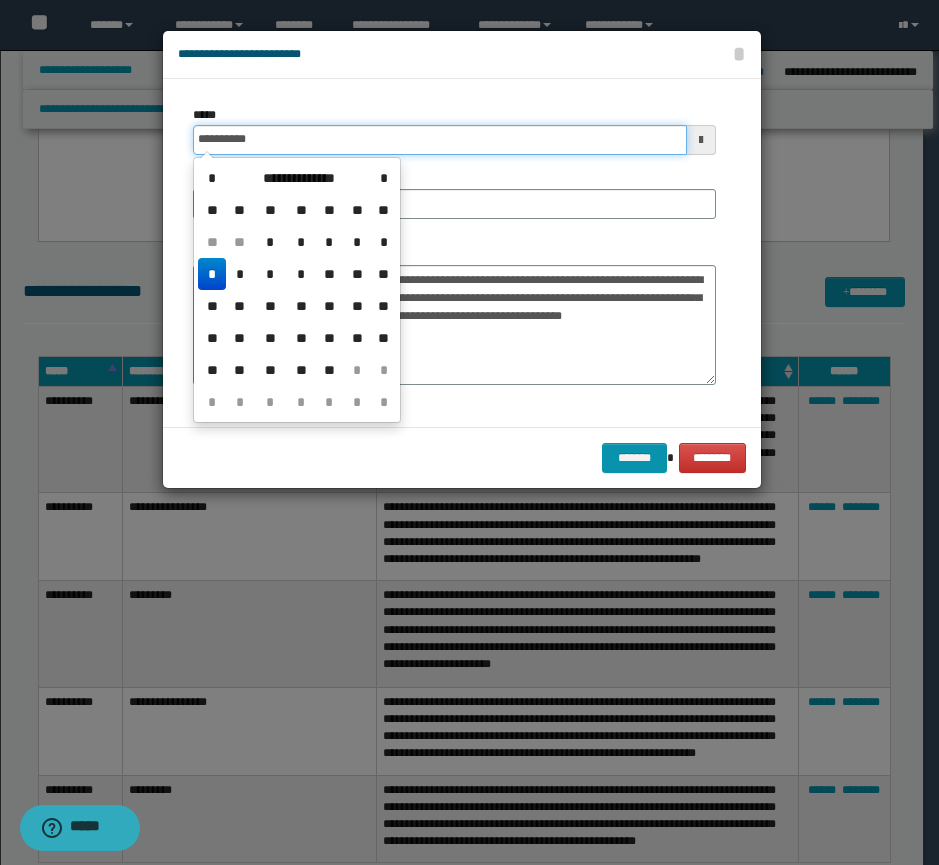 type on "**********" 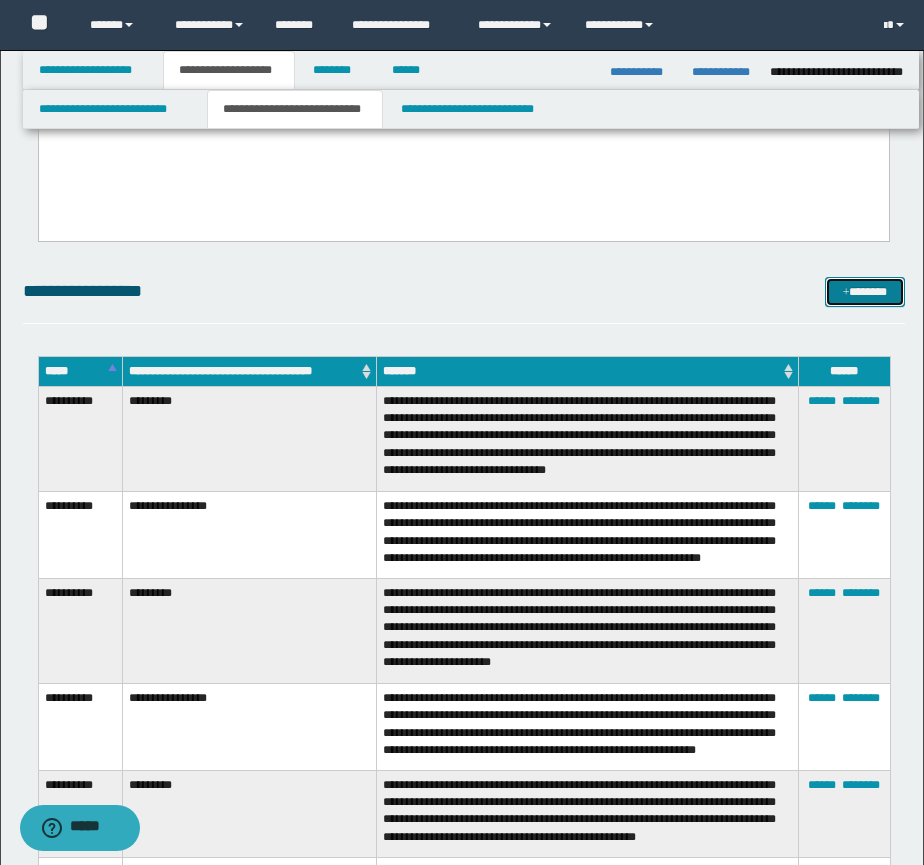click on "*******" at bounding box center (865, 292) 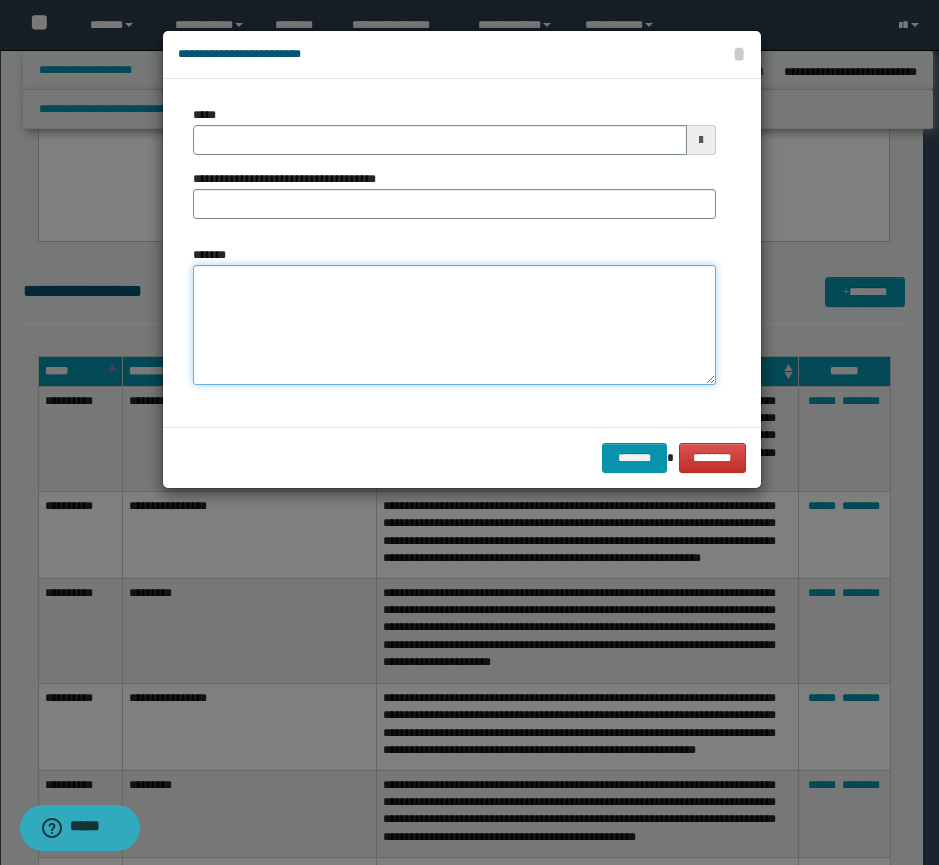 click on "*******" at bounding box center (454, 325) 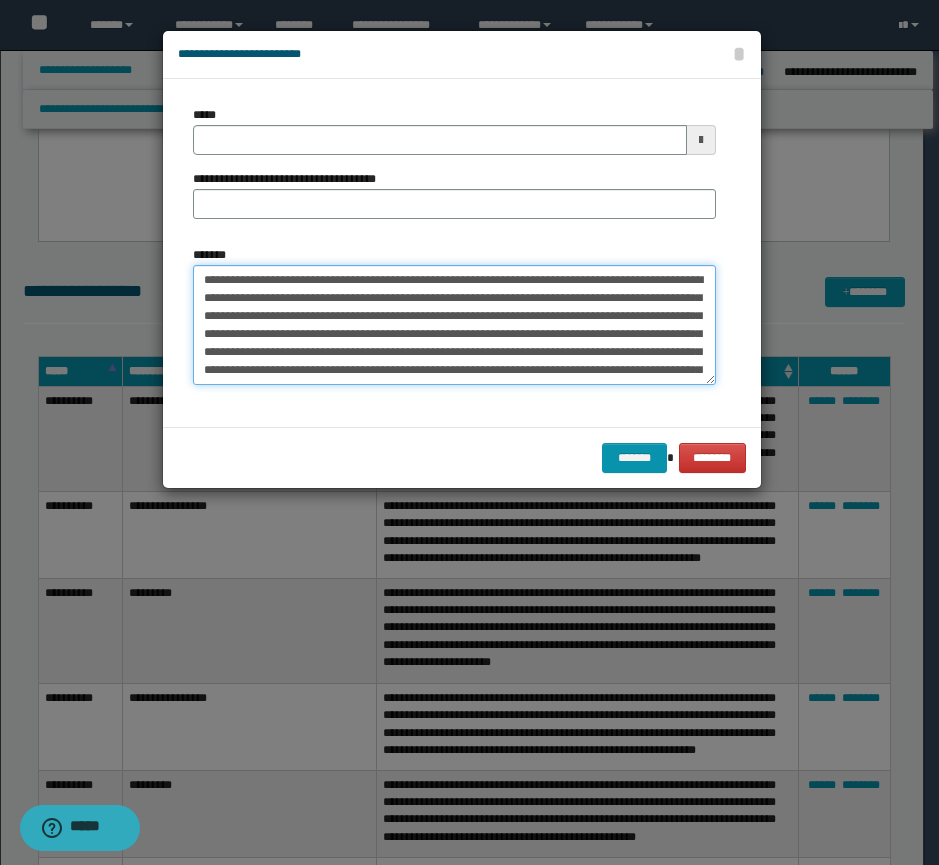 scroll, scrollTop: 30, scrollLeft: 0, axis: vertical 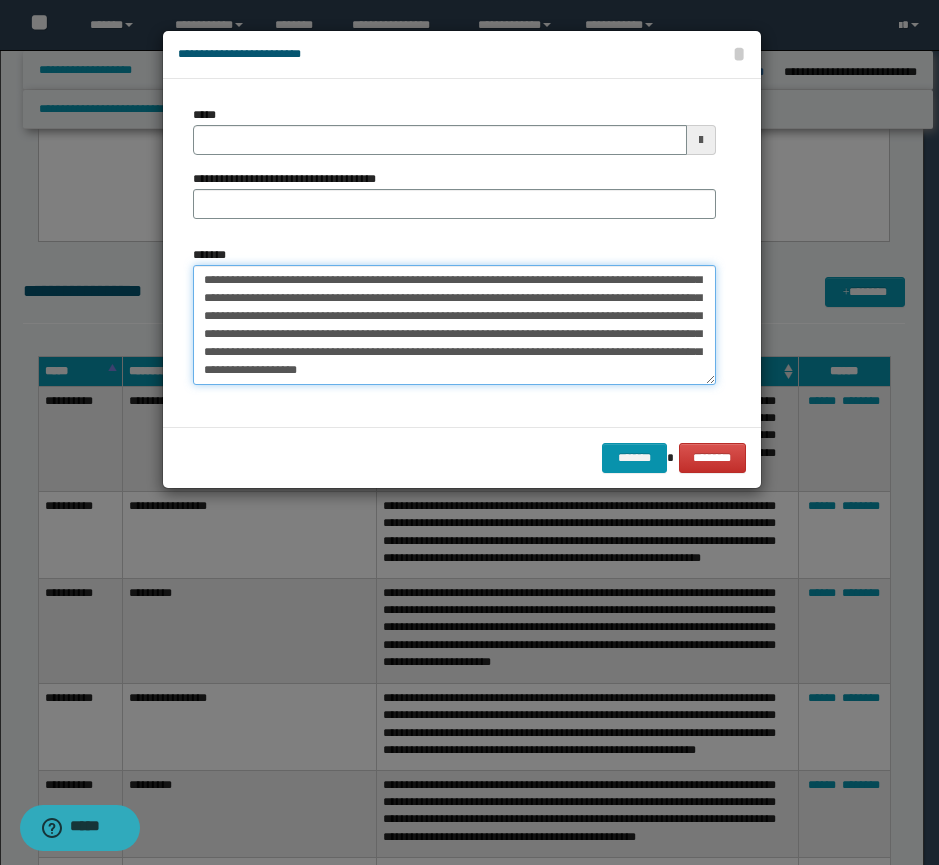 type on "**********" 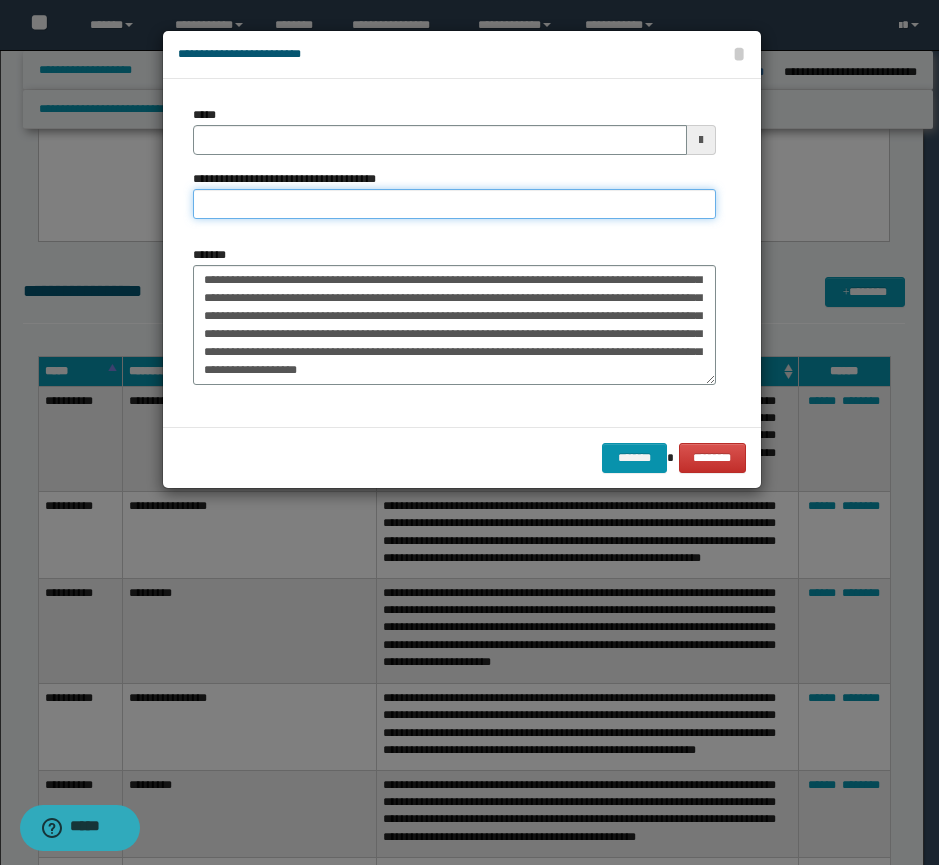 click on "**********" at bounding box center (454, 204) 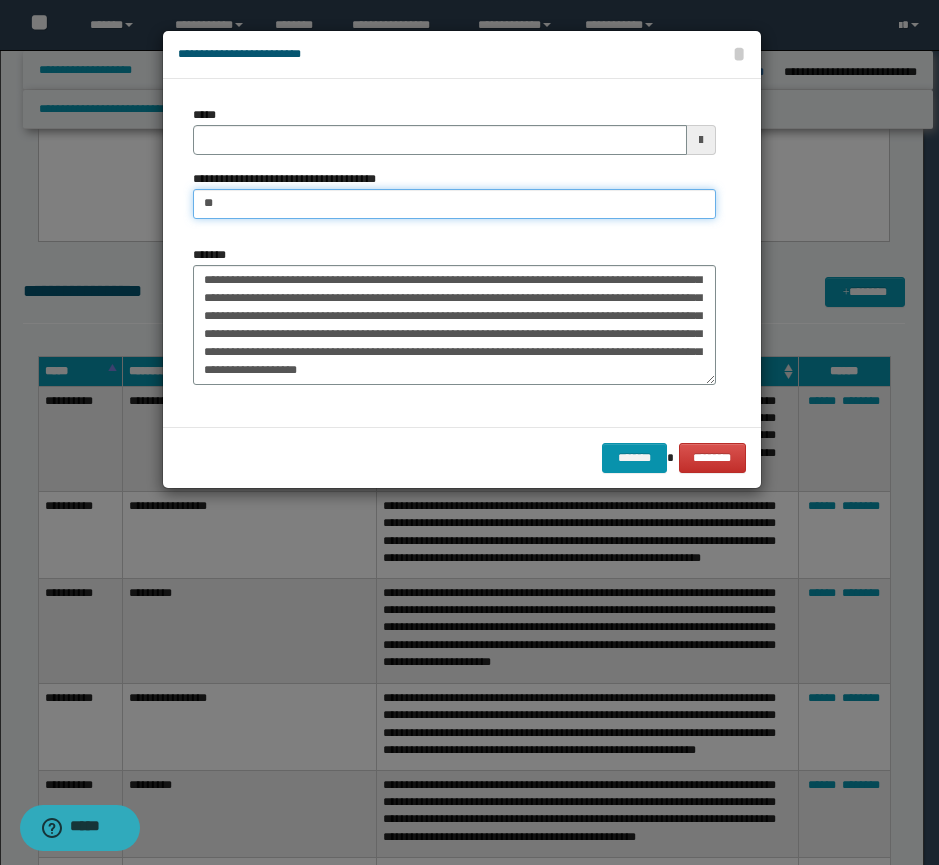 type on "**********" 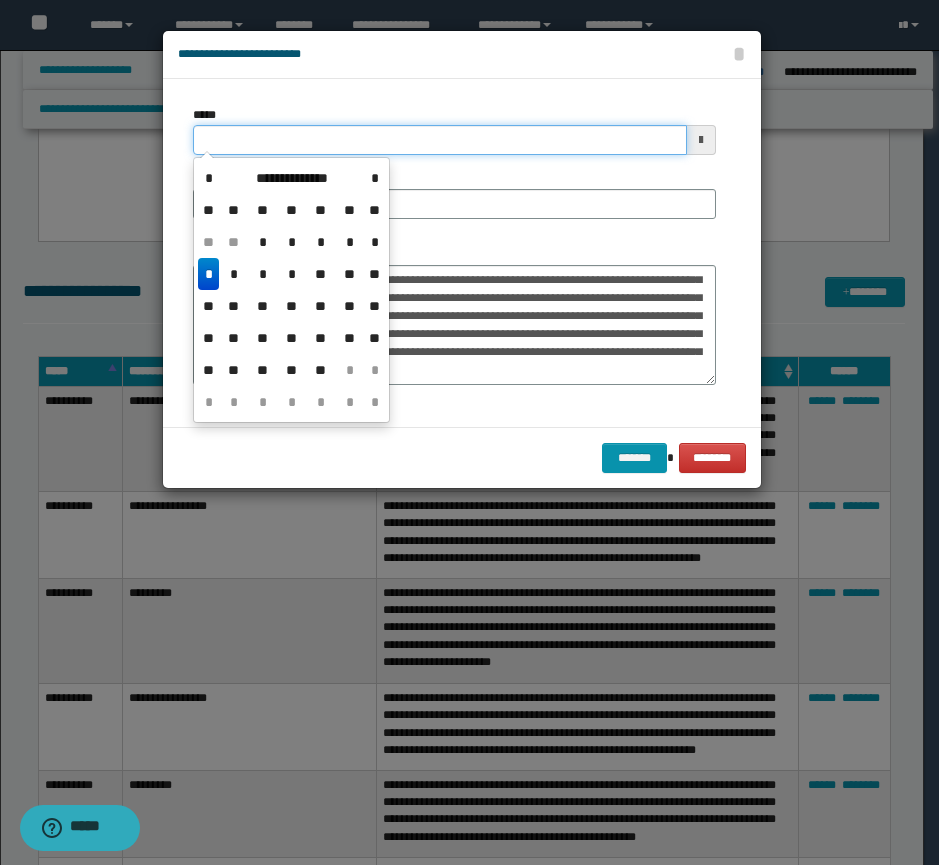 click on "*****" at bounding box center (440, 140) 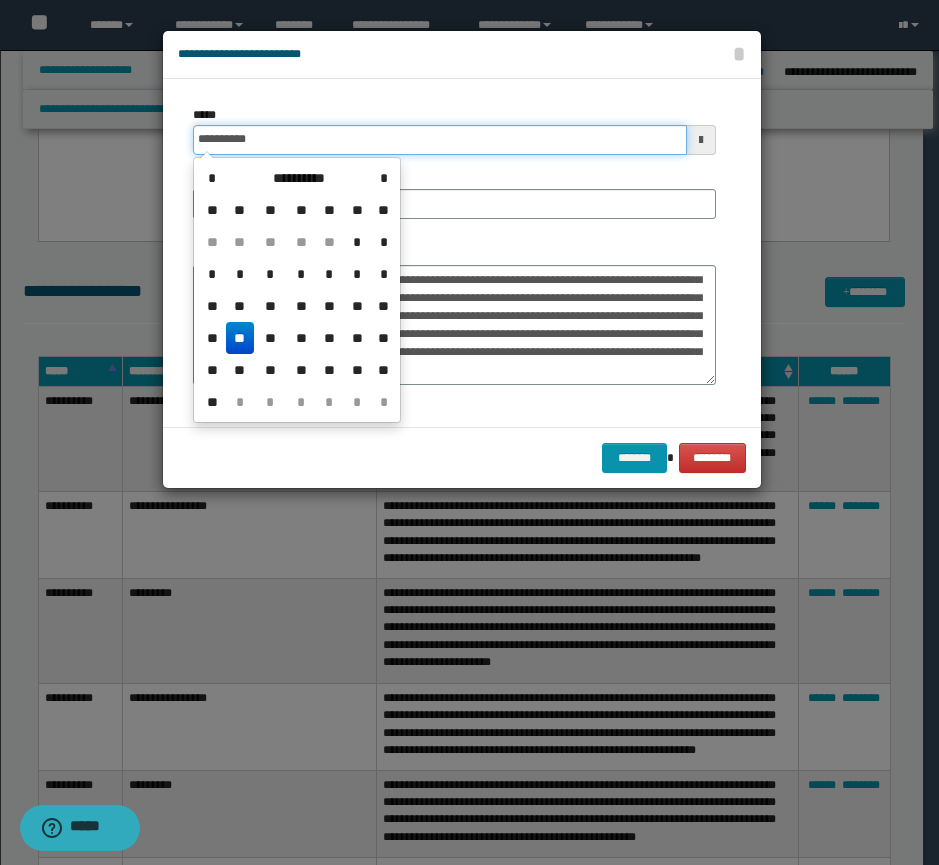 type on "**********" 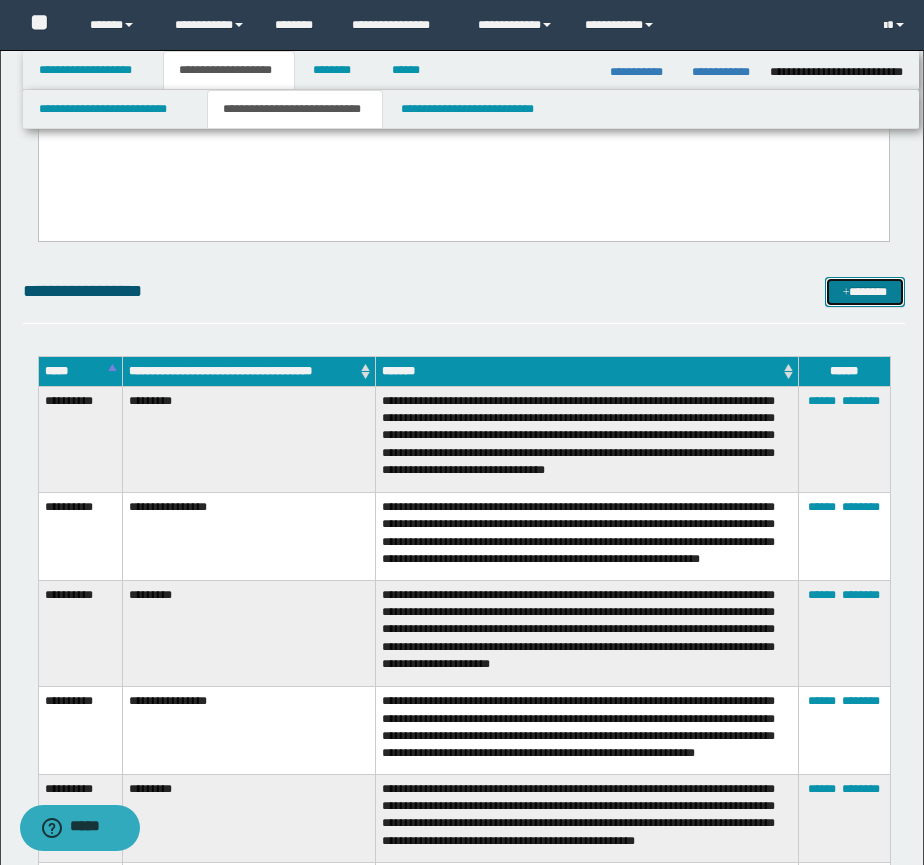 click on "*******" at bounding box center [865, 292] 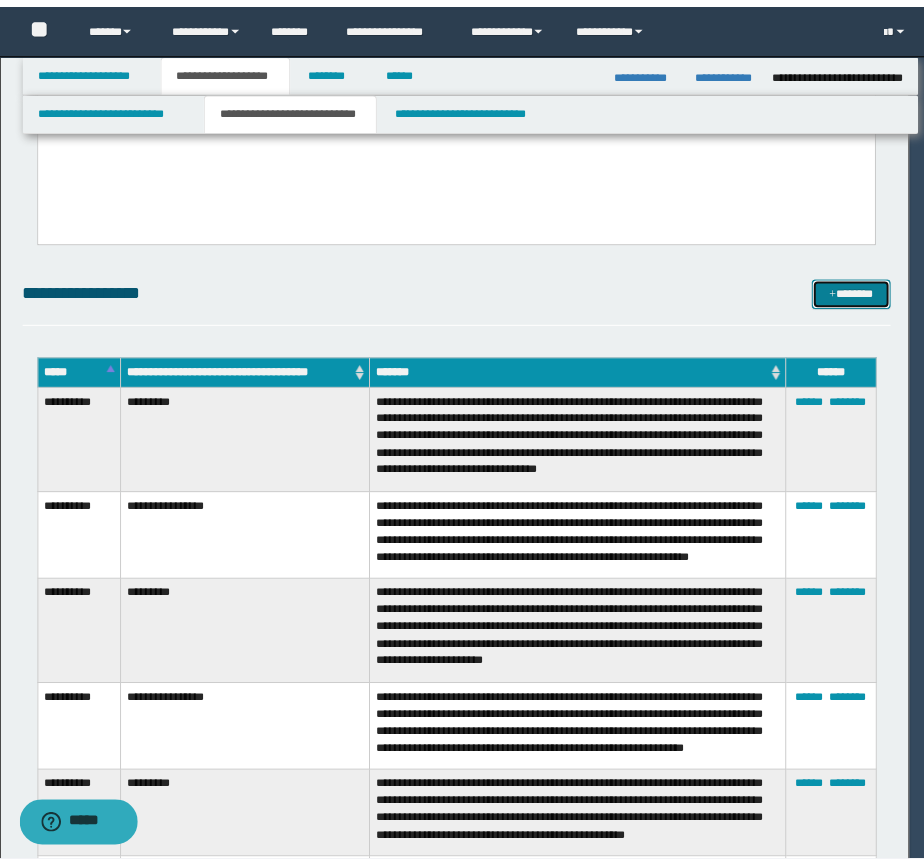 scroll, scrollTop: 0, scrollLeft: 0, axis: both 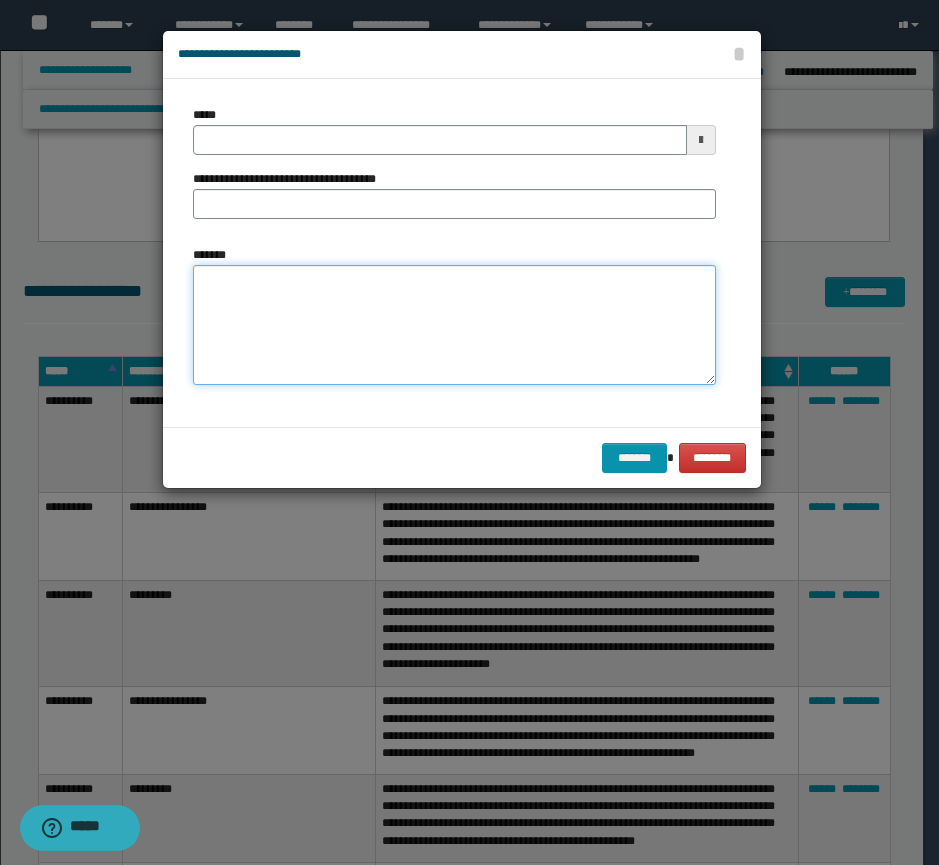 click on "*******" at bounding box center (454, 325) 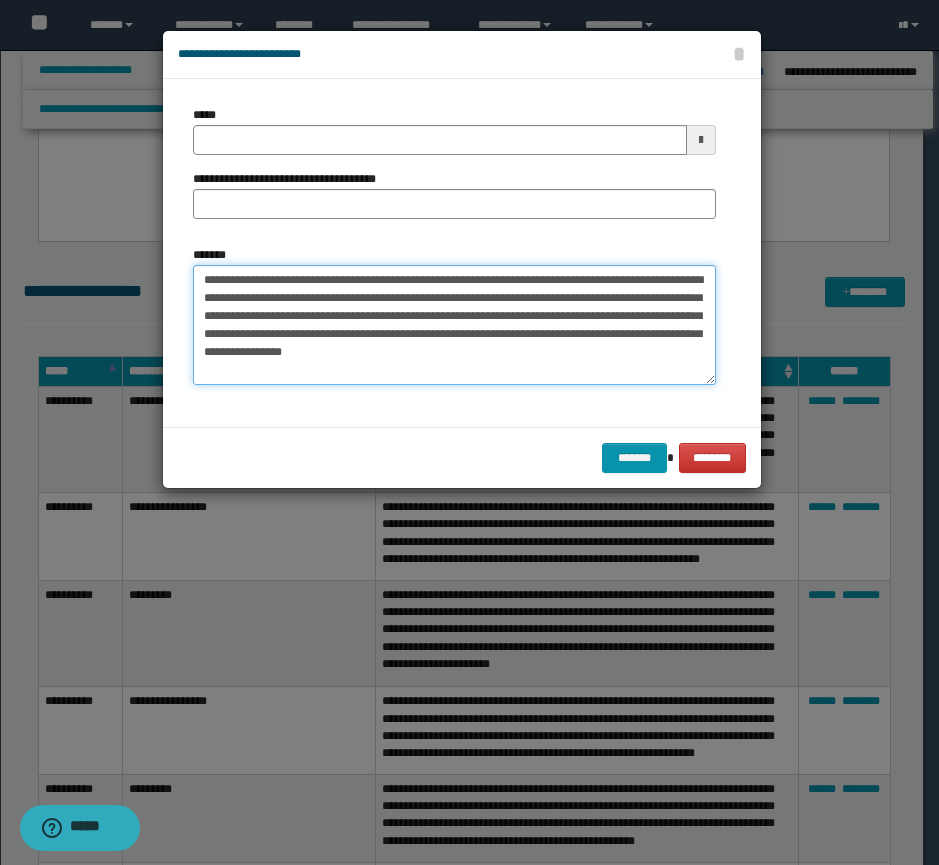 type 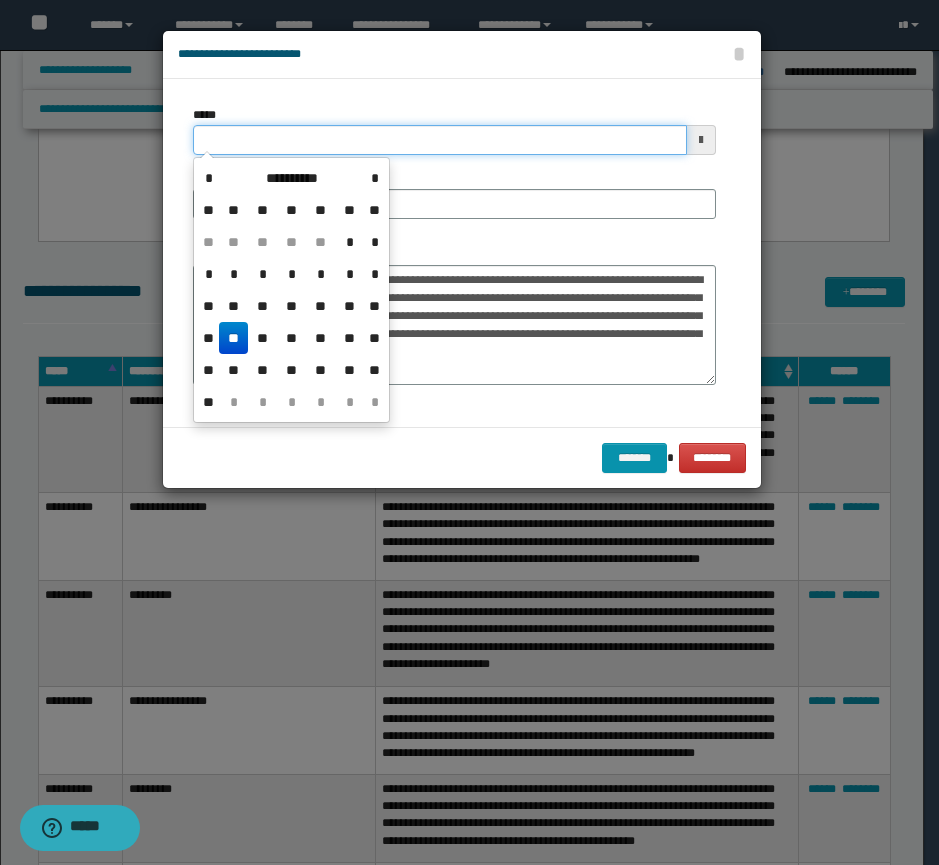 click on "*****" at bounding box center (440, 140) 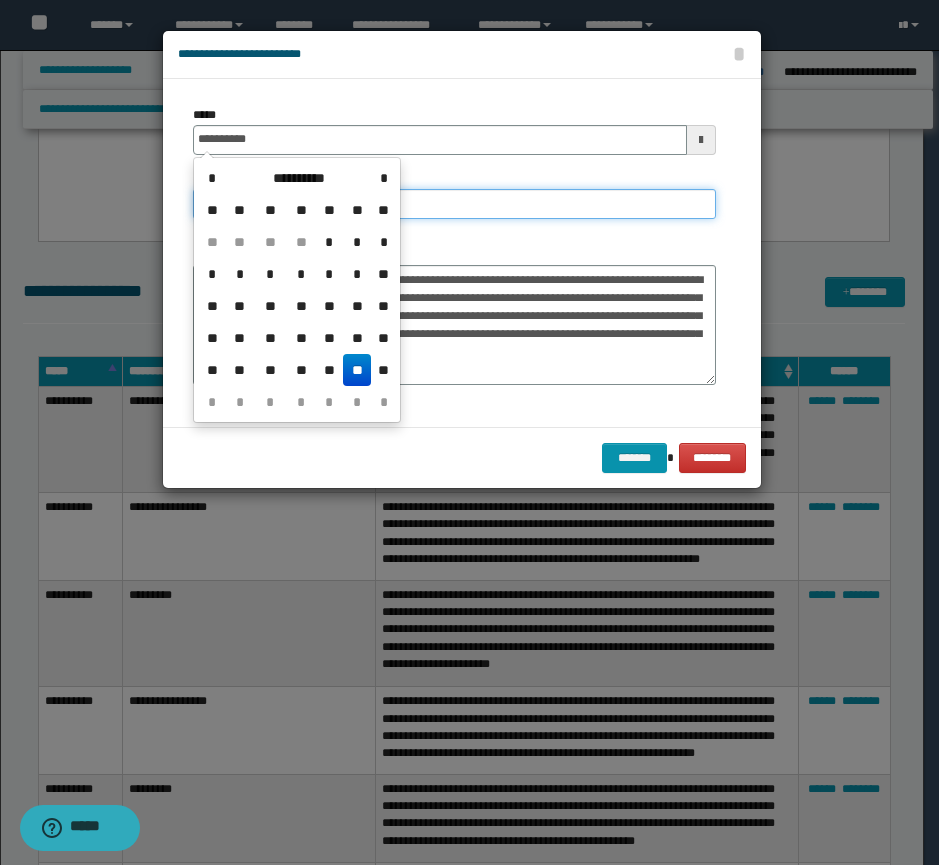 type on "**********" 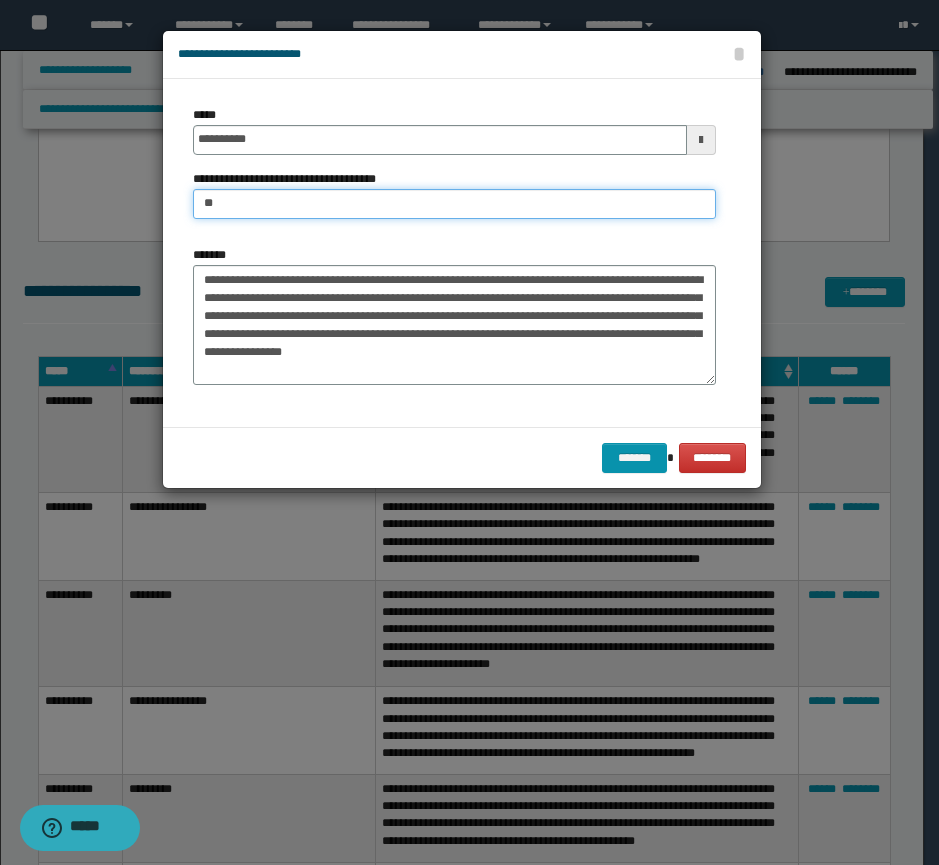 type on "*********" 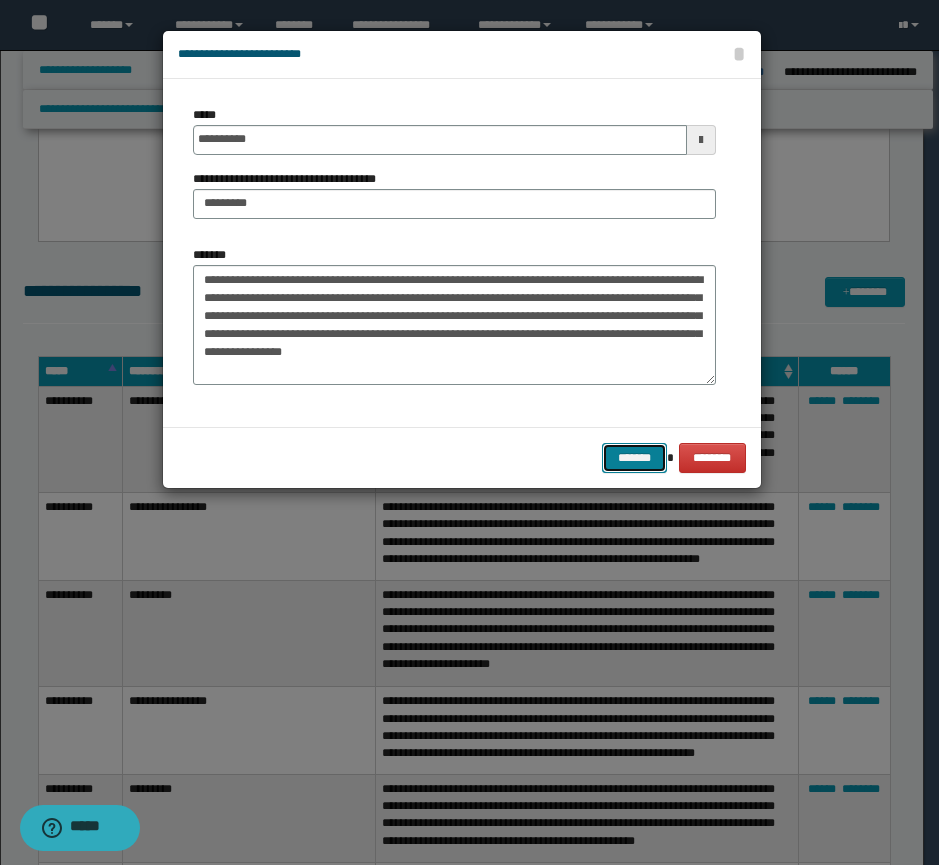 click on "*******" at bounding box center [634, 458] 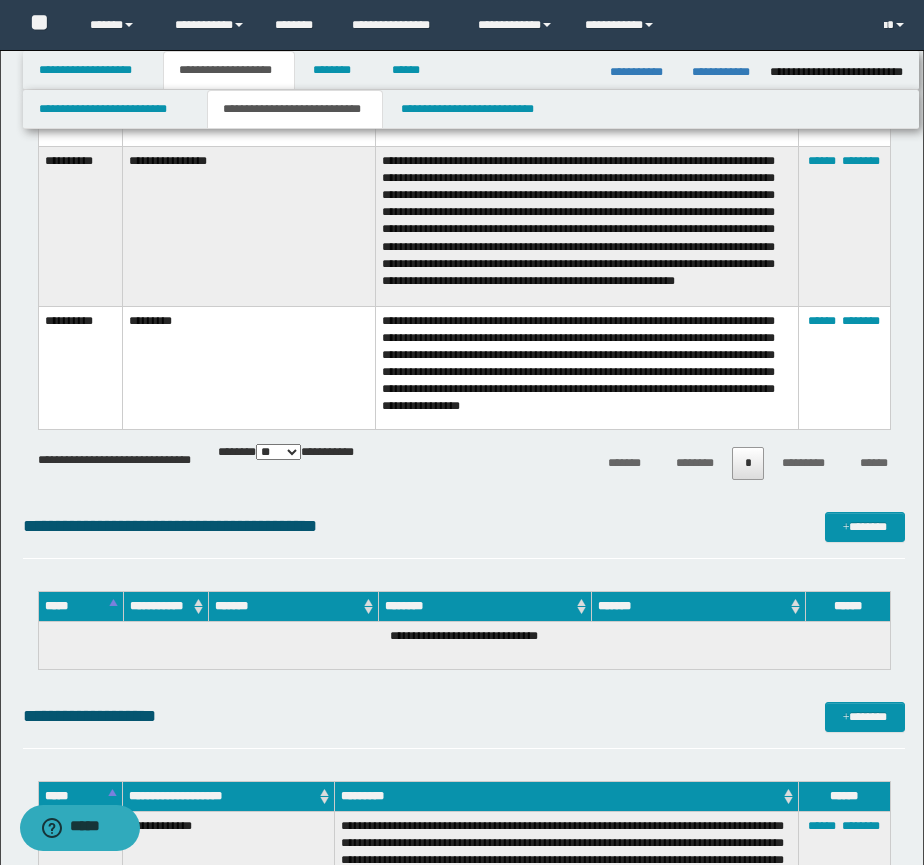 scroll, scrollTop: 1500, scrollLeft: 0, axis: vertical 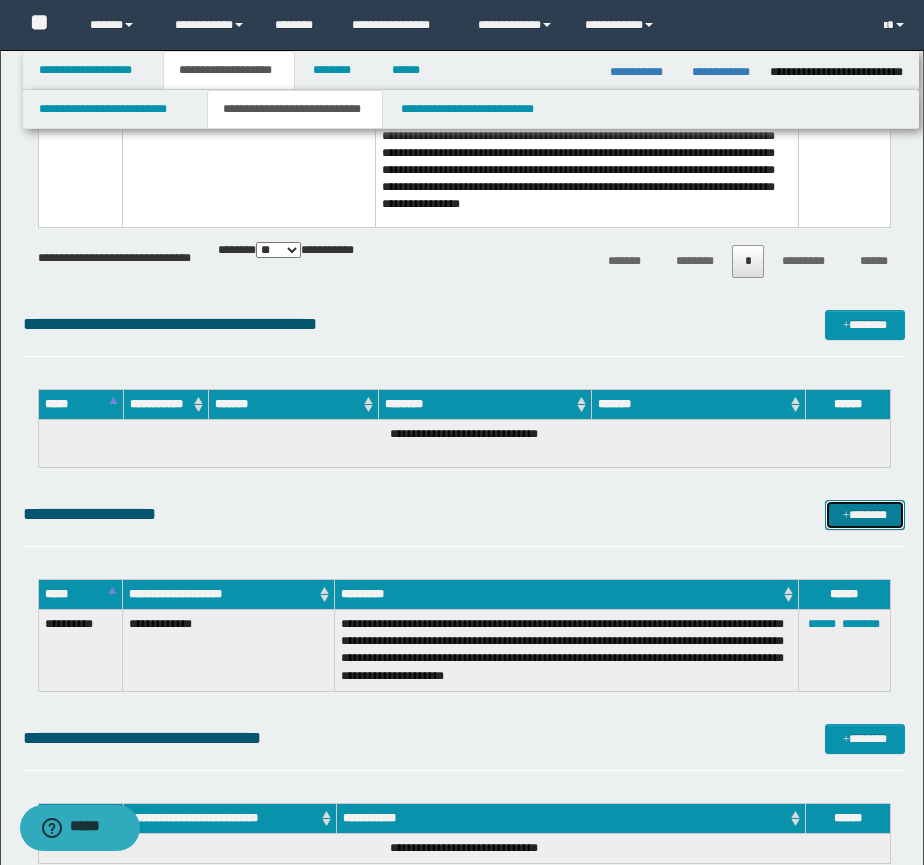 click on "*******" at bounding box center [865, 515] 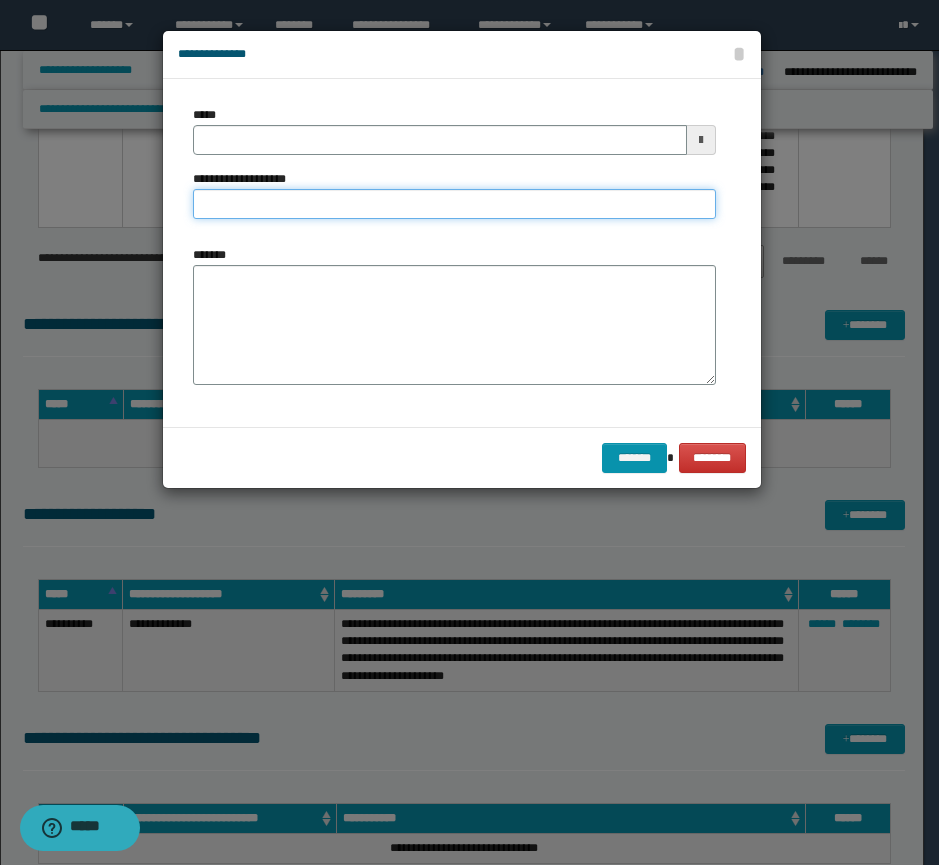 click on "**********" at bounding box center [454, 204] 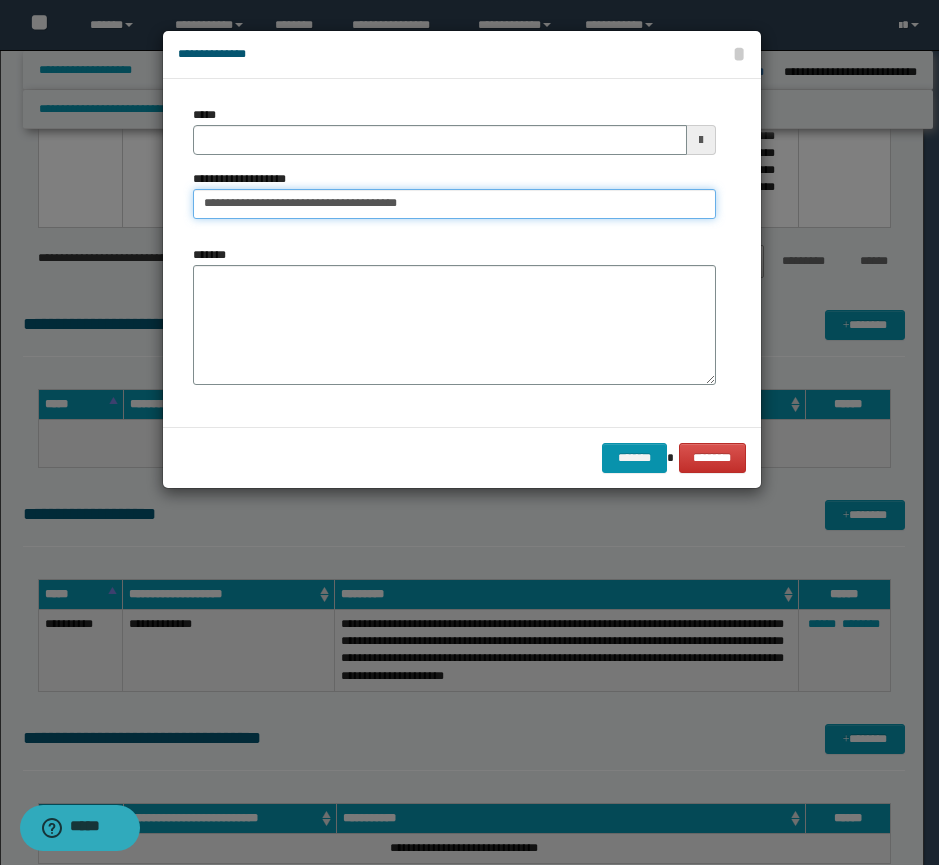 type on "**********" 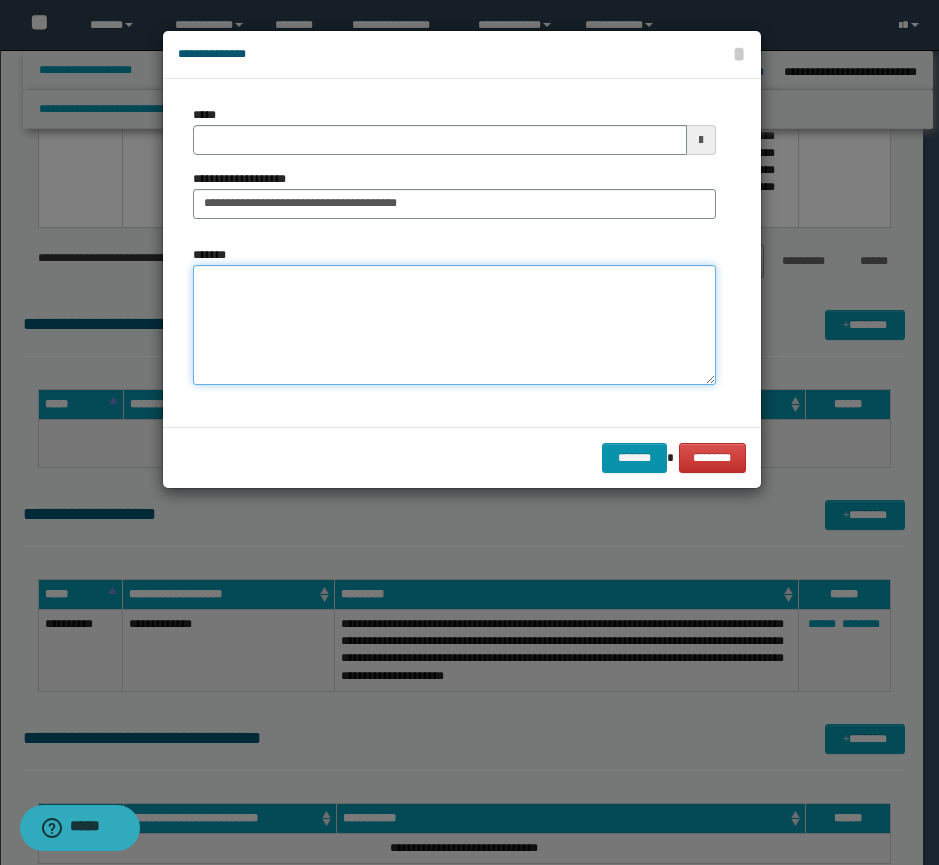 click on "*******" at bounding box center [454, 325] 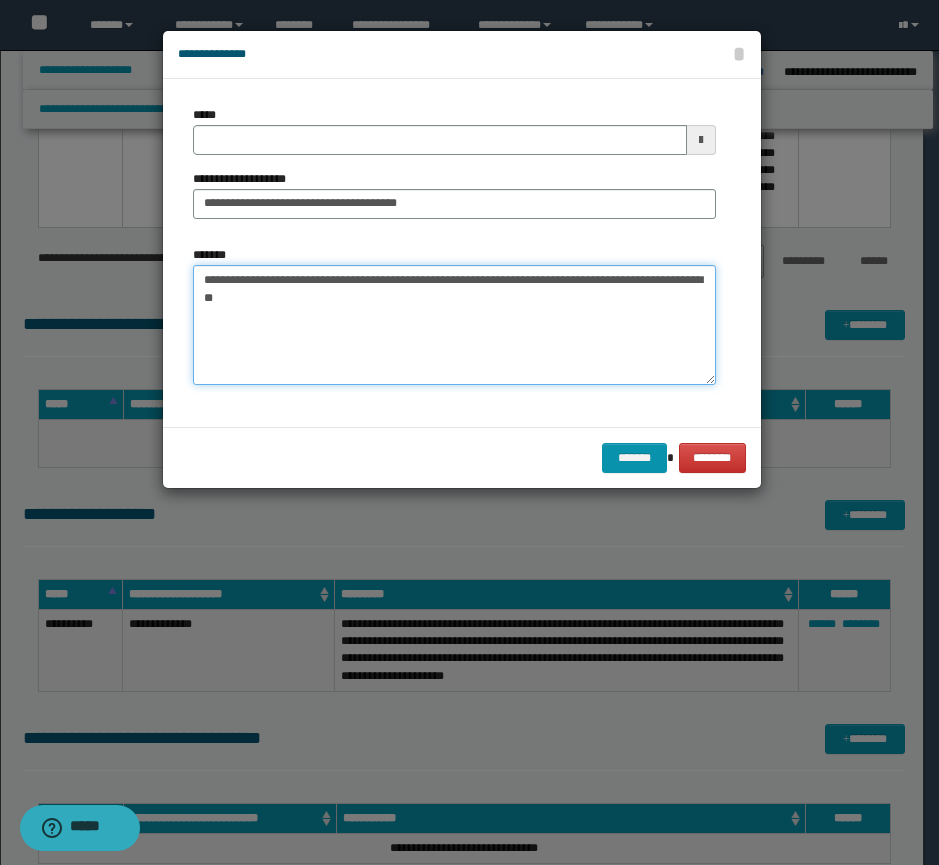type 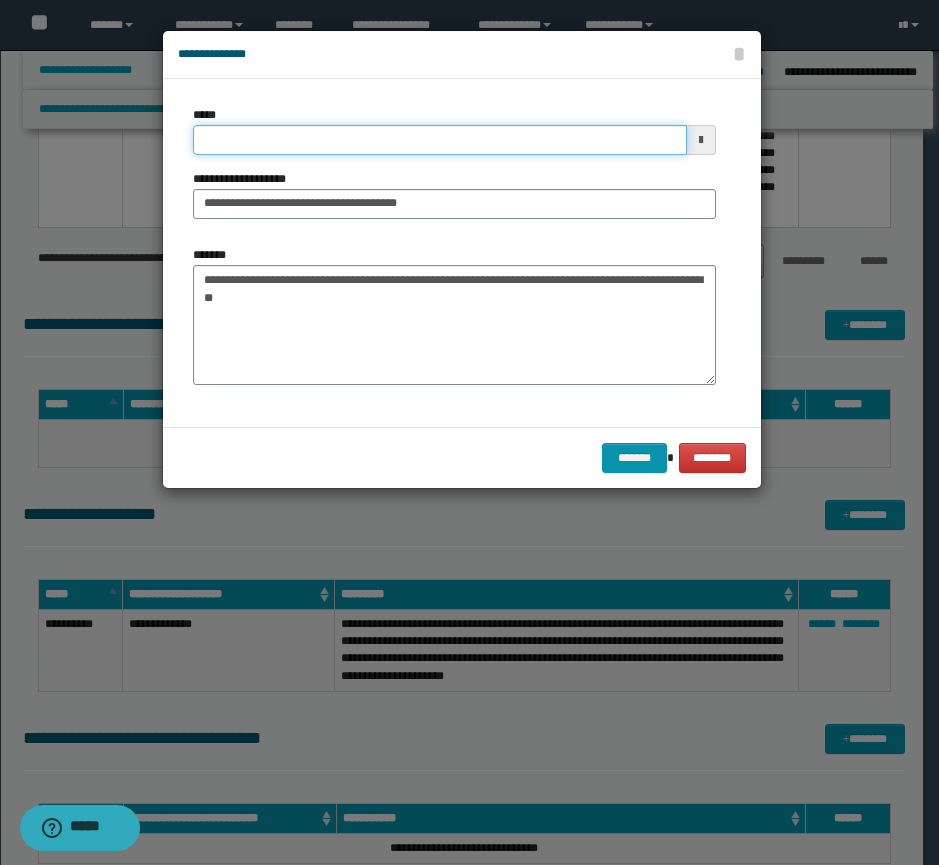 click on "*****" at bounding box center (440, 140) 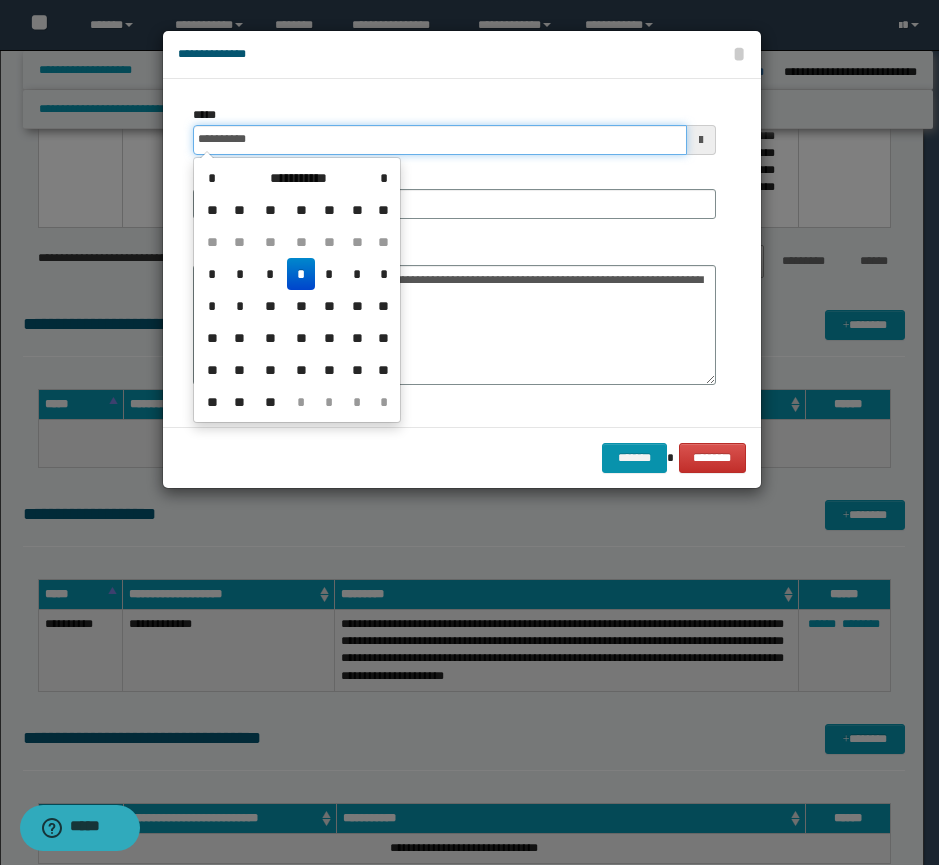 type on "**********" 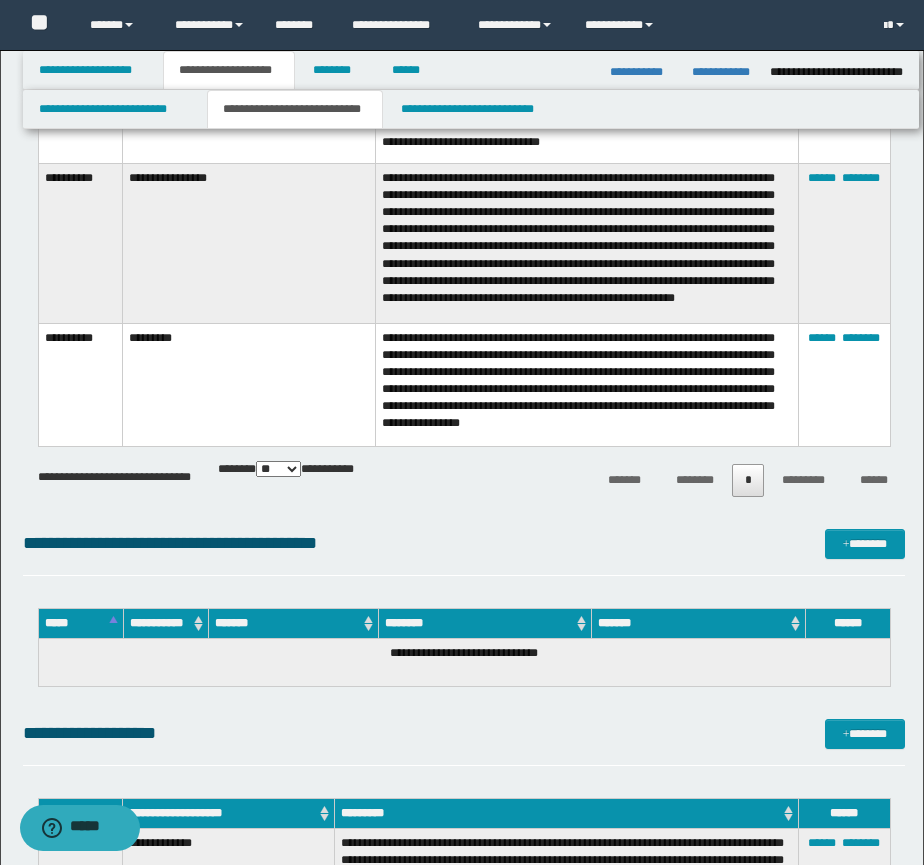 scroll, scrollTop: 1500, scrollLeft: 0, axis: vertical 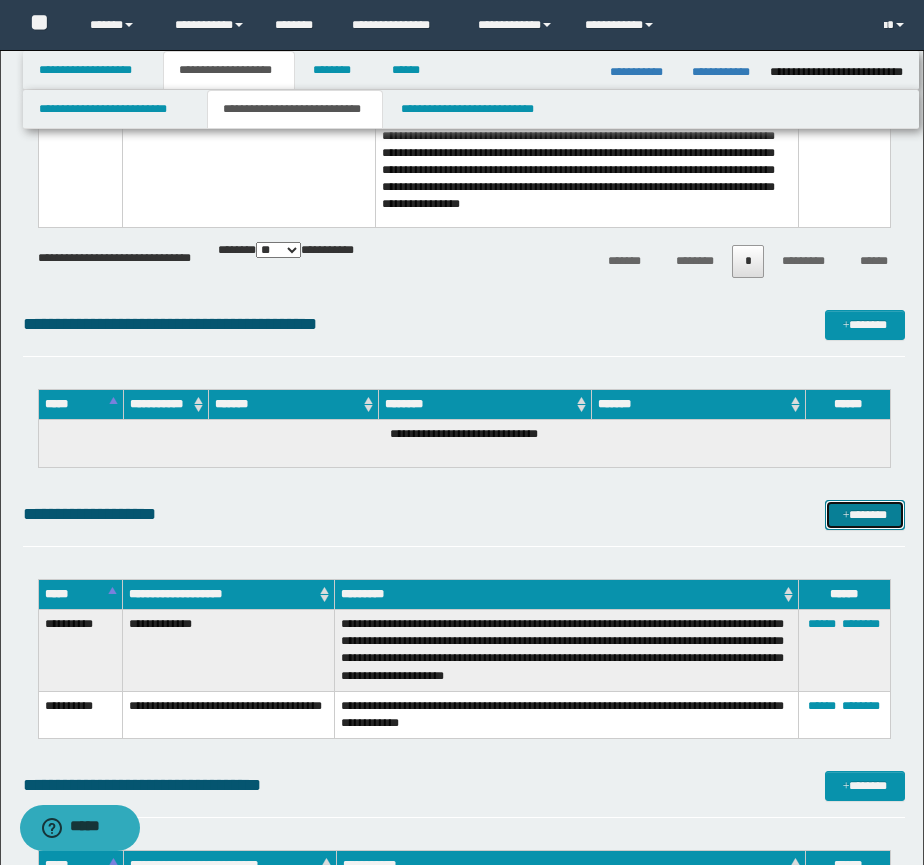 click on "*******" at bounding box center [865, 515] 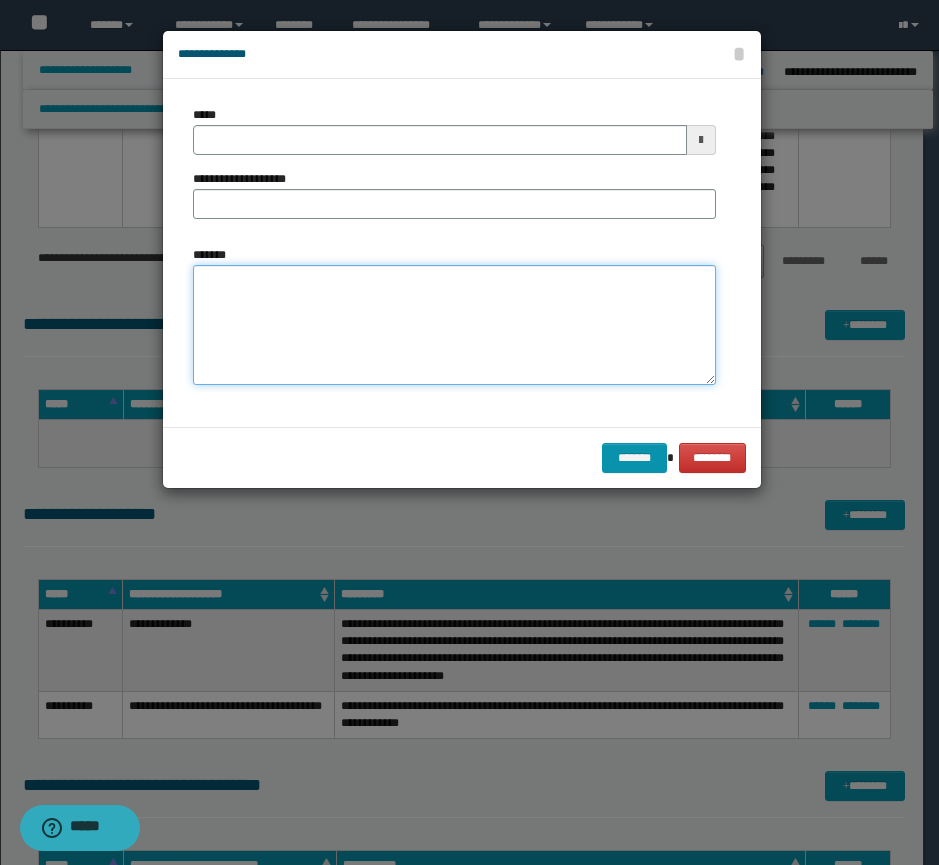 click on "*******" at bounding box center (454, 325) 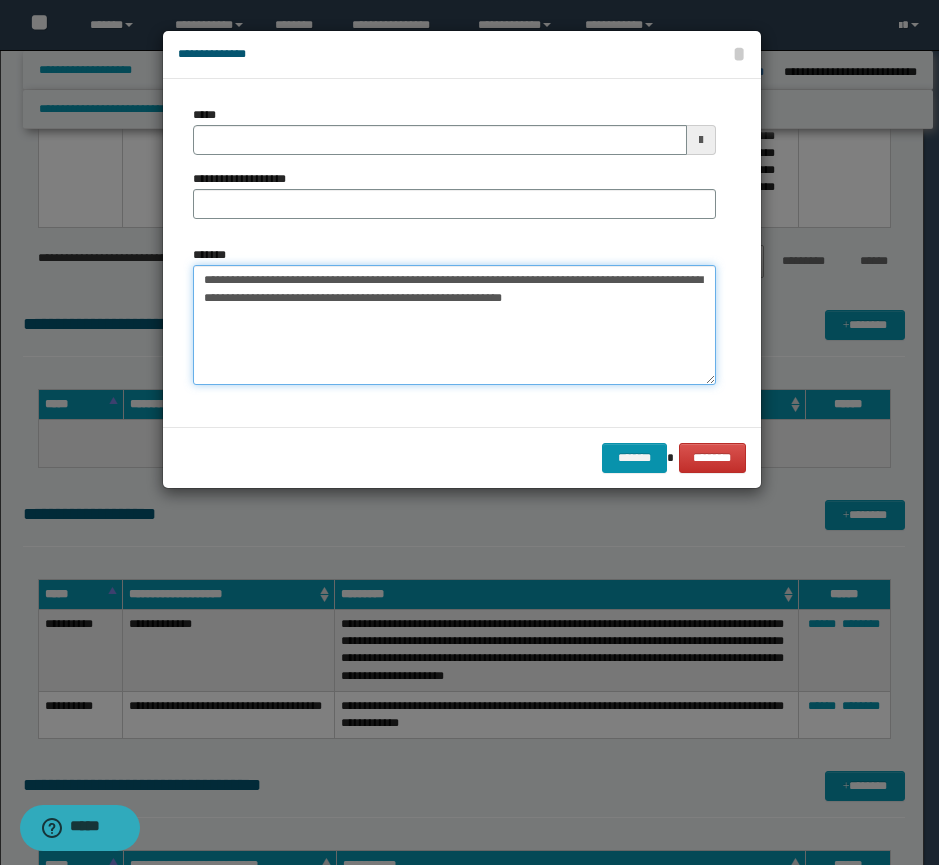 type on "**********" 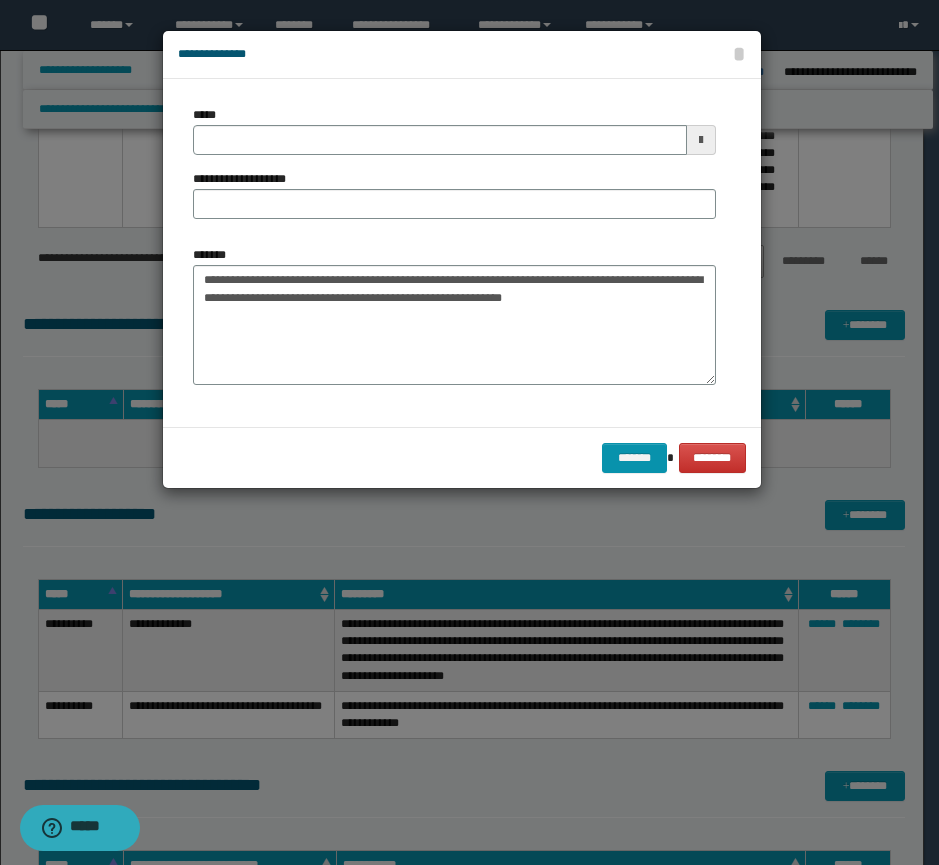 type 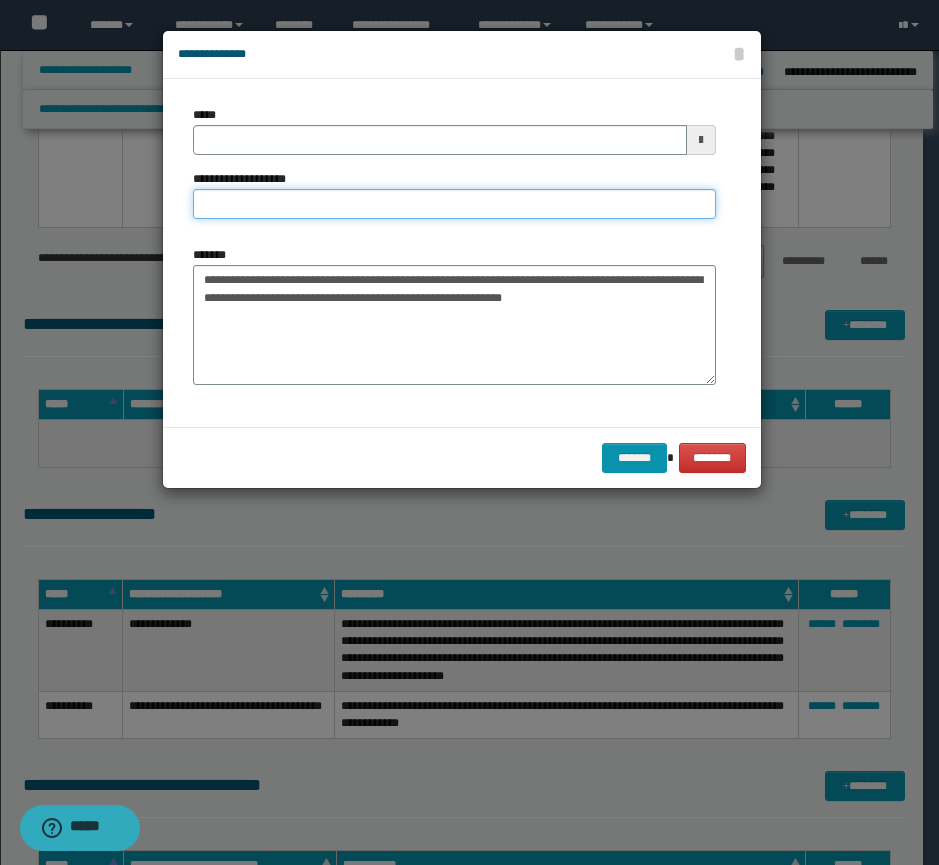 click on "**********" at bounding box center [454, 204] 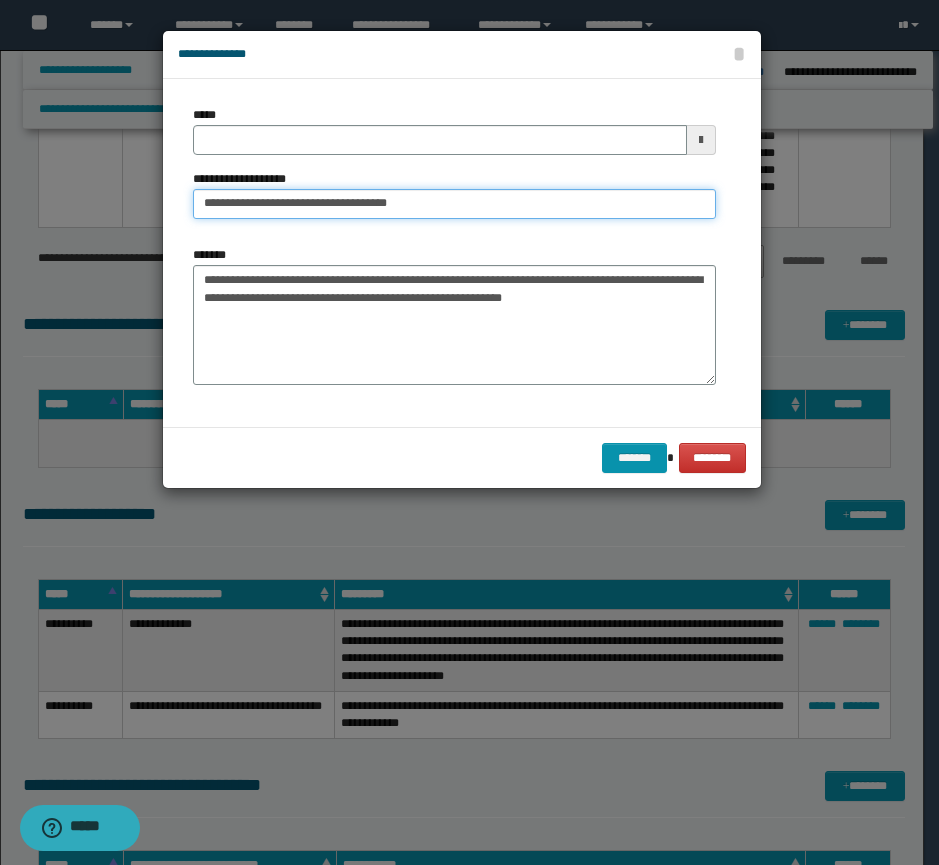 type on "**********" 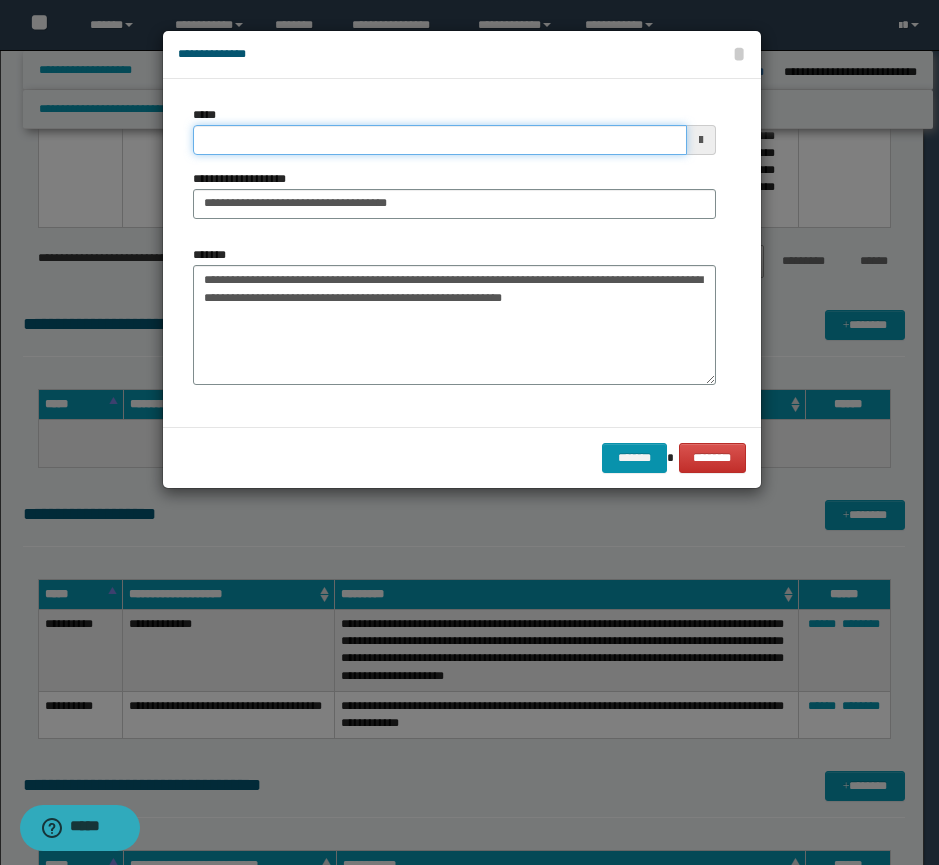 click on "*****" at bounding box center [440, 140] 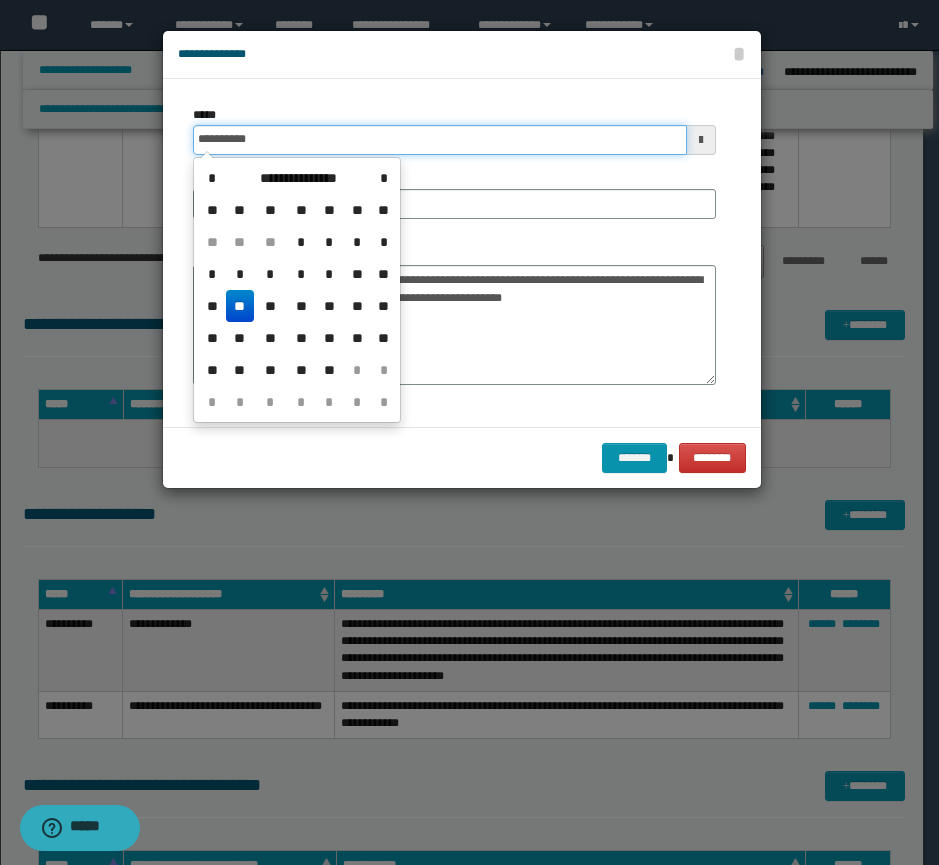 type on "**********" 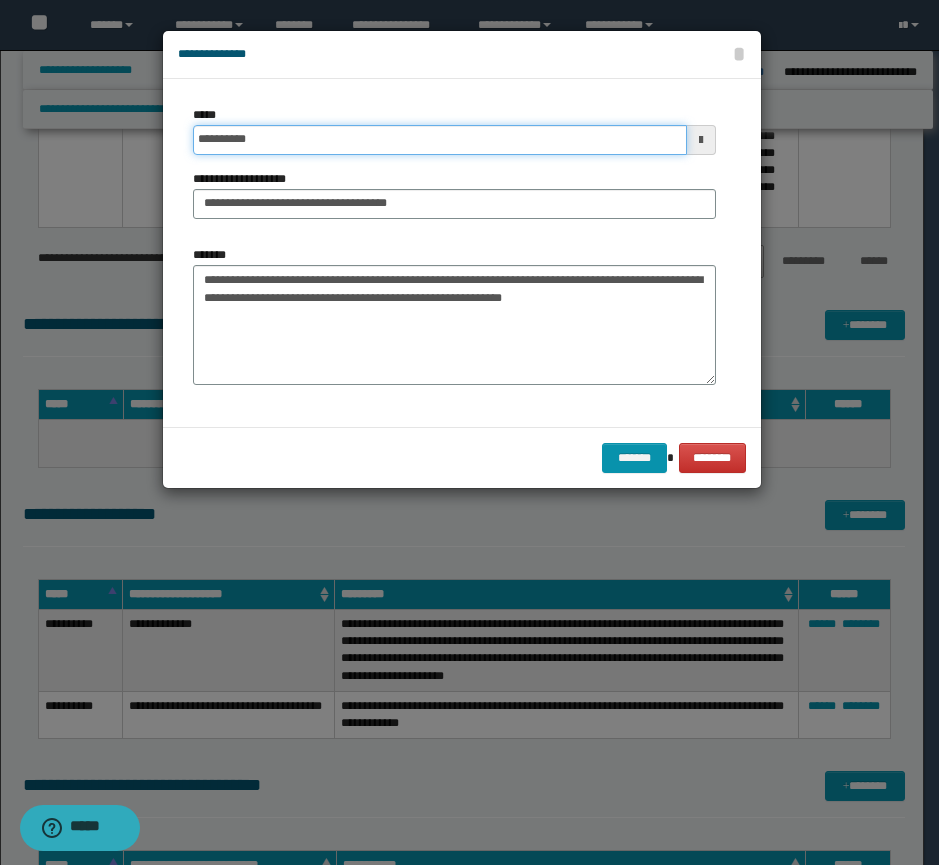 click on "*******" at bounding box center [634, 458] 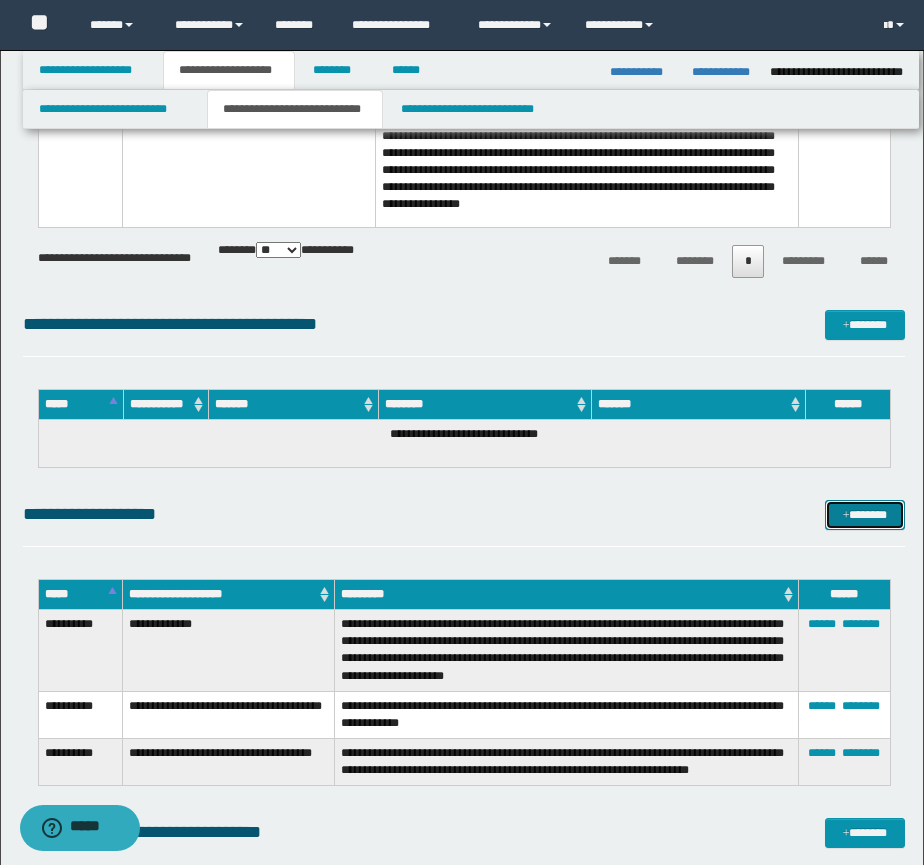 click on "*******" at bounding box center [865, 515] 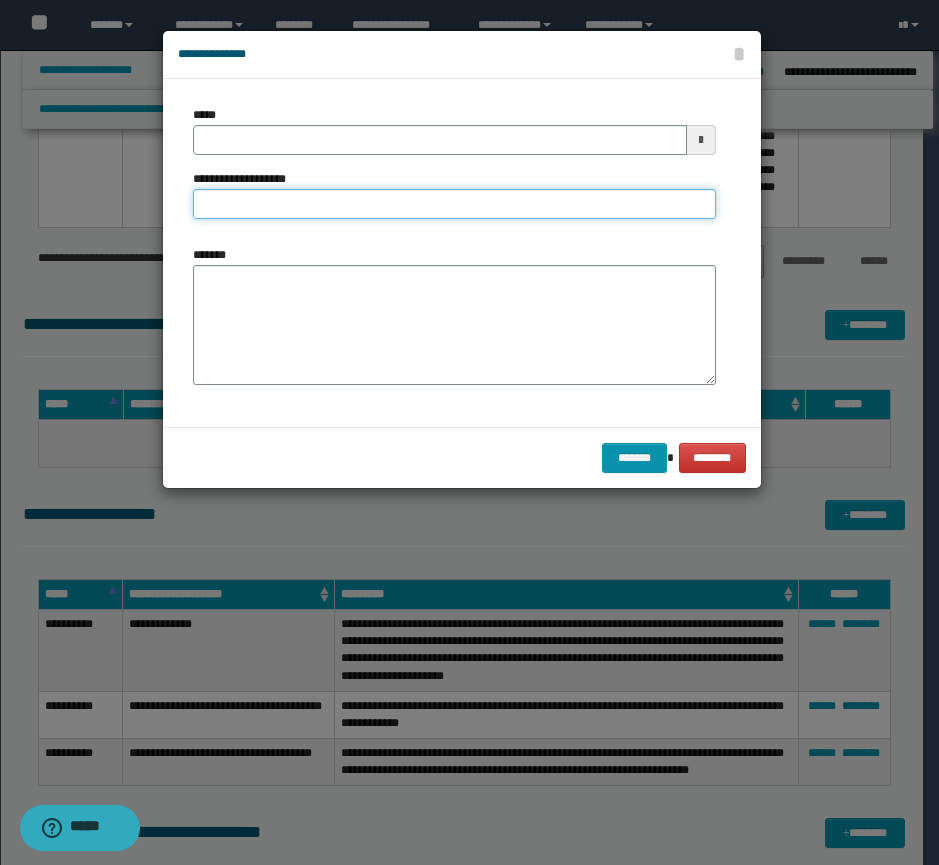 click on "**********" at bounding box center (454, 204) 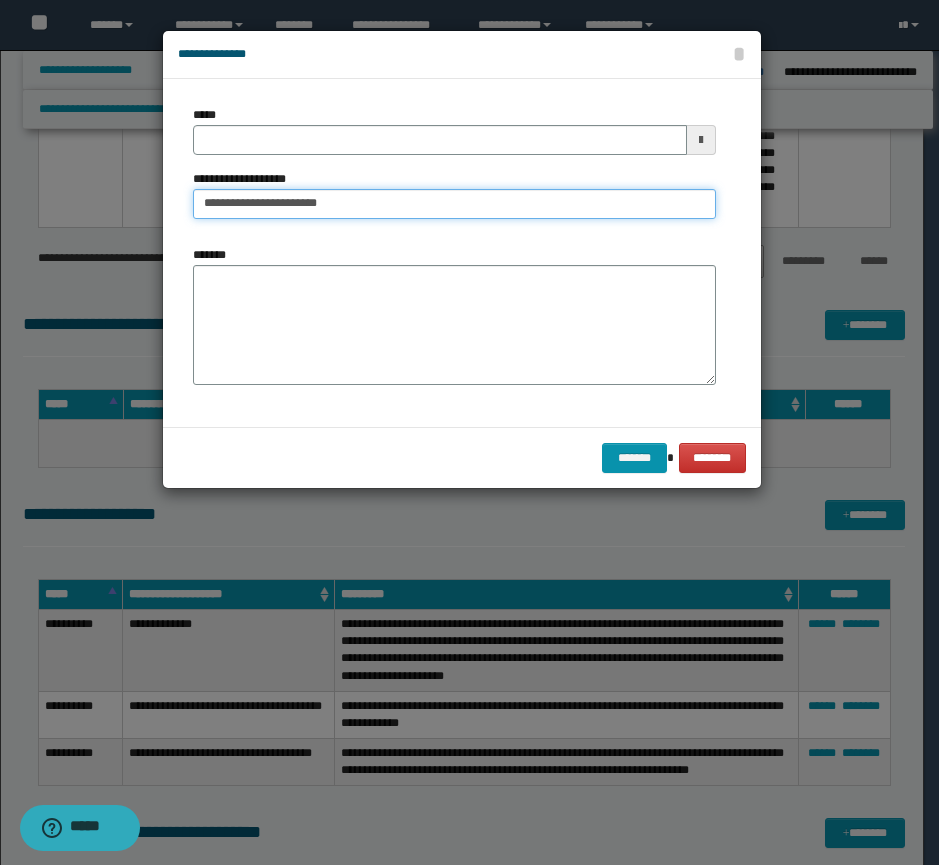 type on "**********" 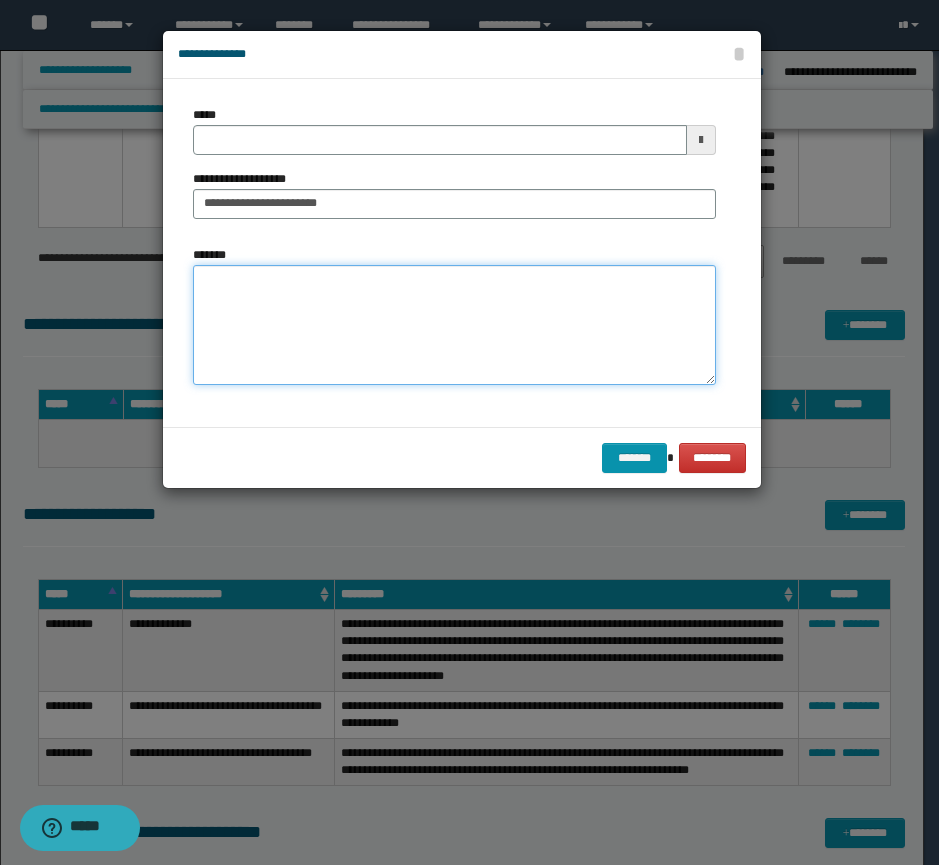 click on "*******" at bounding box center (454, 325) 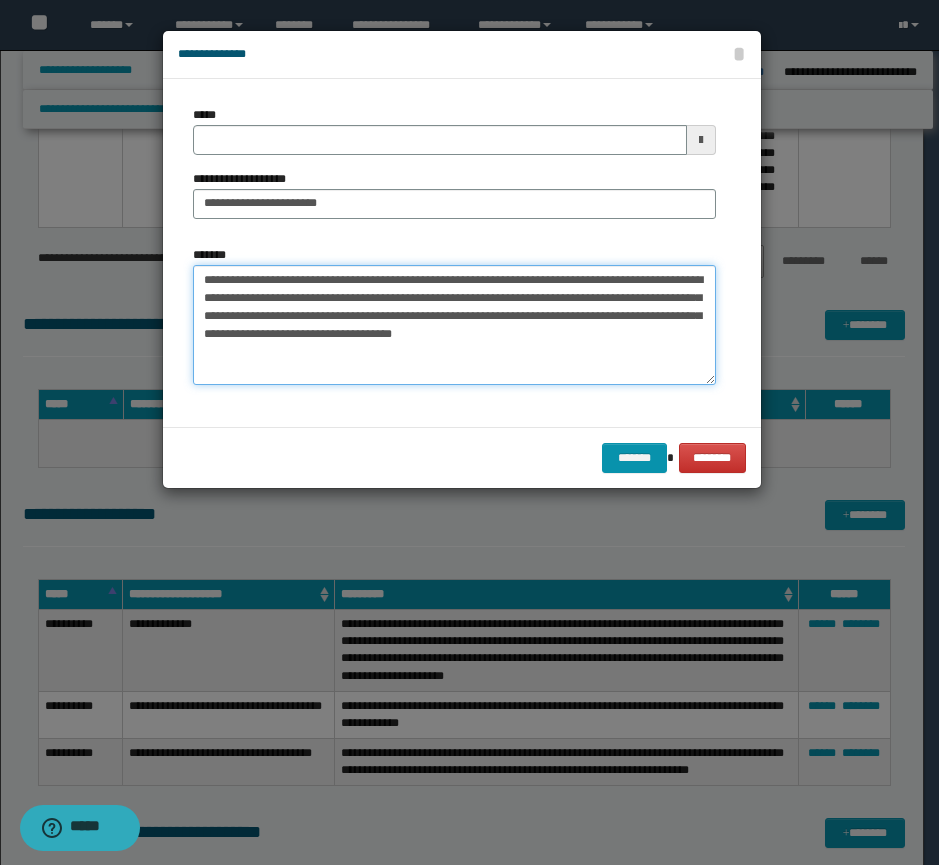 type on "**********" 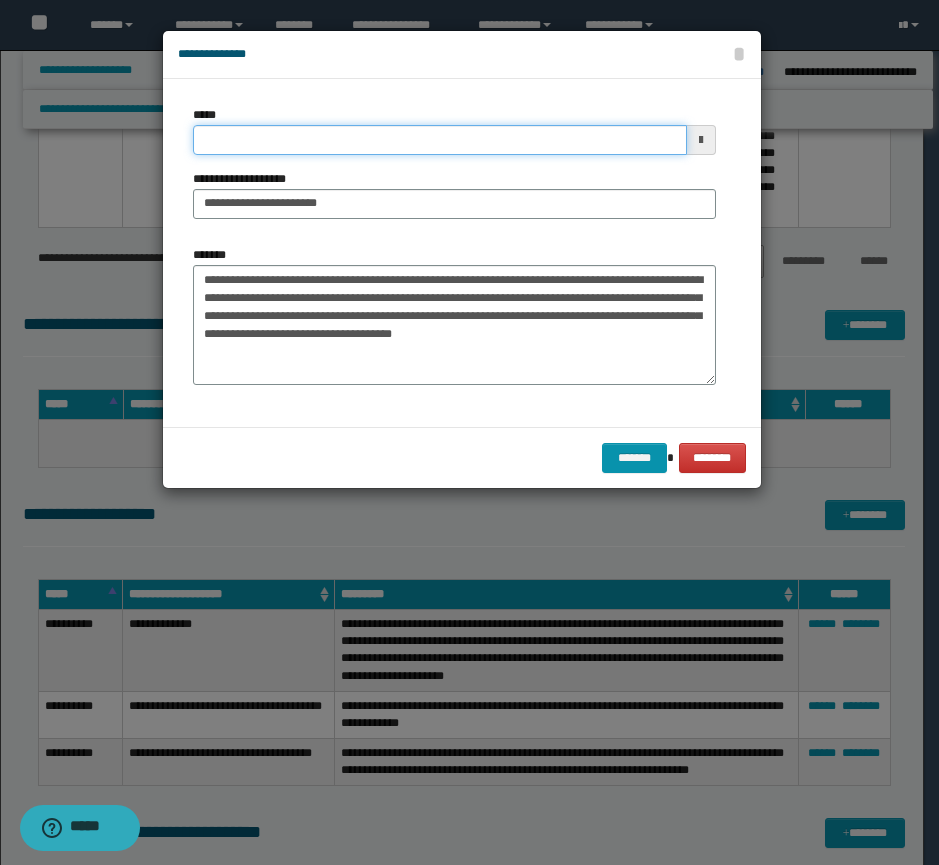 click on "*****" at bounding box center (440, 140) 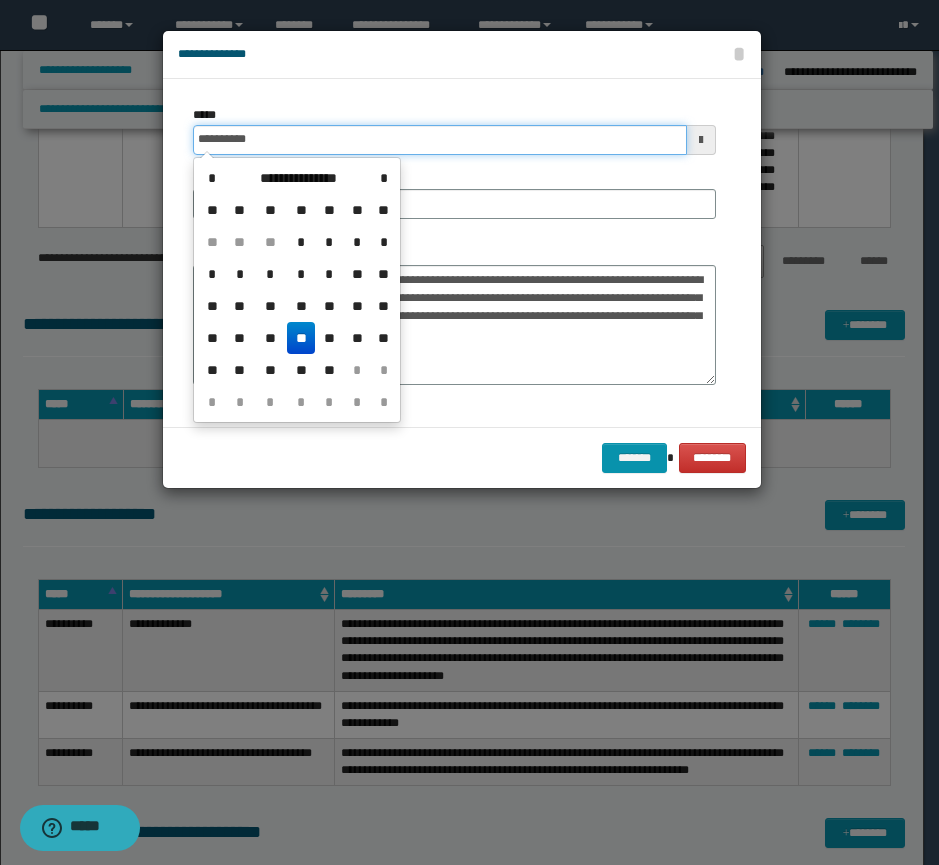 type on "**********" 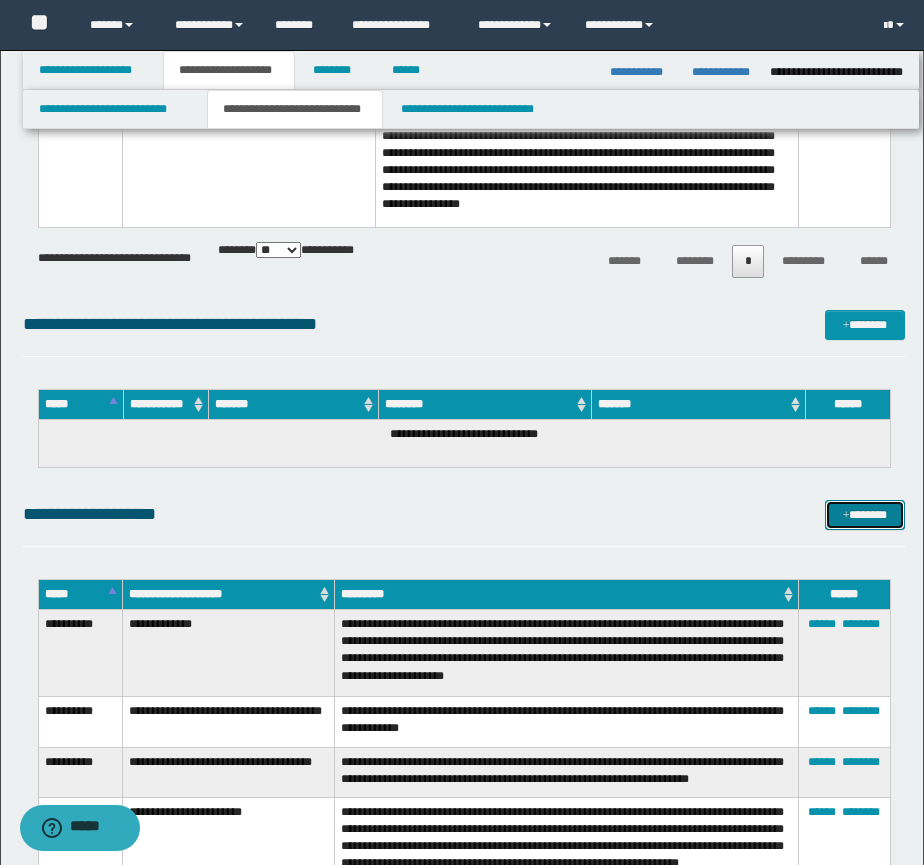 click on "*******" at bounding box center [865, 515] 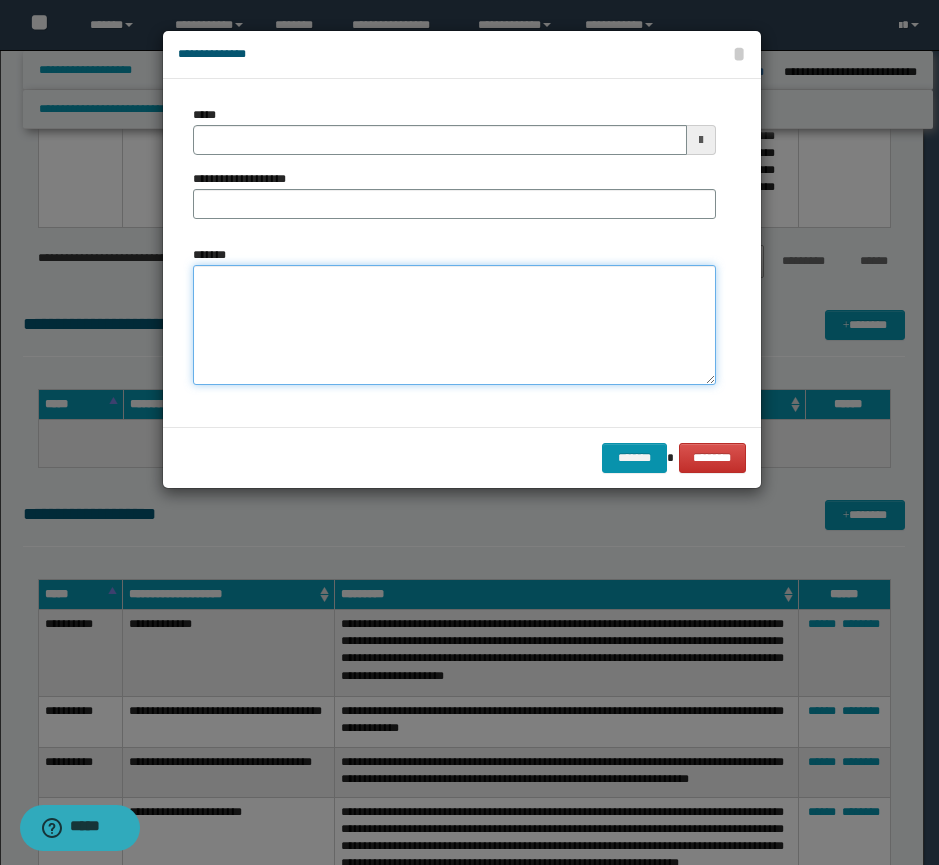 click on "*******" at bounding box center (454, 325) 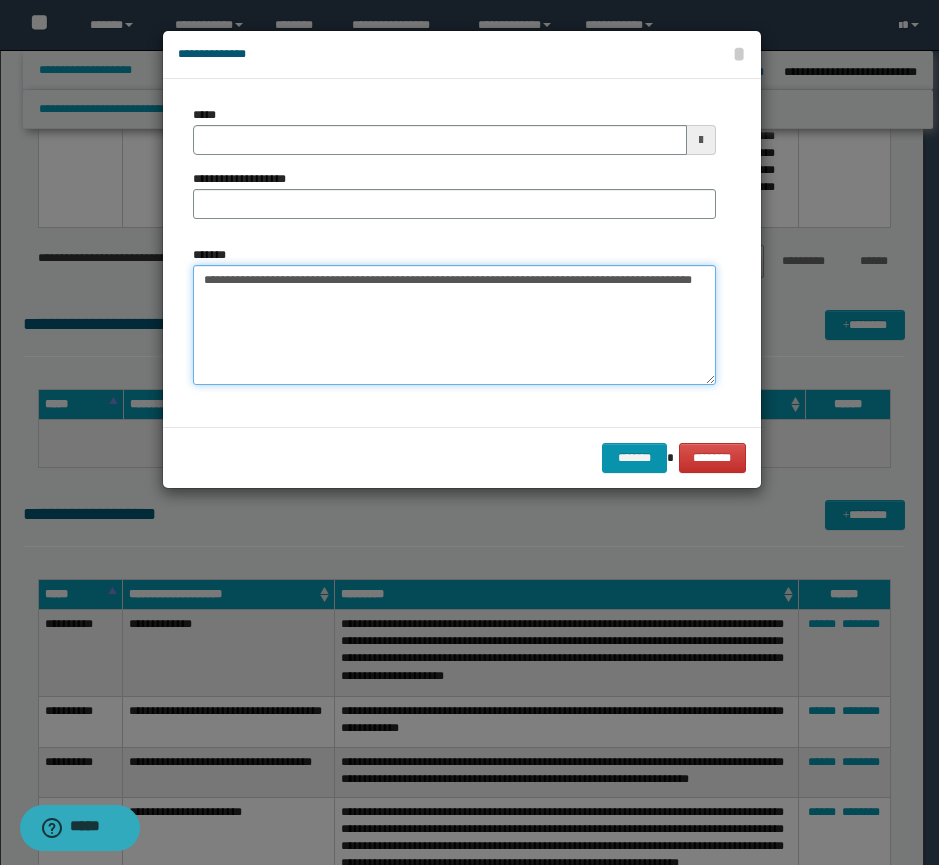 type on "**********" 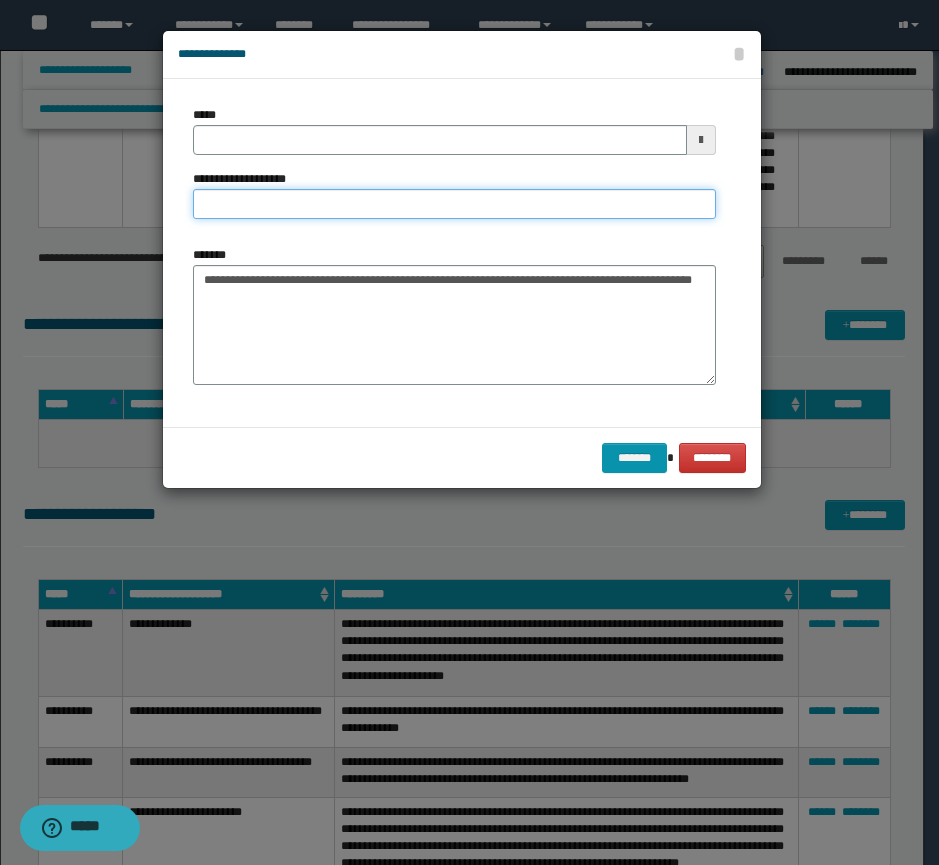 click on "**********" at bounding box center [454, 204] 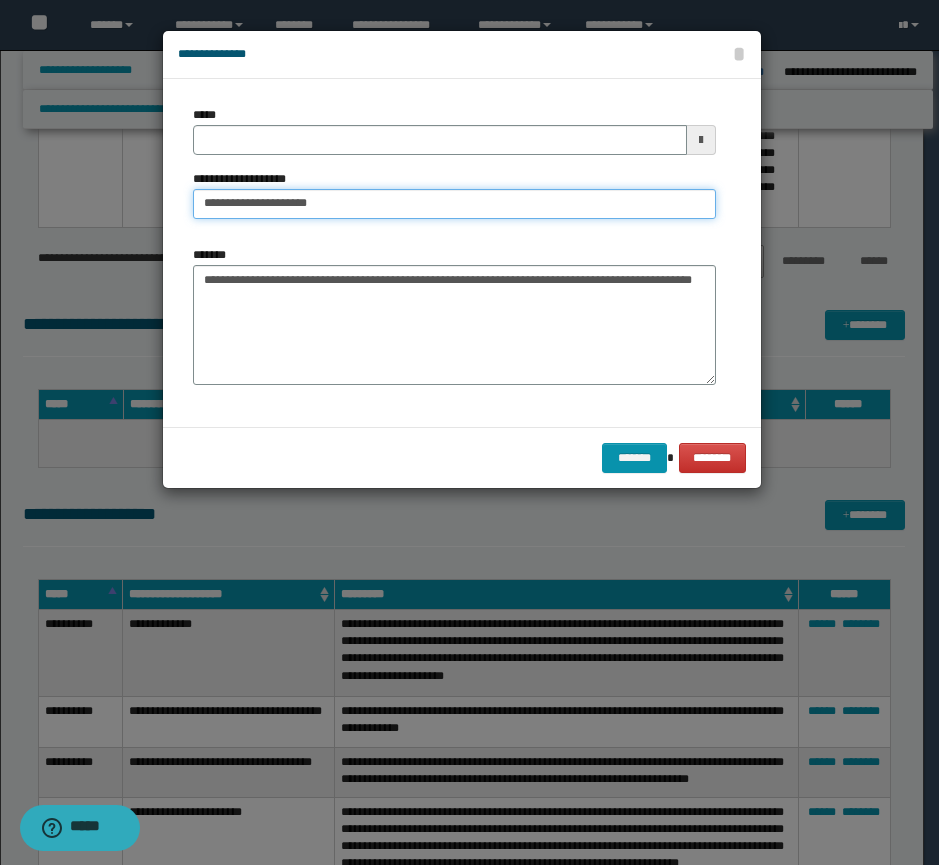 type on "**********" 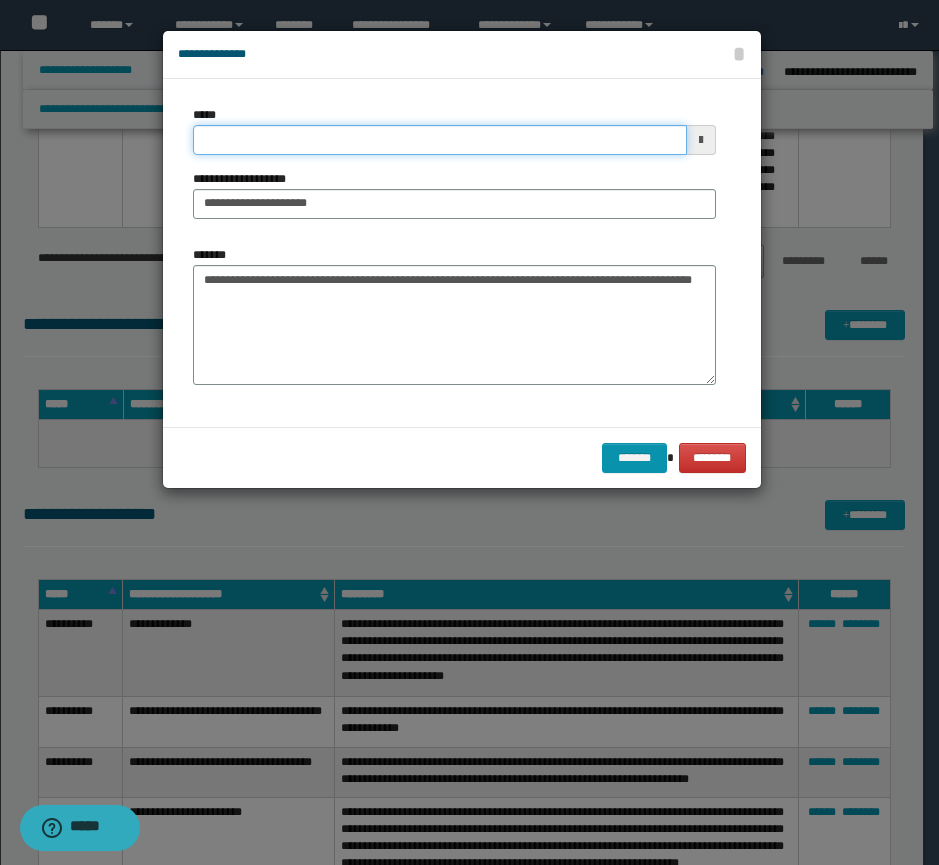 click on "*****" at bounding box center [440, 140] 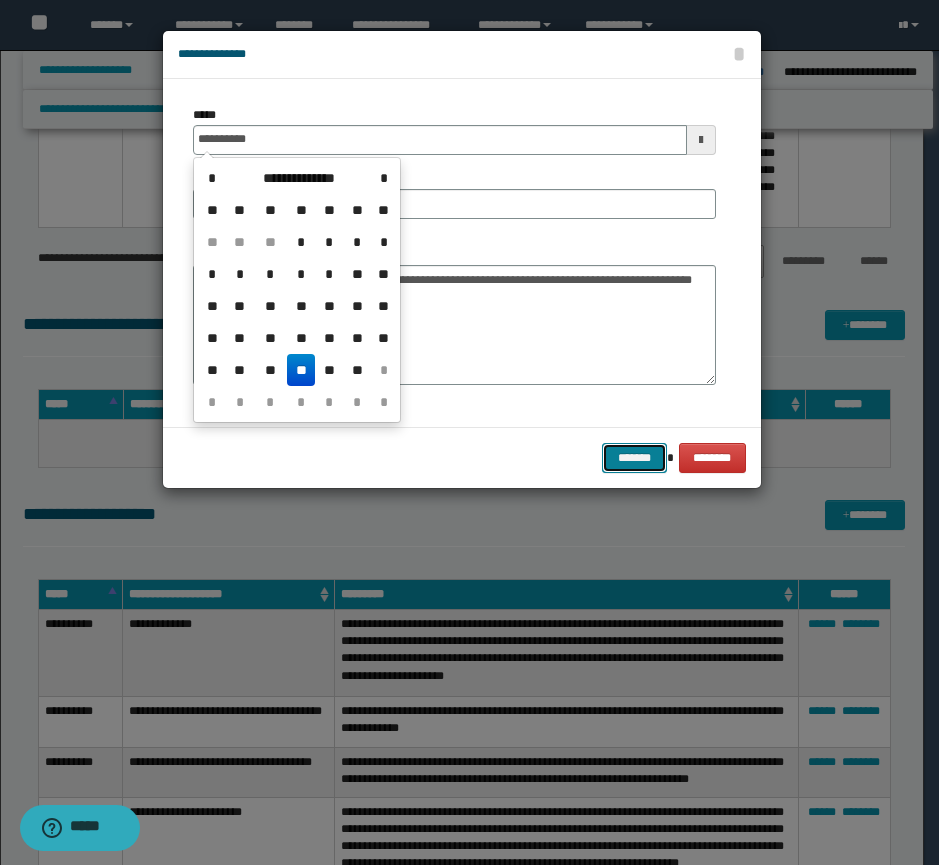 type on "**********" 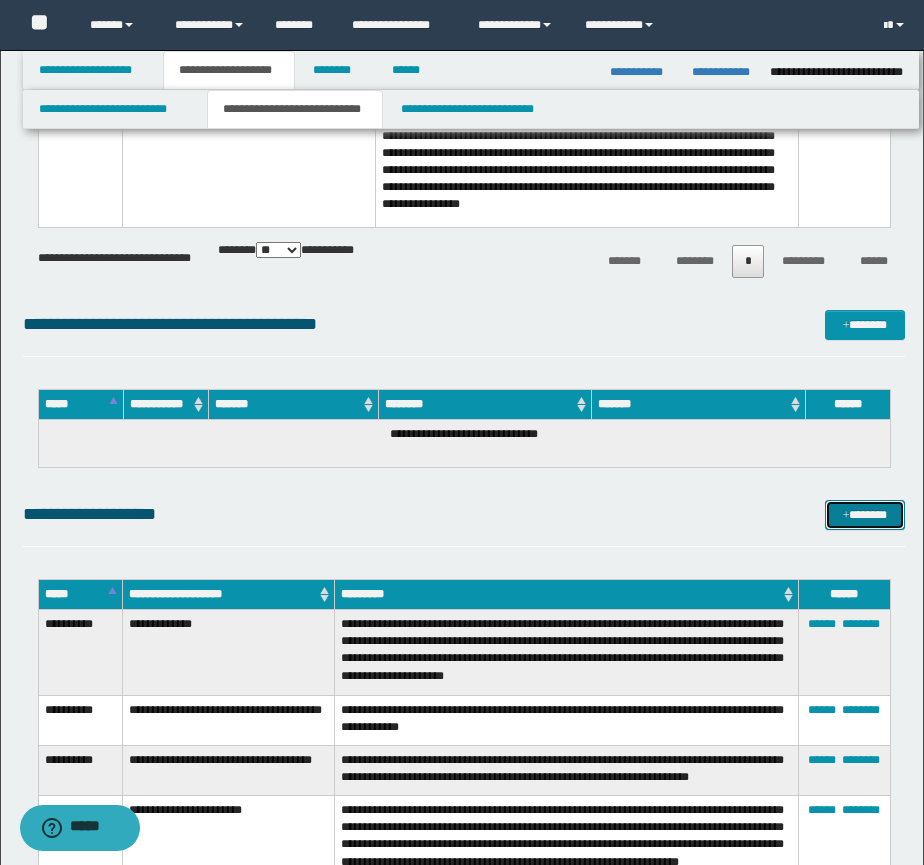 click on "*******" at bounding box center (865, 515) 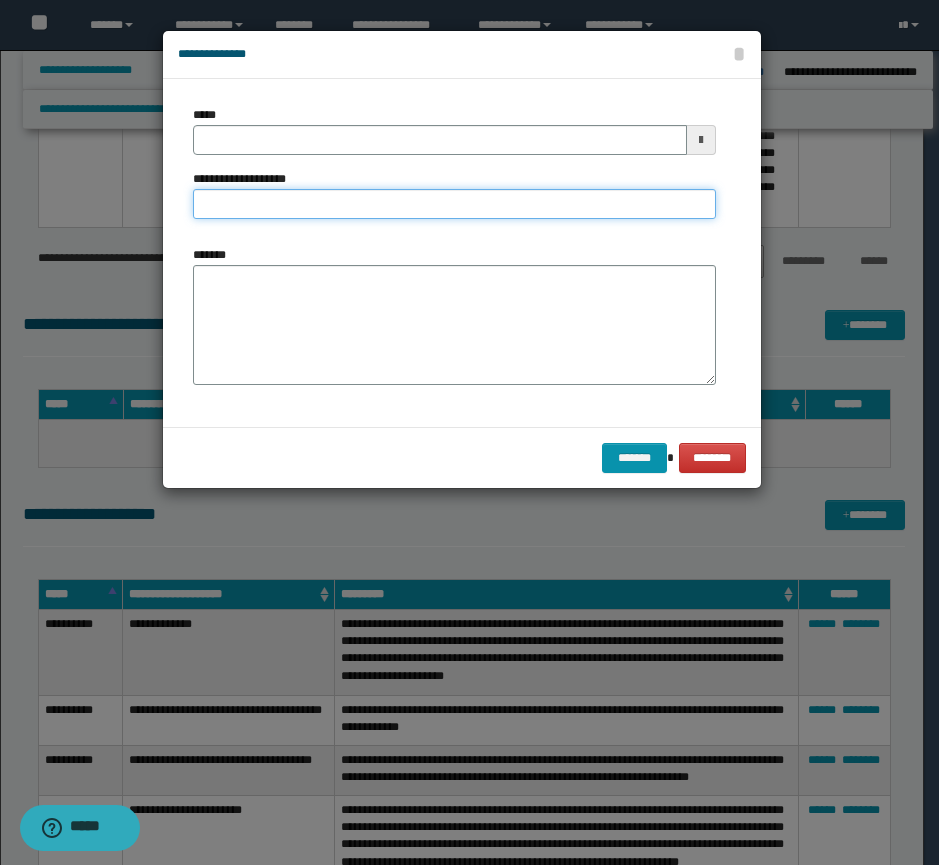 click on "**********" at bounding box center [454, 204] 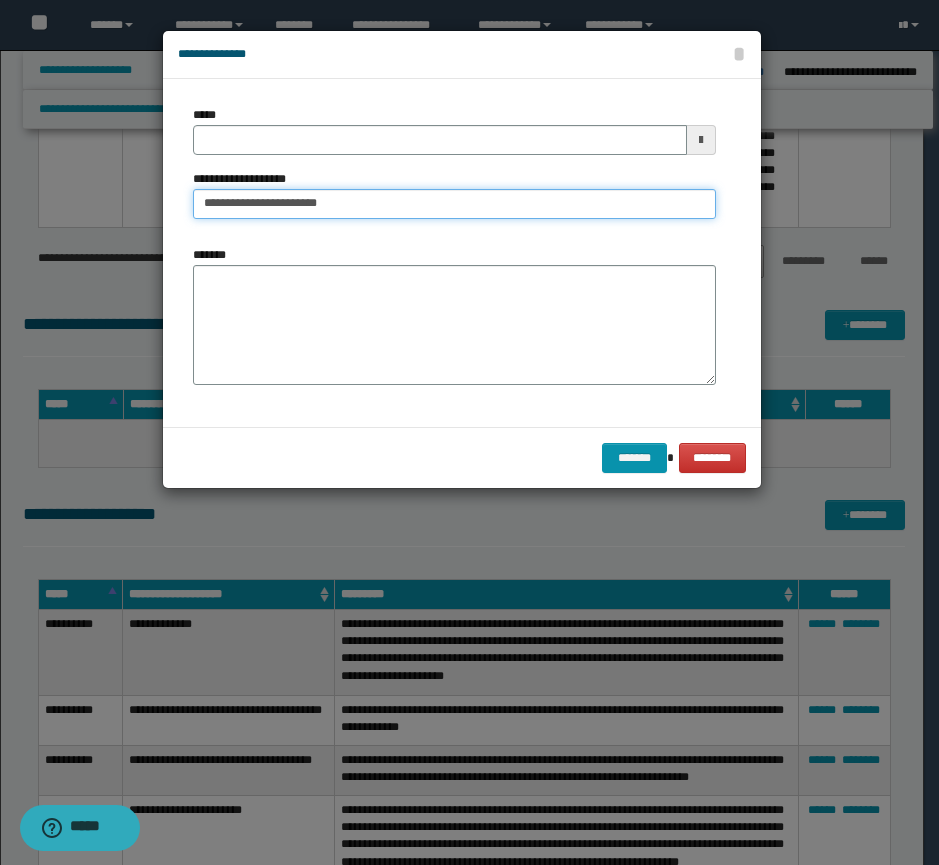 type on "**********" 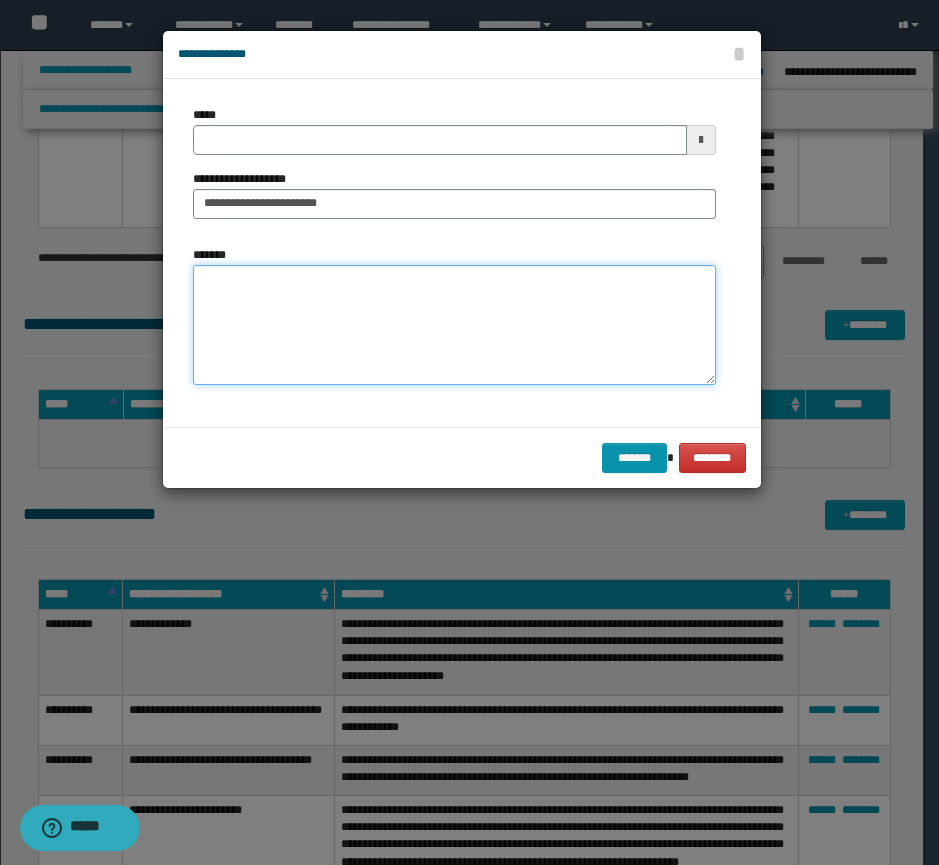 click on "*******" at bounding box center [454, 325] 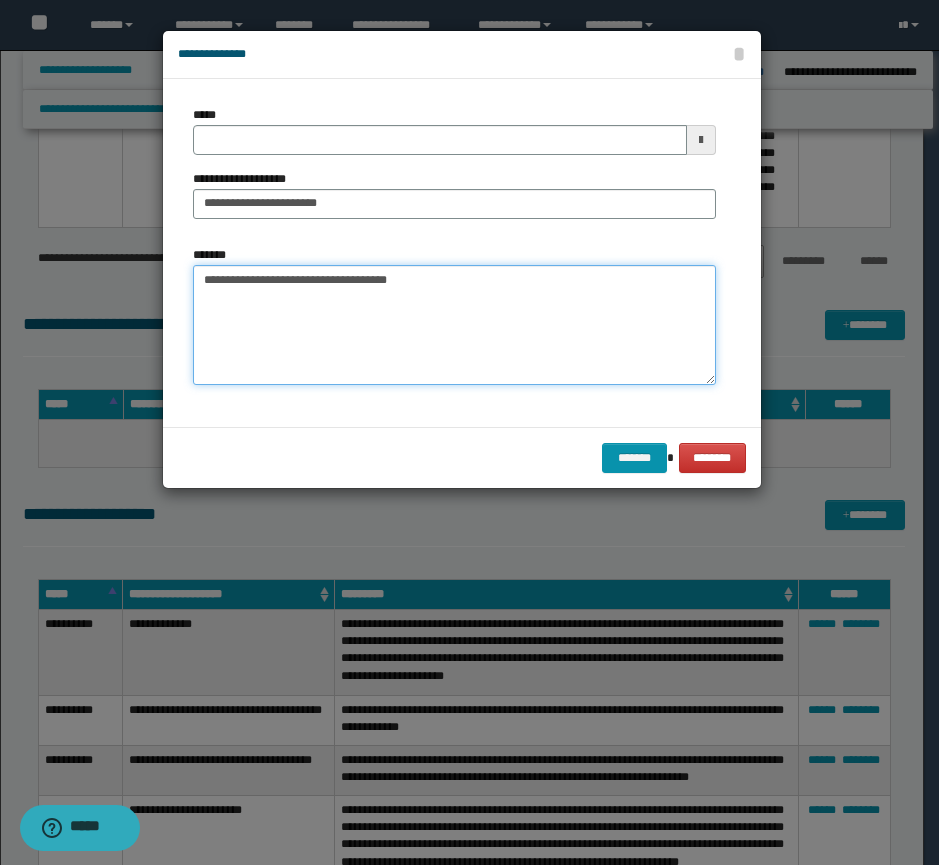 type 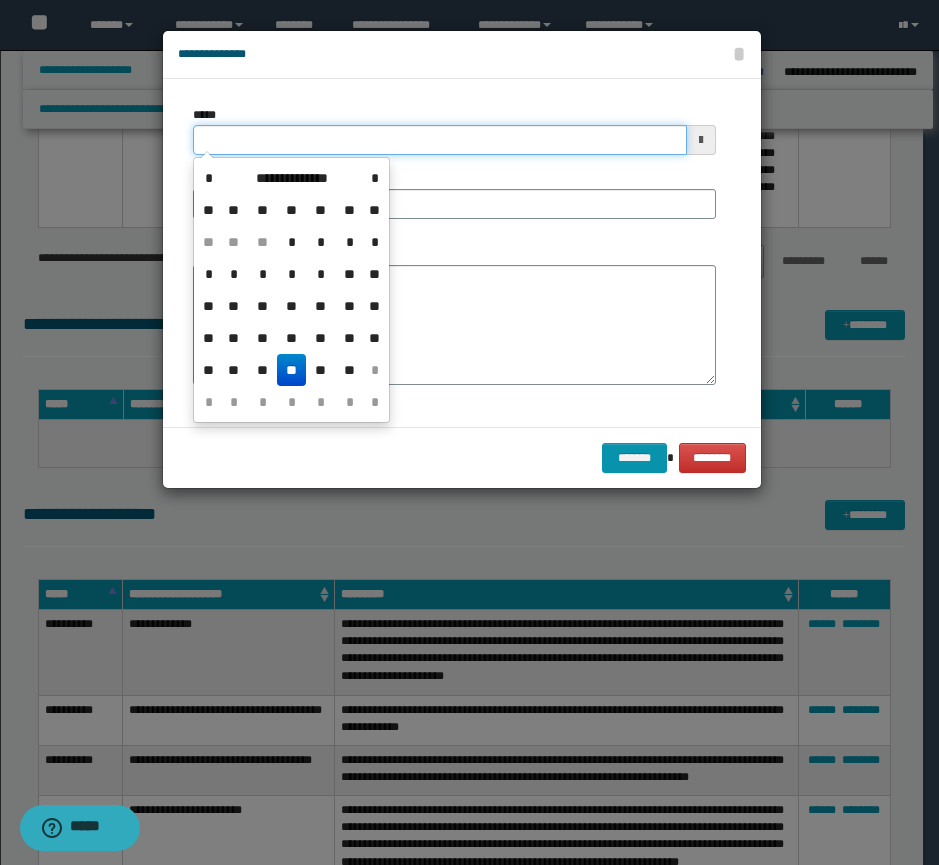 click on "*****" at bounding box center [440, 140] 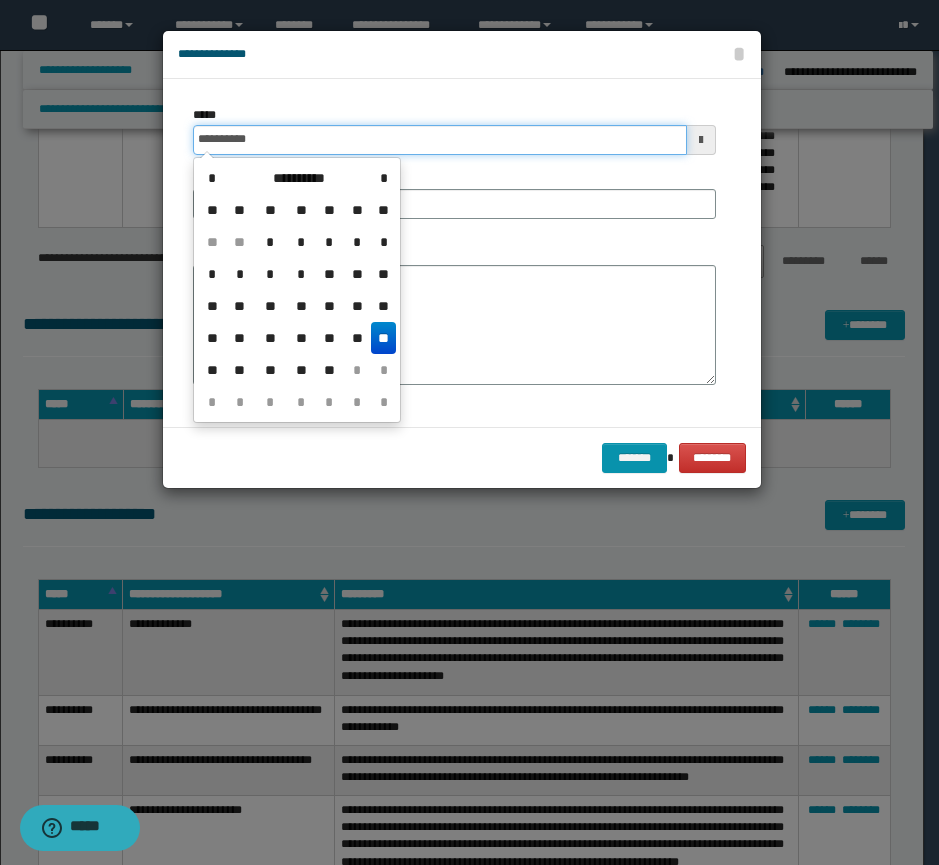 type on "**********" 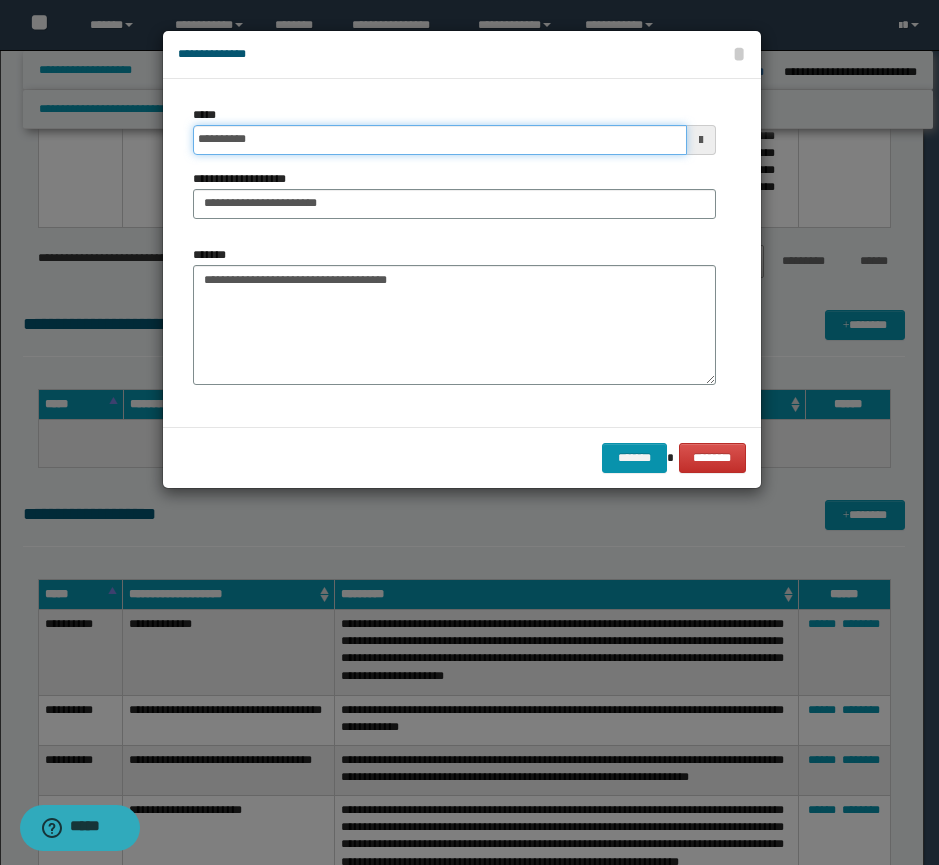 click on "*******" at bounding box center (634, 458) 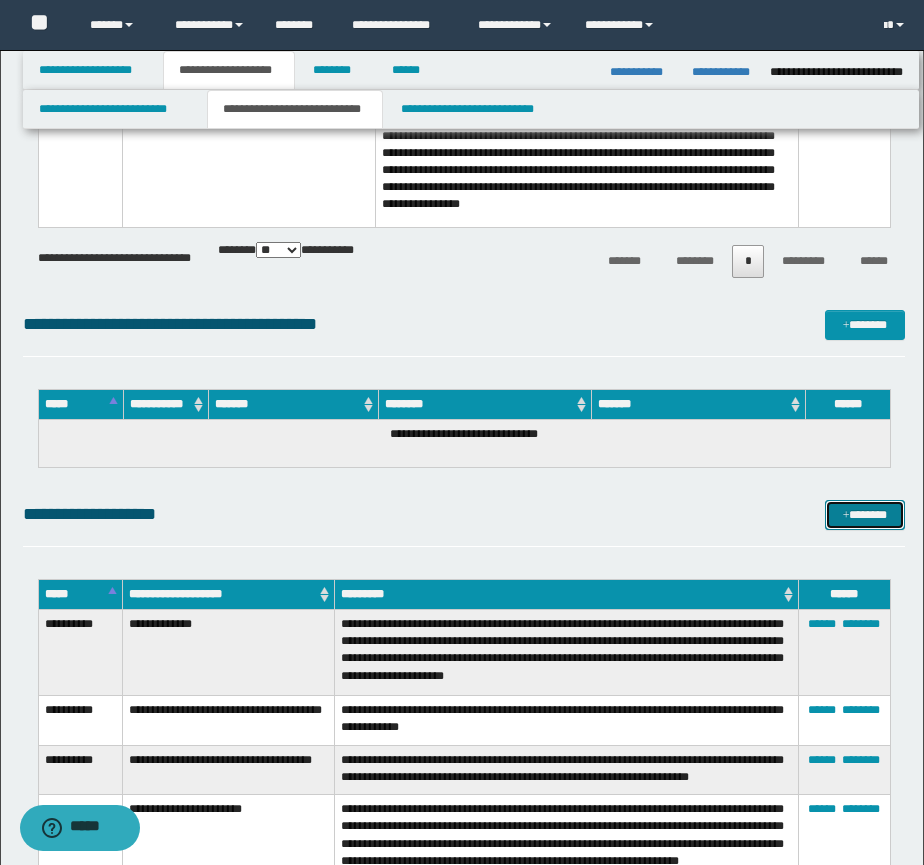 click on "*******" at bounding box center [865, 515] 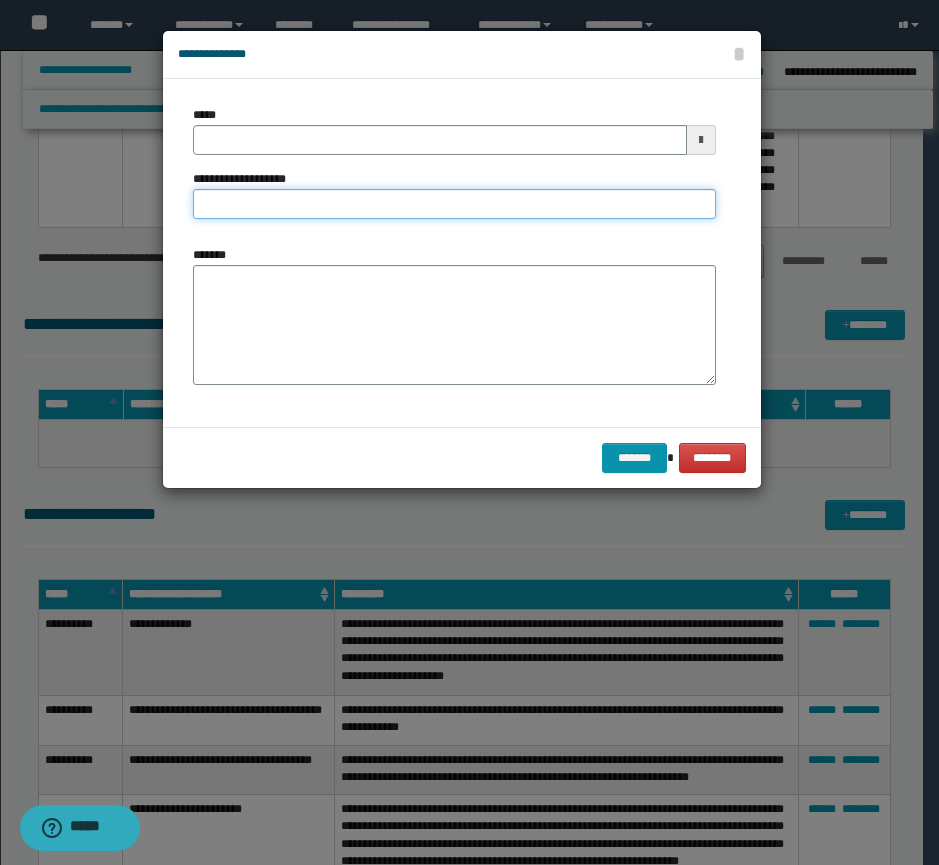 click on "**********" at bounding box center [454, 204] 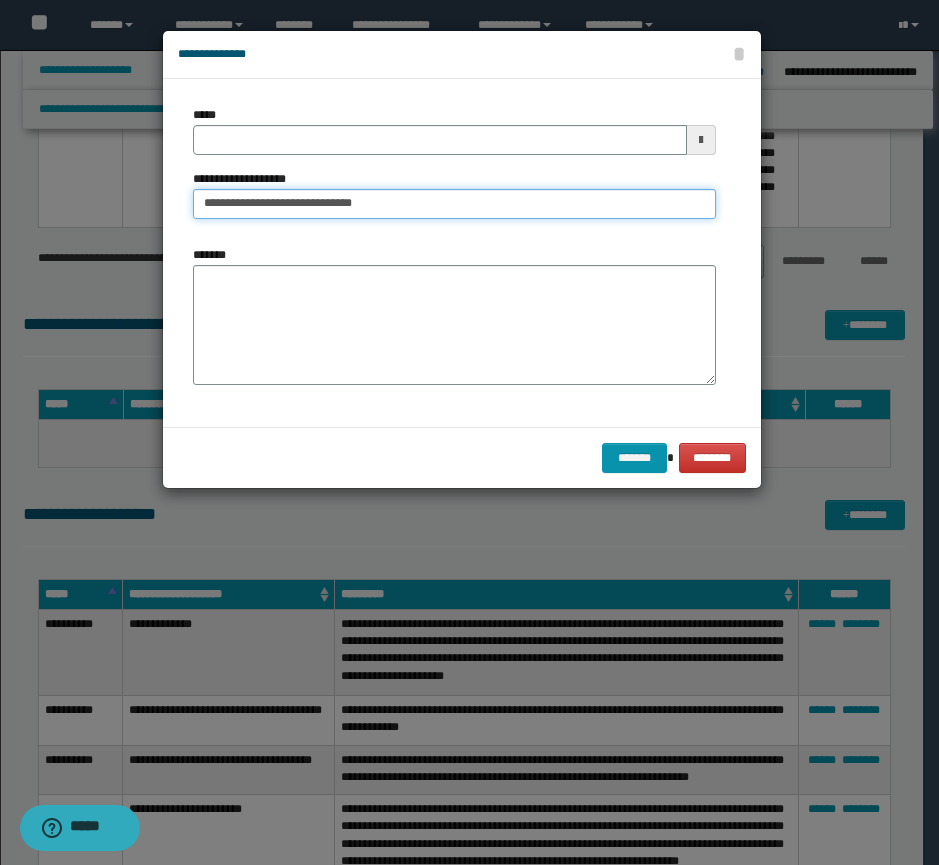 type on "**********" 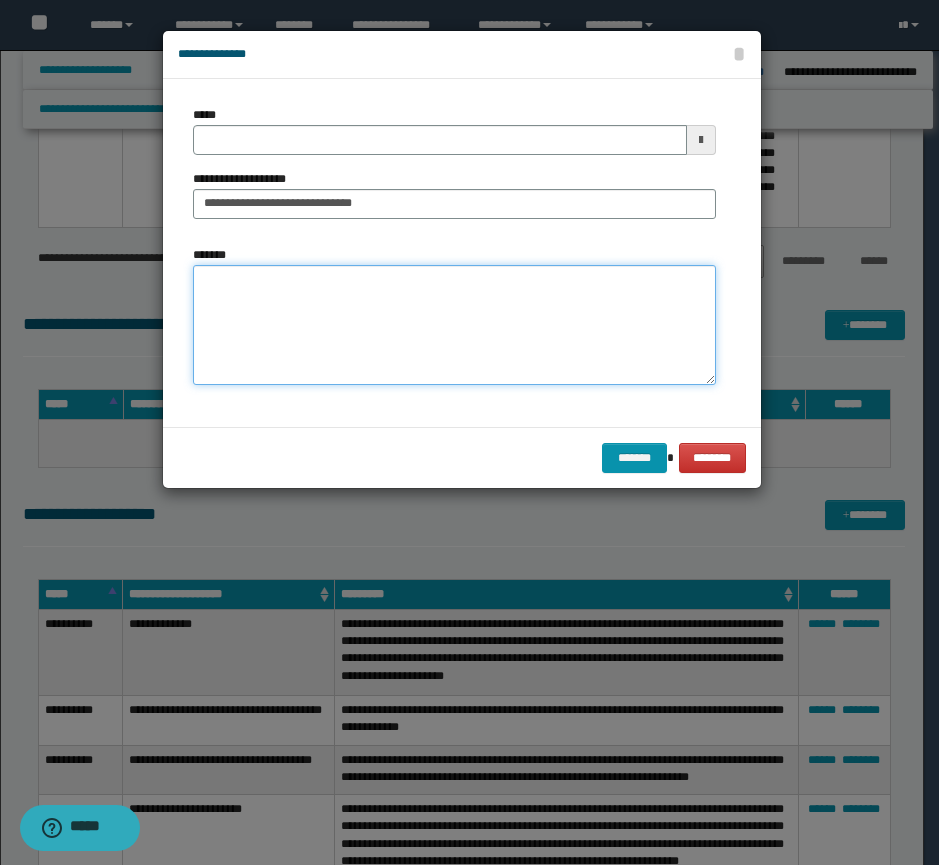 click on "*******" at bounding box center (454, 325) 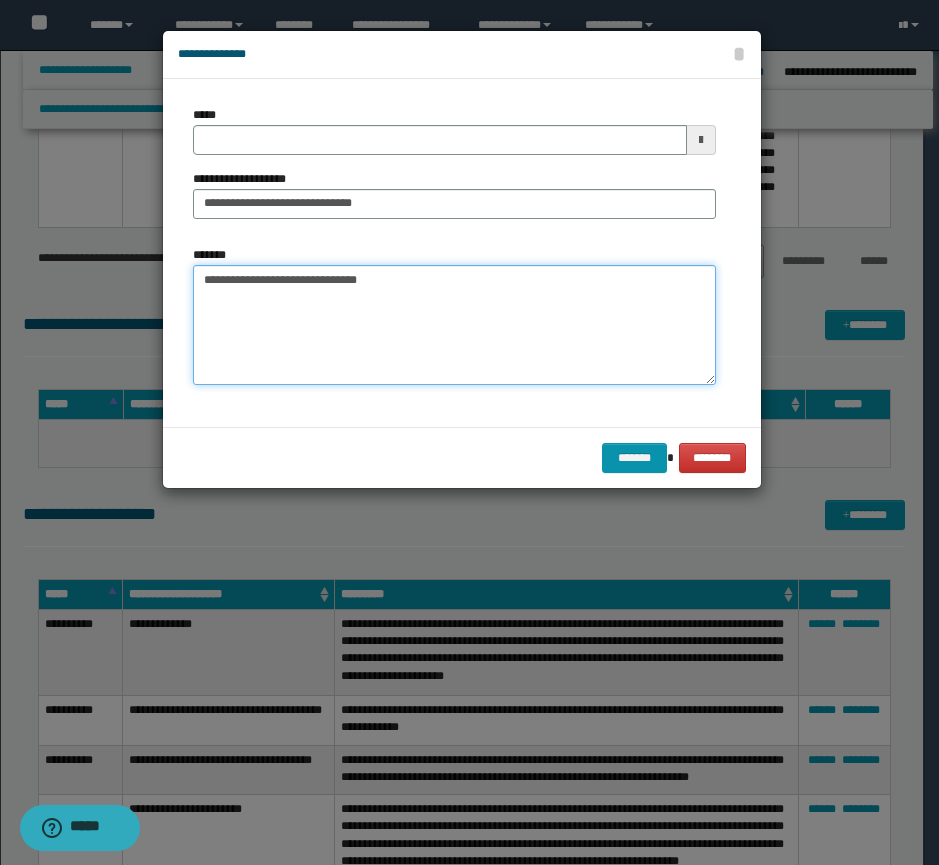 type 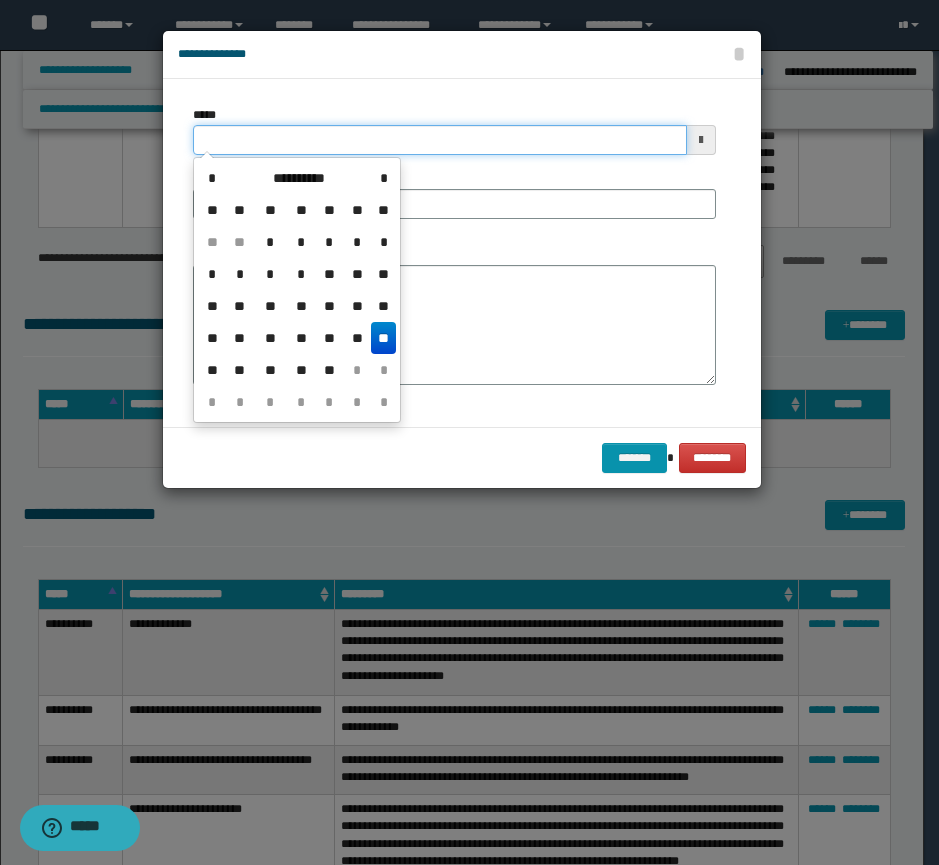 click on "*****" at bounding box center (440, 140) 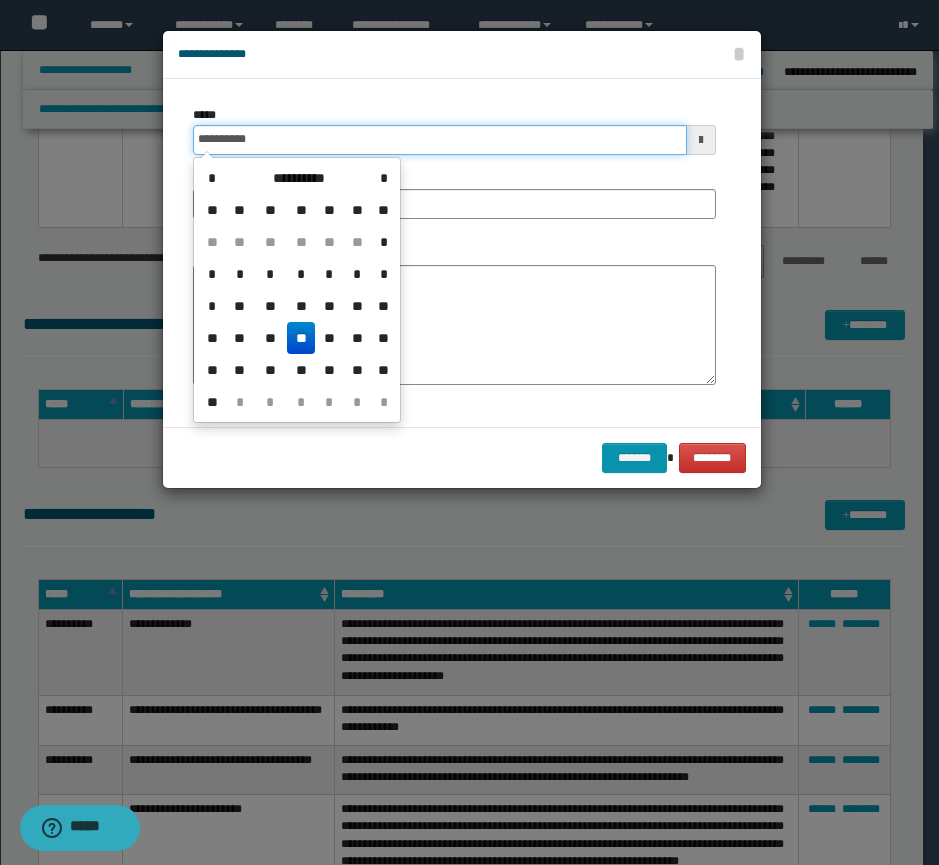 type on "**********" 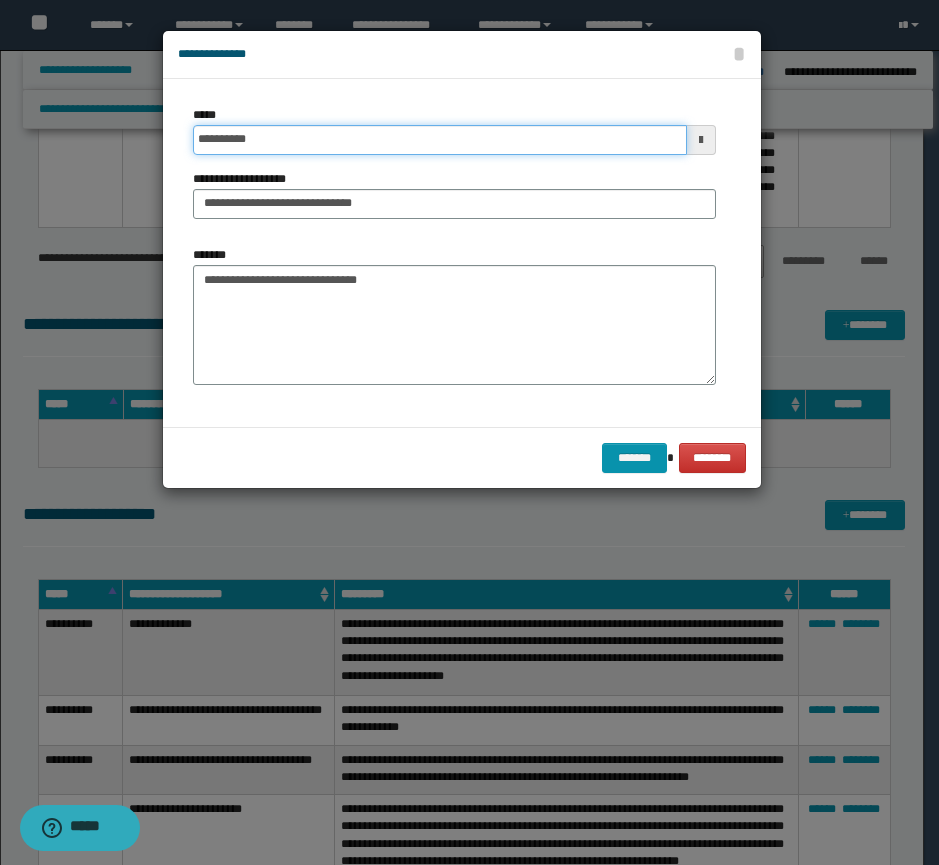 click on "*******" at bounding box center (634, 458) 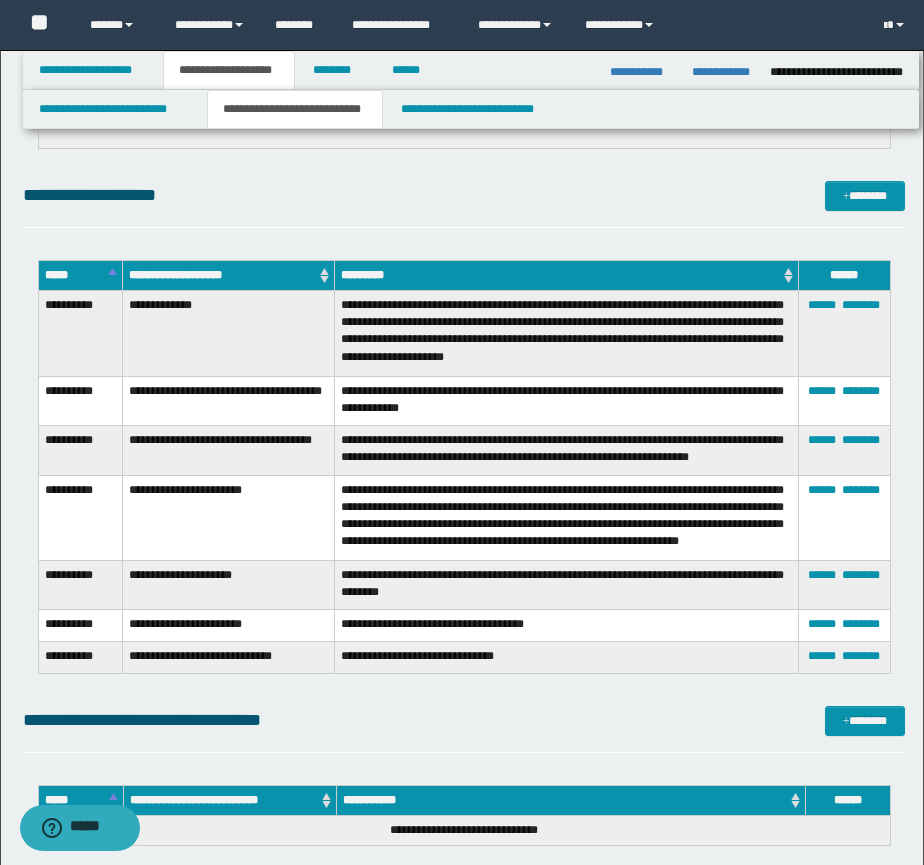 scroll, scrollTop: 1833, scrollLeft: 0, axis: vertical 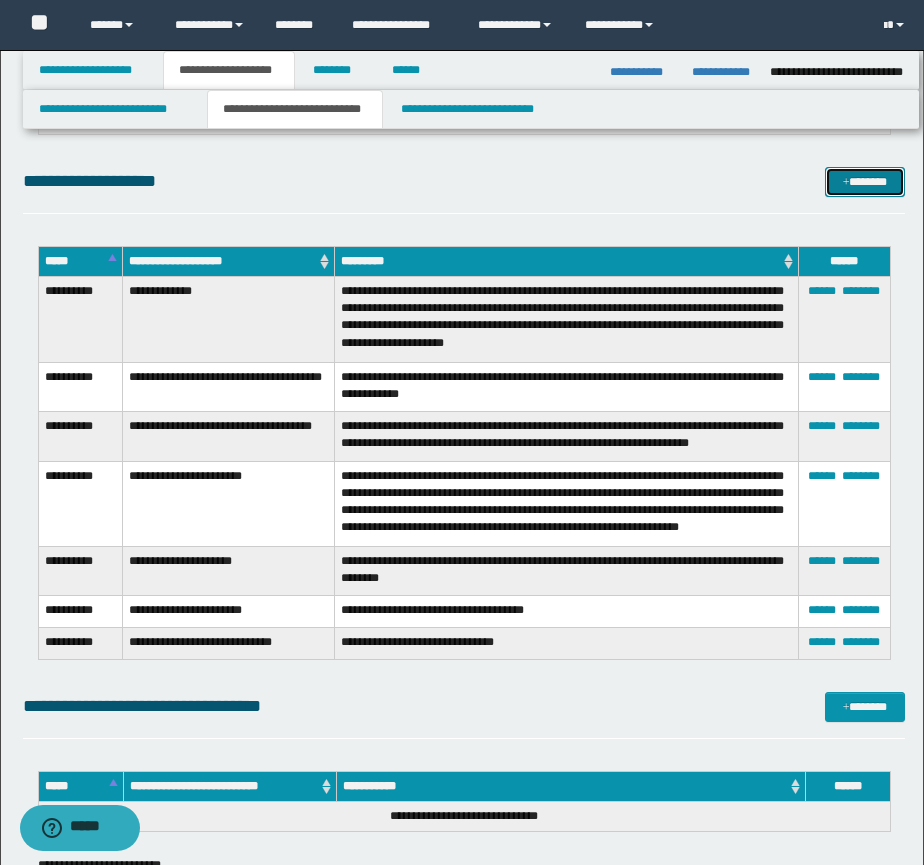 click on "*******" at bounding box center (865, 182) 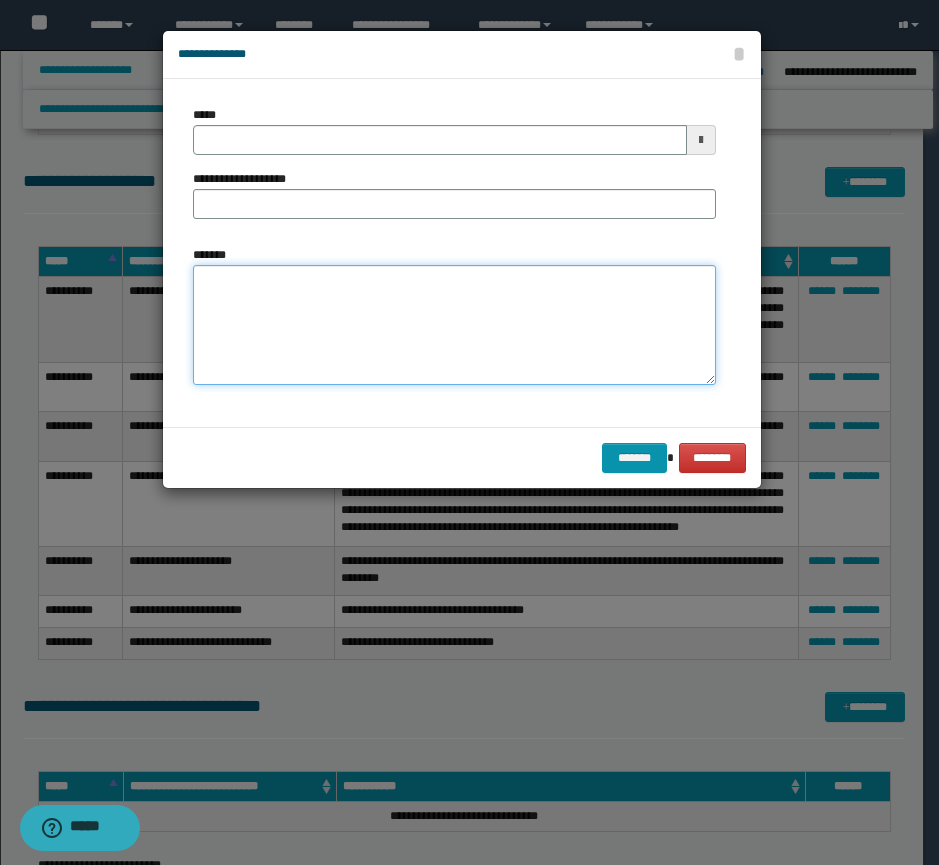 click on "*******" at bounding box center [454, 325] 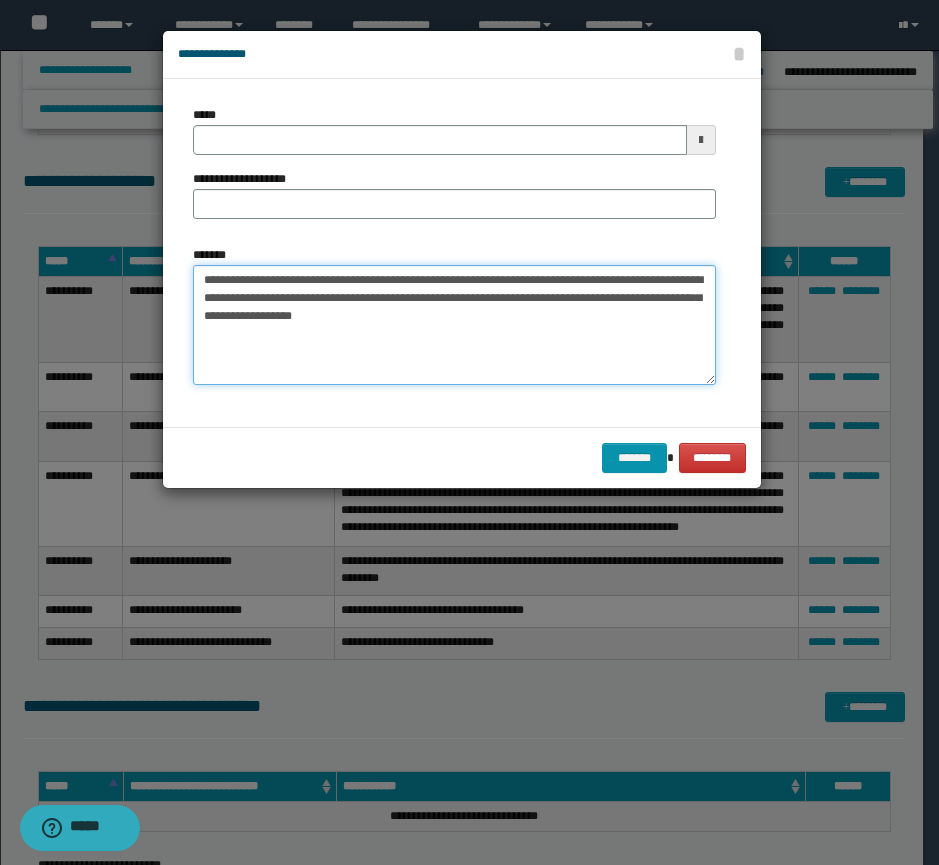 type on "**********" 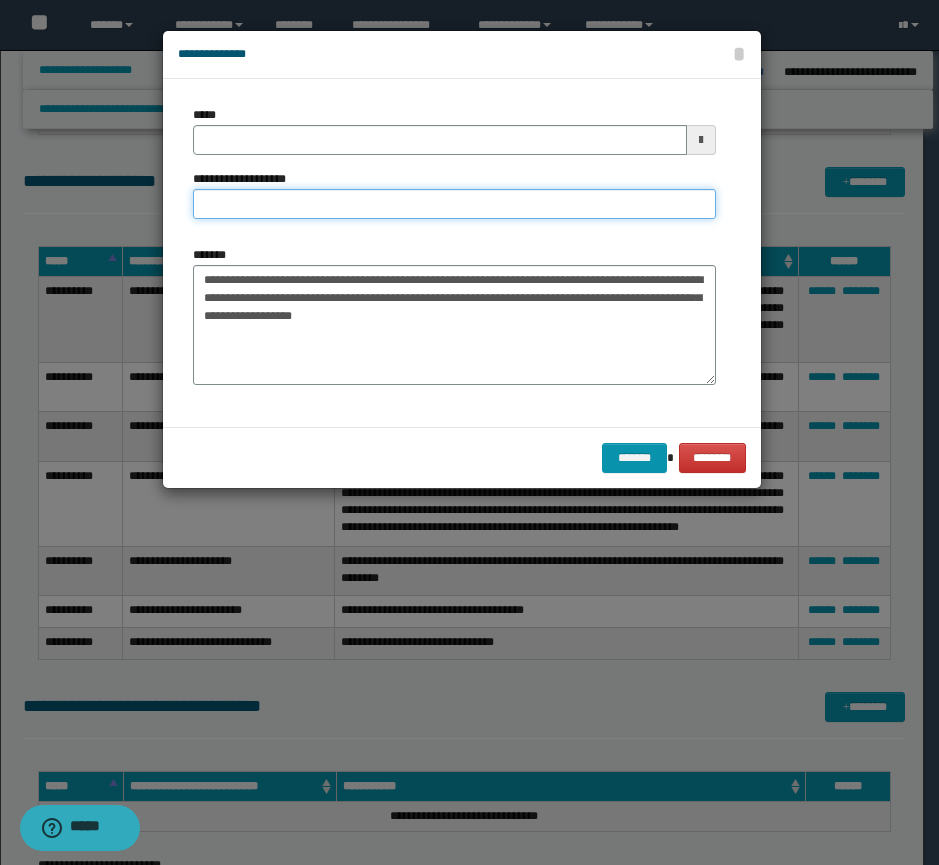 click on "**********" at bounding box center [454, 204] 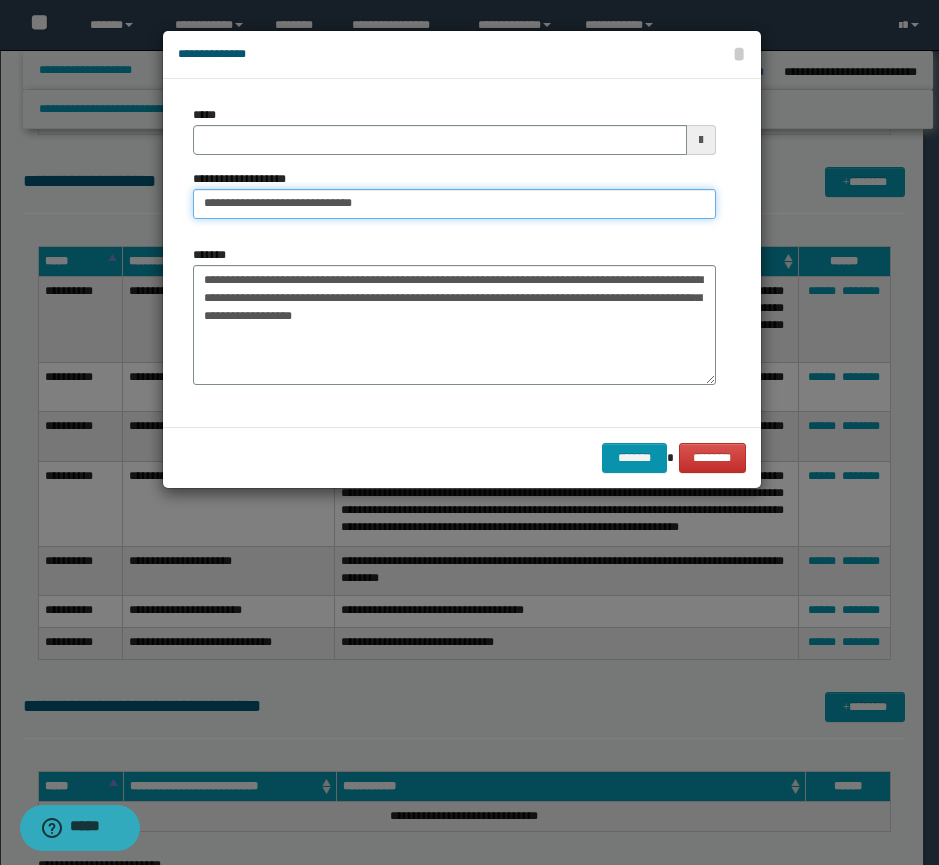 type on "**********" 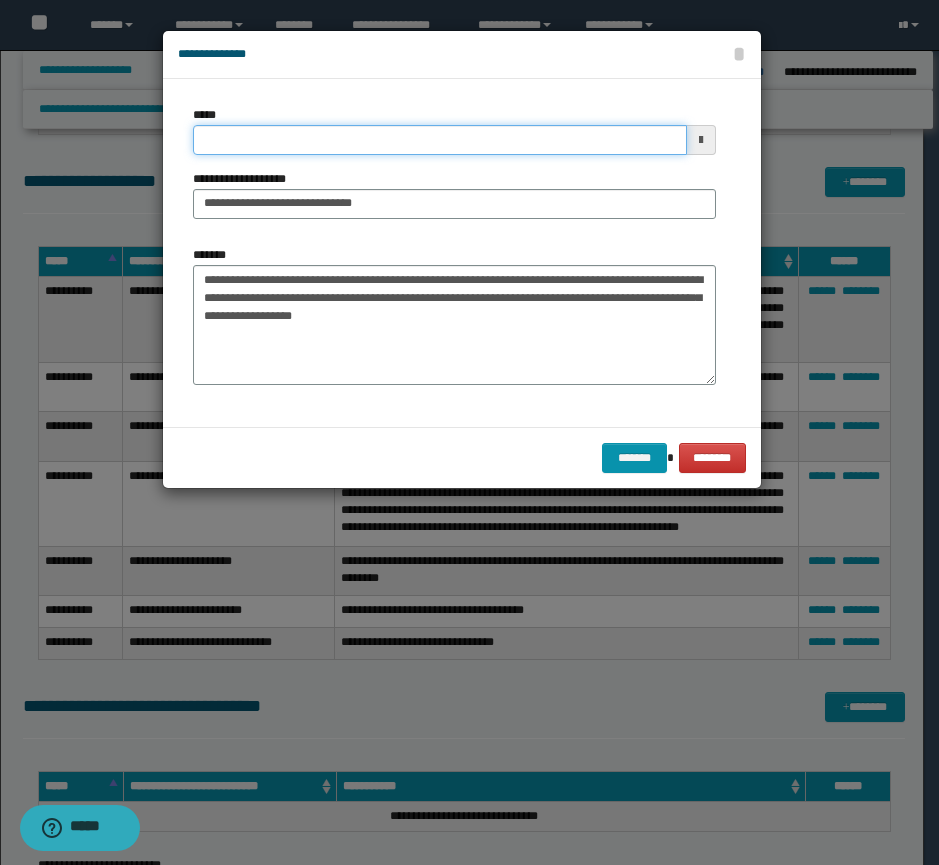 click on "*****" at bounding box center [440, 140] 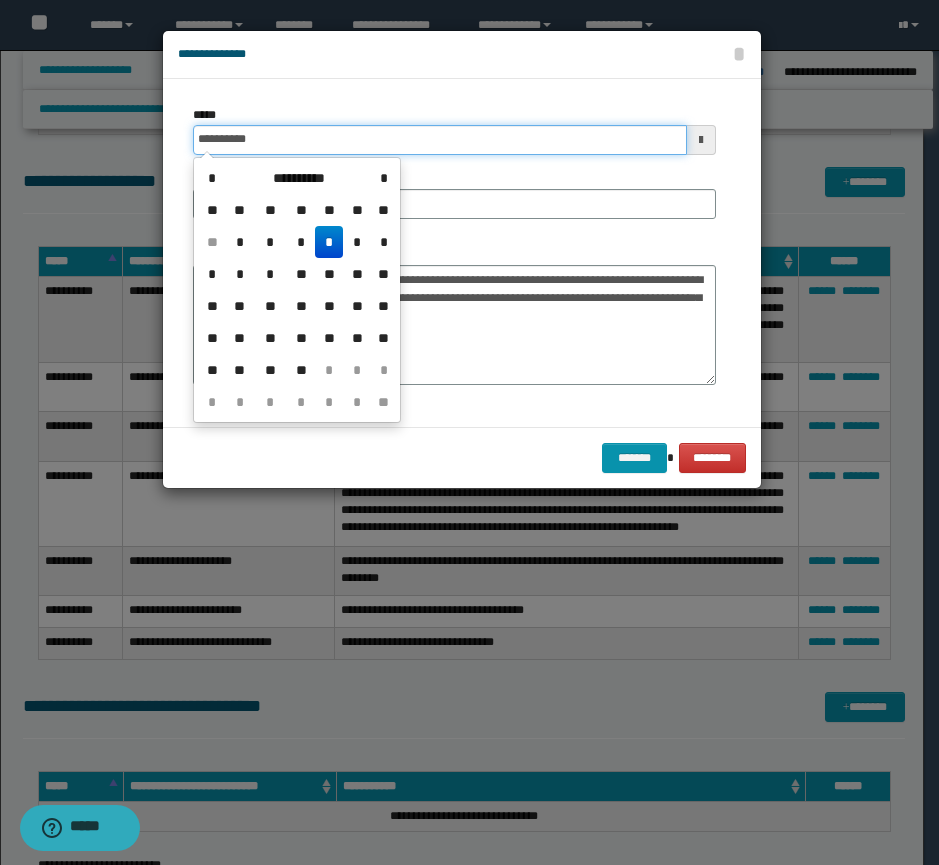 type on "**********" 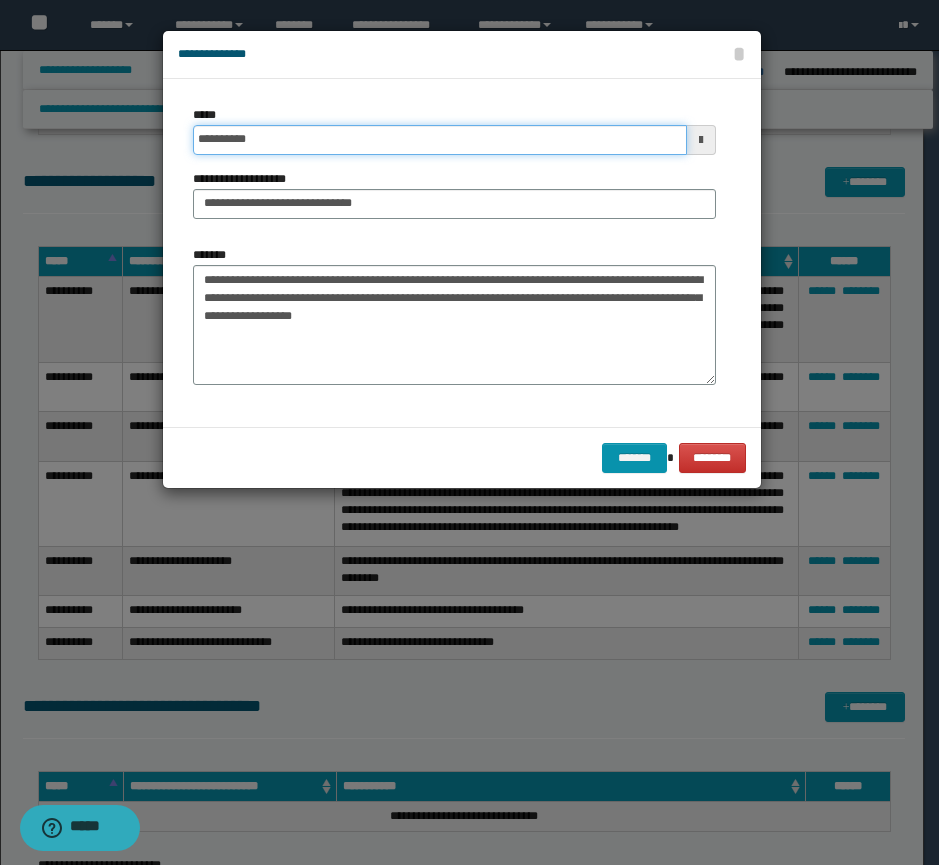 click on "*******" at bounding box center (634, 458) 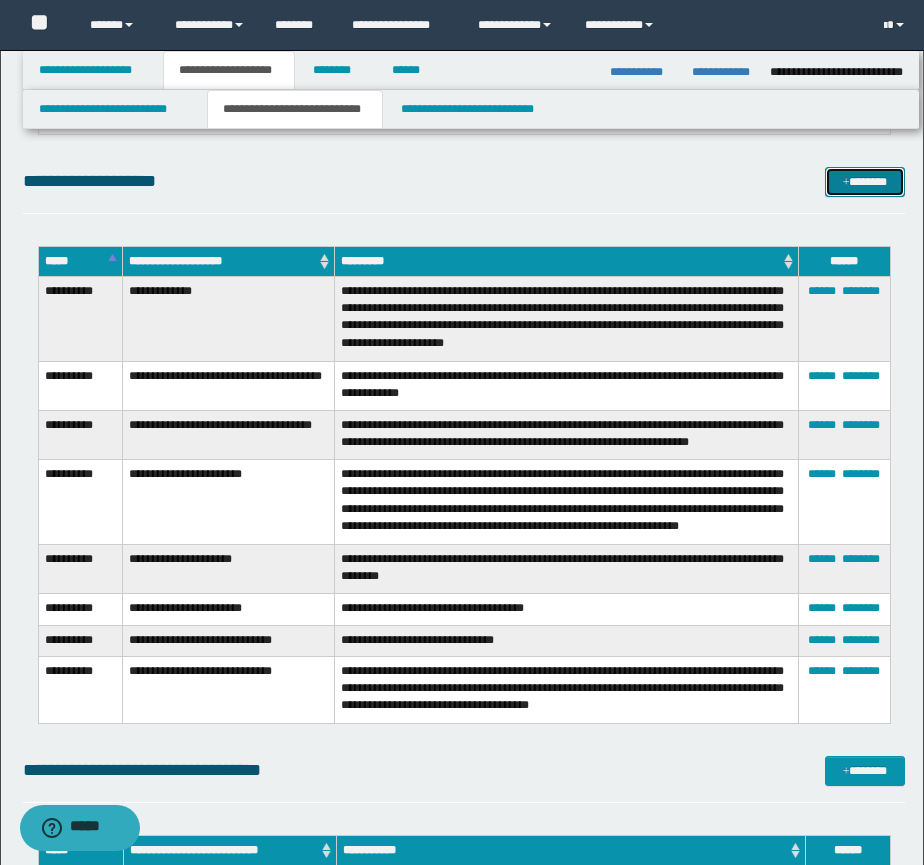 click on "*******" at bounding box center [865, 182] 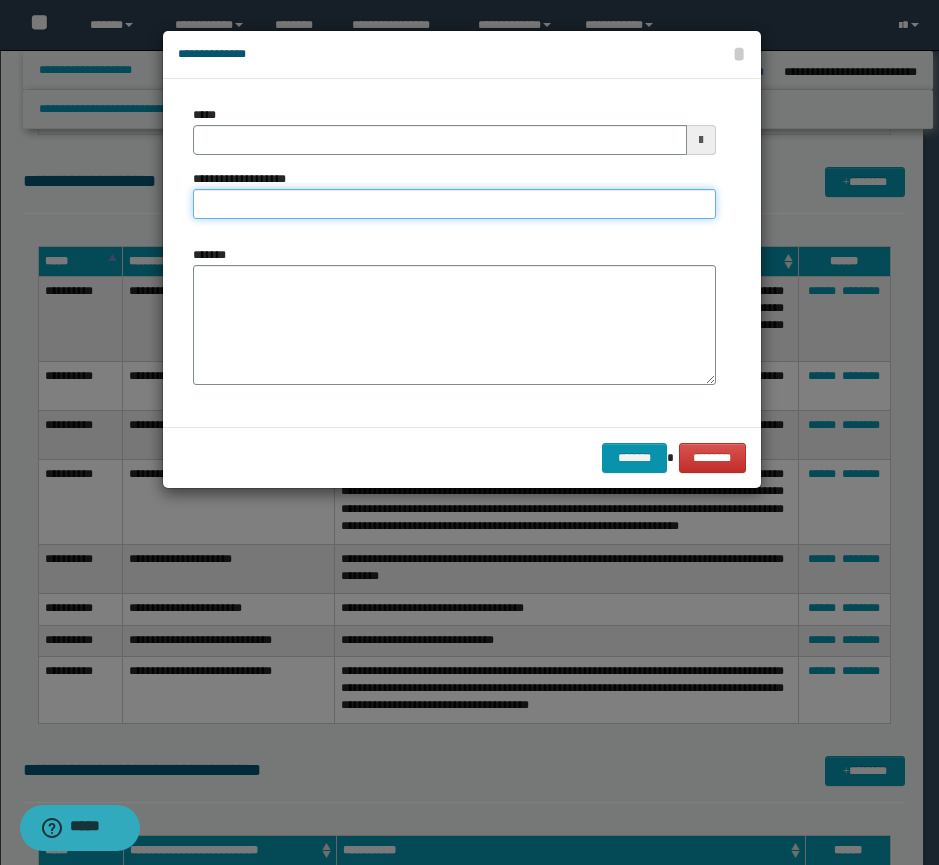 click on "**********" at bounding box center (454, 204) 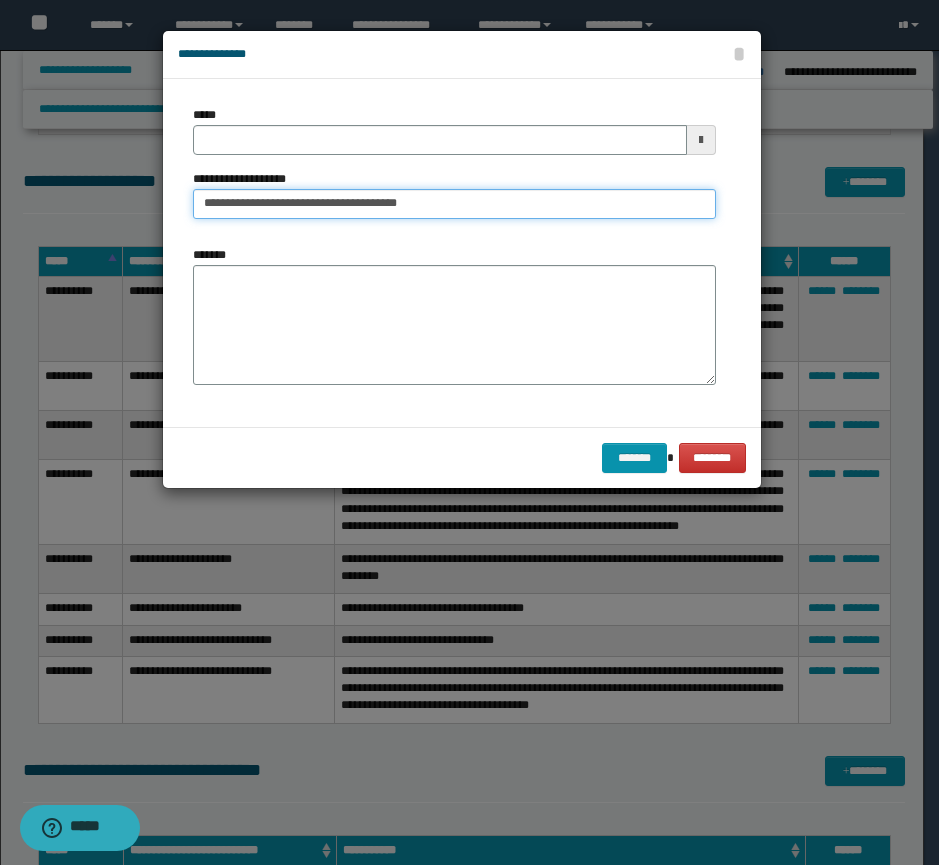 type on "**********" 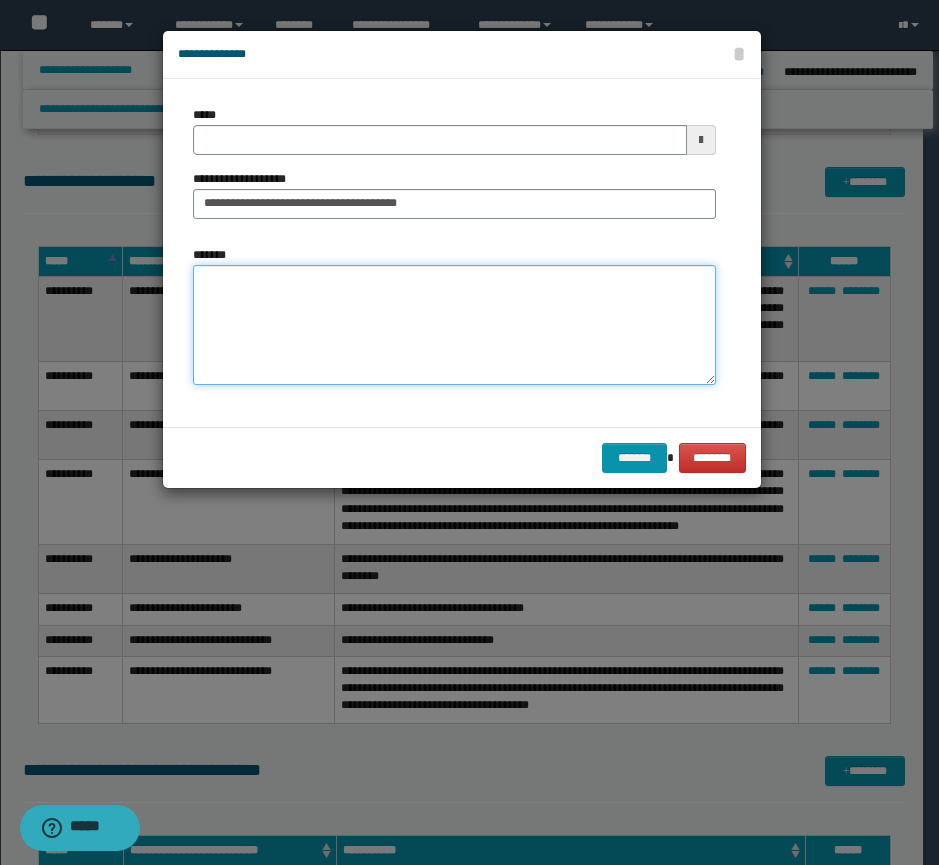 click on "*******" at bounding box center (454, 325) 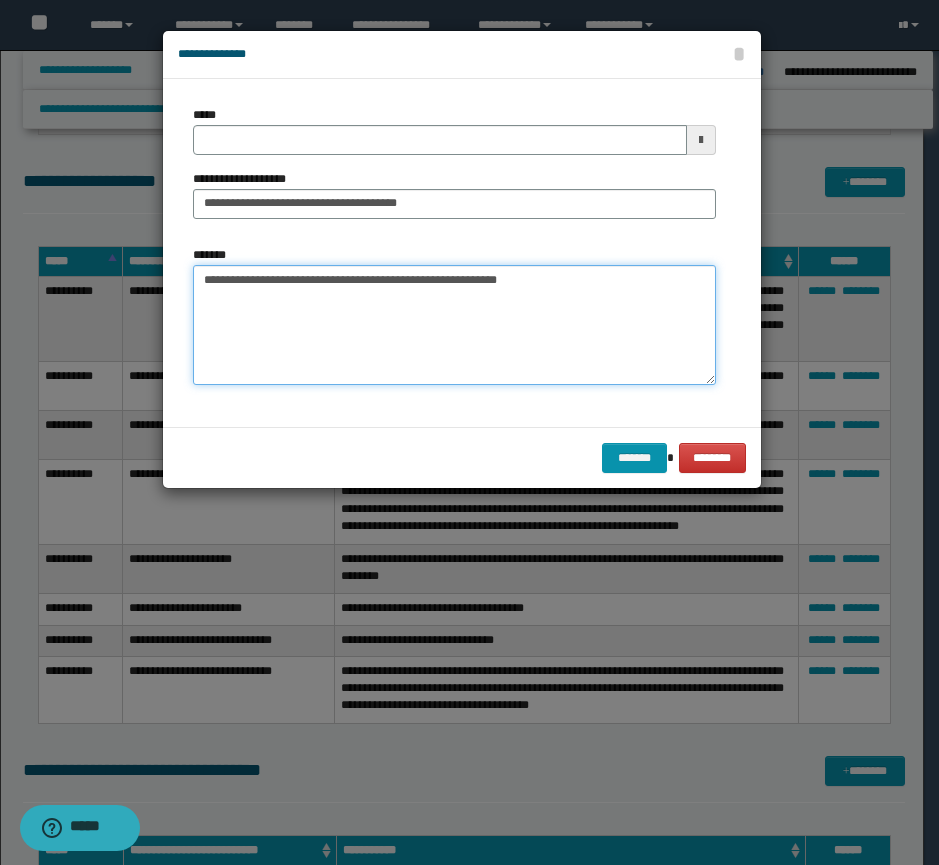 type 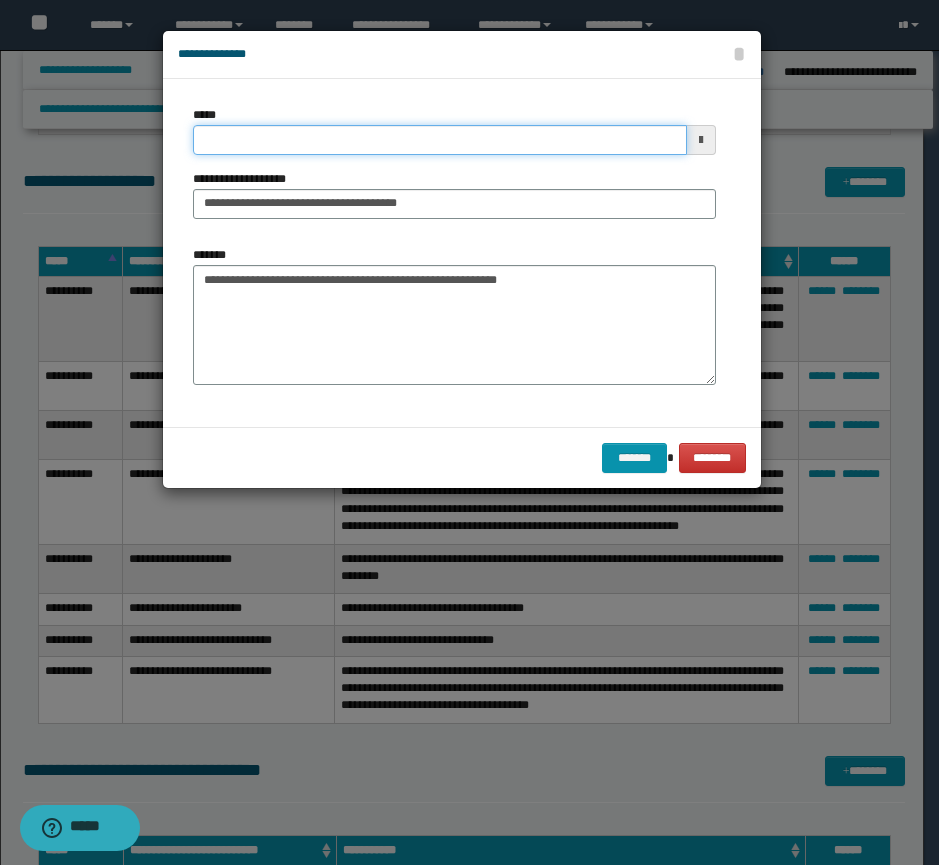 click on "*****" at bounding box center (440, 140) 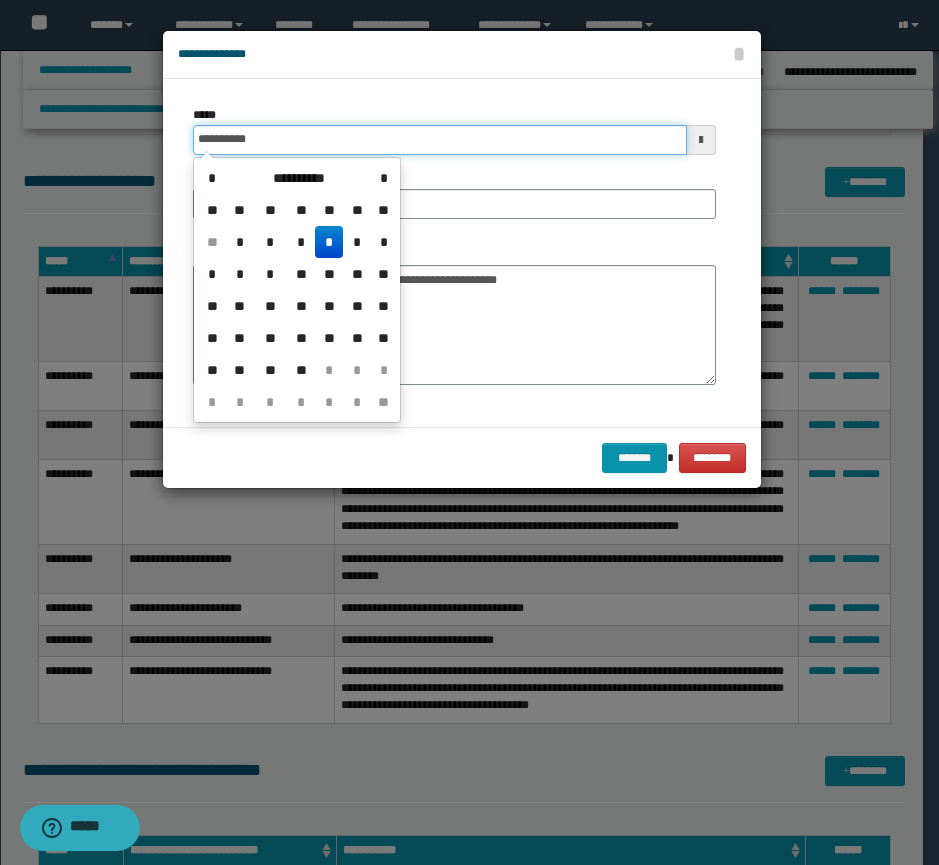 type on "**********" 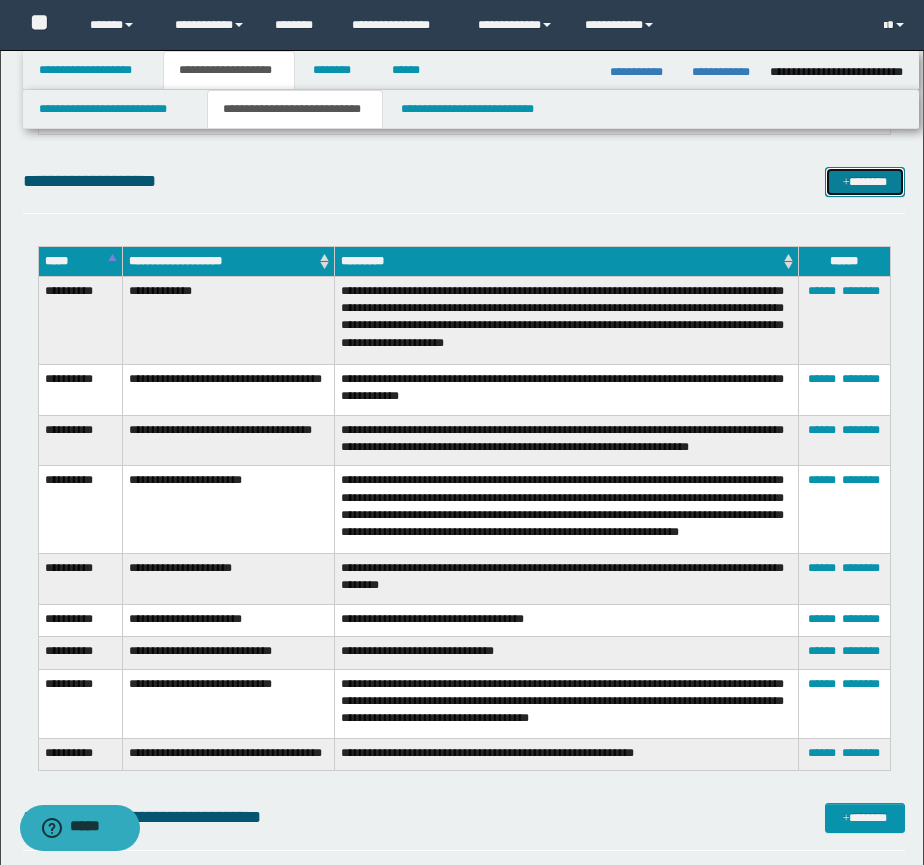 click on "*******" at bounding box center [865, 182] 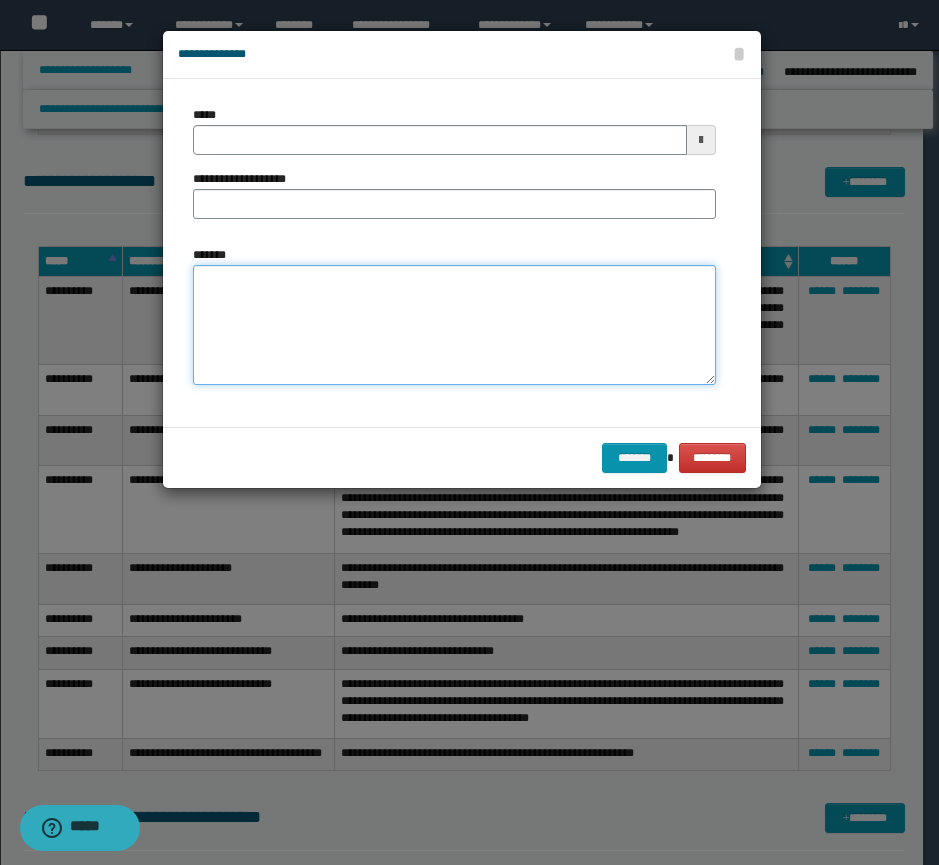 click on "*******" at bounding box center (454, 325) 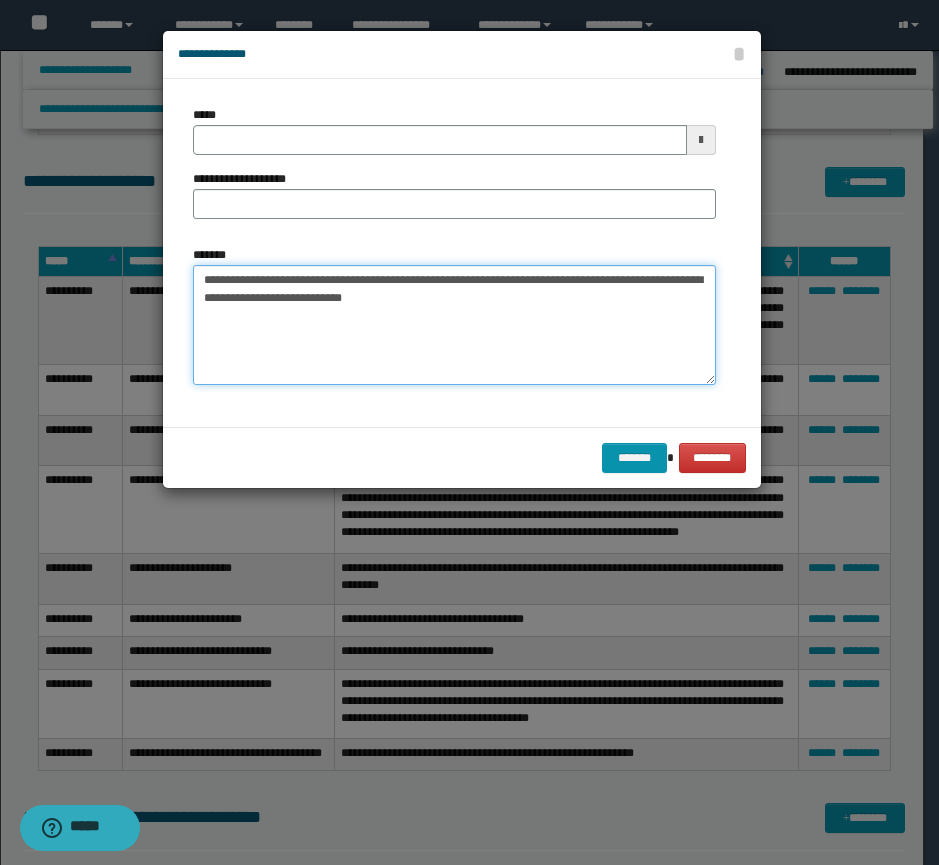 type on "**********" 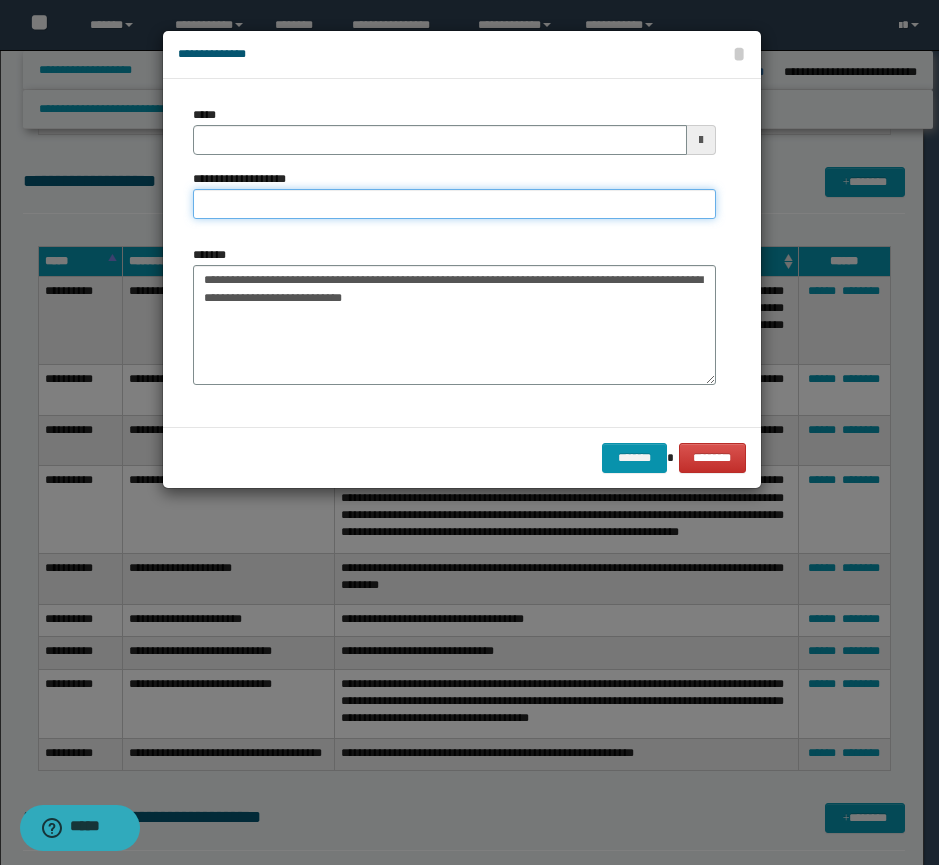 click on "**********" at bounding box center (454, 204) 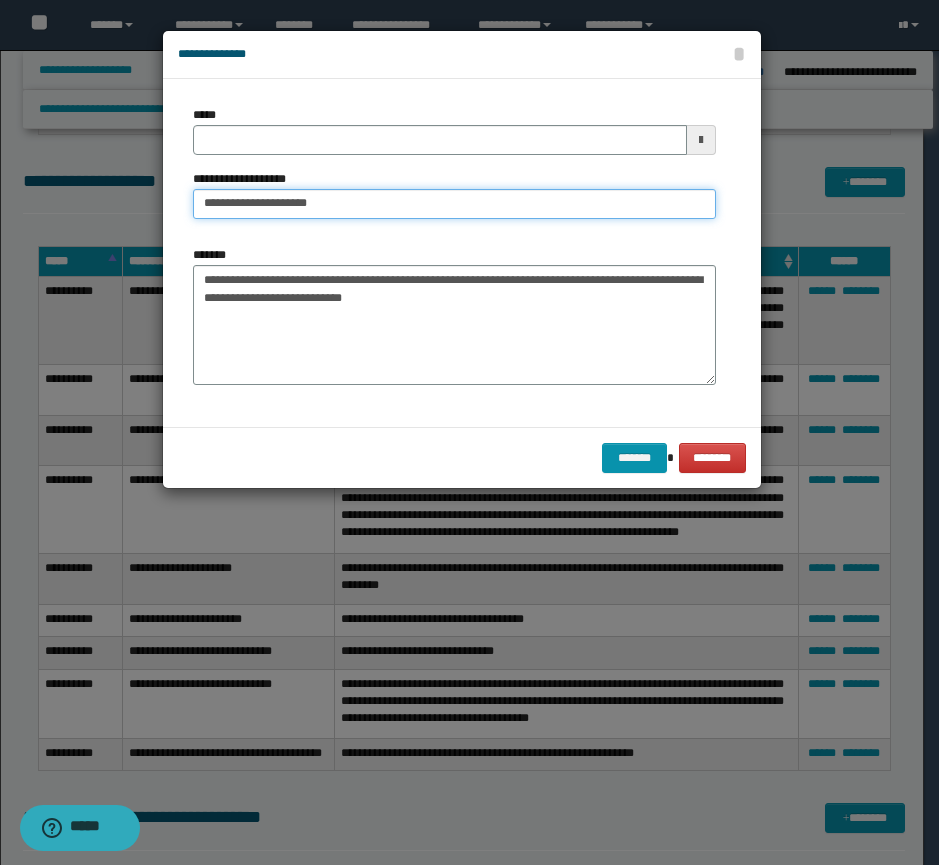 type 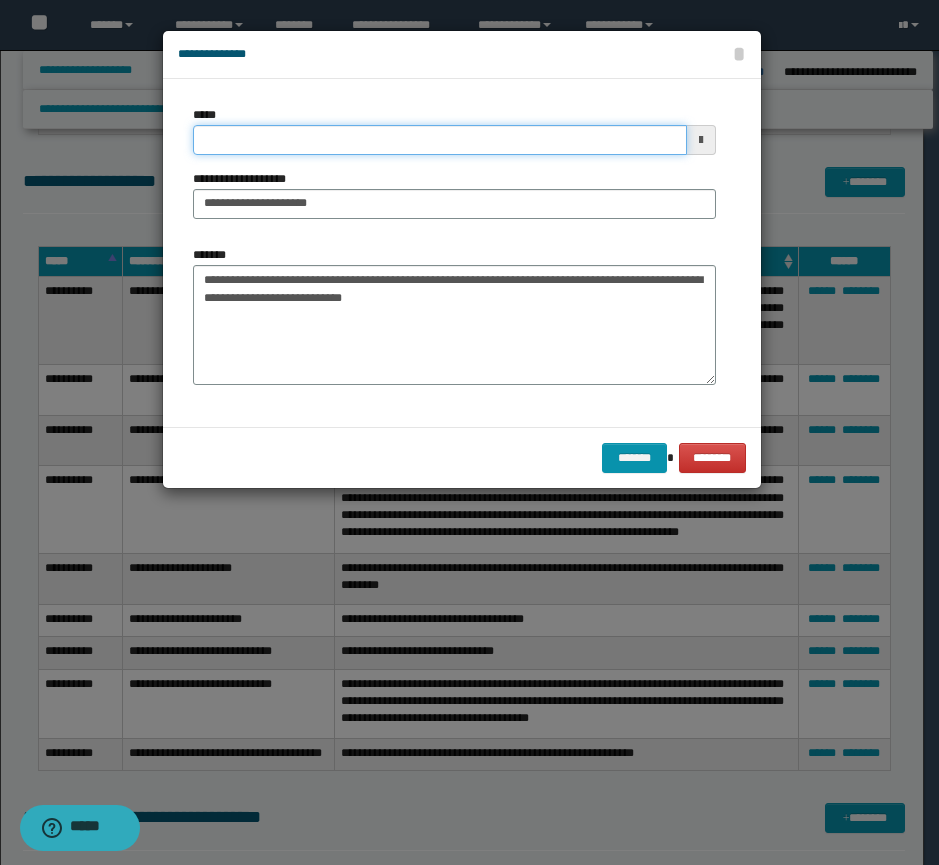 click on "*****" at bounding box center [440, 140] 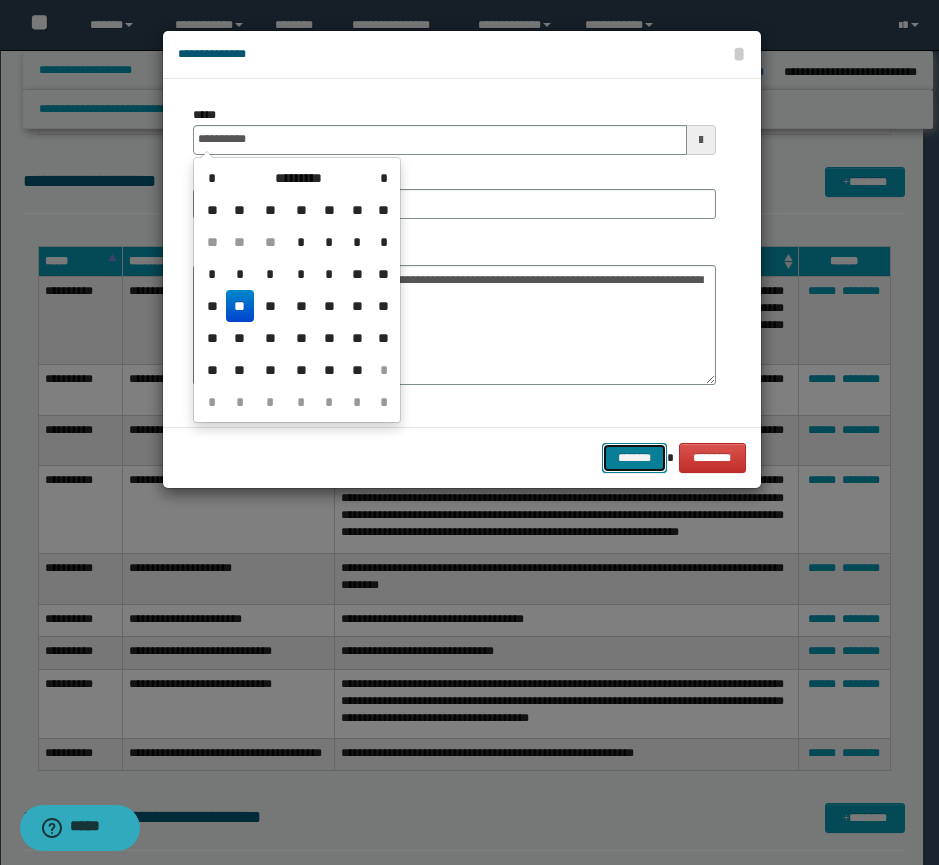 type on "**********" 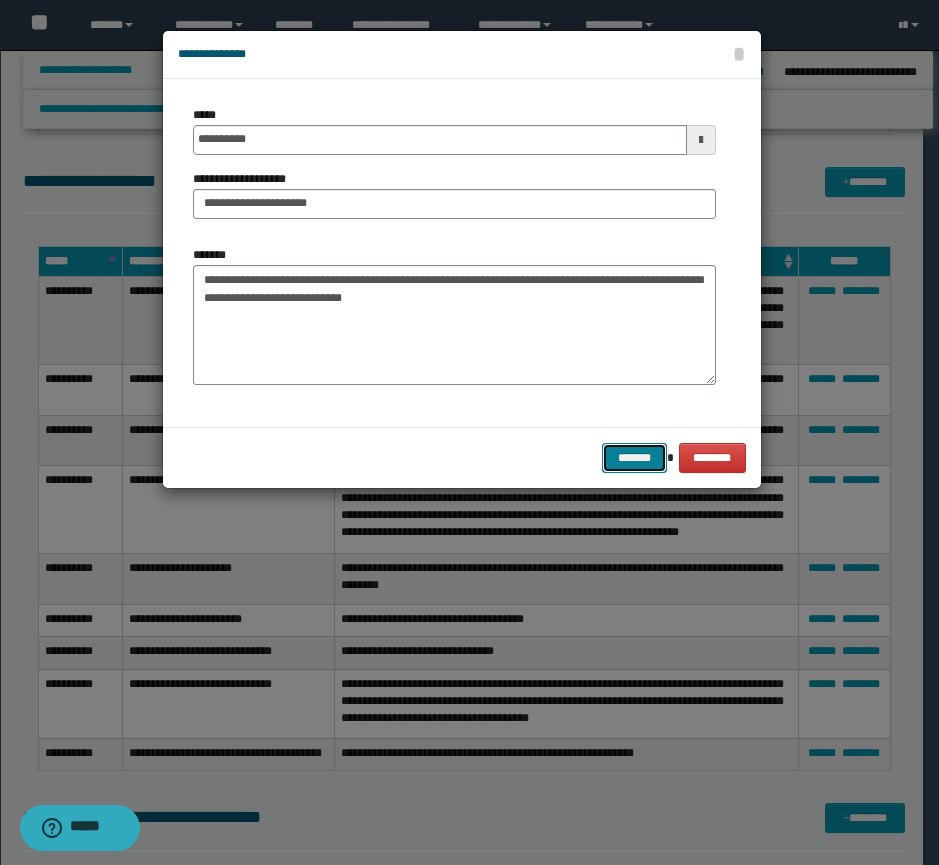drag, startPoint x: 621, startPoint y: 458, endPoint x: 868, endPoint y: 368, distance: 262.8859 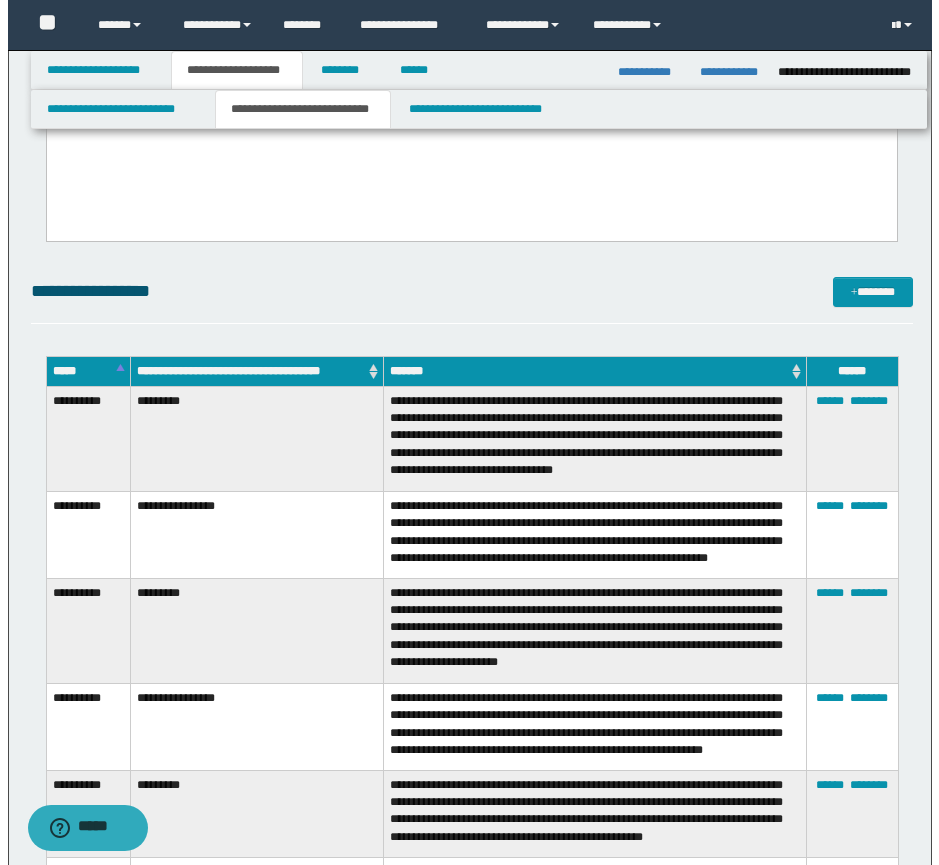 scroll, scrollTop: 0, scrollLeft: 0, axis: both 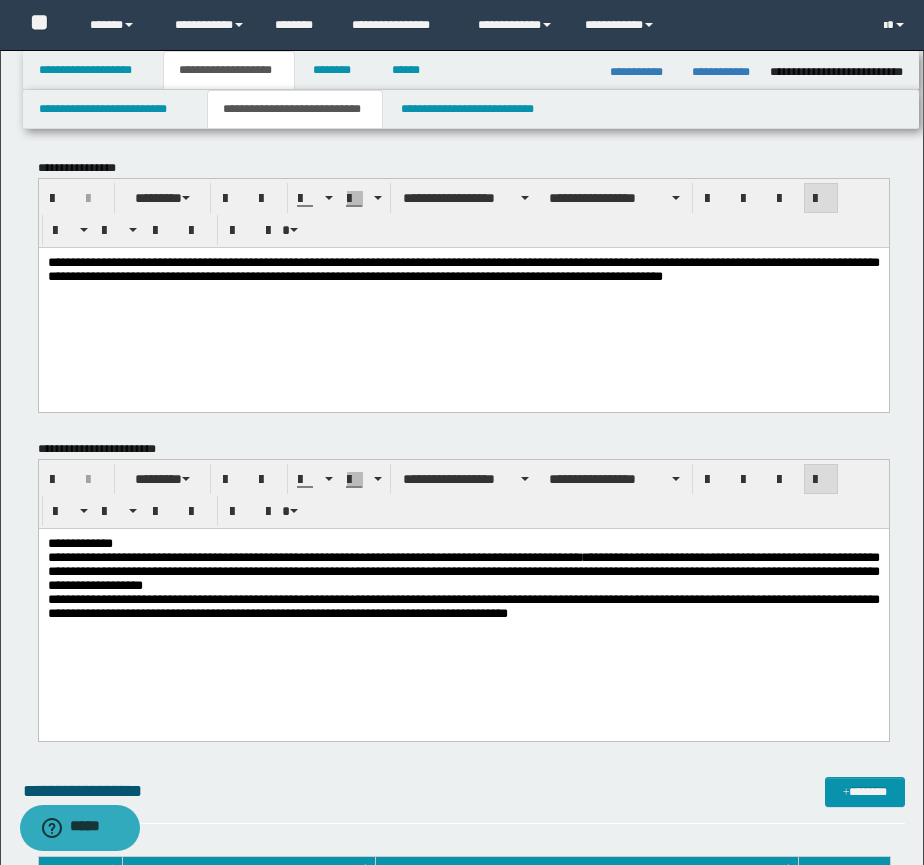 click on "**********" at bounding box center (463, 269) 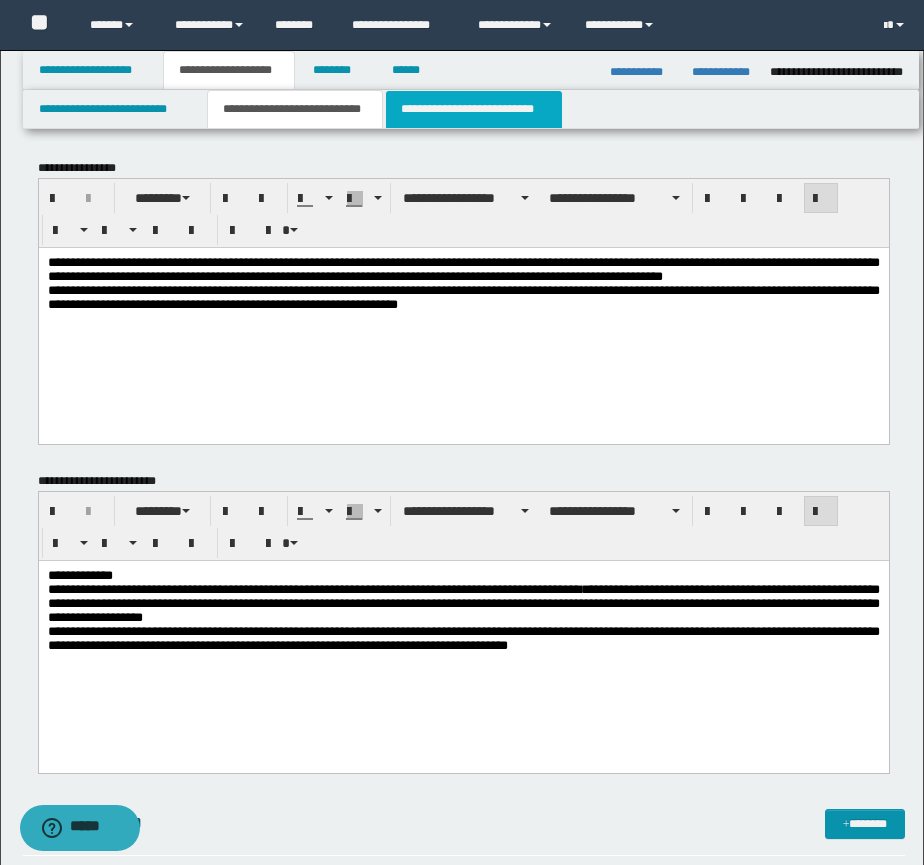 click on "**********" at bounding box center (474, 109) 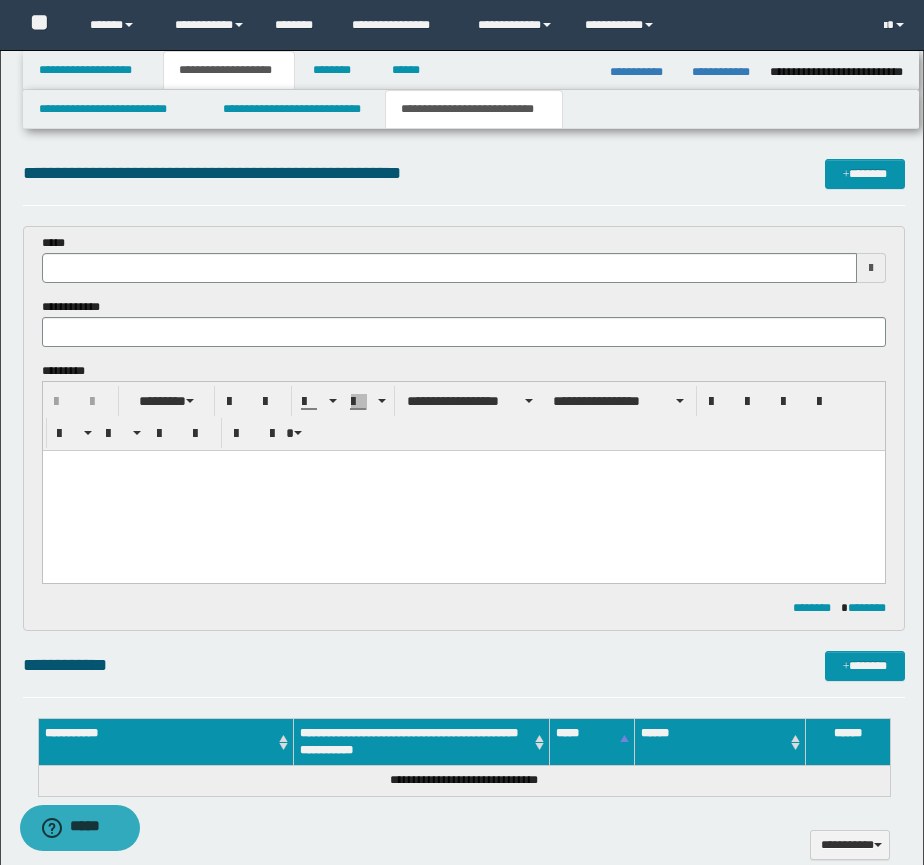 scroll, scrollTop: 500, scrollLeft: 0, axis: vertical 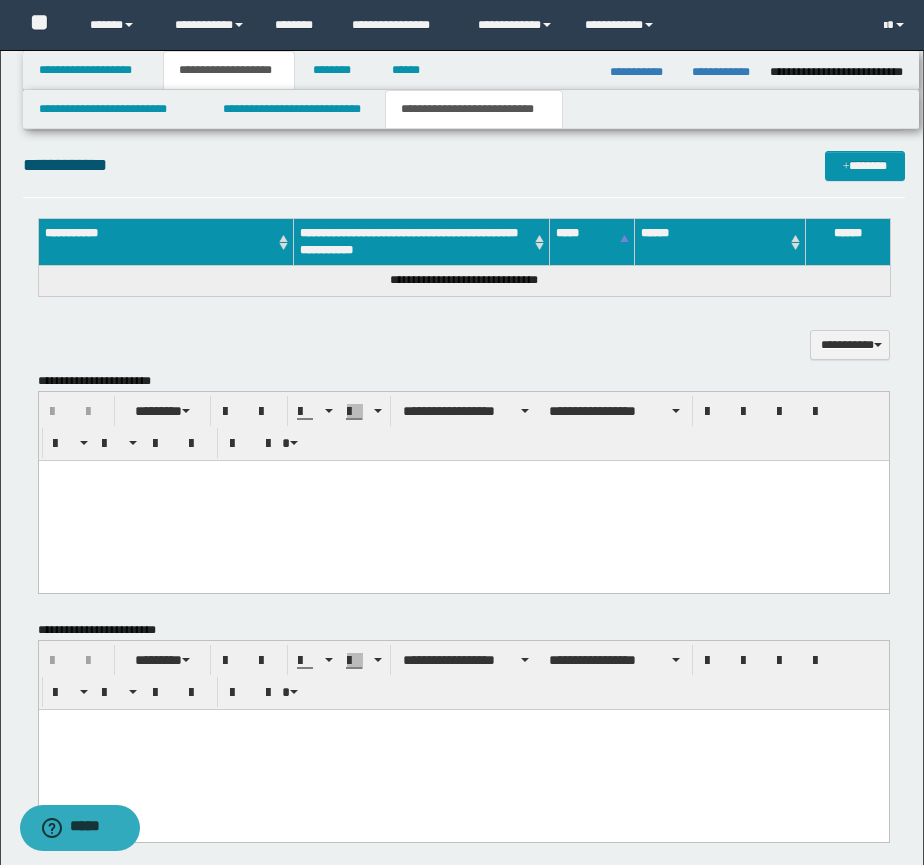 drag, startPoint x: 259, startPoint y: 531, endPoint x: 247, endPoint y: 522, distance: 15 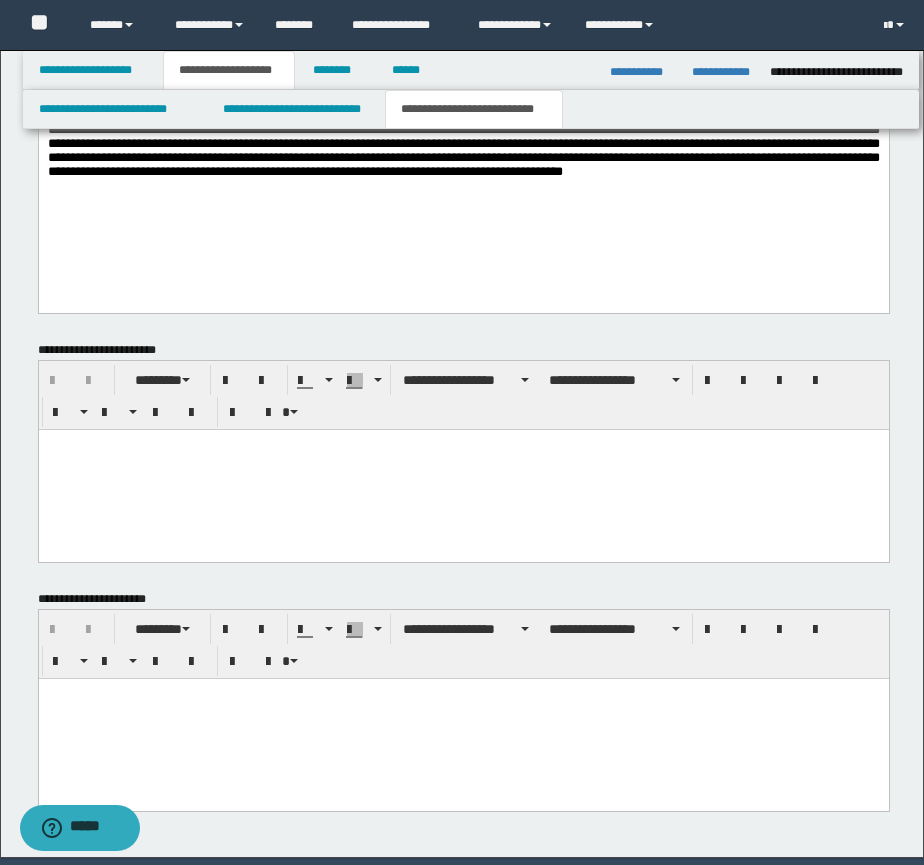 scroll, scrollTop: 930, scrollLeft: 0, axis: vertical 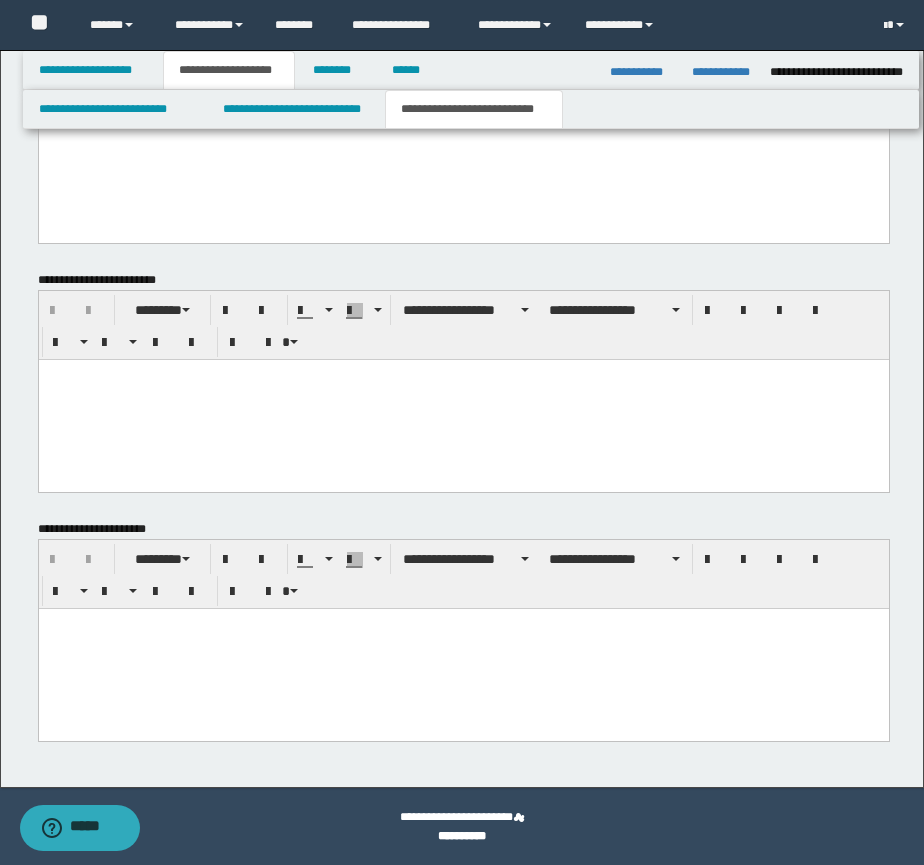 click at bounding box center [463, 648] 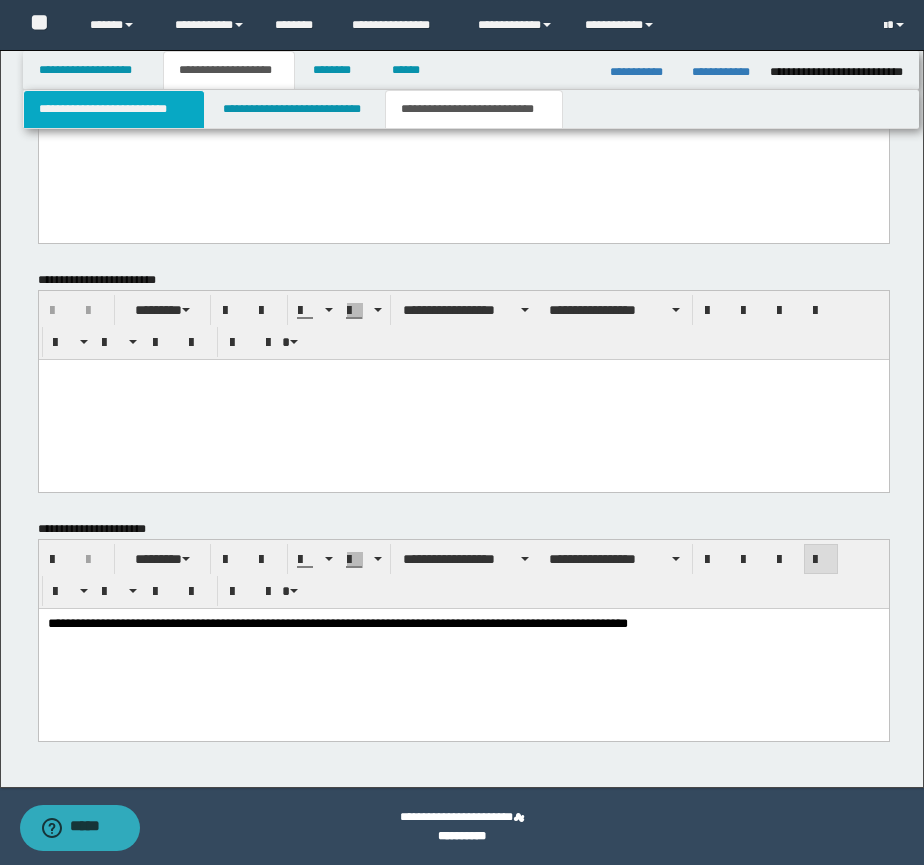 click on "**********" at bounding box center (114, 109) 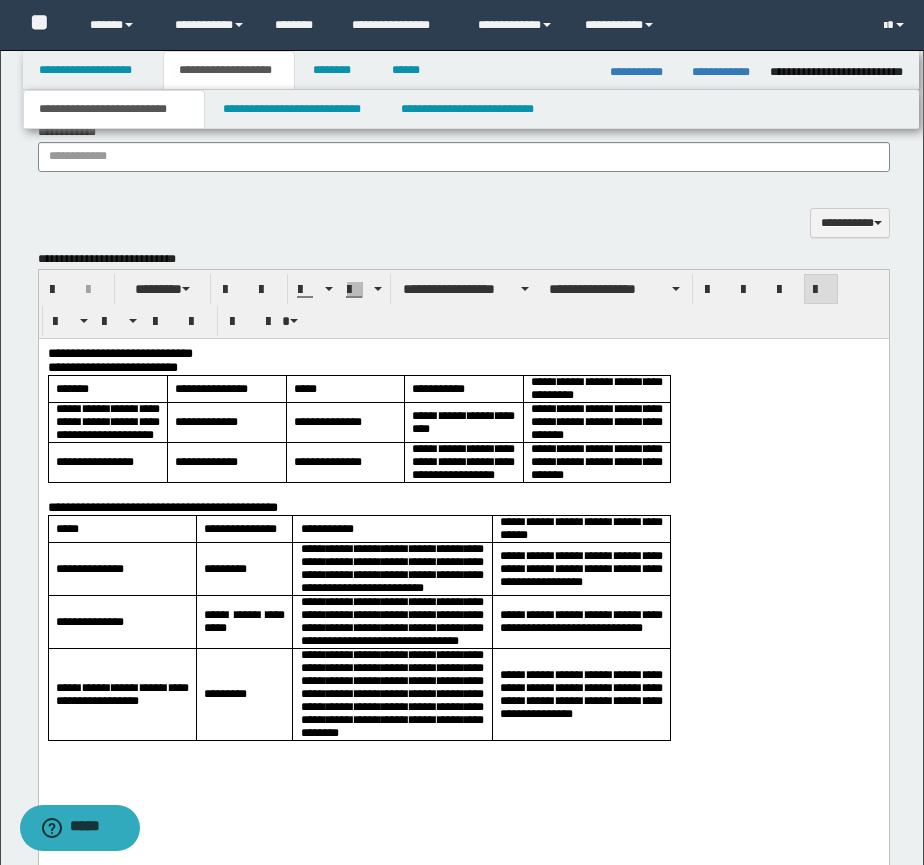 scroll, scrollTop: 1597, scrollLeft: 0, axis: vertical 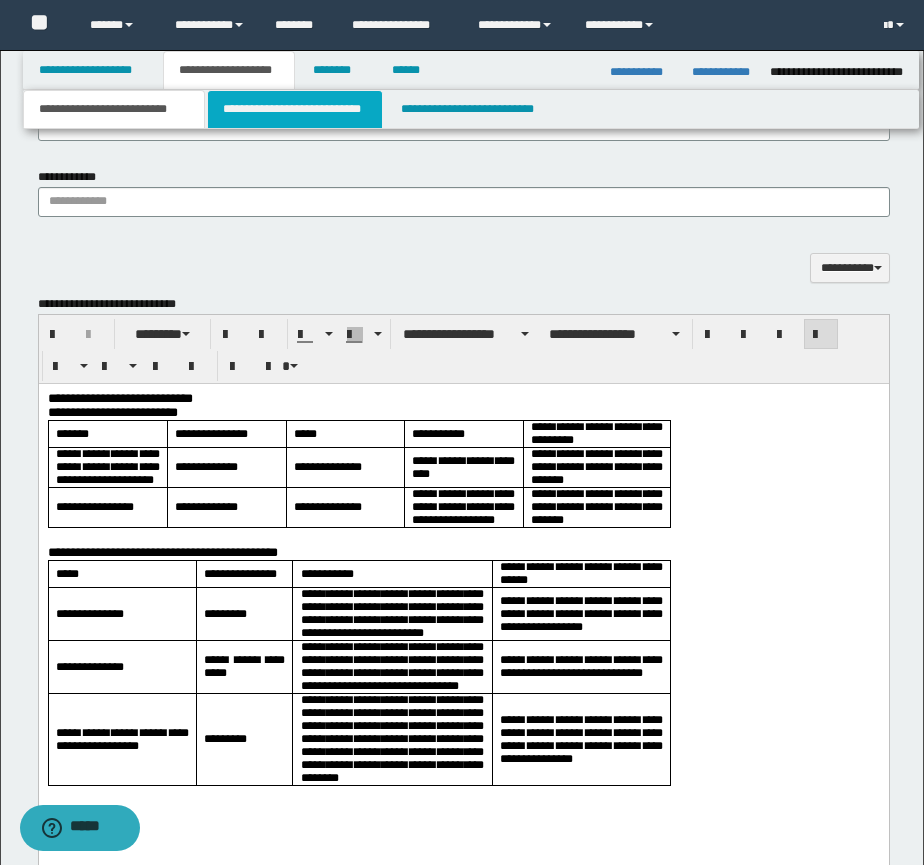 click on "**********" at bounding box center (295, 109) 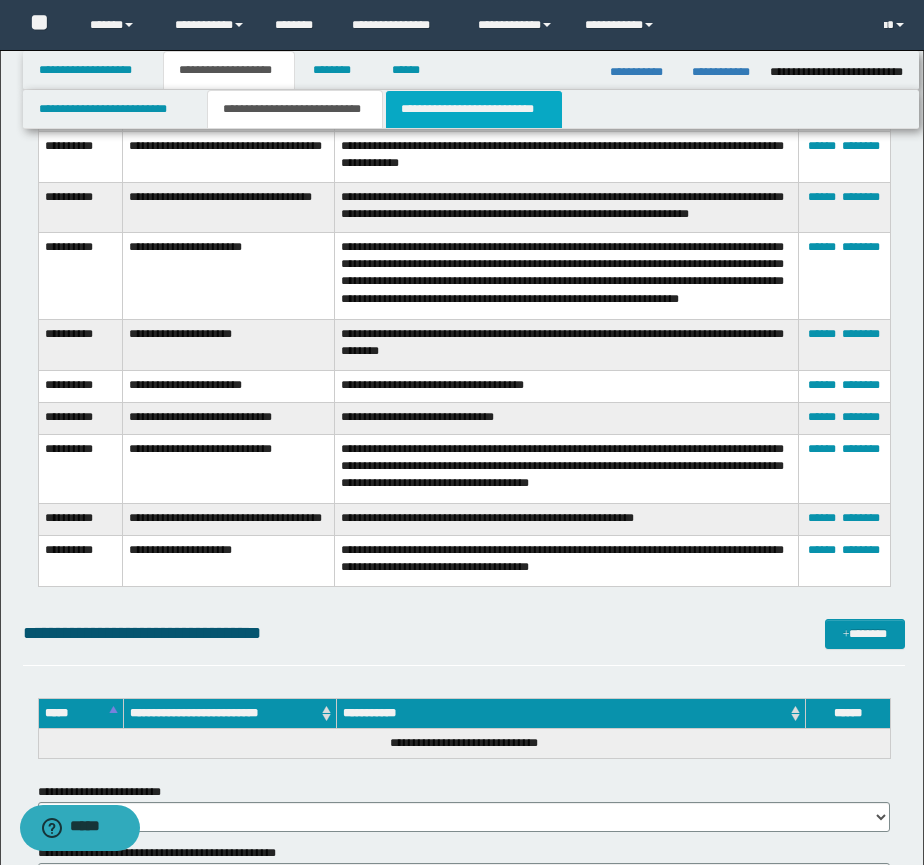 click on "**********" at bounding box center (474, 109) 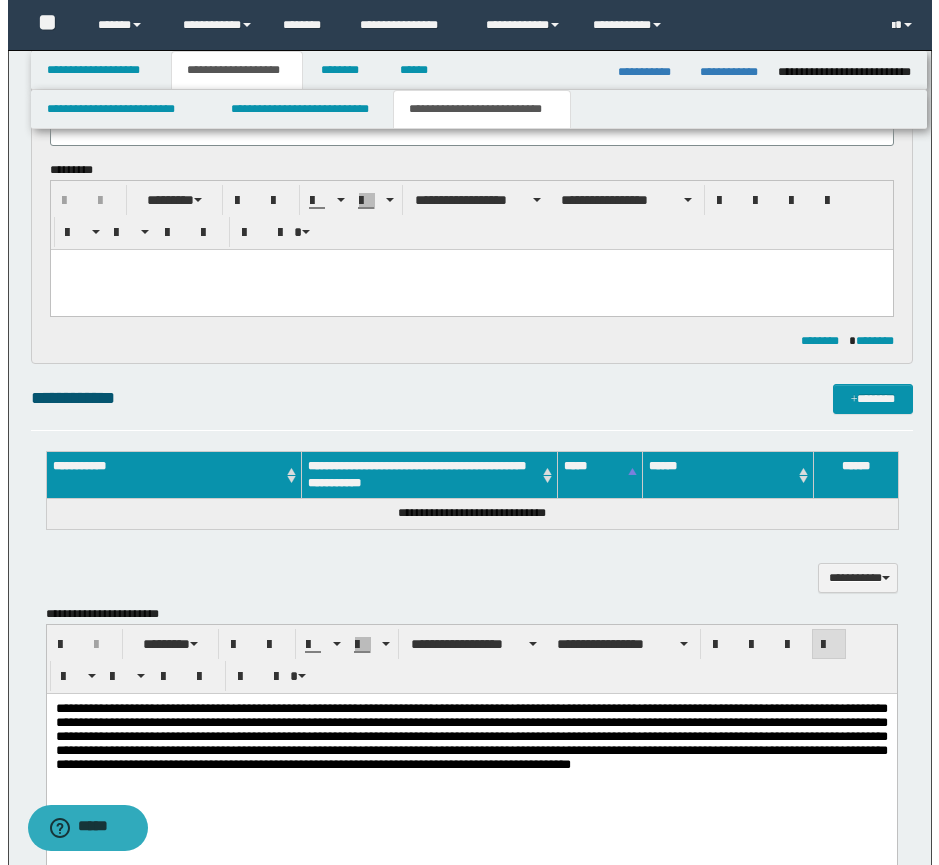 scroll, scrollTop: 0, scrollLeft: 0, axis: both 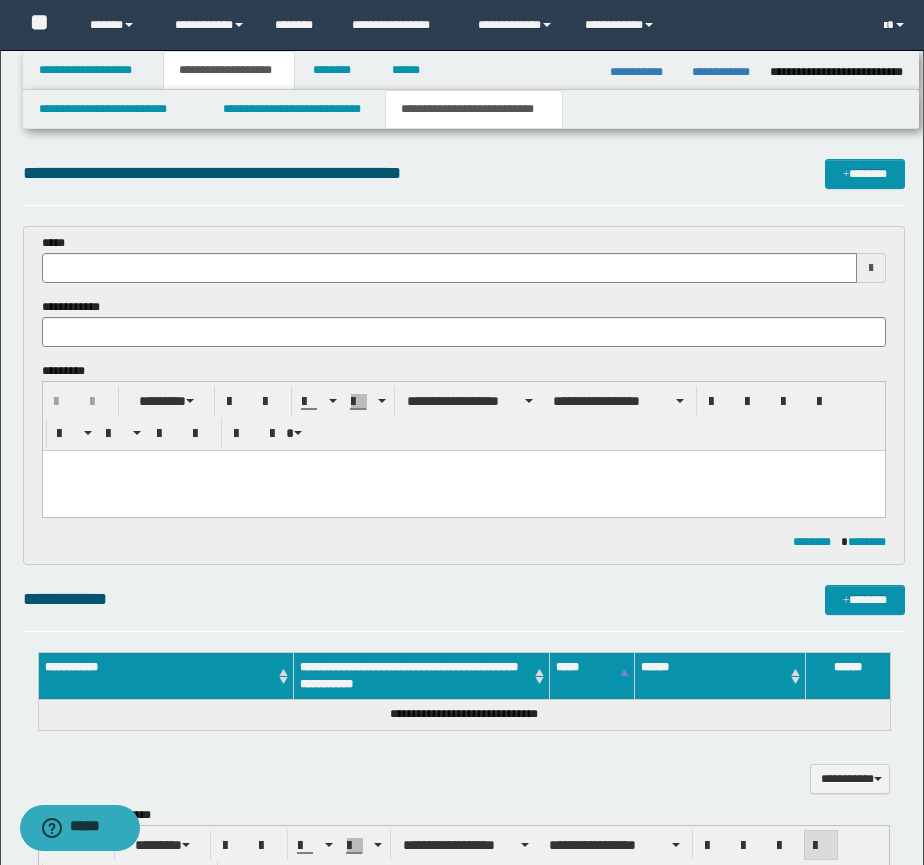 type 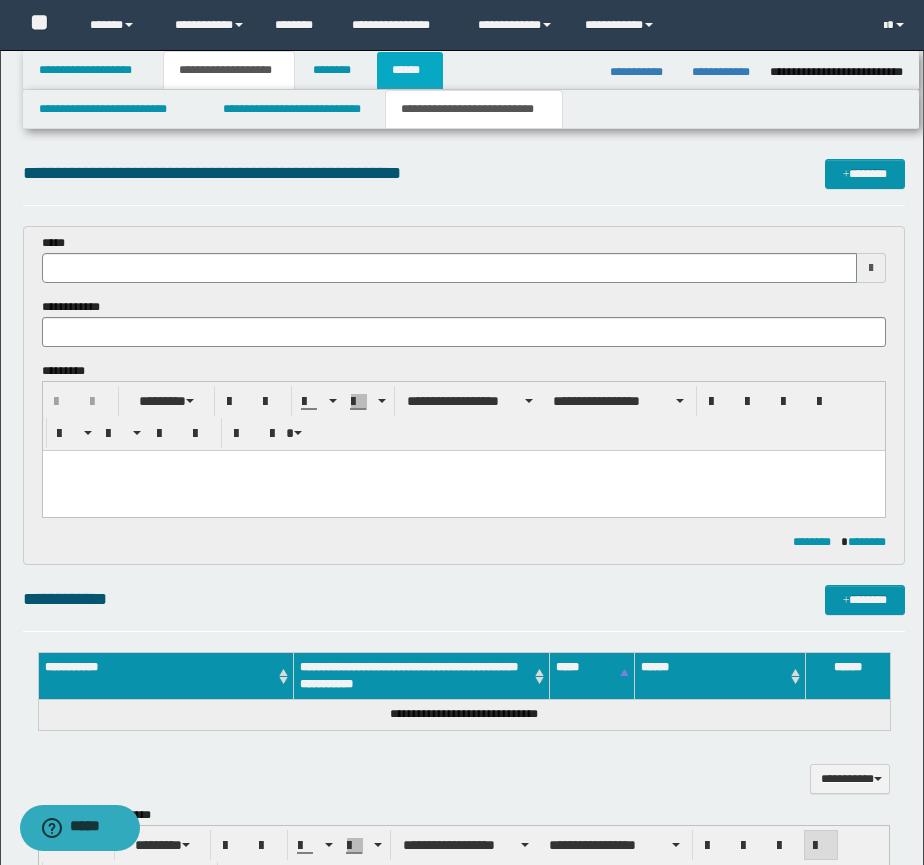 click on "******" at bounding box center (410, 70) 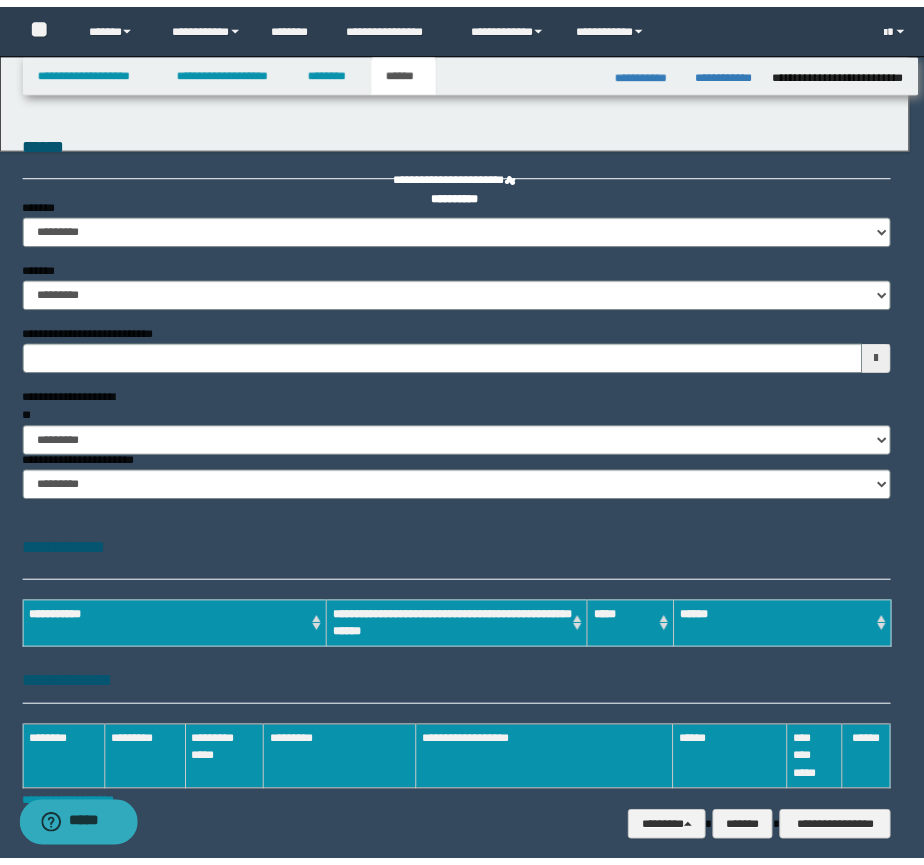 scroll, scrollTop: 0, scrollLeft: 0, axis: both 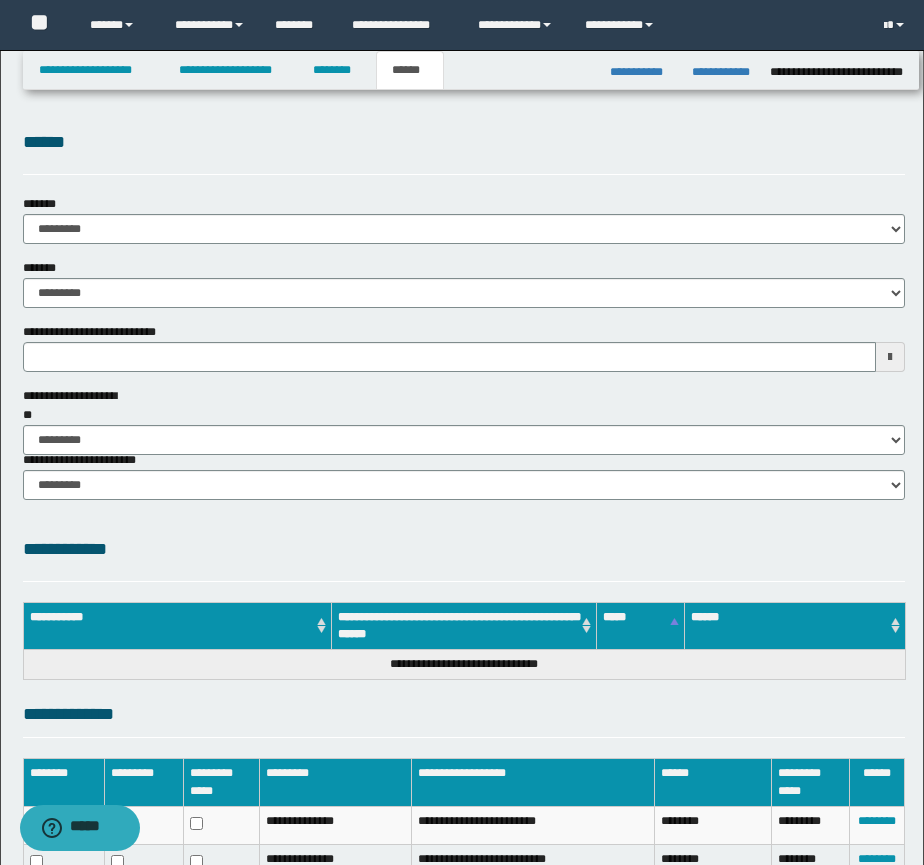 type 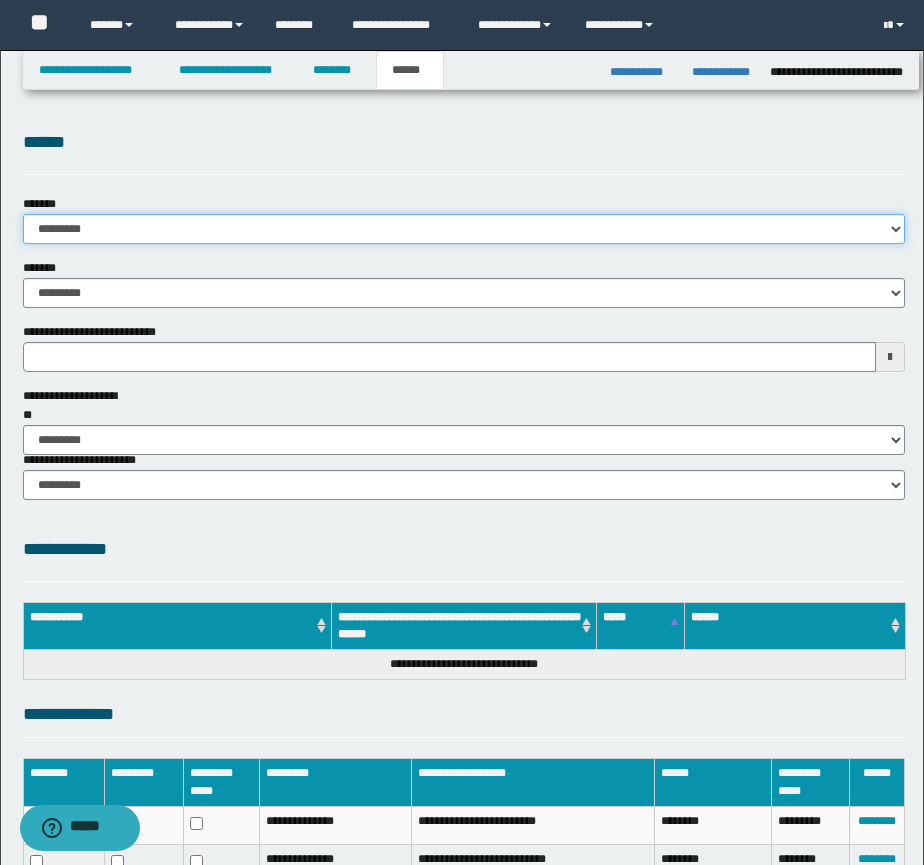 click on "**********" at bounding box center (464, 229) 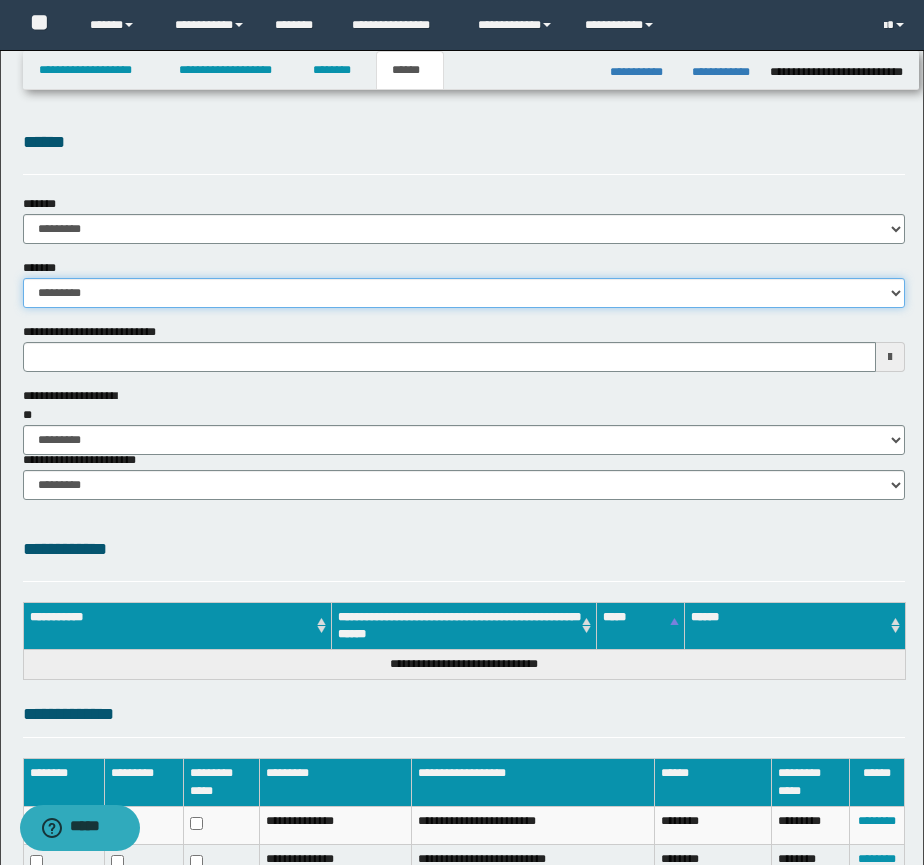 click on "**********" at bounding box center (464, 293) 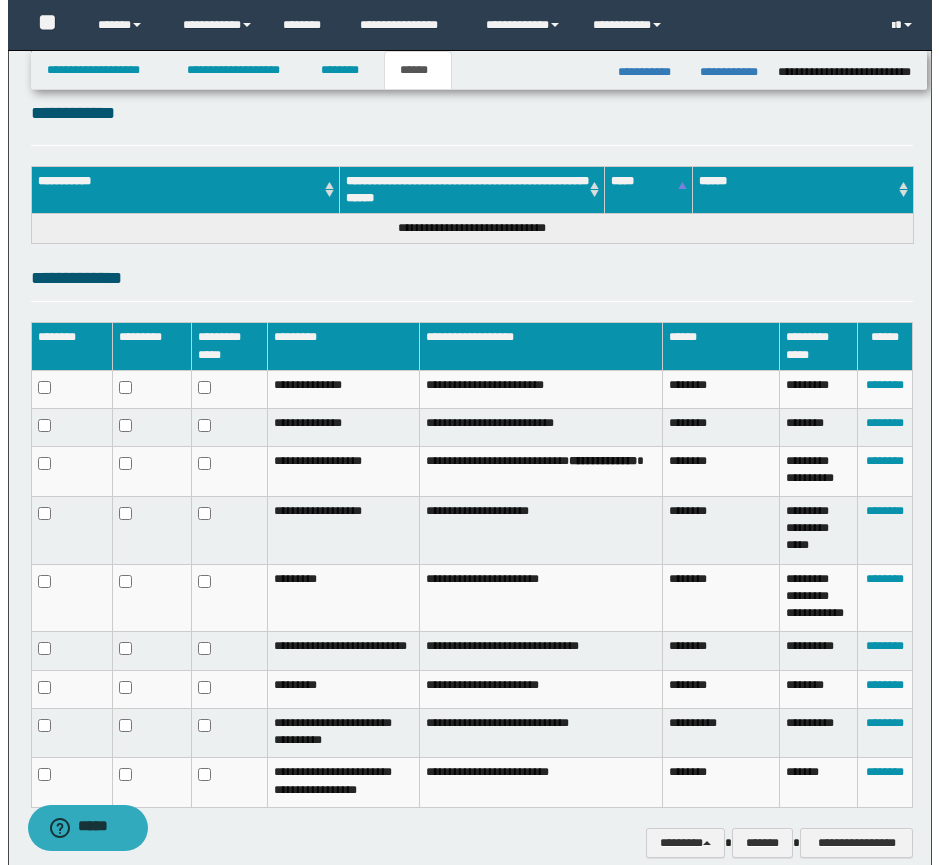 scroll, scrollTop: 500, scrollLeft: 0, axis: vertical 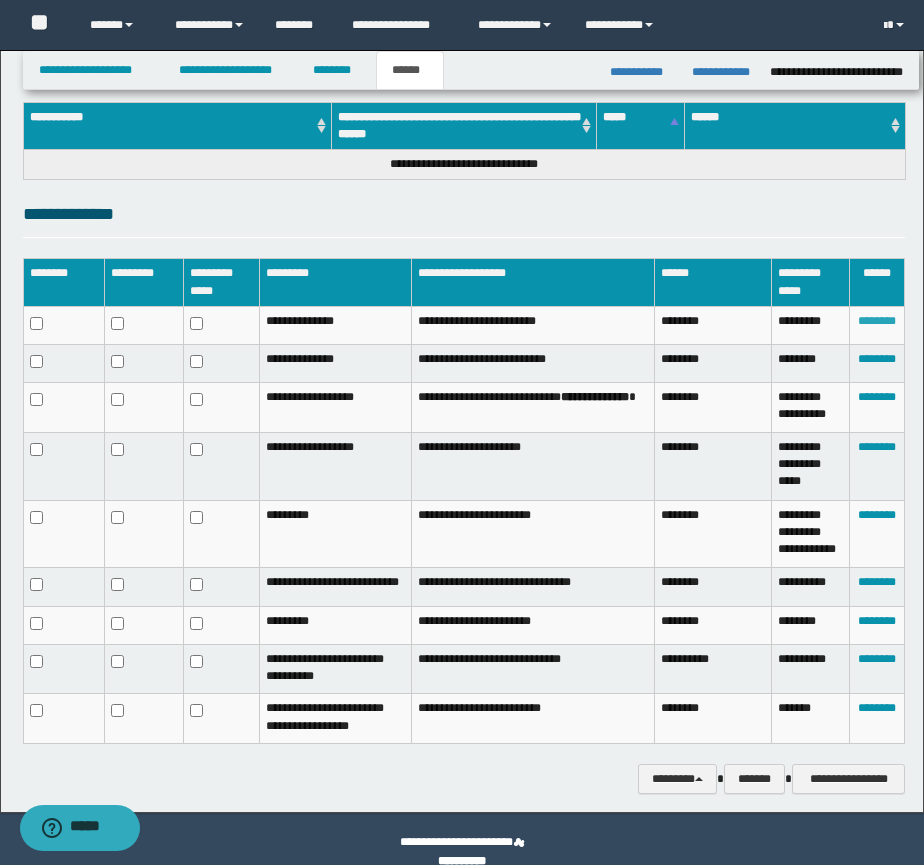 click on "********" at bounding box center (877, 321) 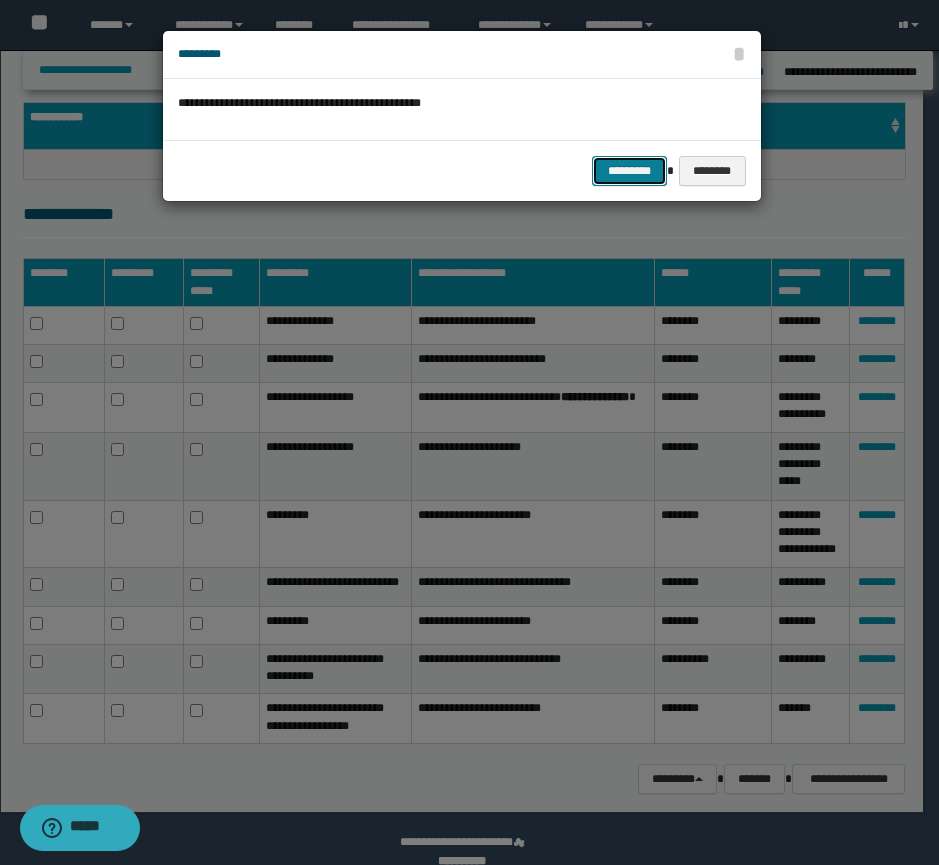 click on "*********" at bounding box center [629, 171] 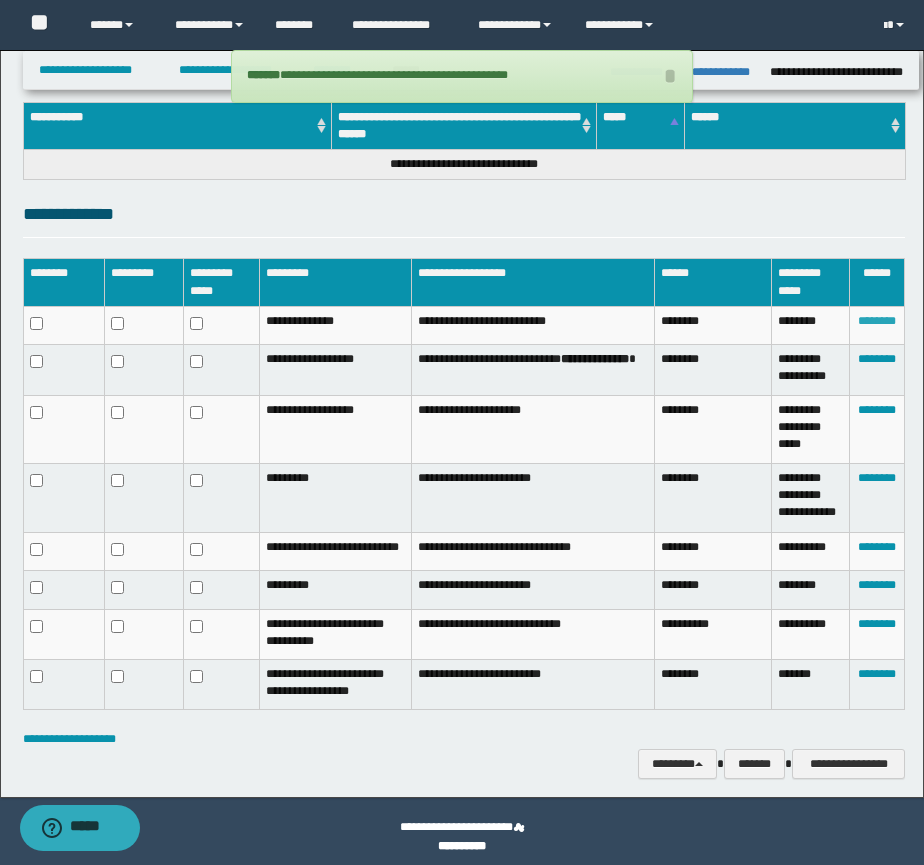 click on "********" at bounding box center [877, 321] 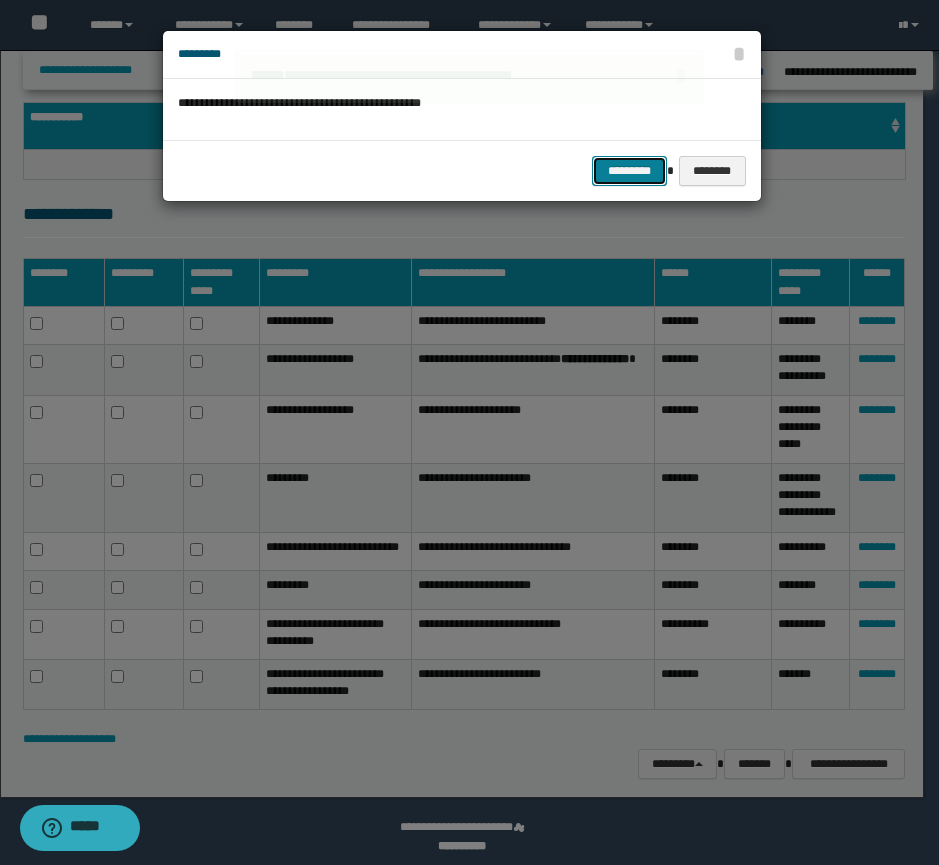 click on "*********" at bounding box center (629, 171) 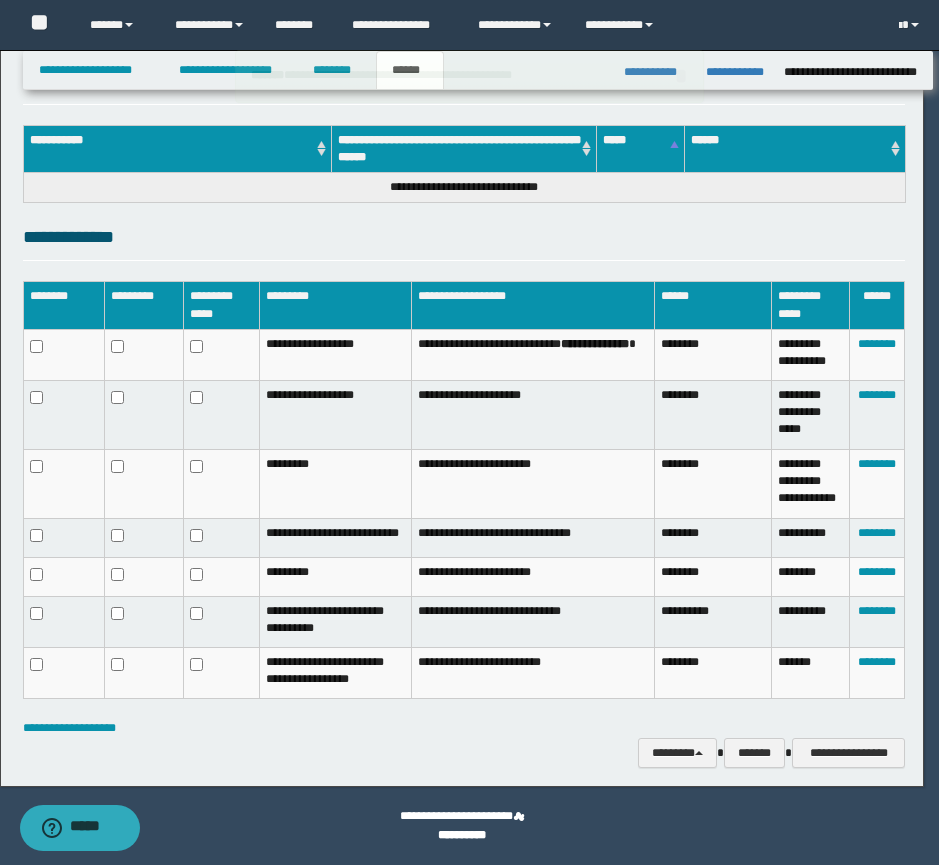 scroll, scrollTop: 477, scrollLeft: 0, axis: vertical 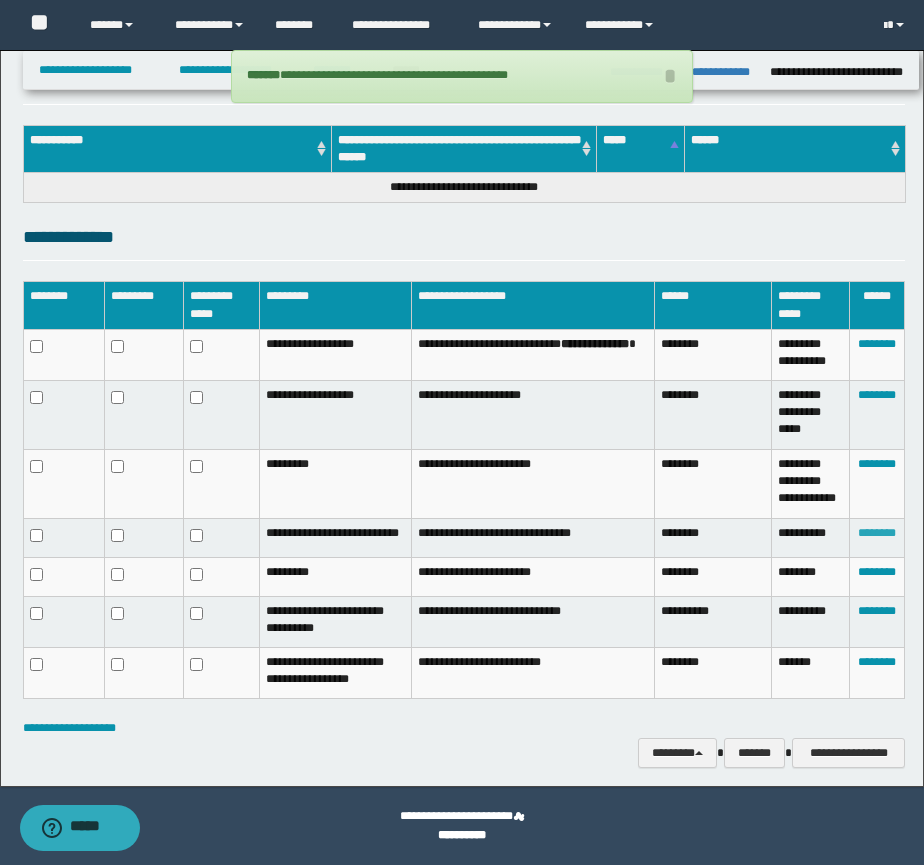 click on "********" at bounding box center [877, 533] 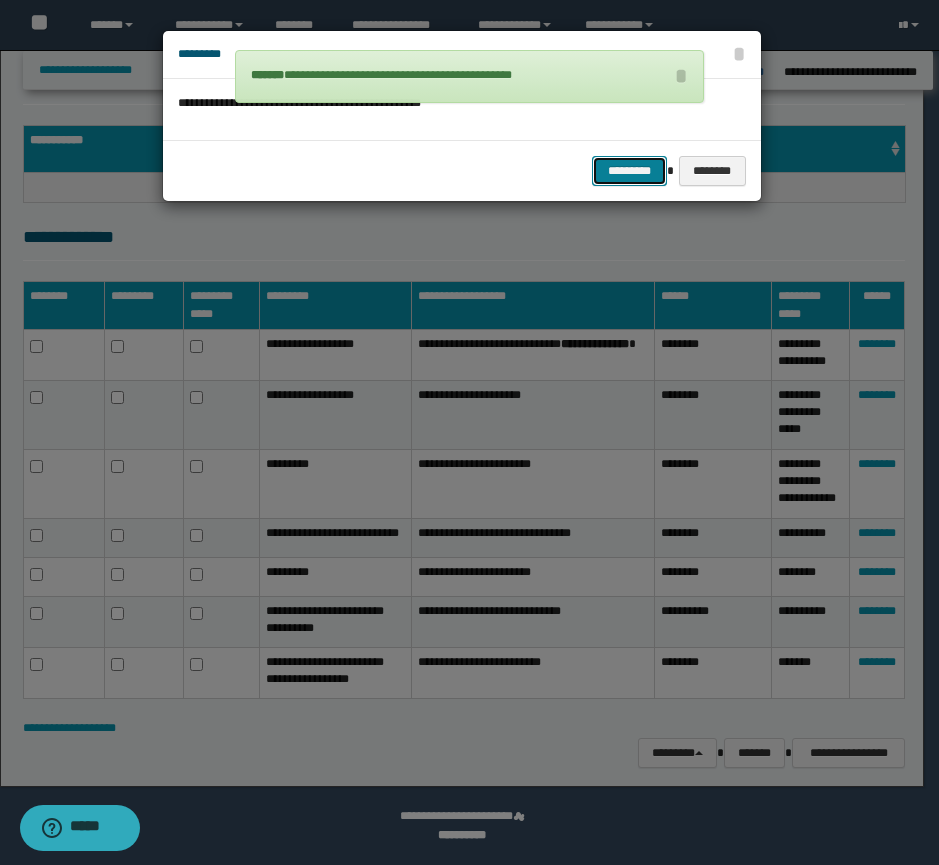 click on "*********" at bounding box center [629, 171] 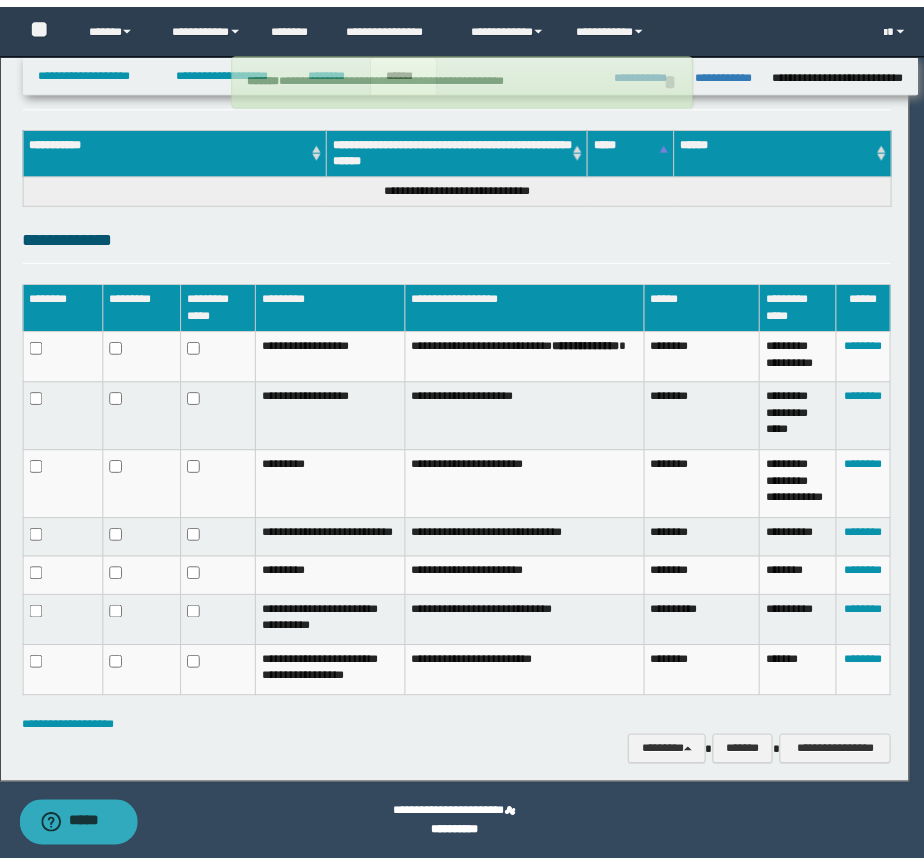 scroll, scrollTop: 429, scrollLeft: 0, axis: vertical 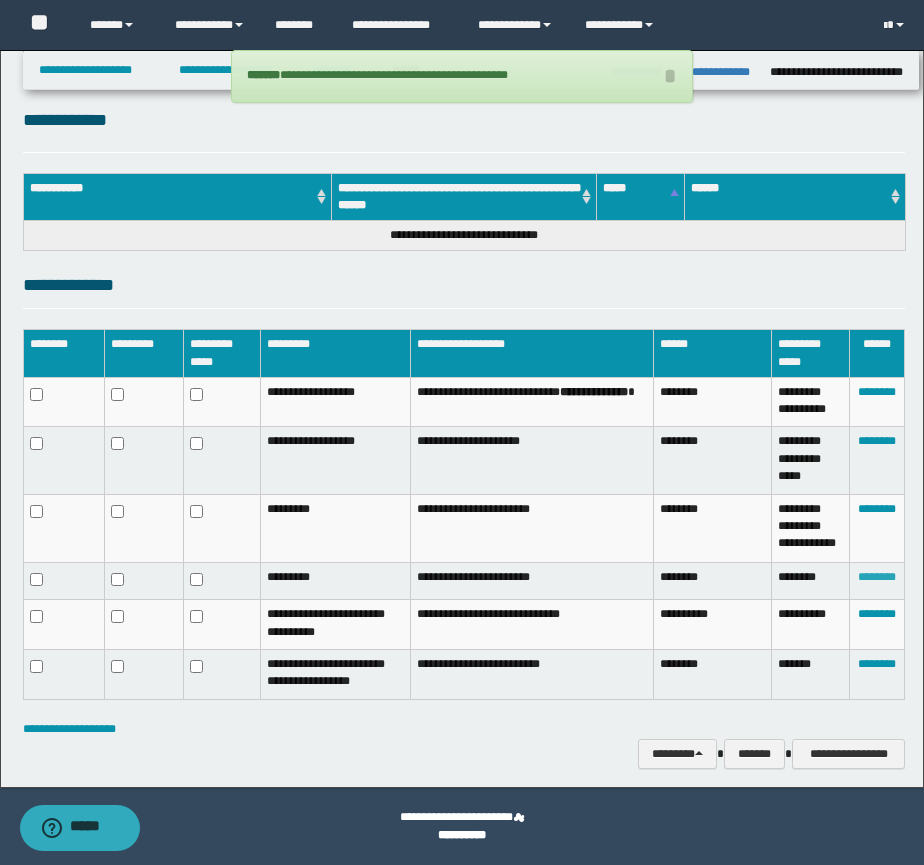 click on "********" at bounding box center (877, 577) 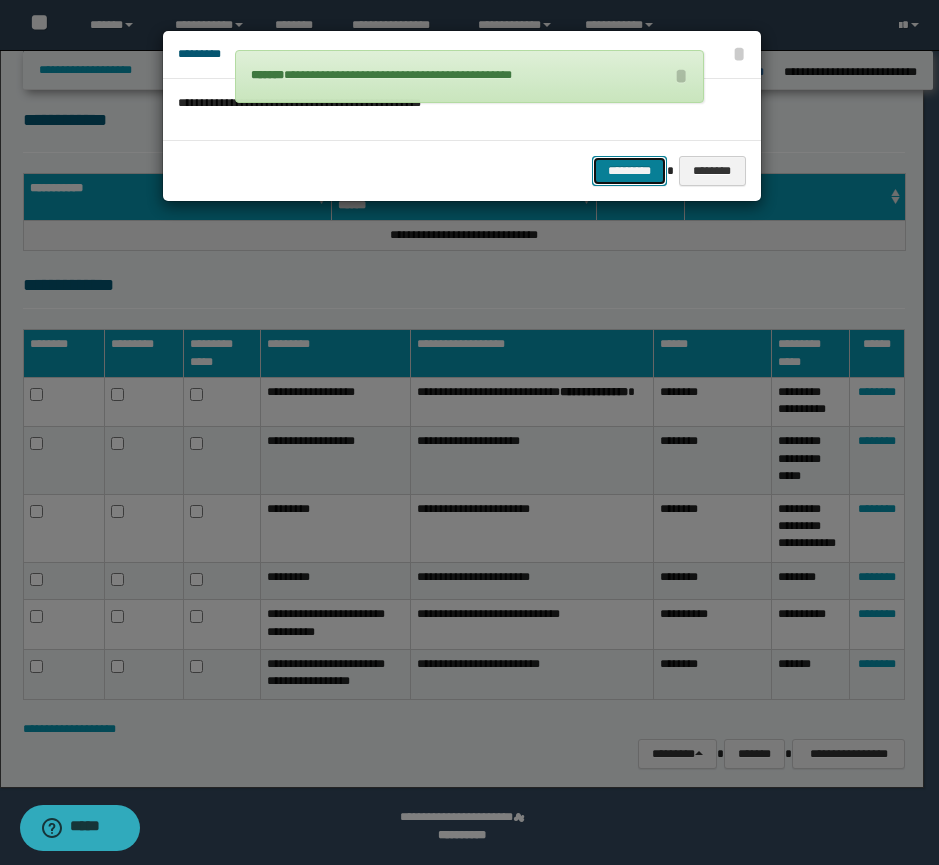 click on "*********" at bounding box center [629, 171] 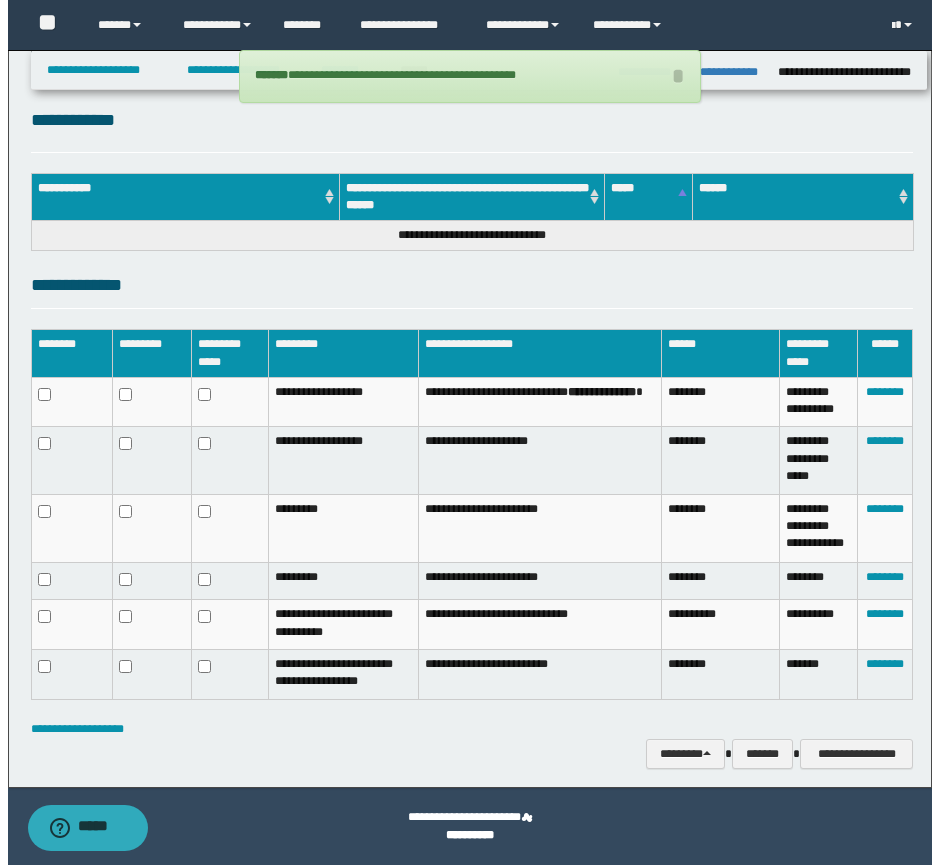scroll, scrollTop: 395, scrollLeft: 0, axis: vertical 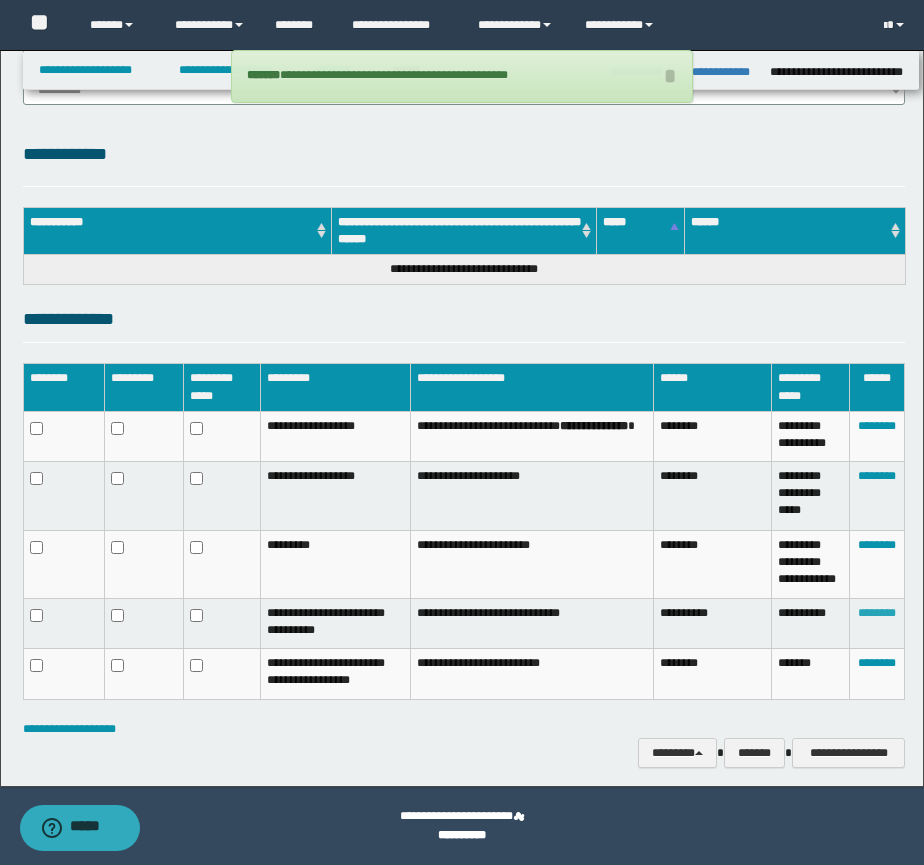 click on "********" at bounding box center (877, 613) 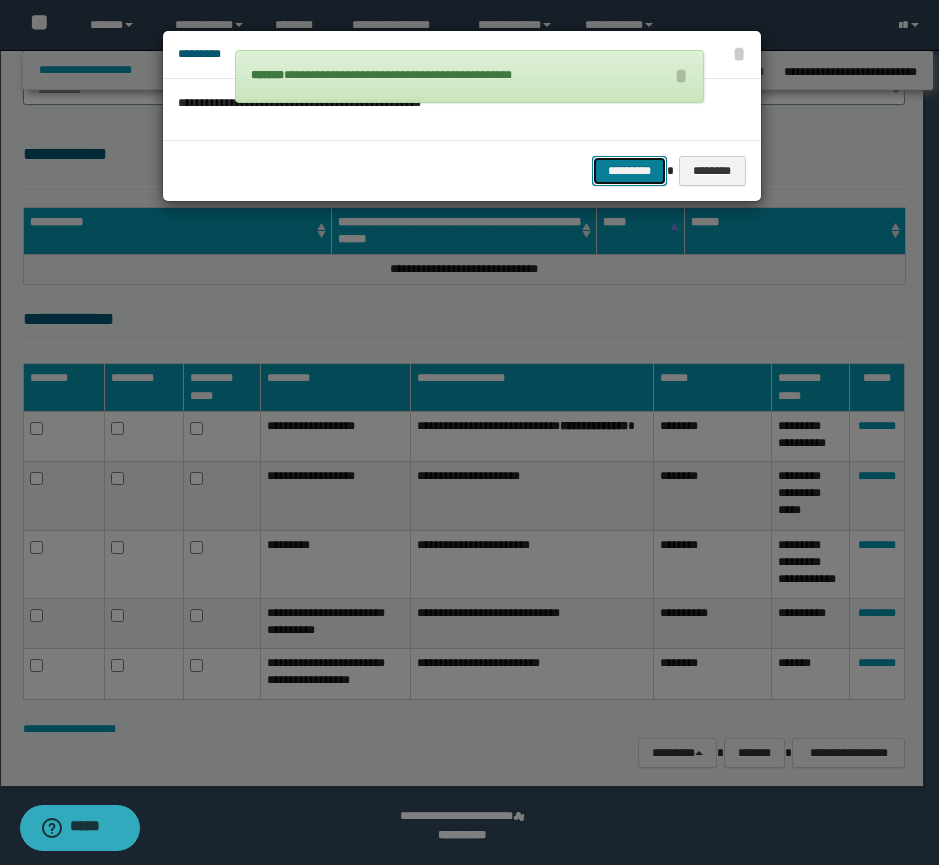 click on "*********" at bounding box center [629, 171] 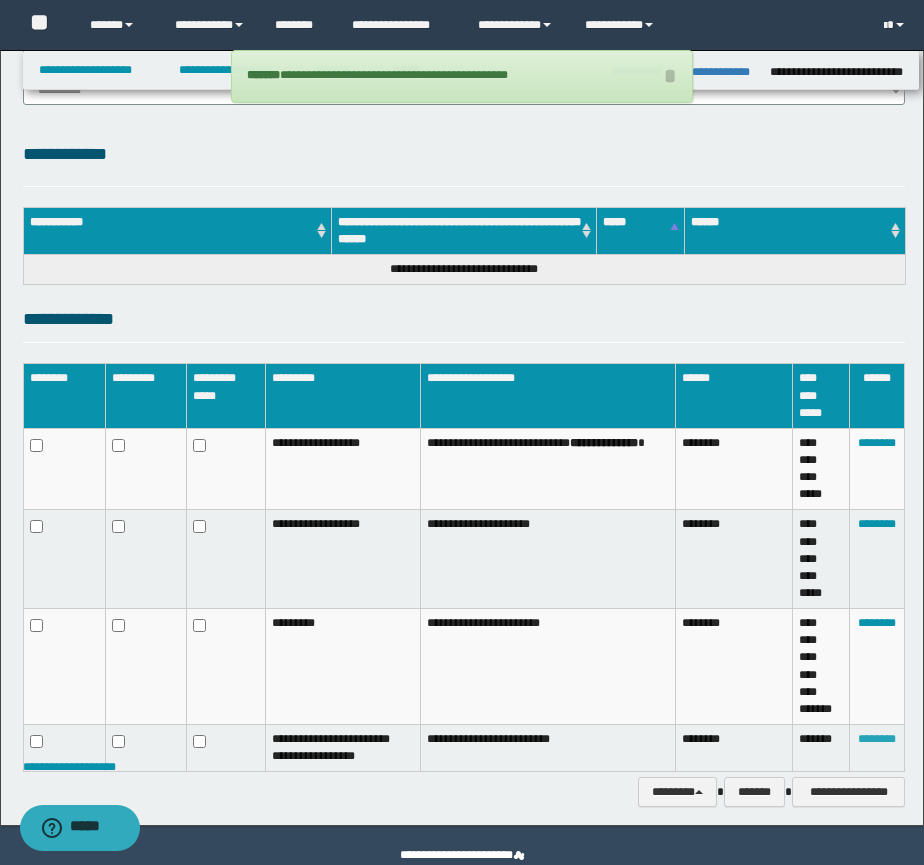 click on "********" at bounding box center (877, 739) 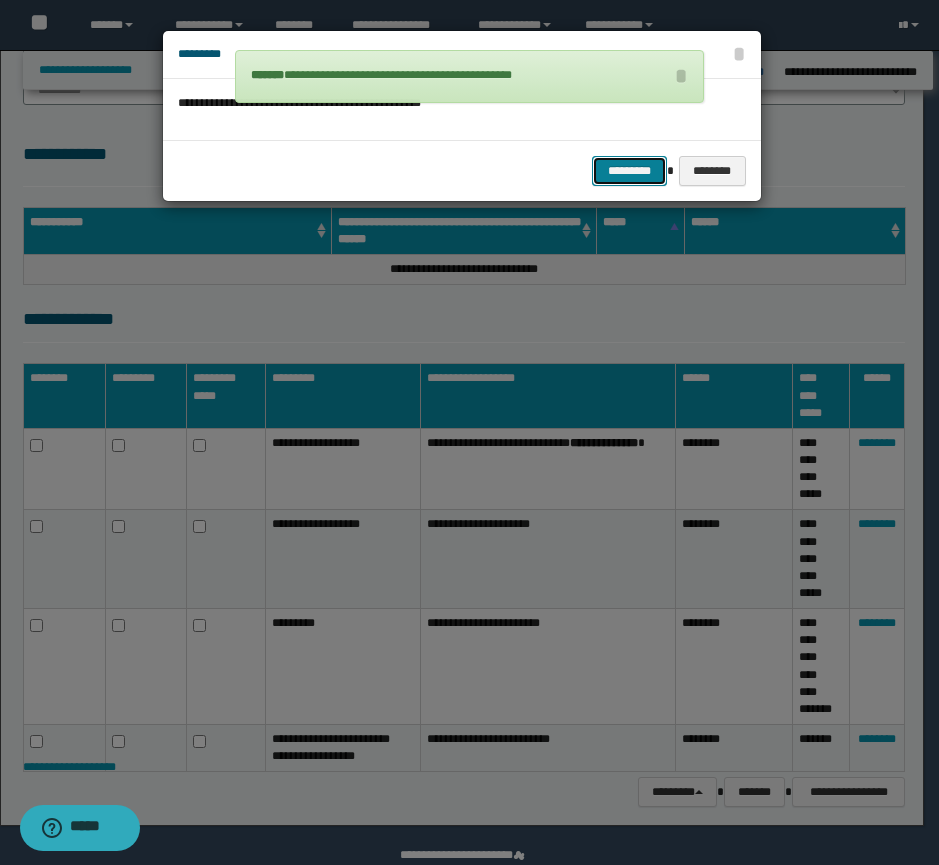 click on "*********" at bounding box center (629, 171) 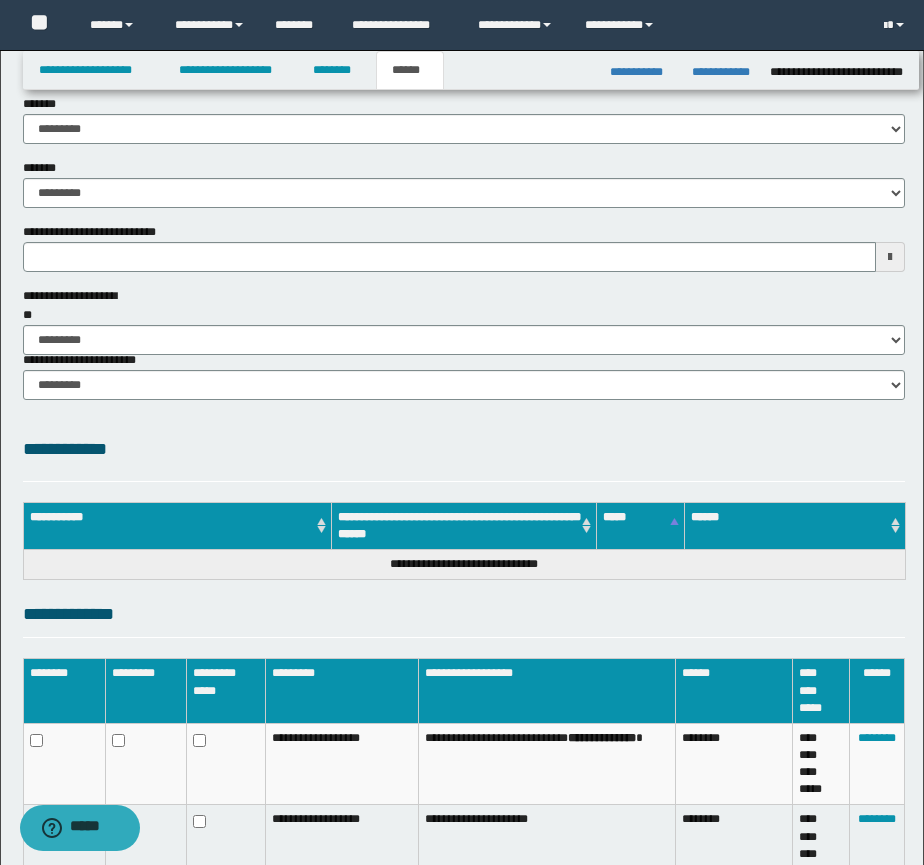 scroll, scrollTop: 167, scrollLeft: 0, axis: vertical 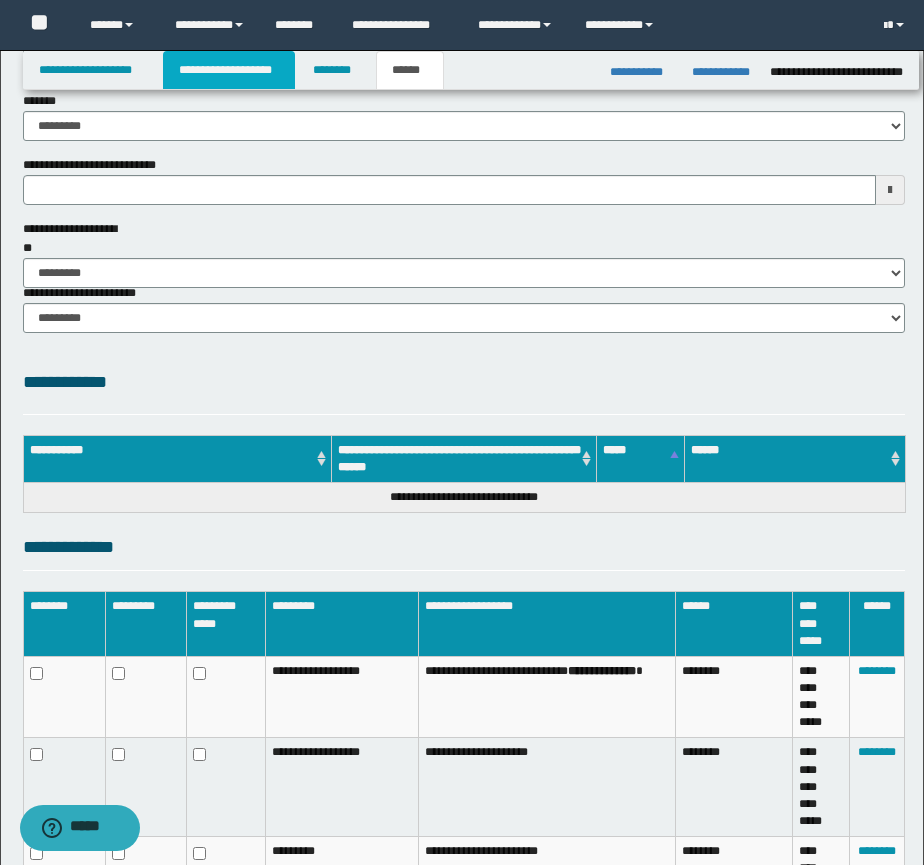 type 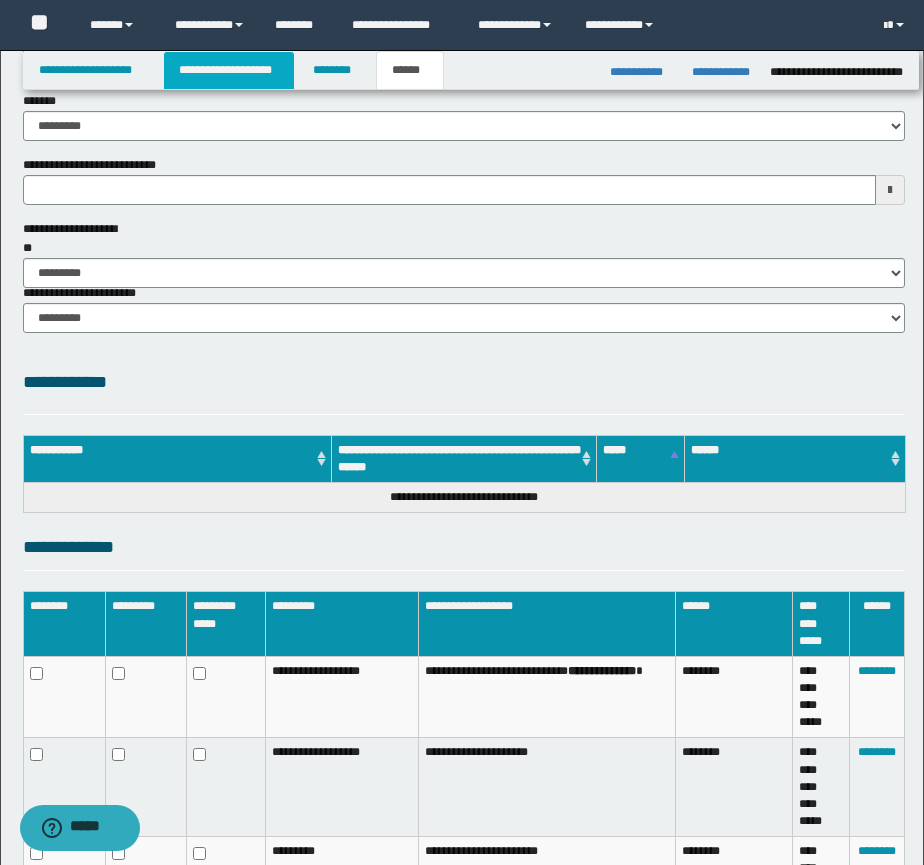 click on "**********" at bounding box center [229, 70] 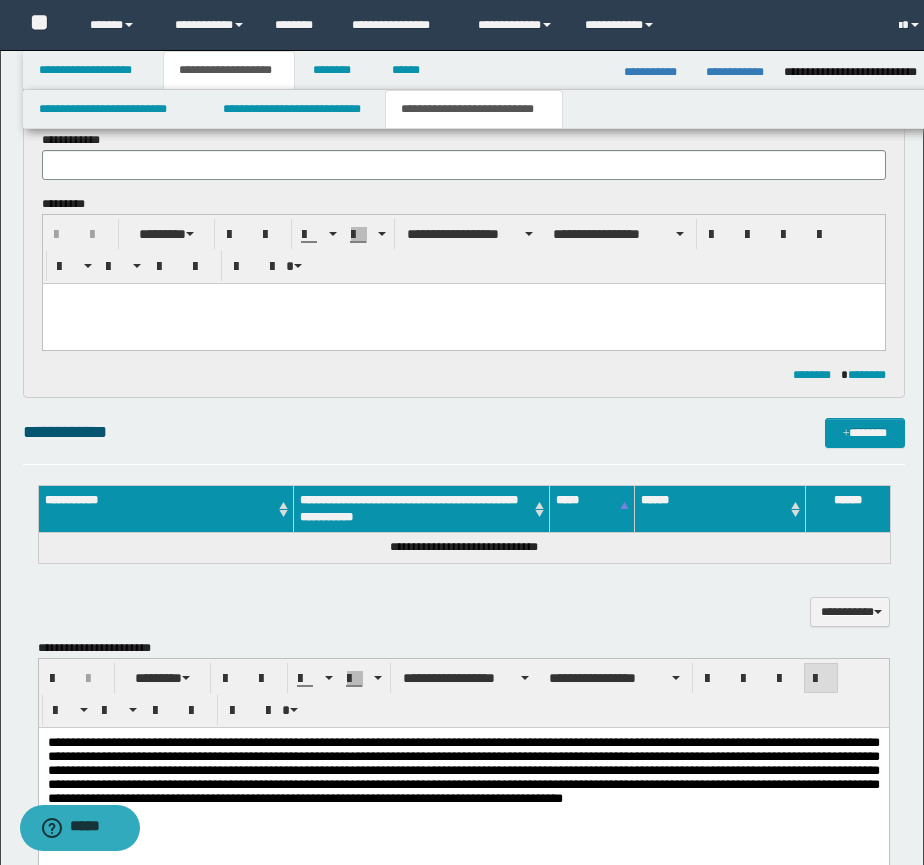 scroll, scrollTop: 198, scrollLeft: 0, axis: vertical 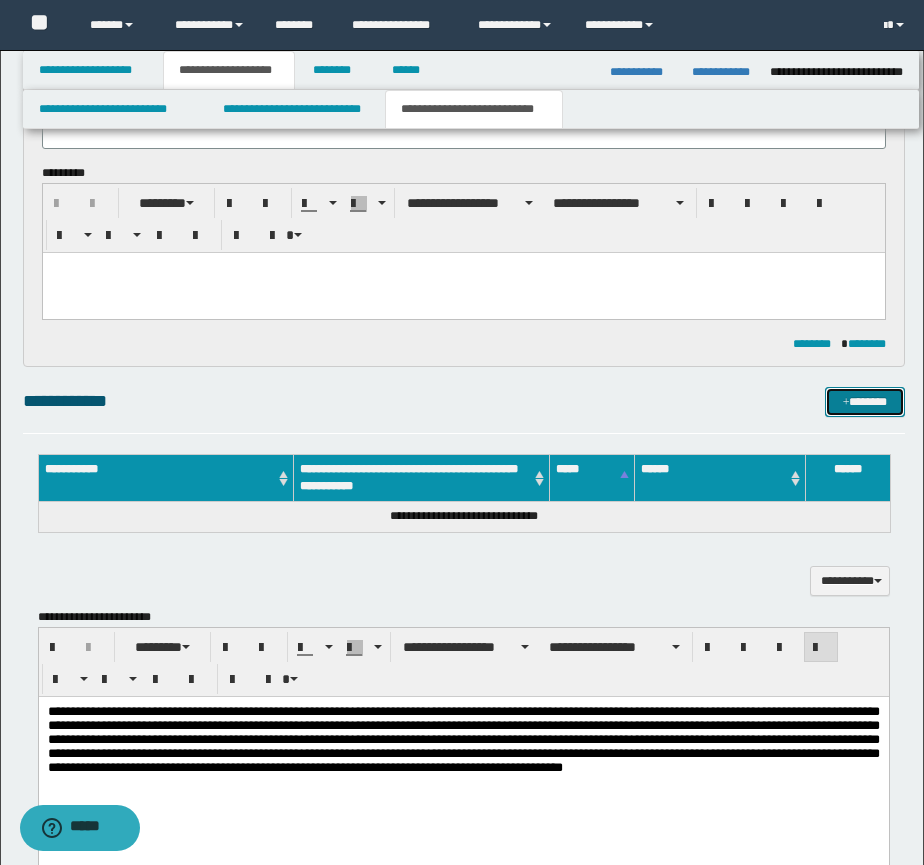 click on "*******" at bounding box center (865, 402) 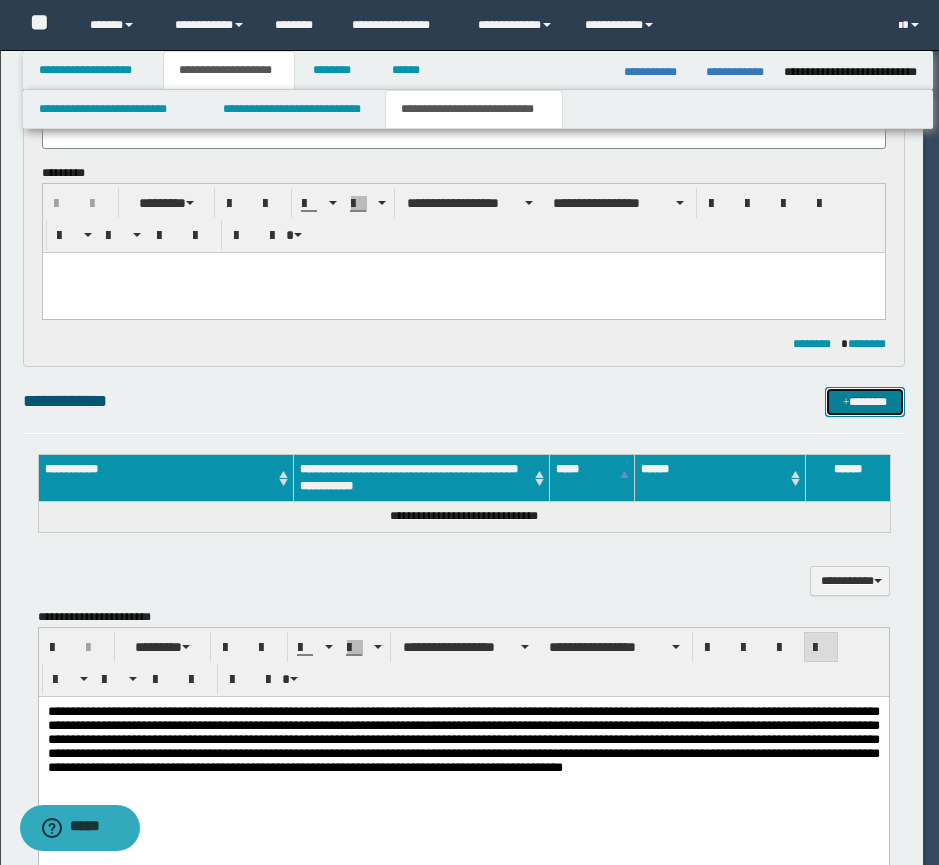 type 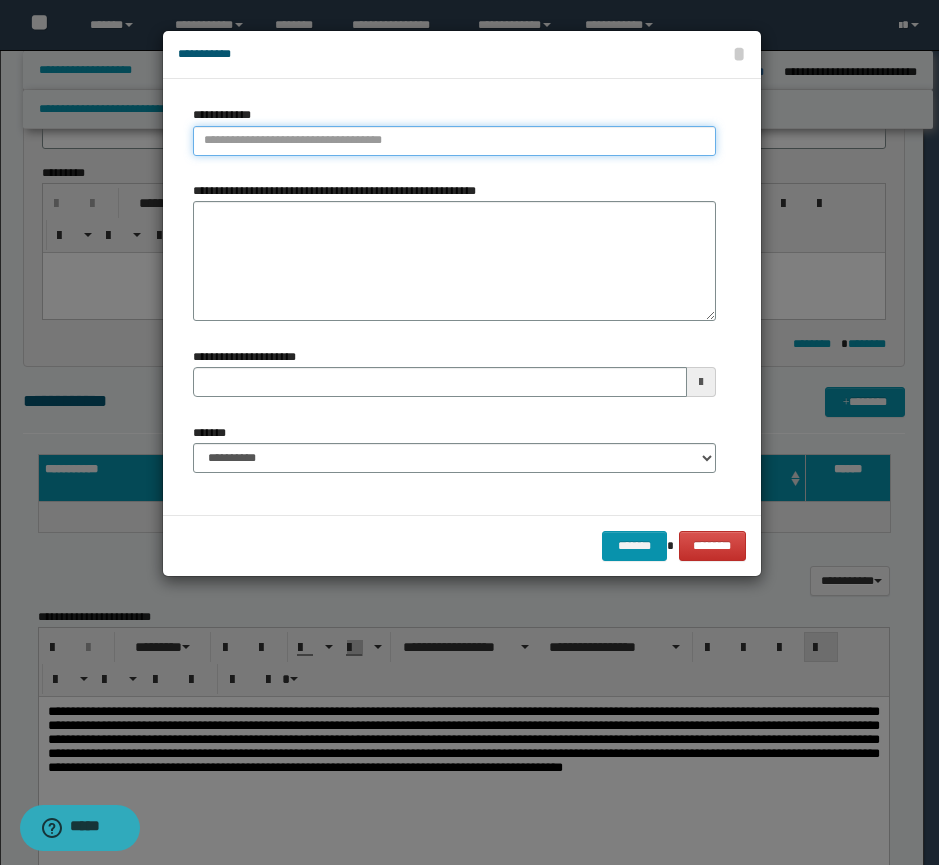 click on "**********" at bounding box center [454, 141] 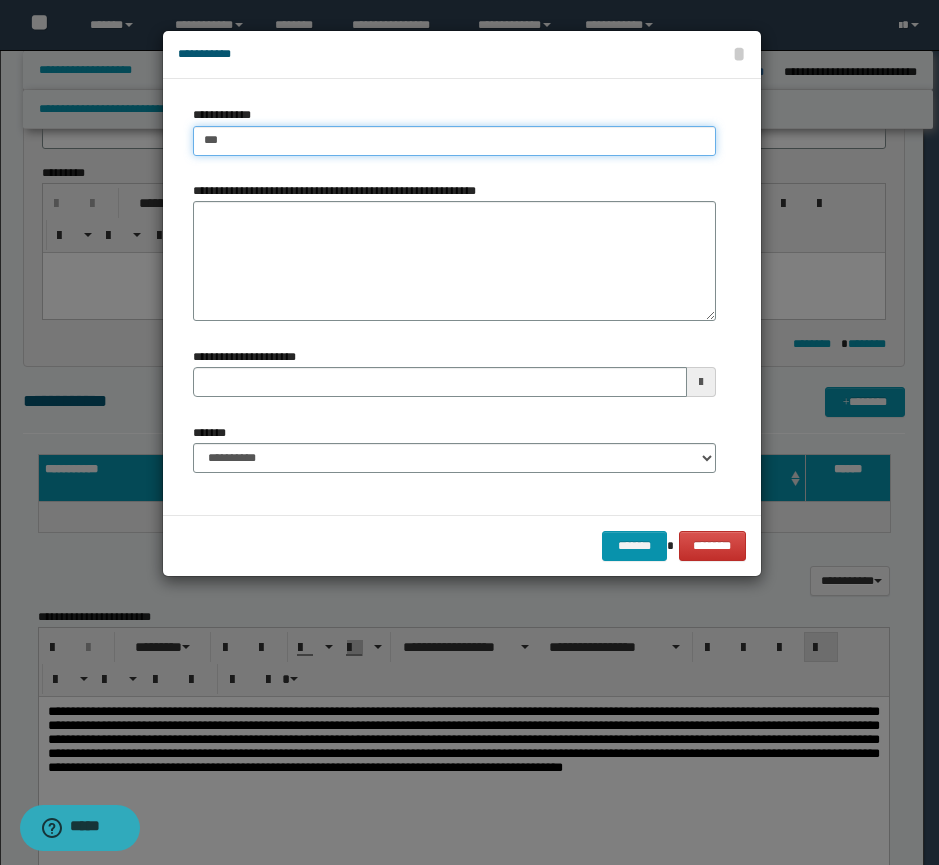 type on "****" 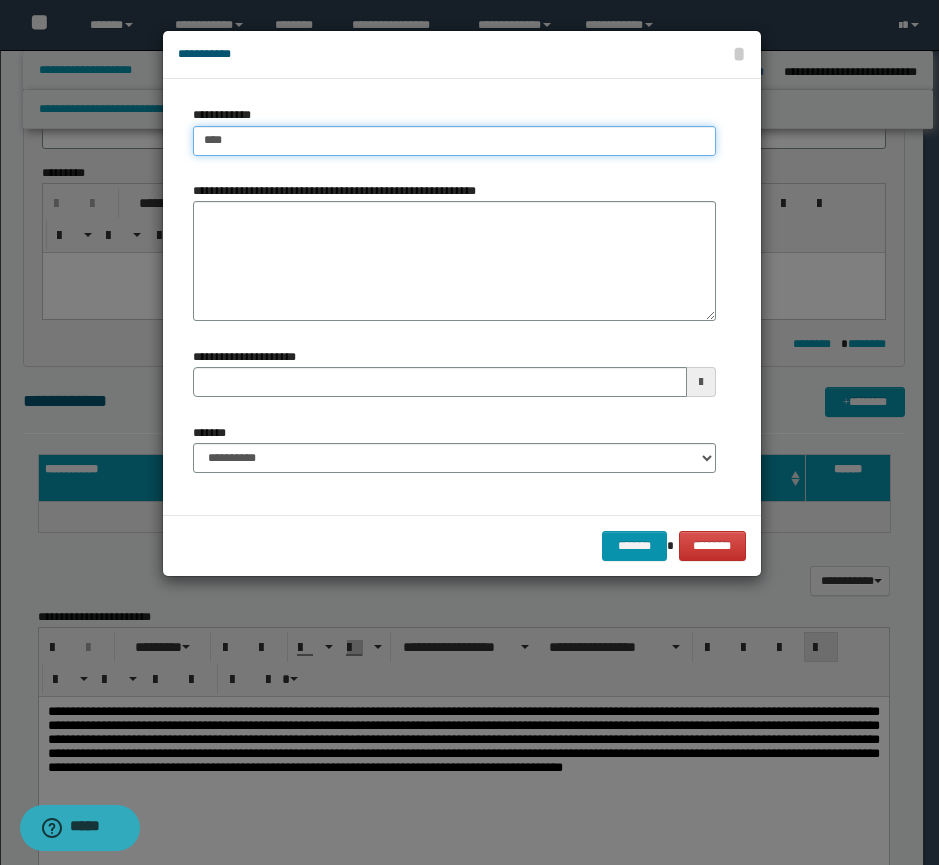 type on "****" 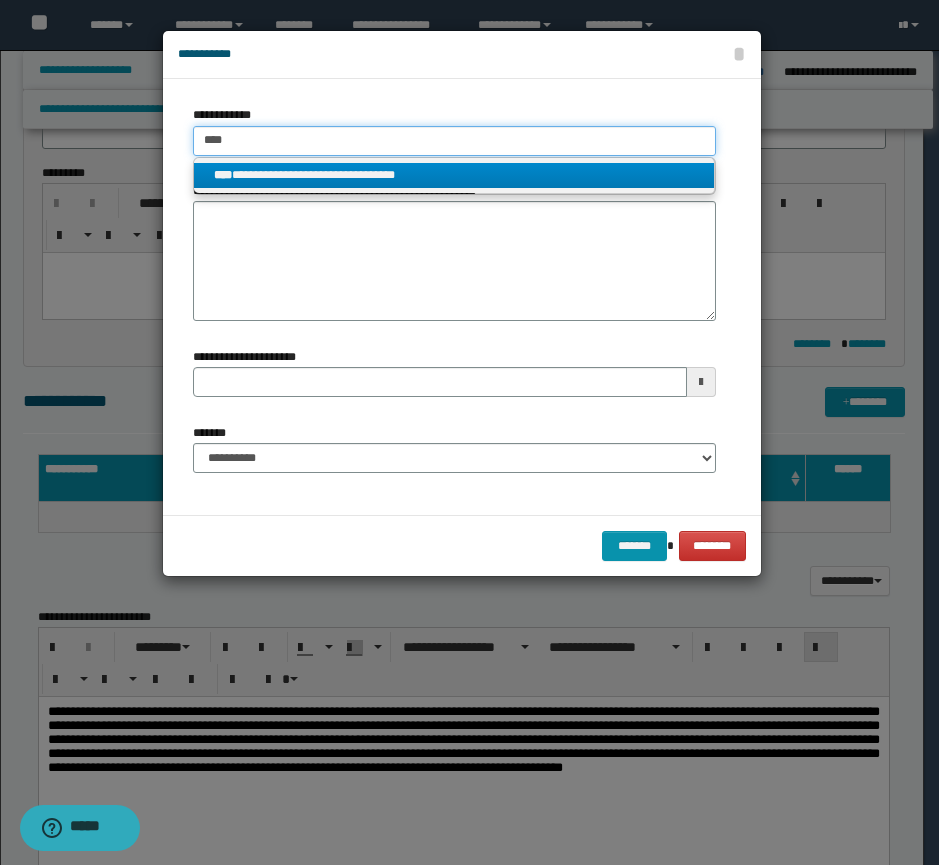 type on "****" 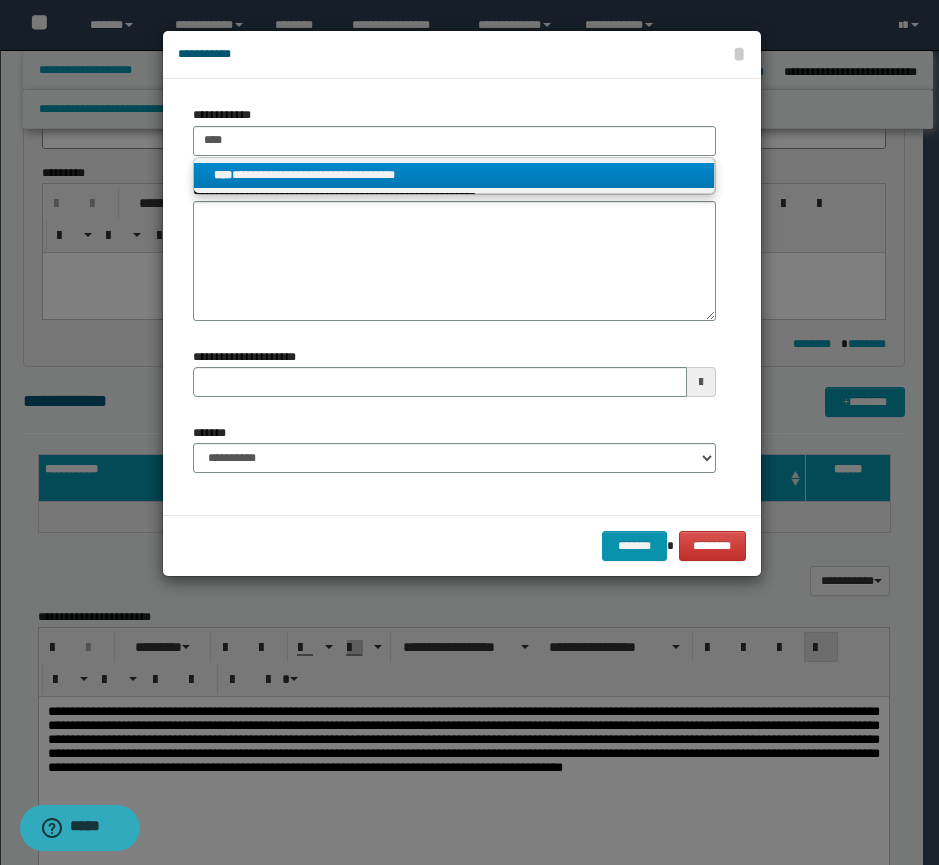 click on "**********" at bounding box center (454, 175) 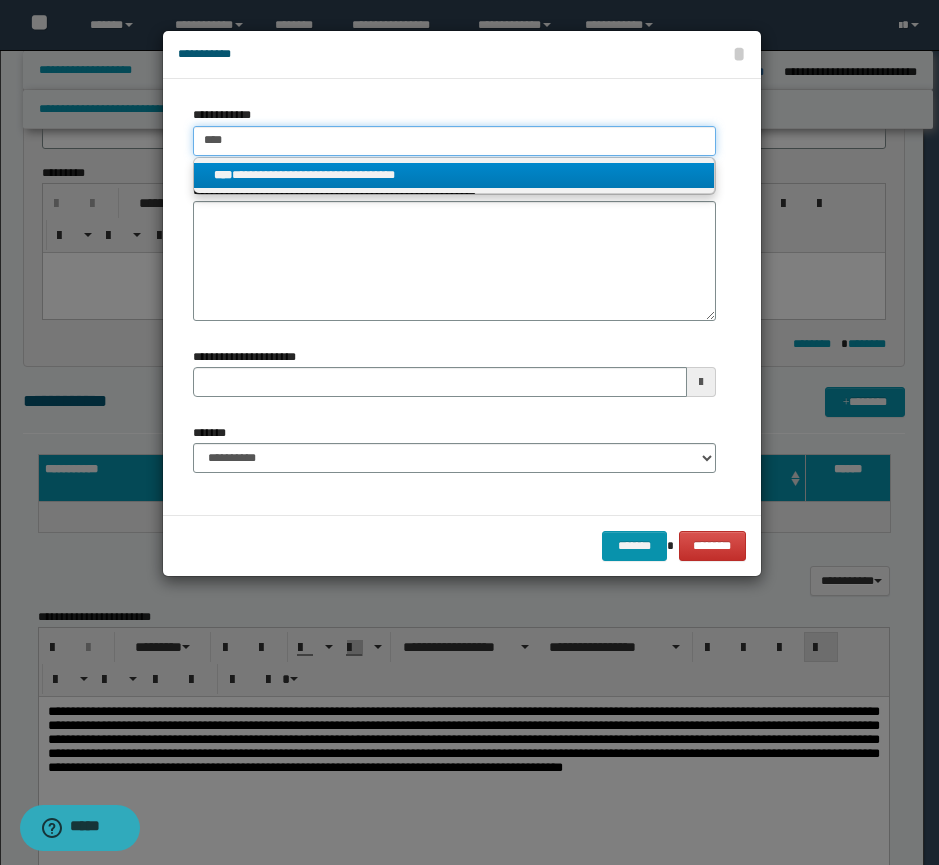 type 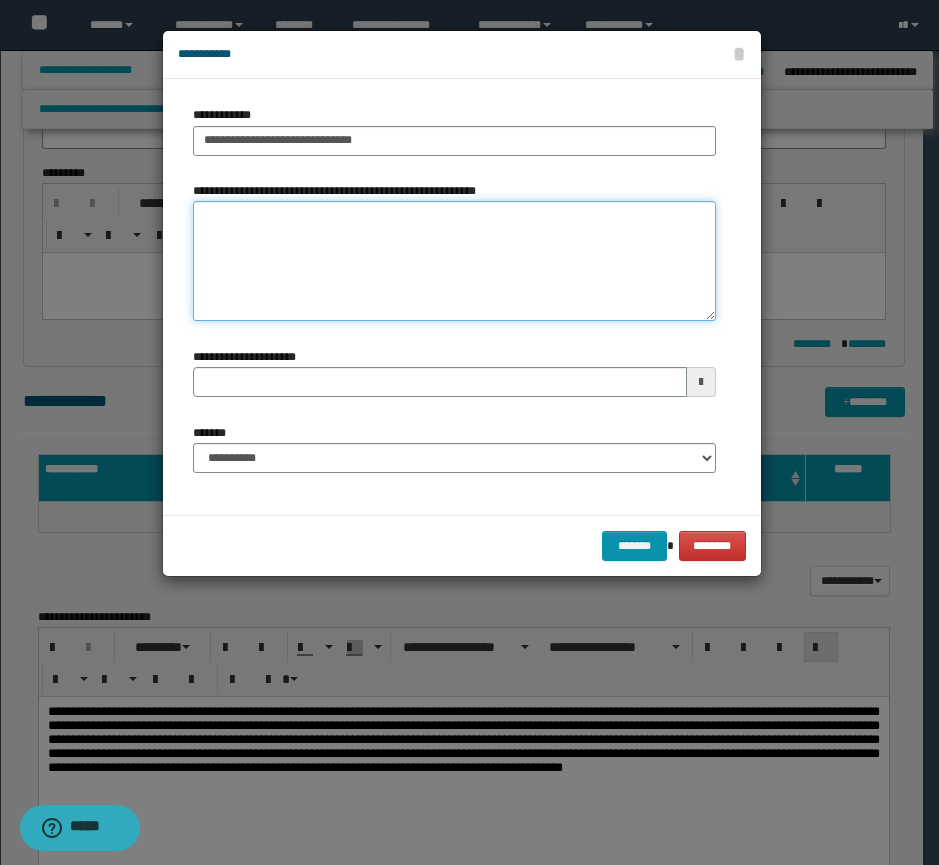 click on "**********" at bounding box center [454, 261] 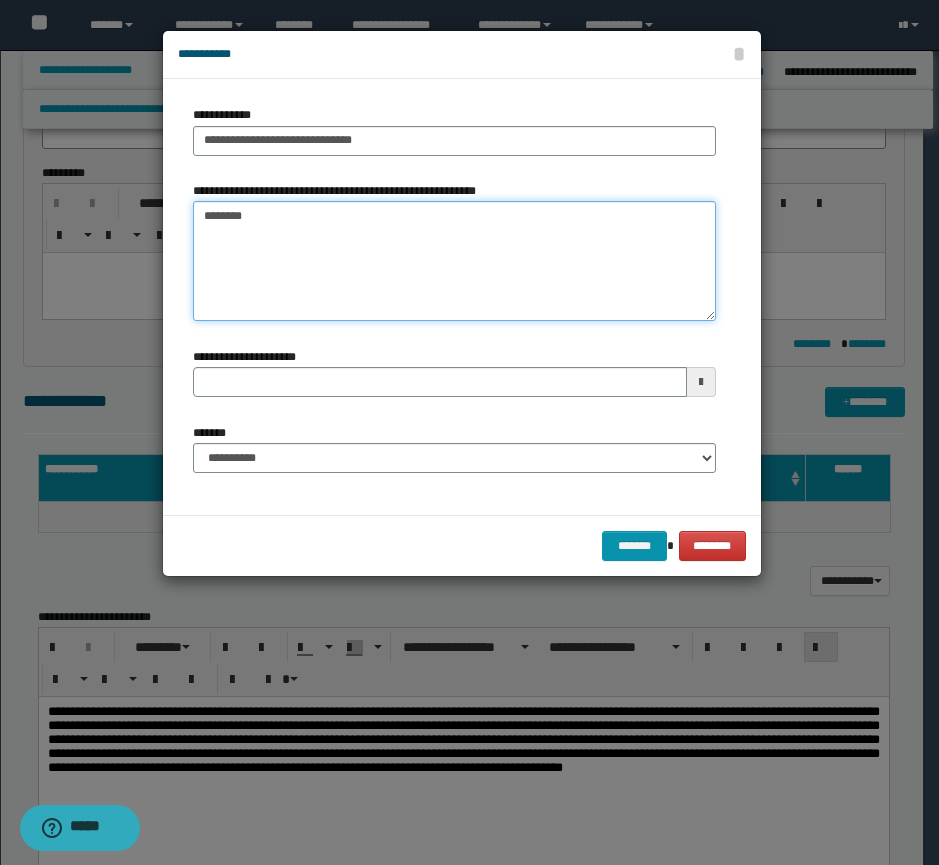type on "*********" 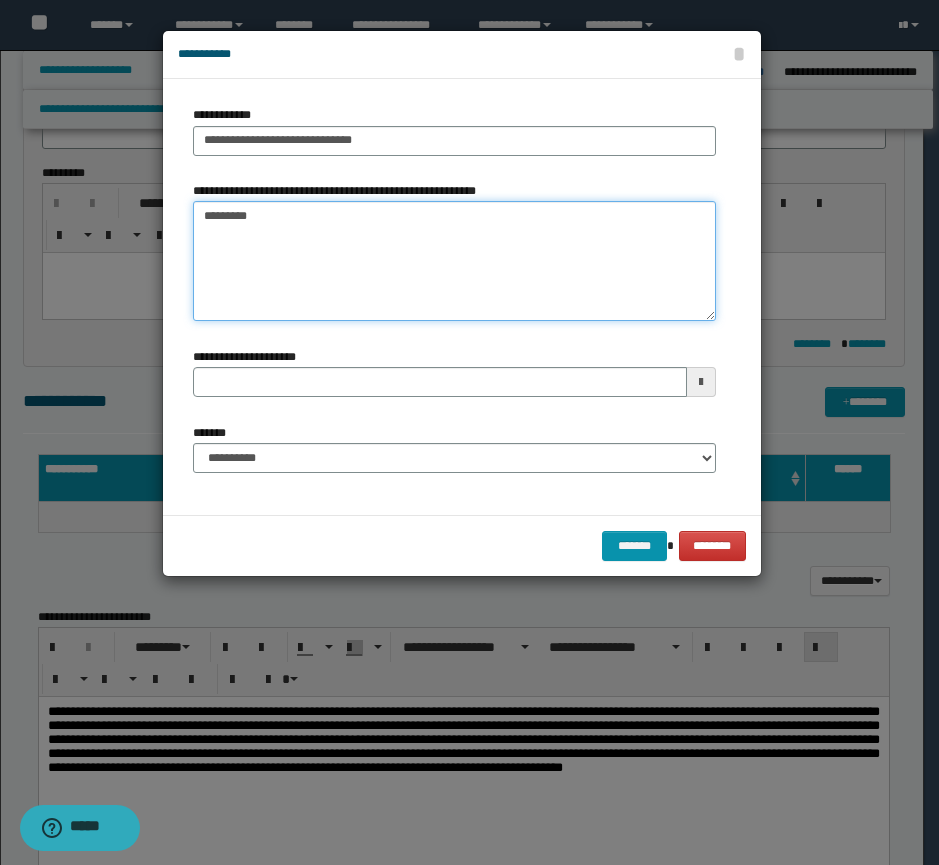 type 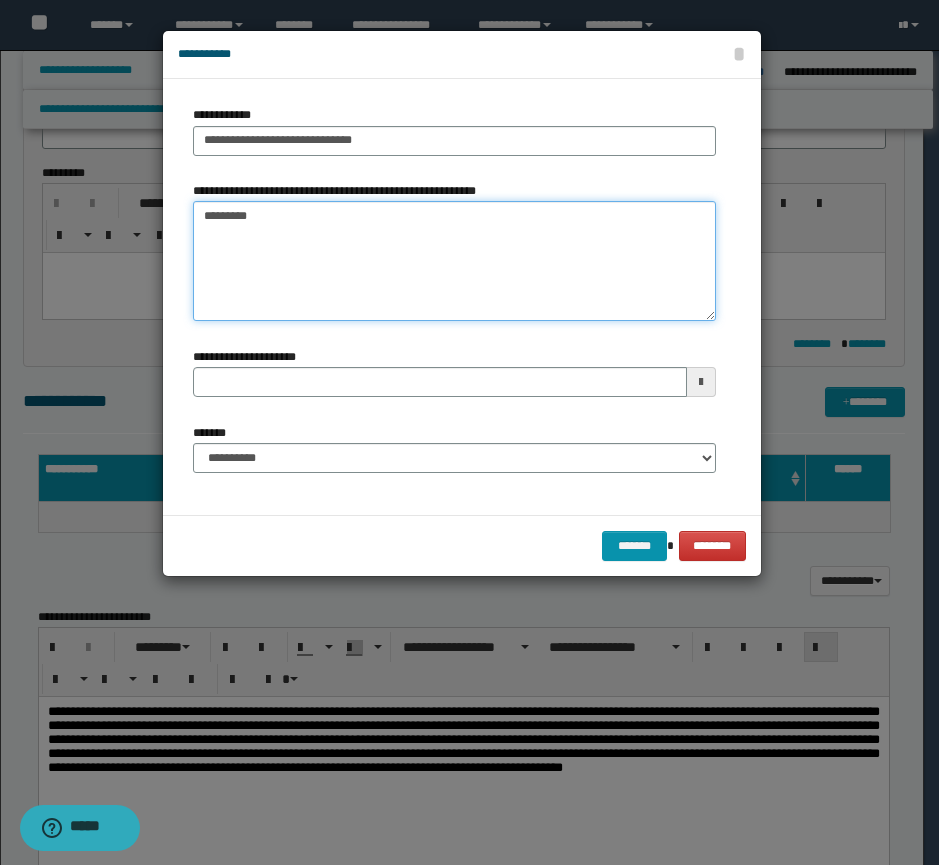 type on "*********" 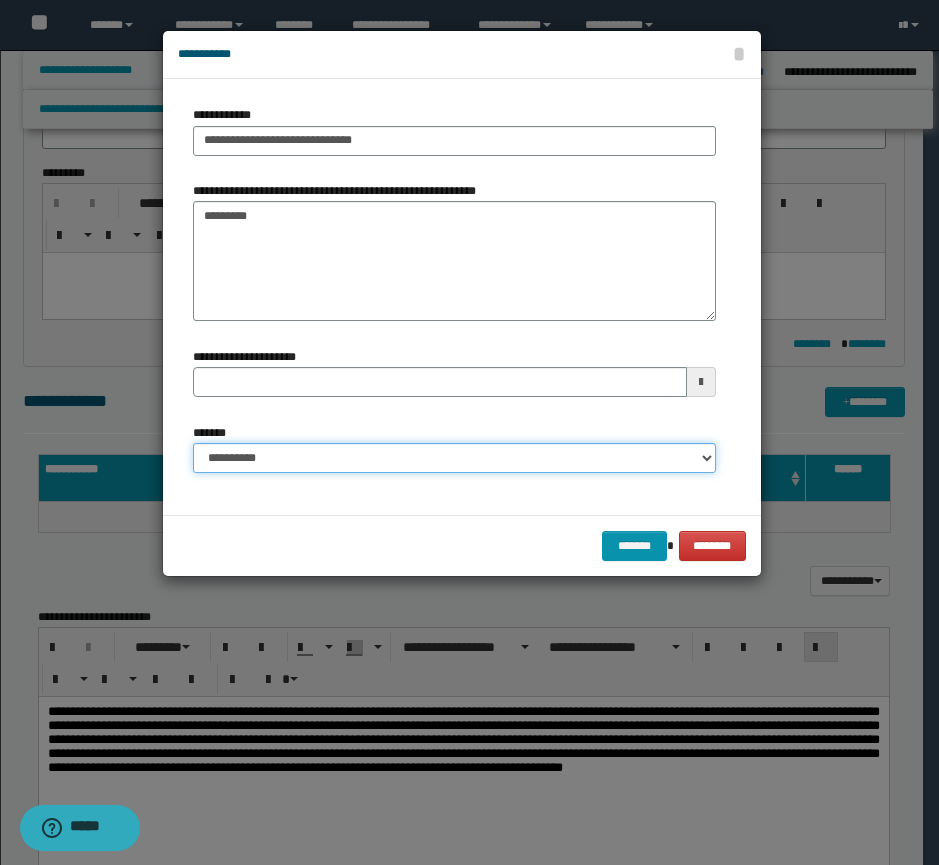 click on "**********" at bounding box center [454, 458] 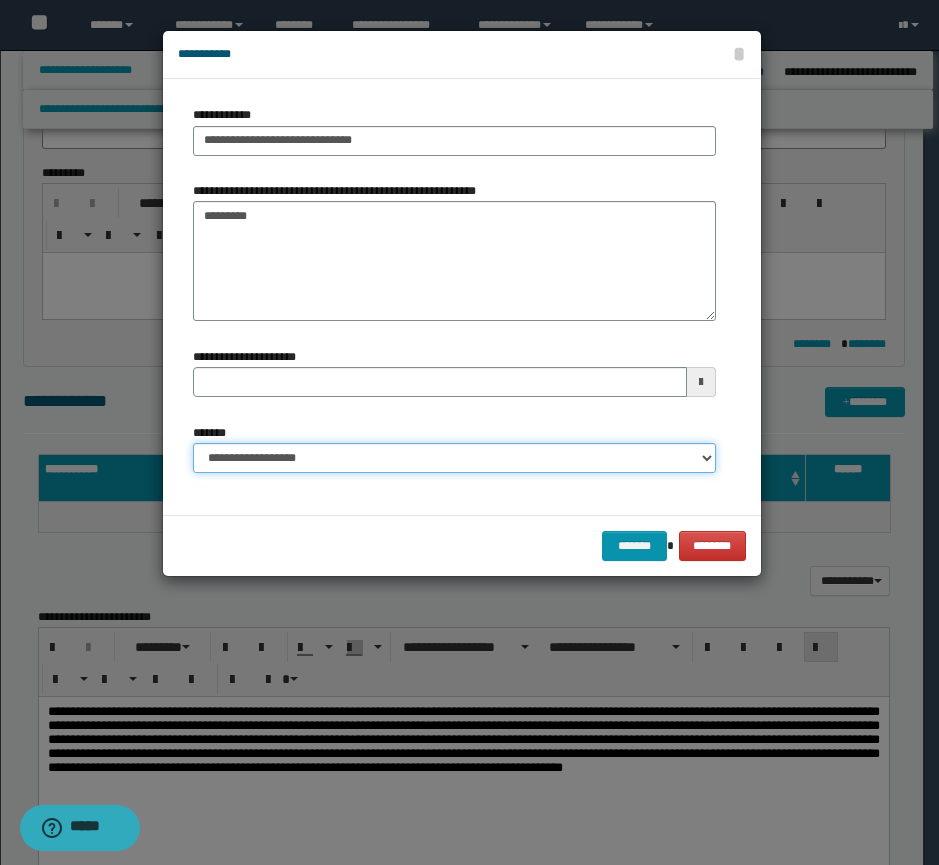 click on "**********" at bounding box center [454, 458] 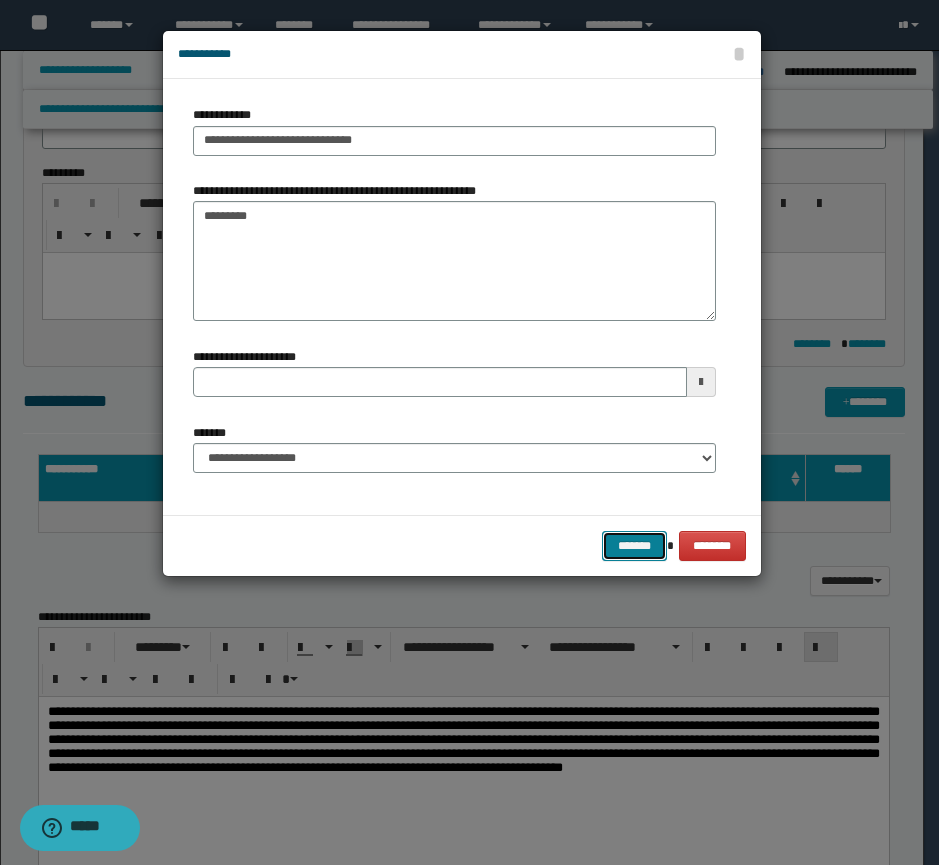 click on "*******" at bounding box center [634, 546] 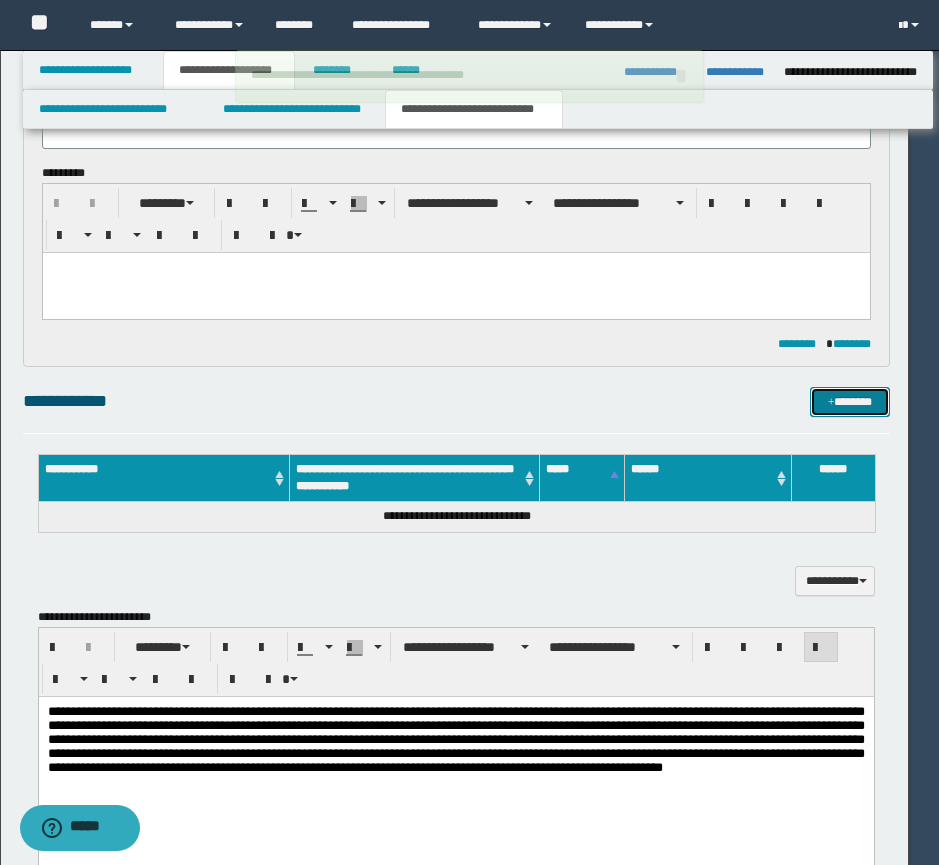 type 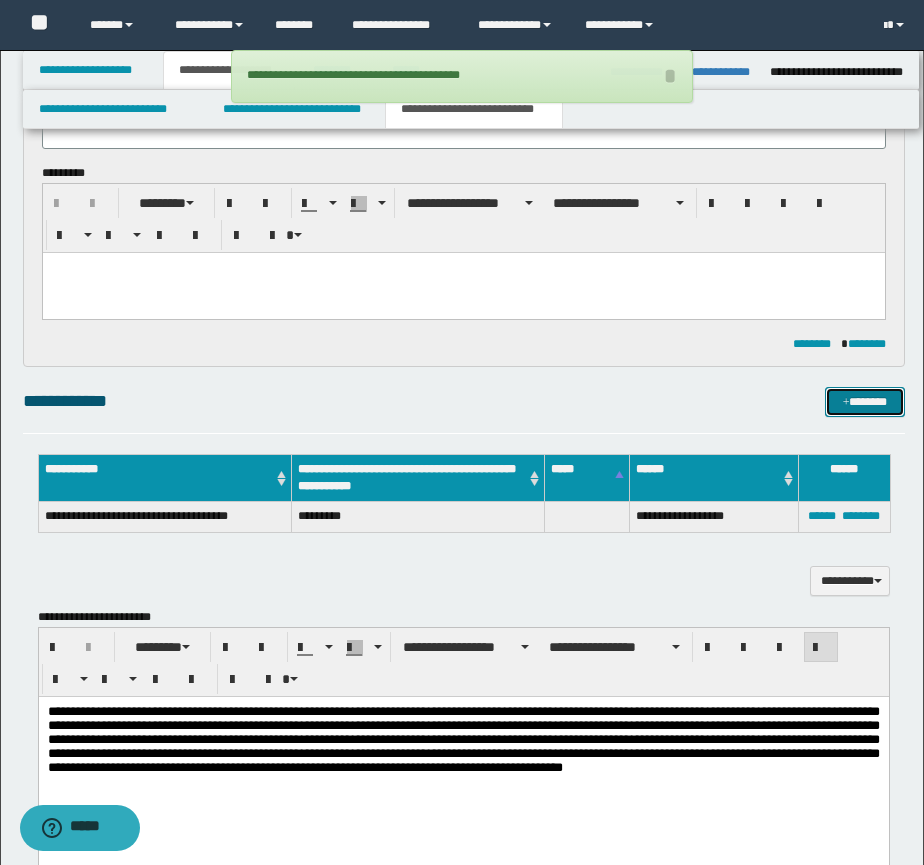 click on "*******" at bounding box center (865, 402) 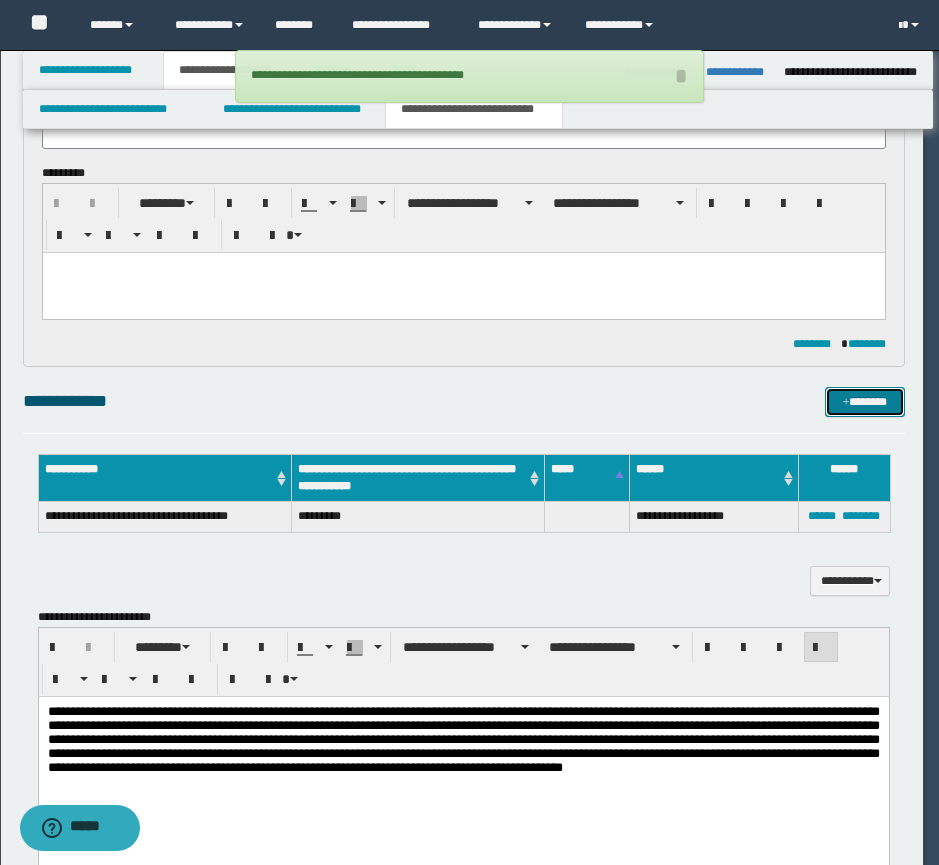 type 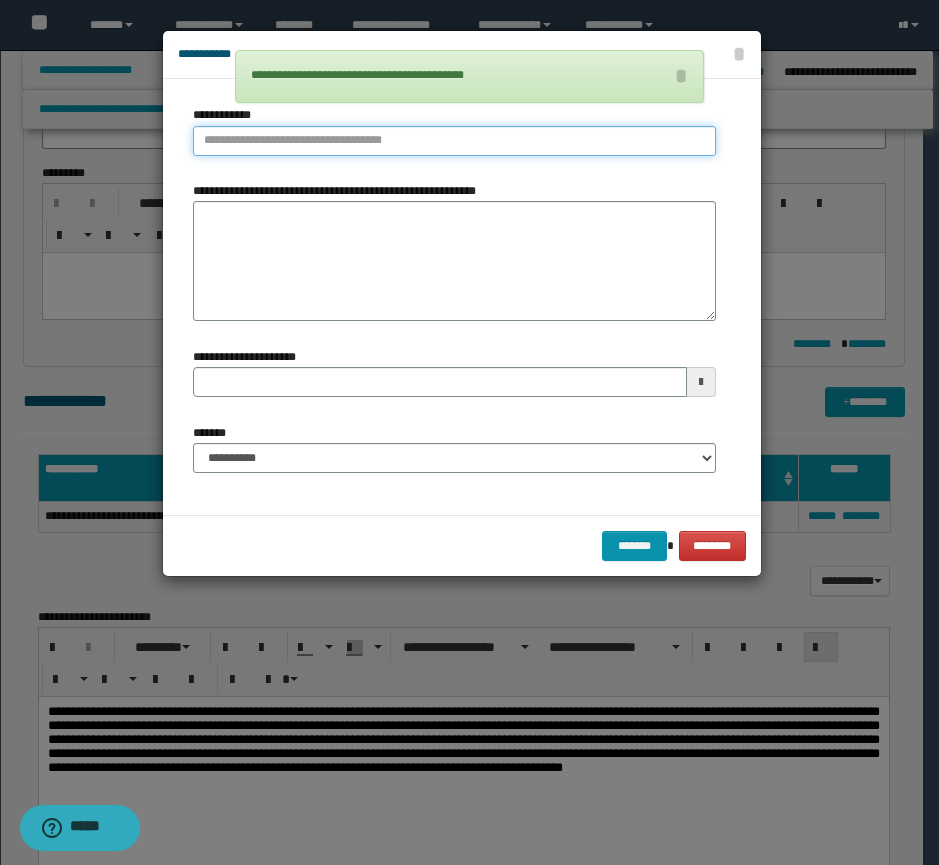 type on "**********" 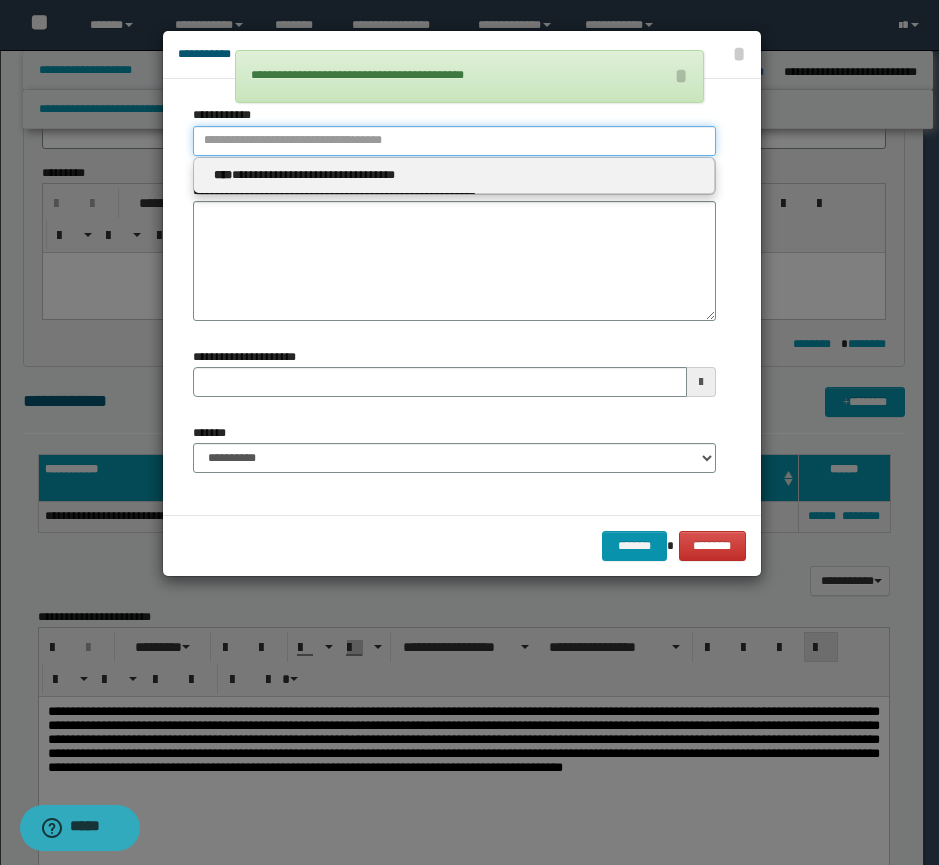 click on "**********" at bounding box center (454, 141) 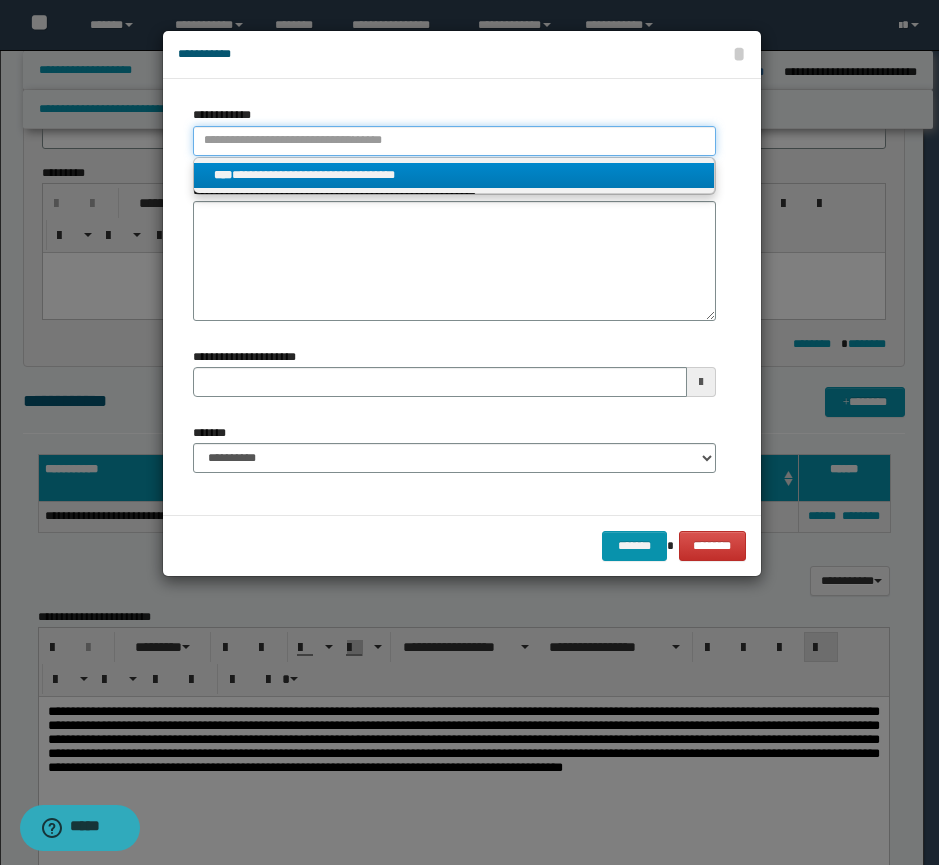 type 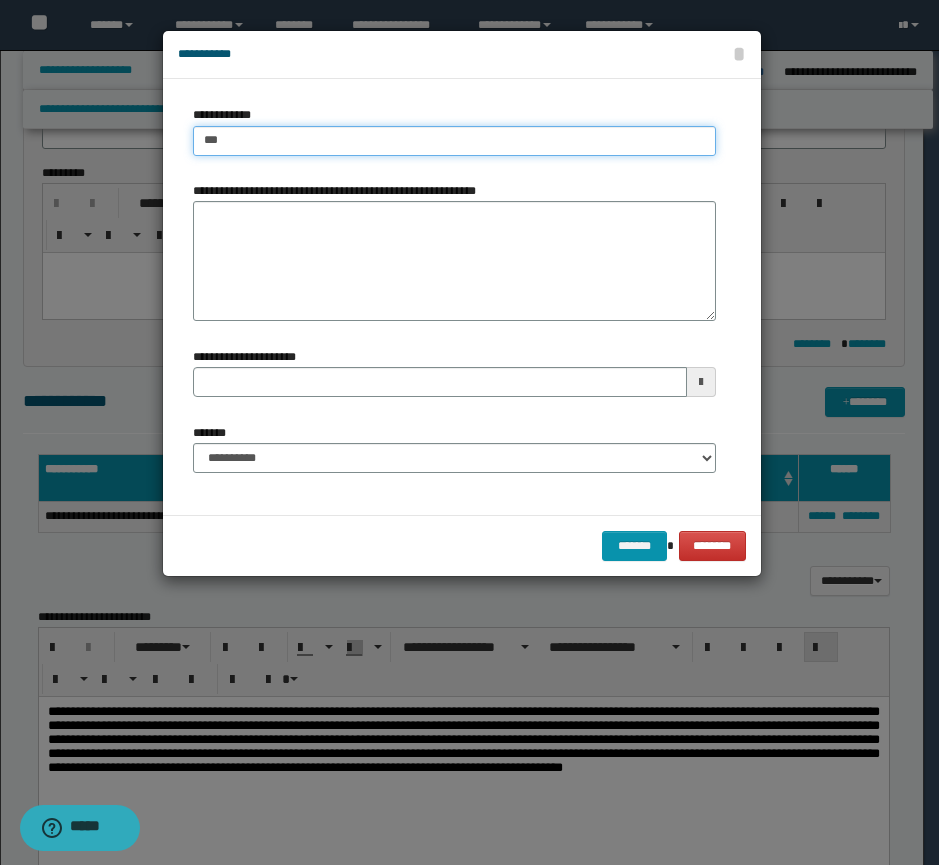 type on "****" 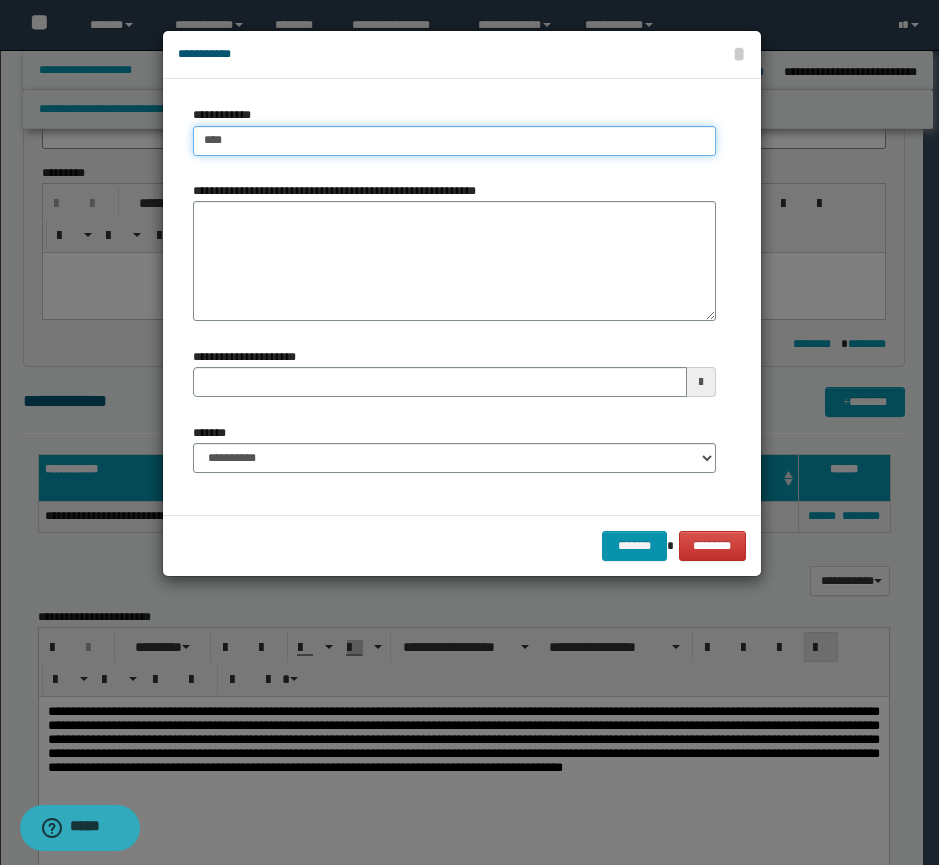 type on "****" 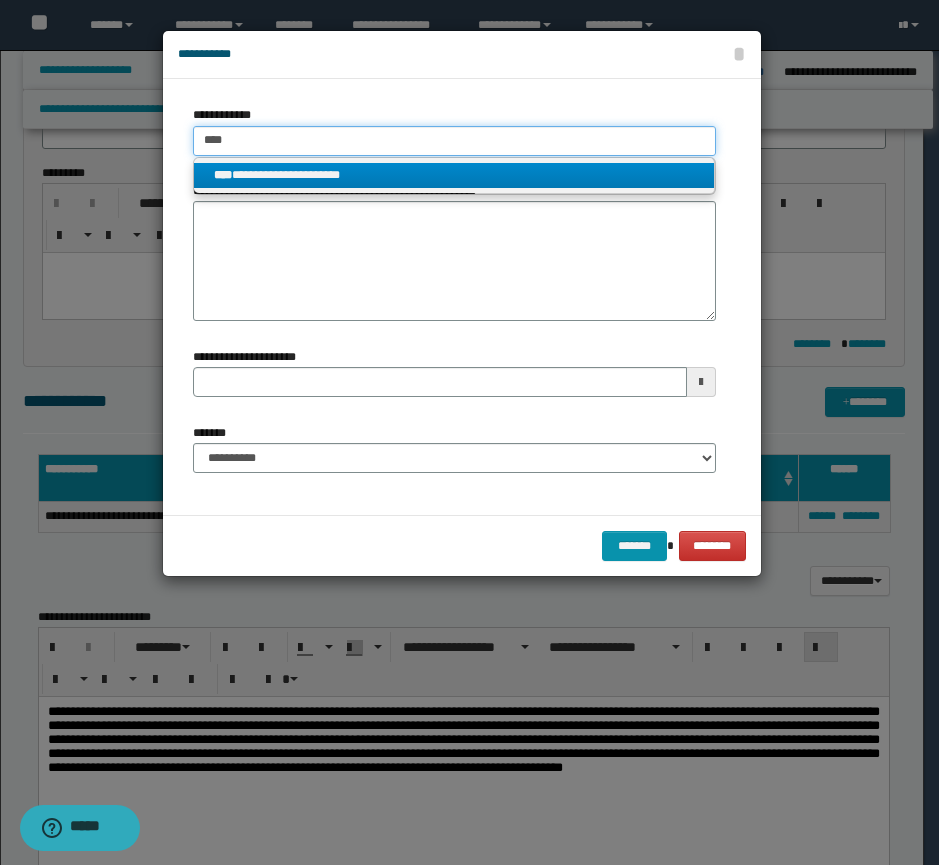 type on "****" 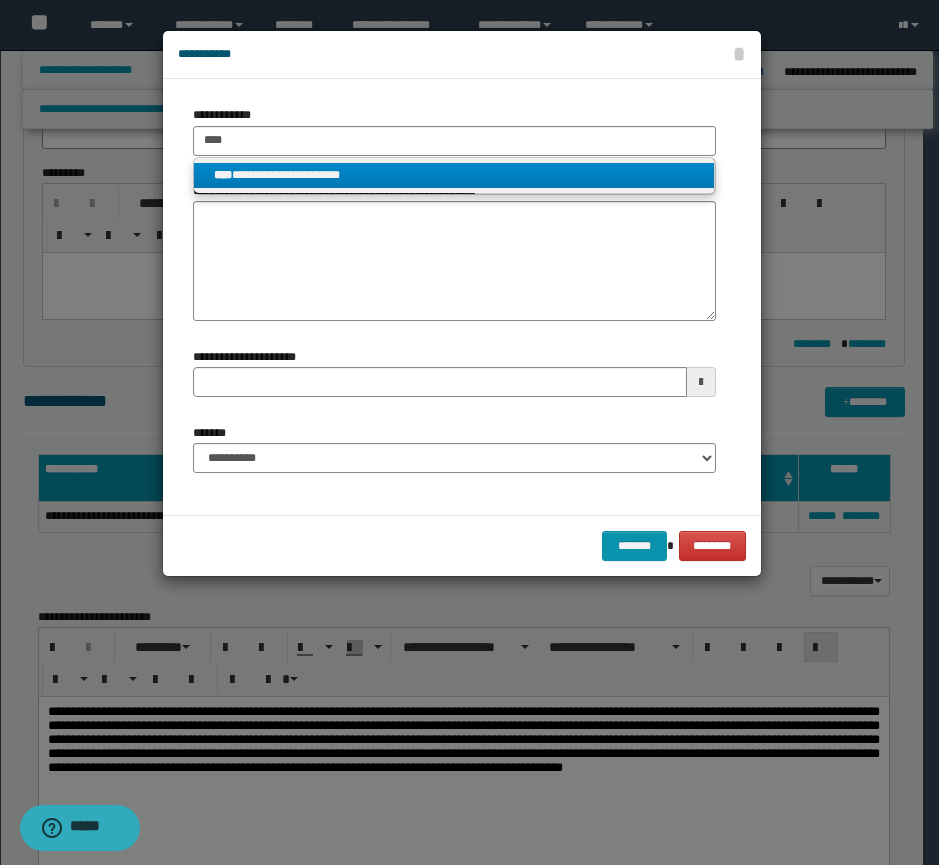 click on "**********" at bounding box center (454, 175) 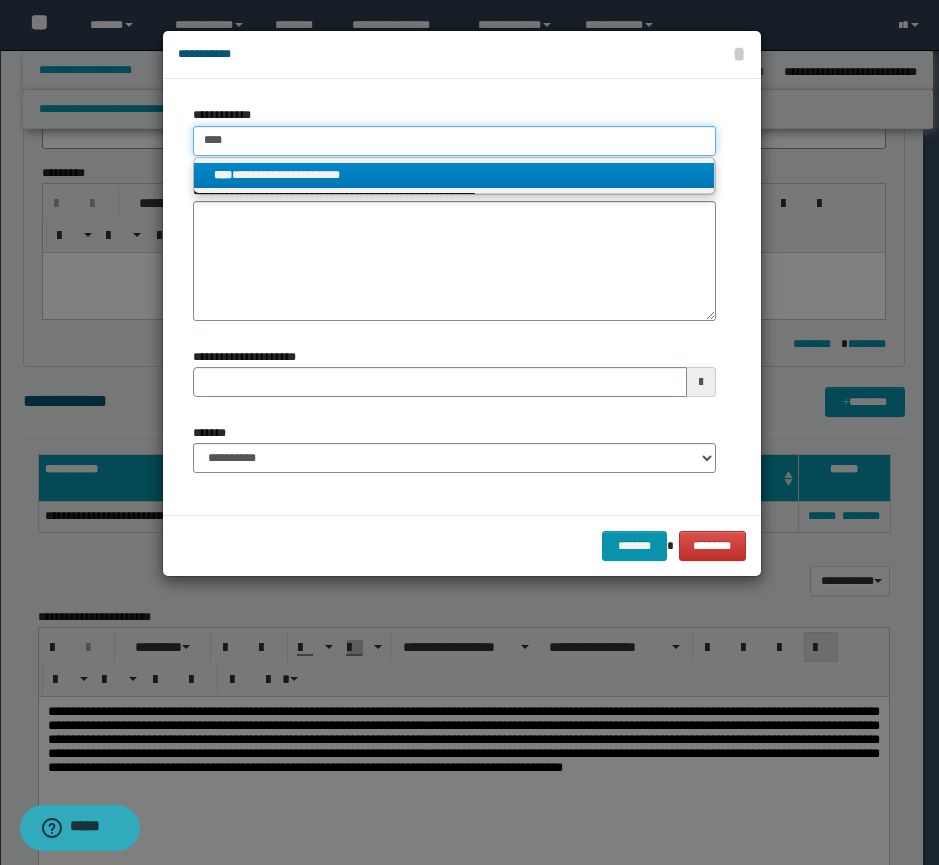 type 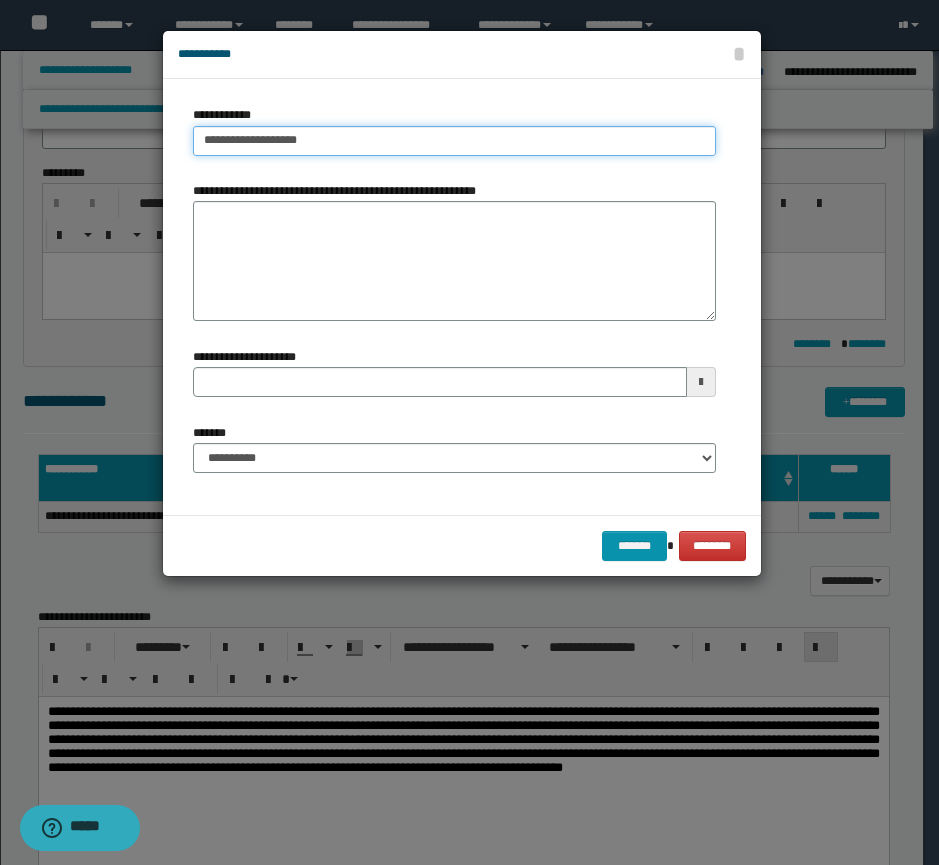 type 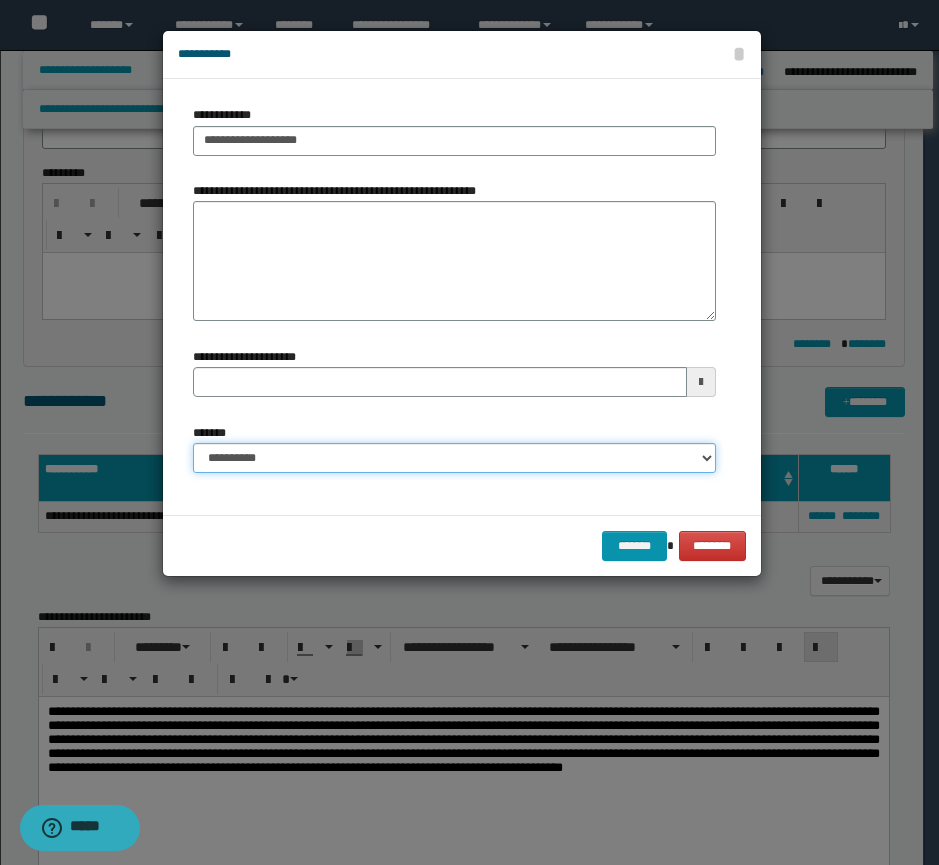 click on "**********" at bounding box center (454, 458) 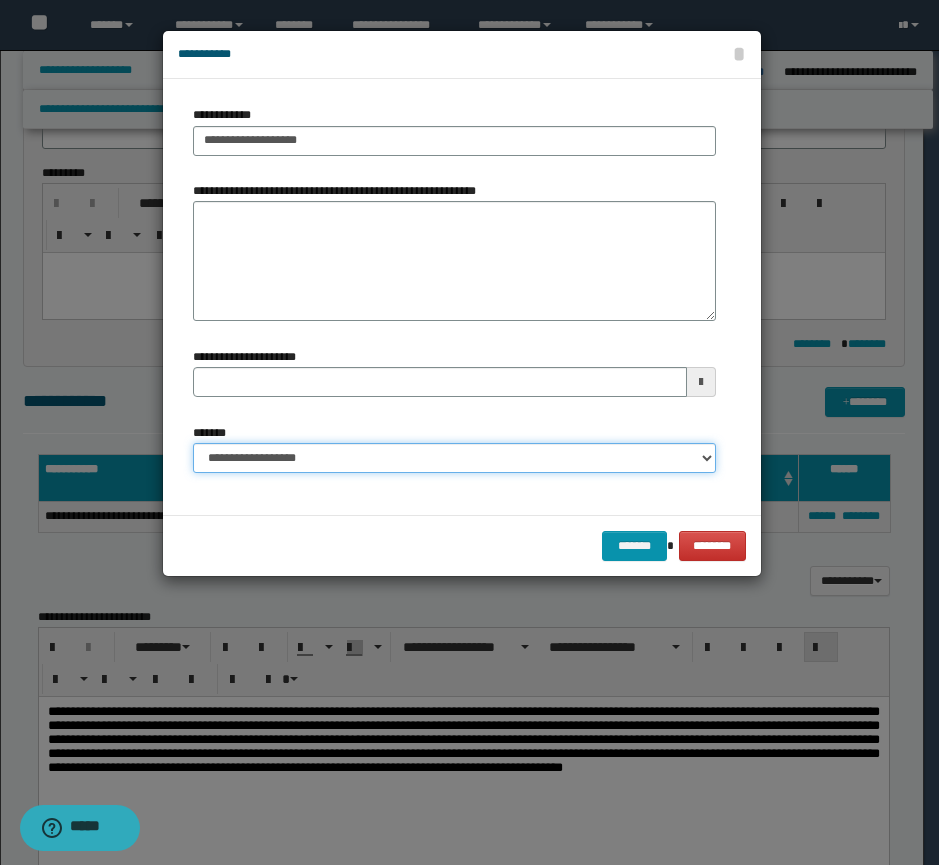 type 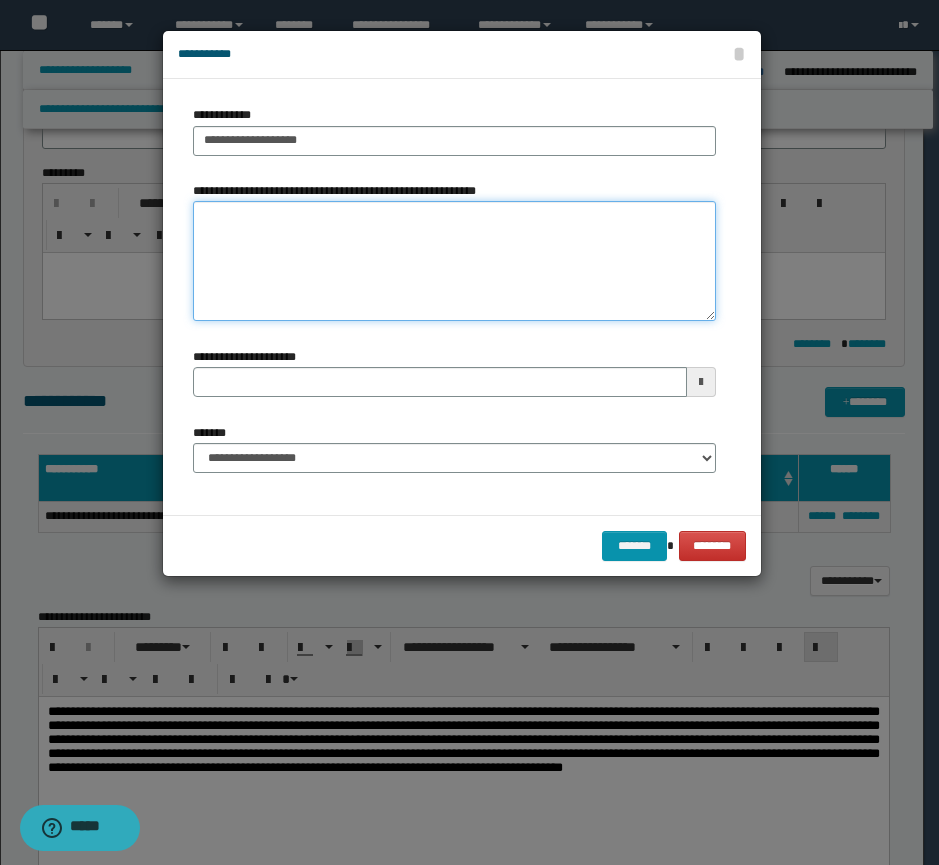 click on "**********" at bounding box center (454, 261) 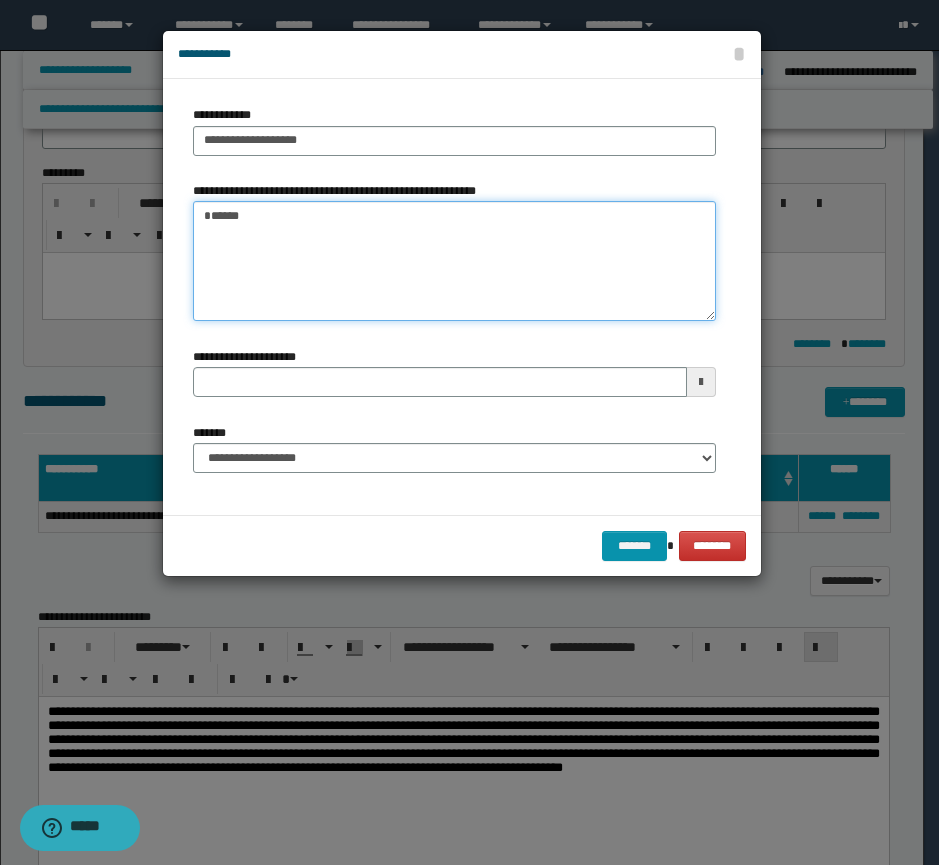 type on "*******" 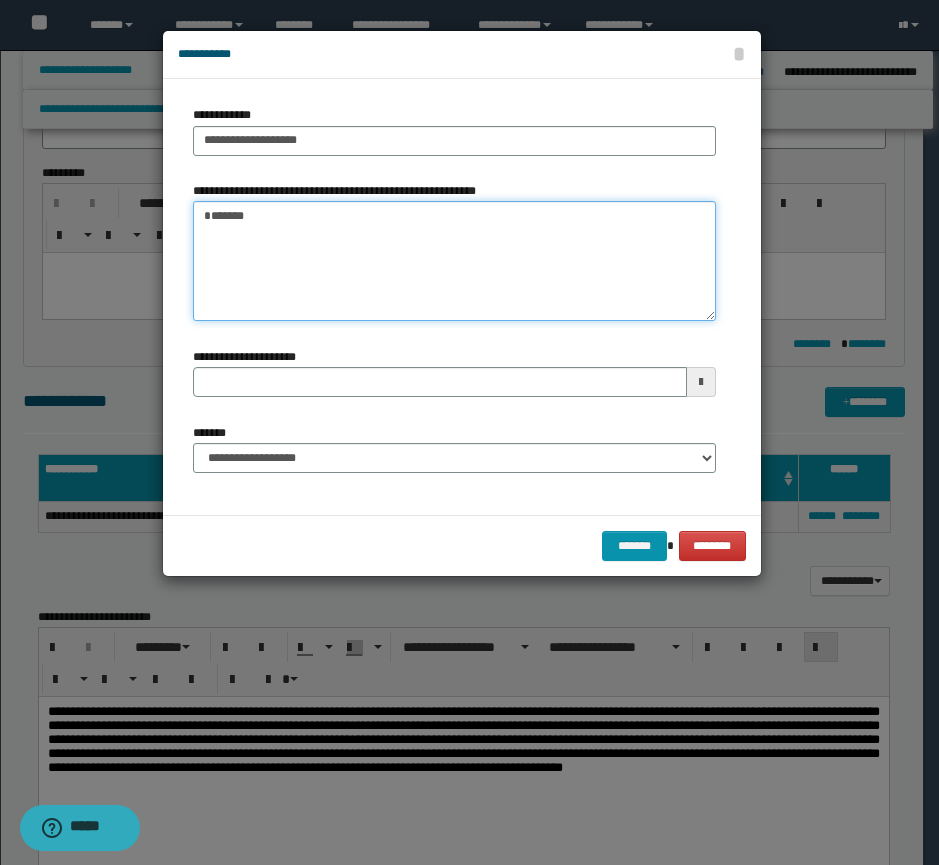 type 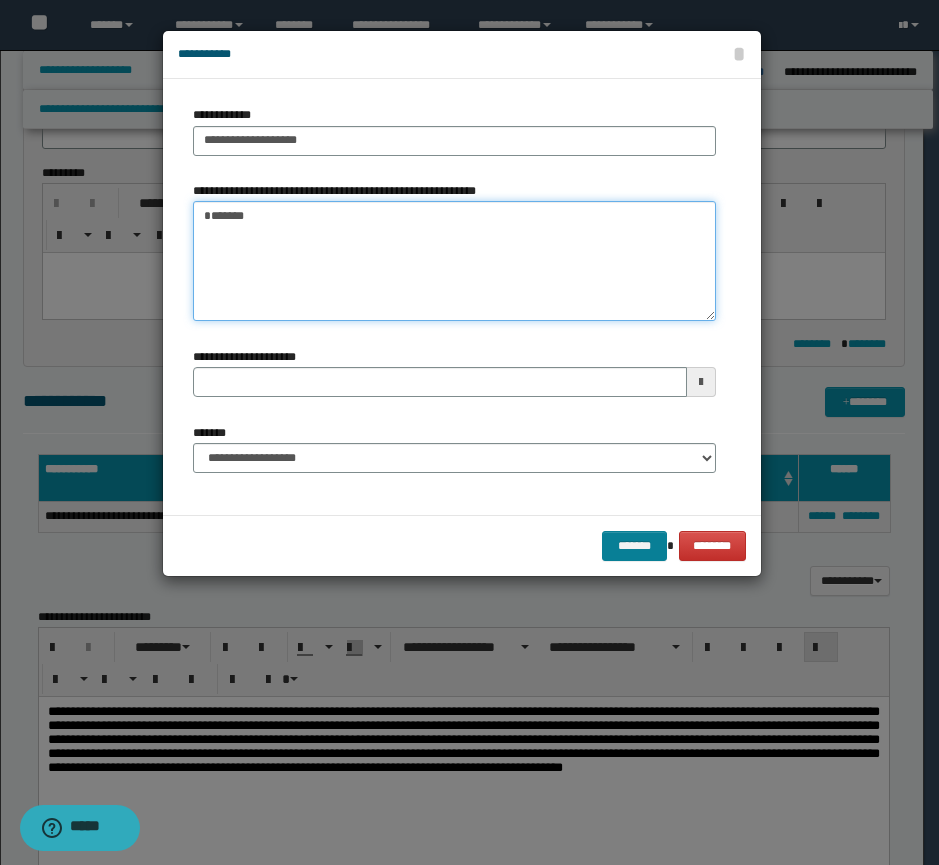 type on "*******" 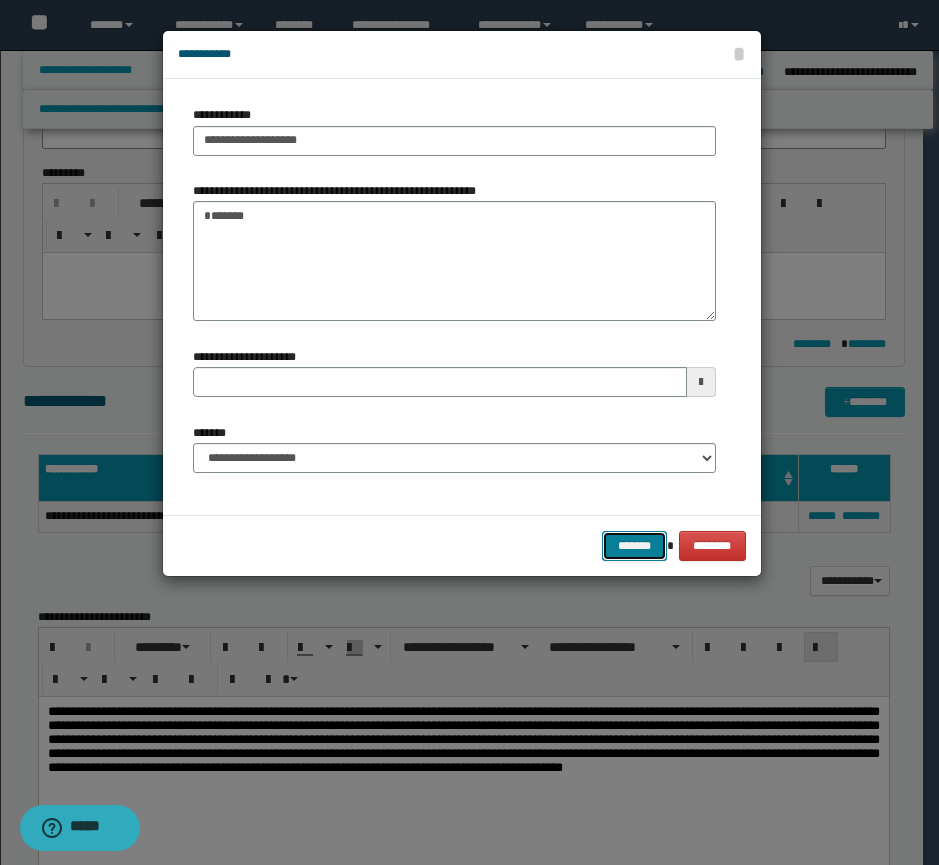 click on "*******" at bounding box center [634, 546] 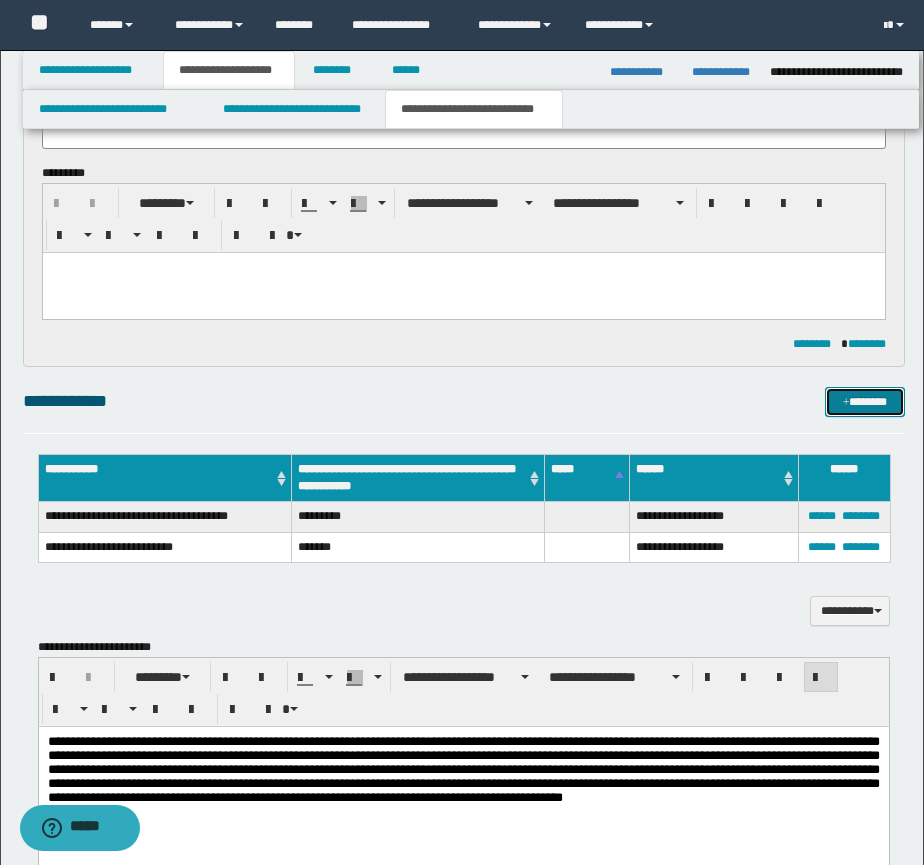 click on "*******" at bounding box center [865, 402] 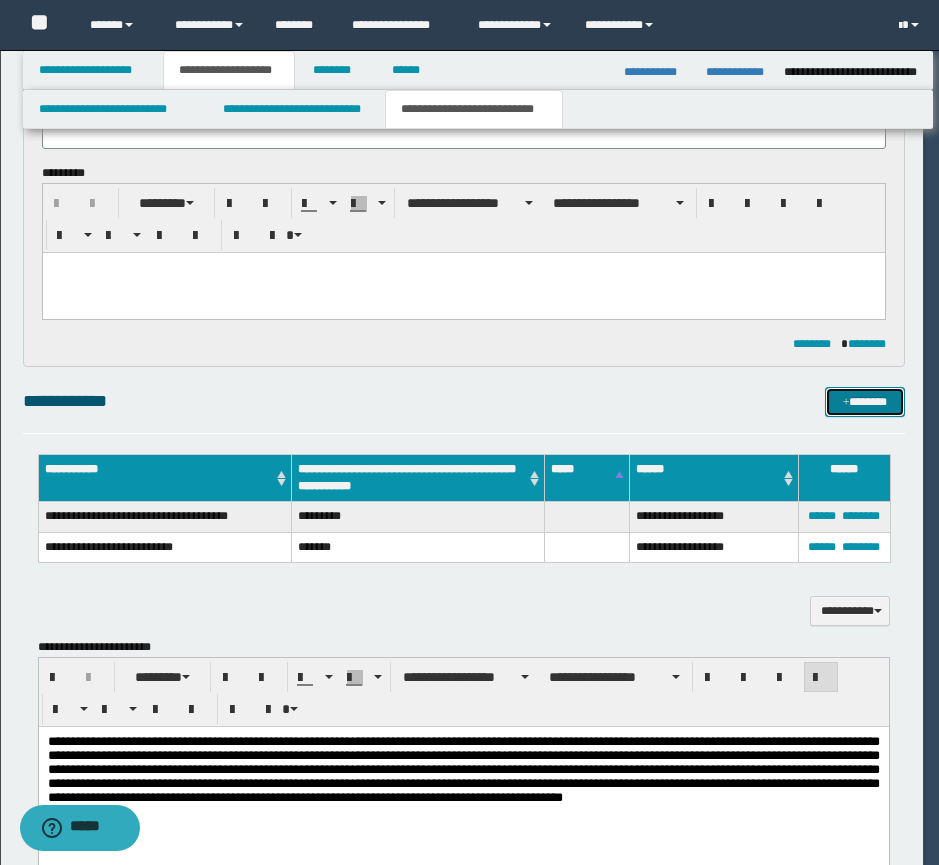 type 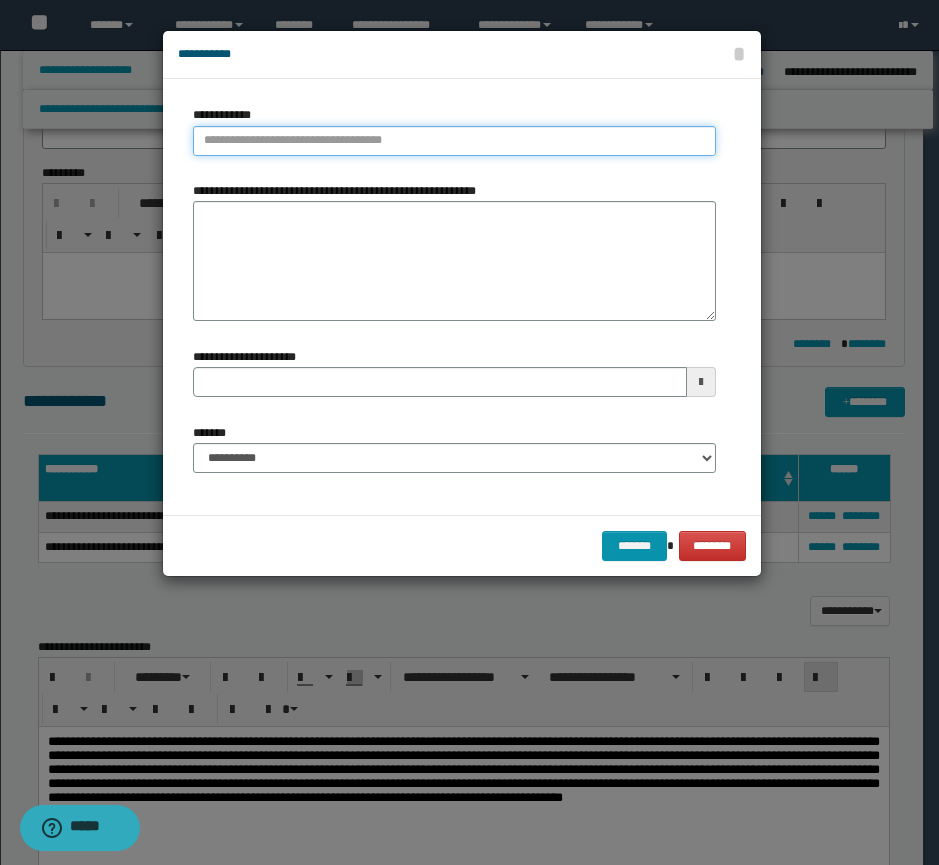 type on "**********" 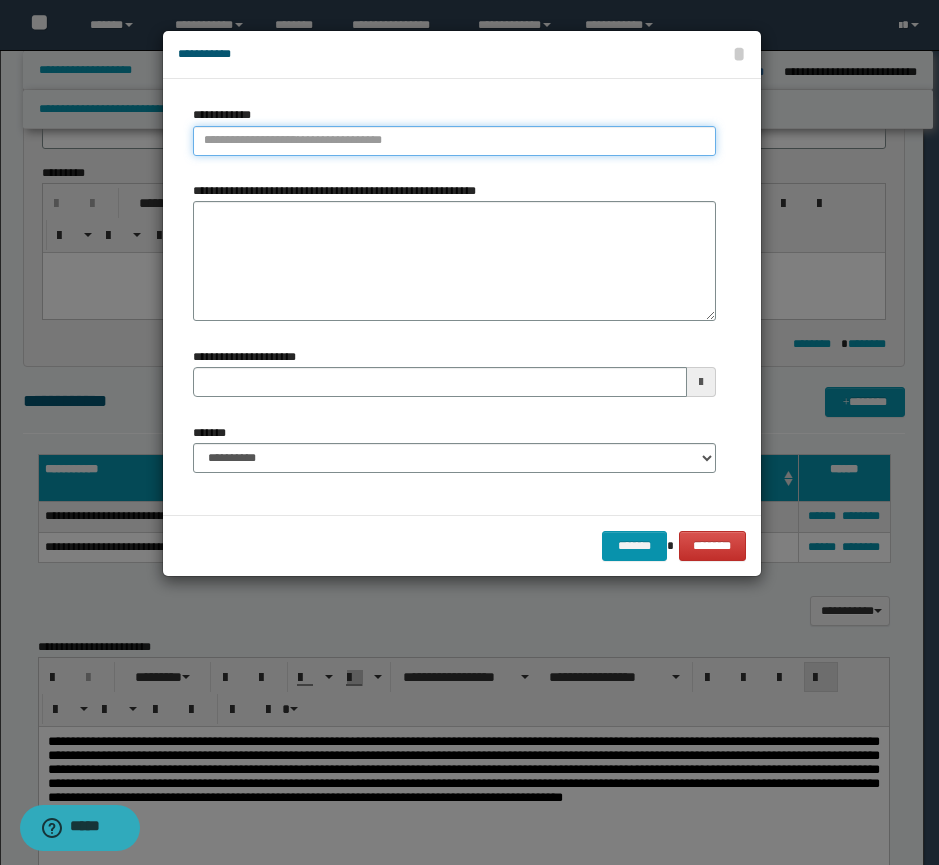 click on "**********" at bounding box center [454, 141] 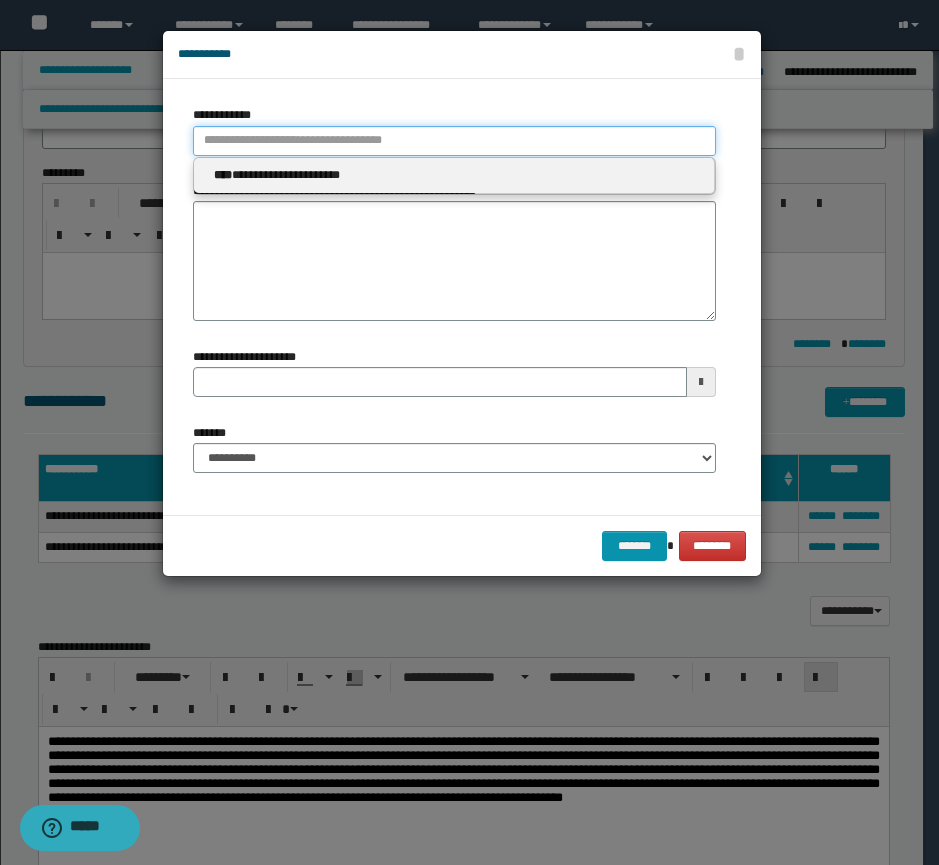 type 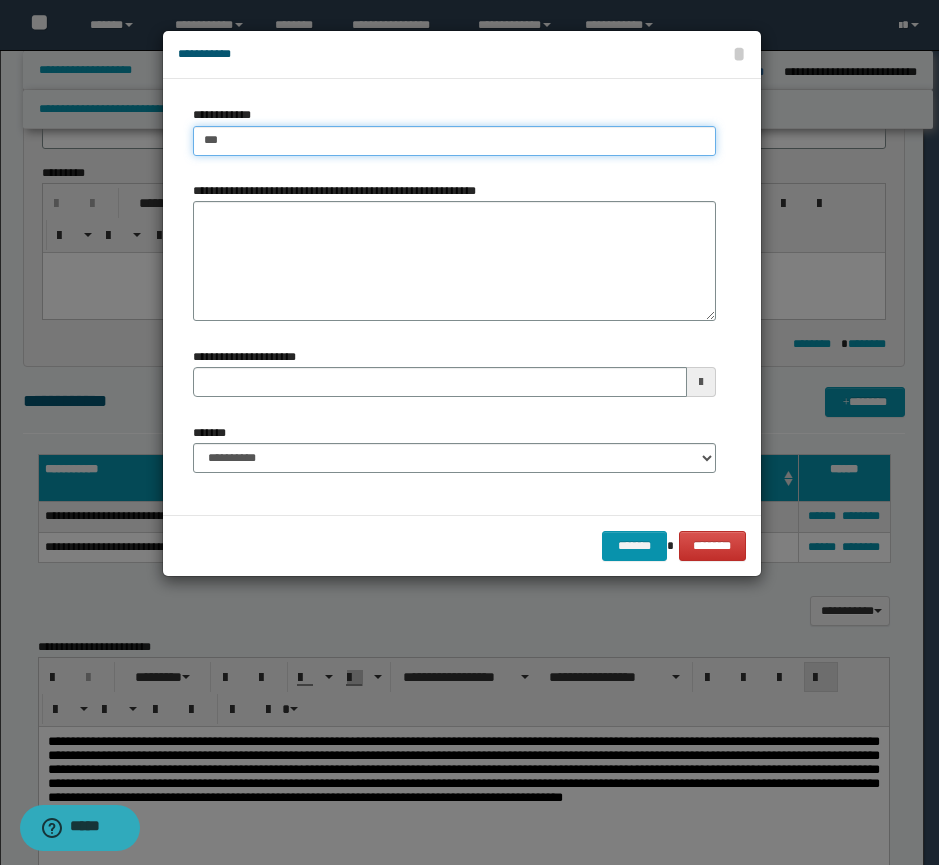 type on "****" 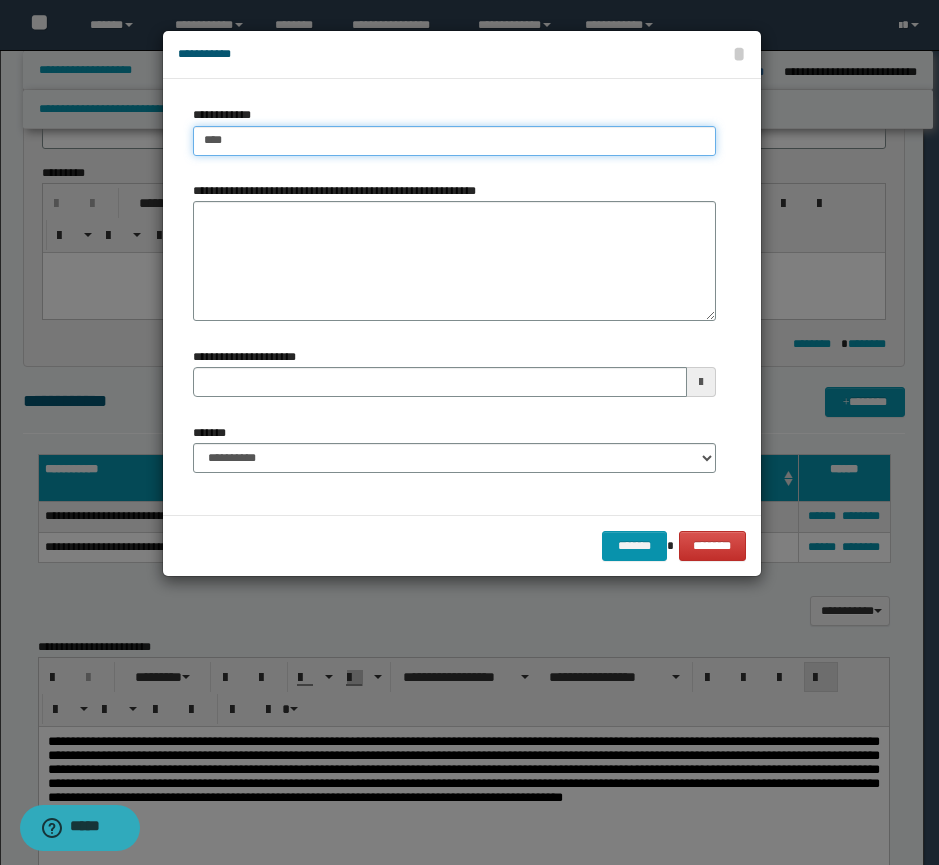 type on "****" 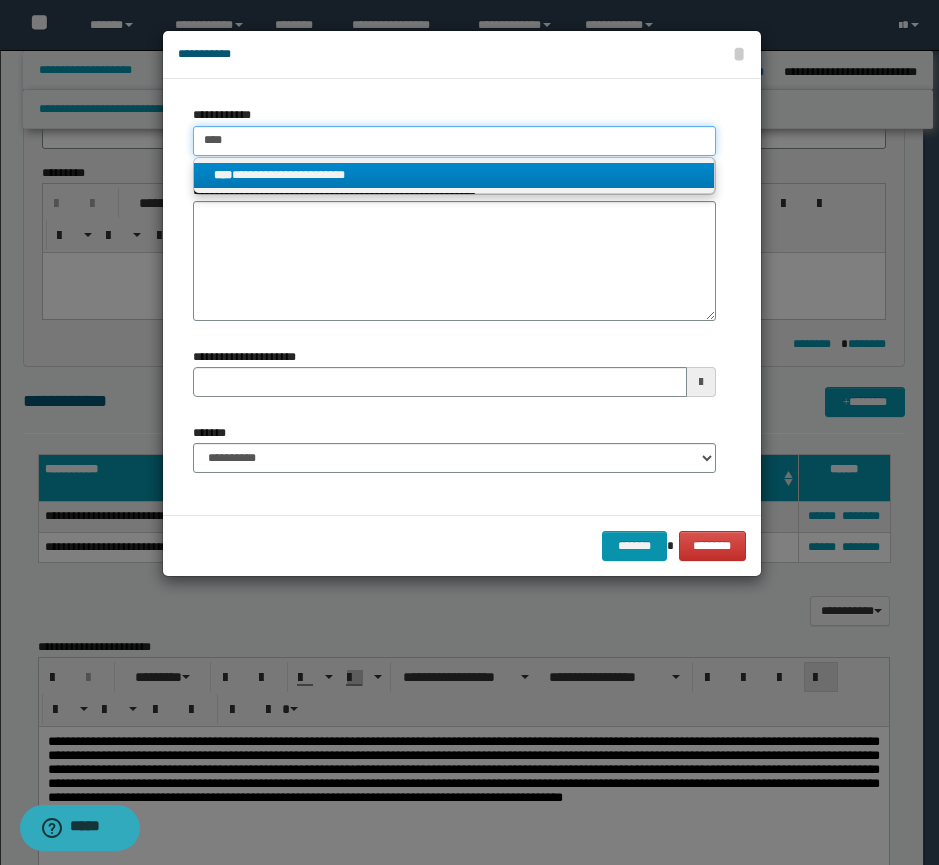 type on "****" 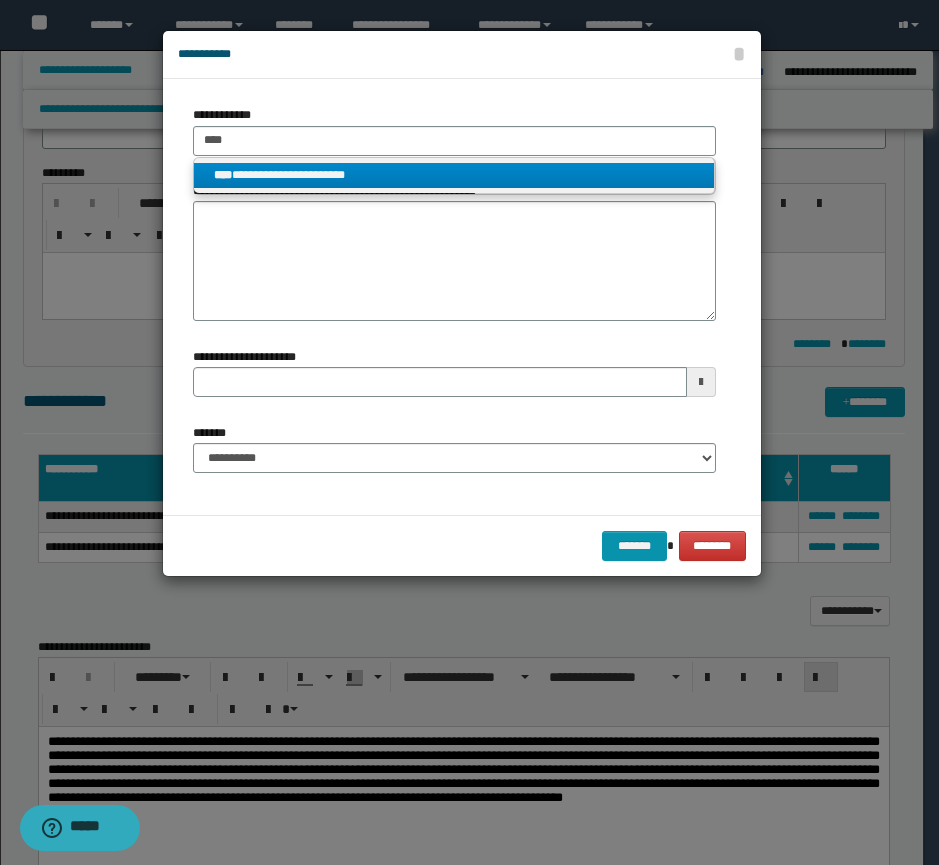click on "**********" at bounding box center [454, 175] 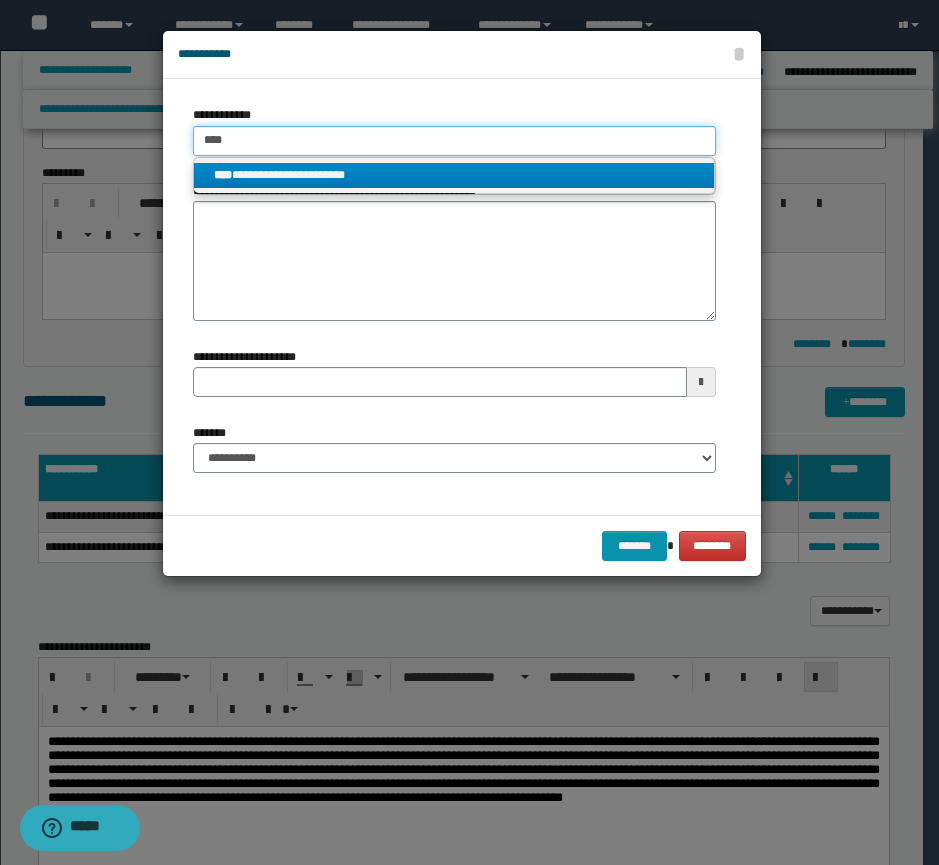 type 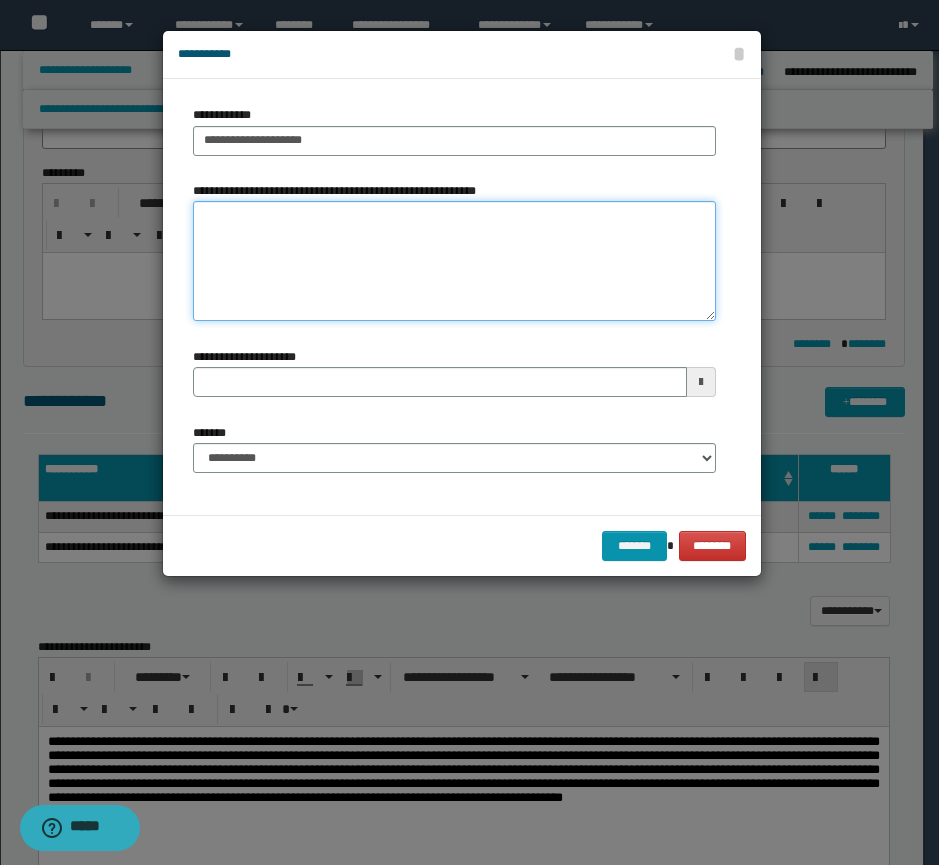 click on "**********" at bounding box center (454, 261) 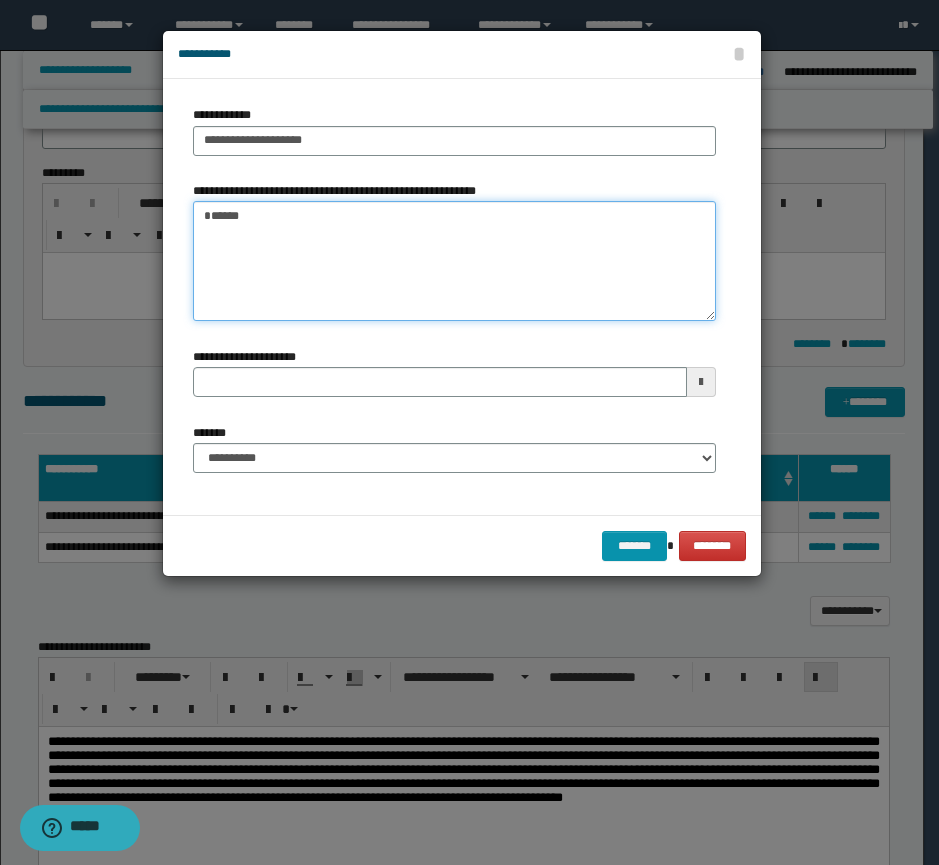 type on "*******" 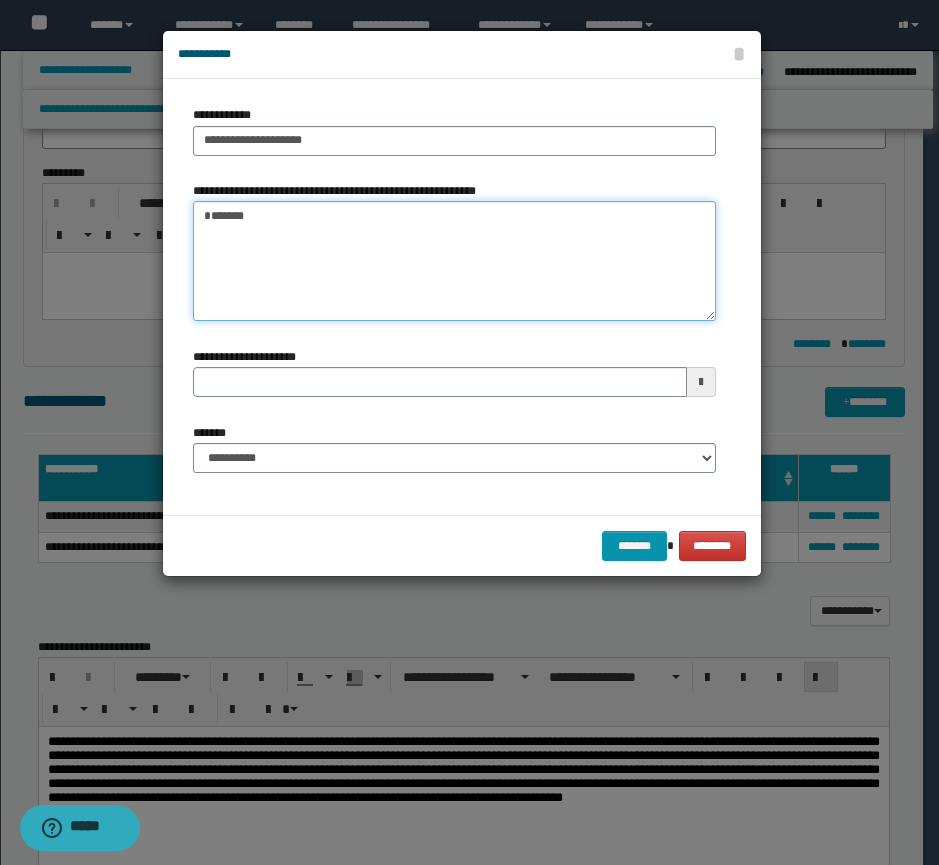 type 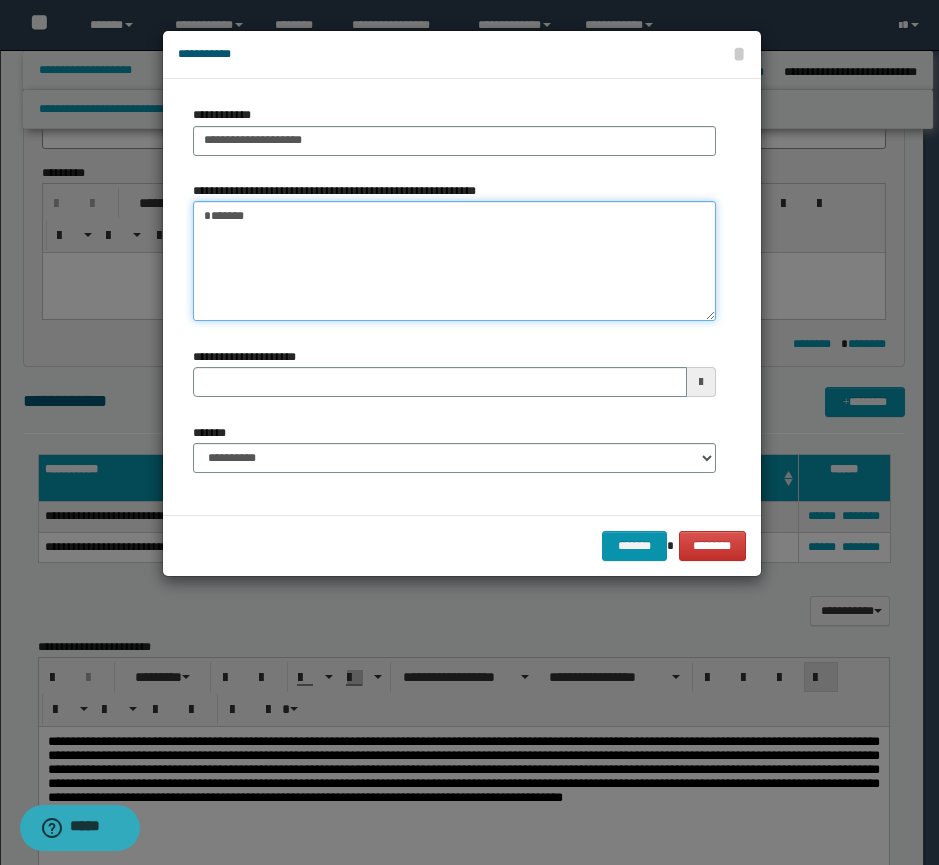 type on "*******" 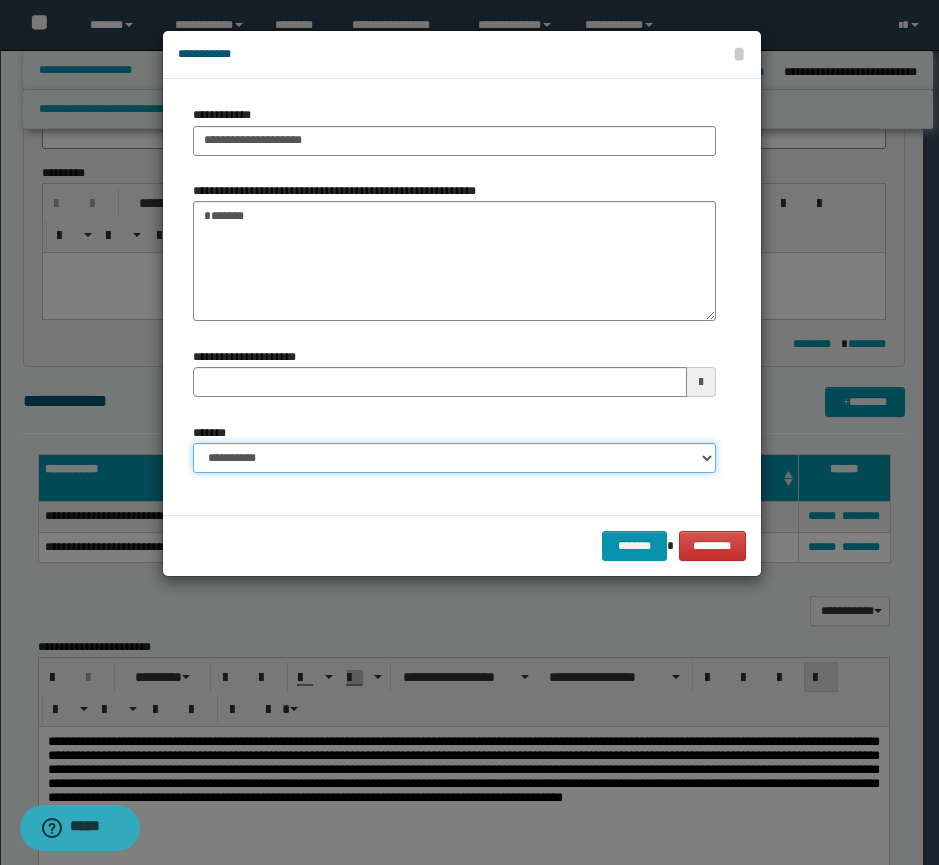 click on "**********" at bounding box center [454, 458] 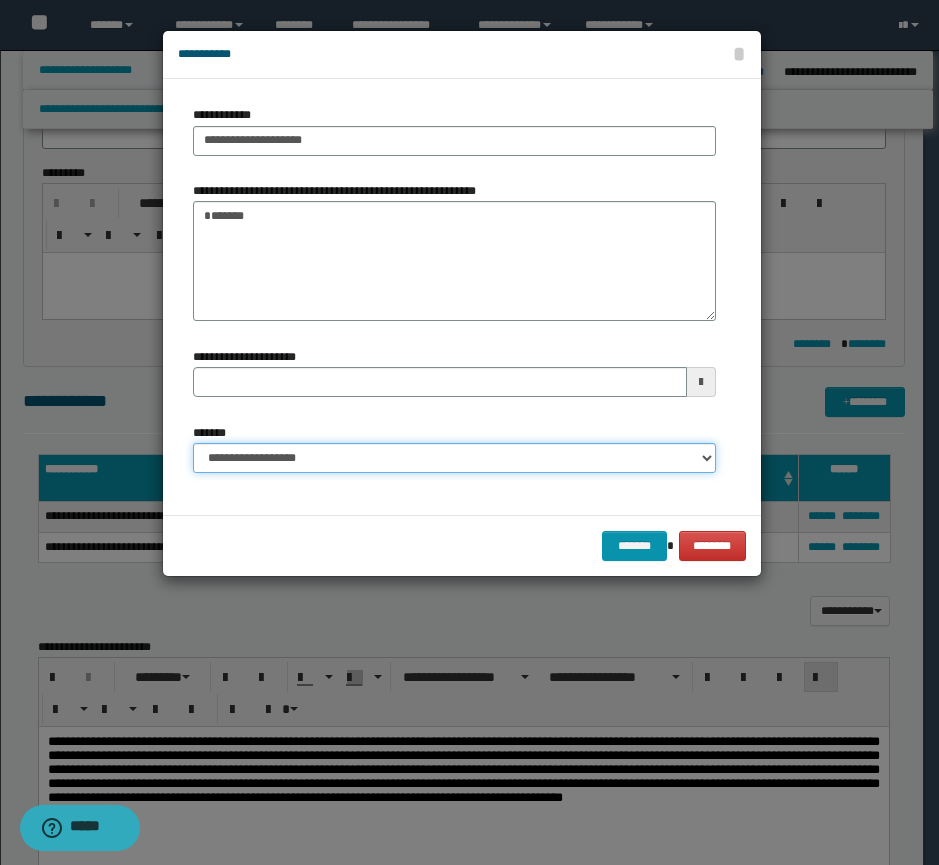 click on "**********" at bounding box center [454, 458] 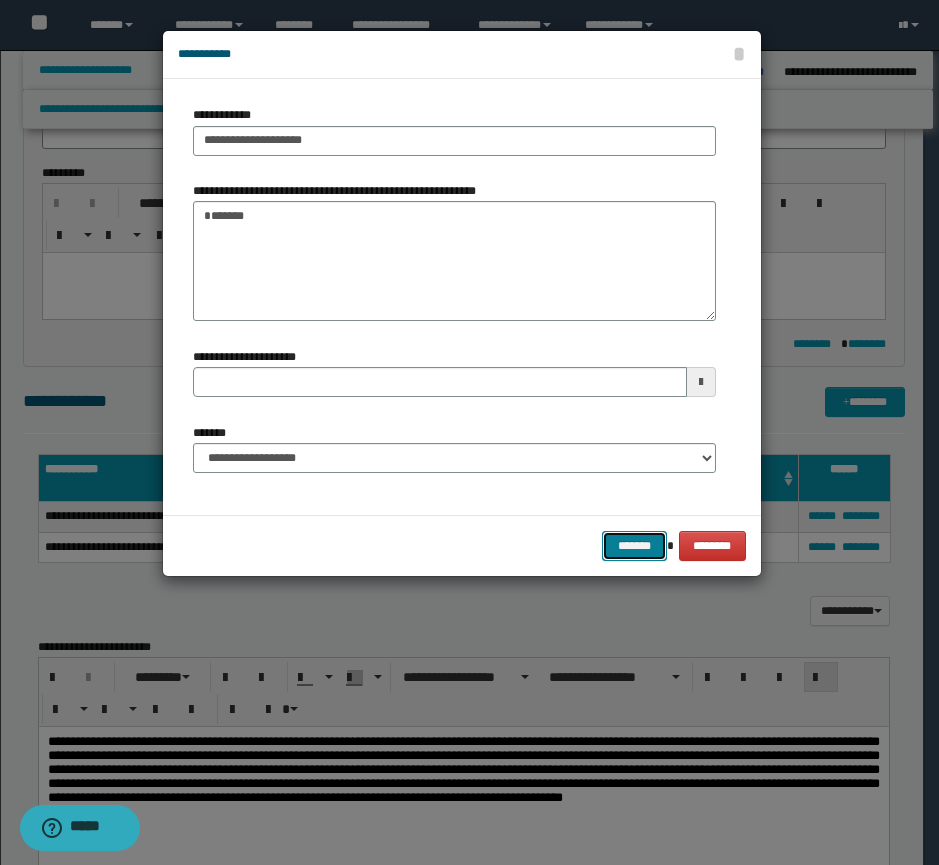 click on "*******" at bounding box center (634, 546) 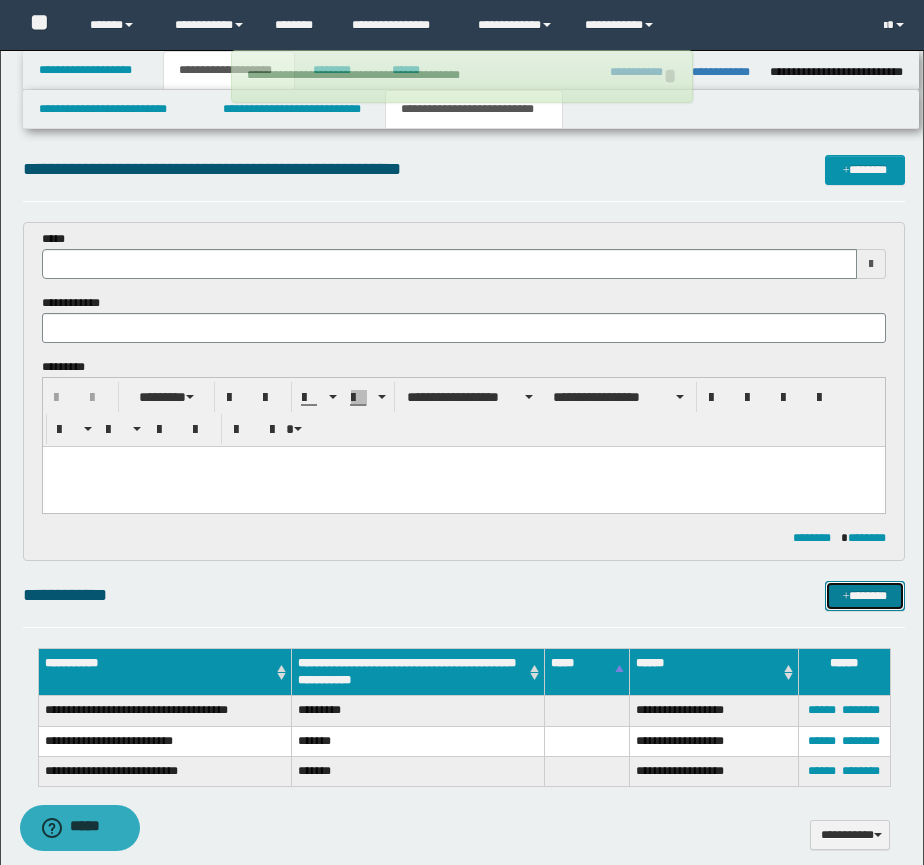scroll, scrollTop: 0, scrollLeft: 0, axis: both 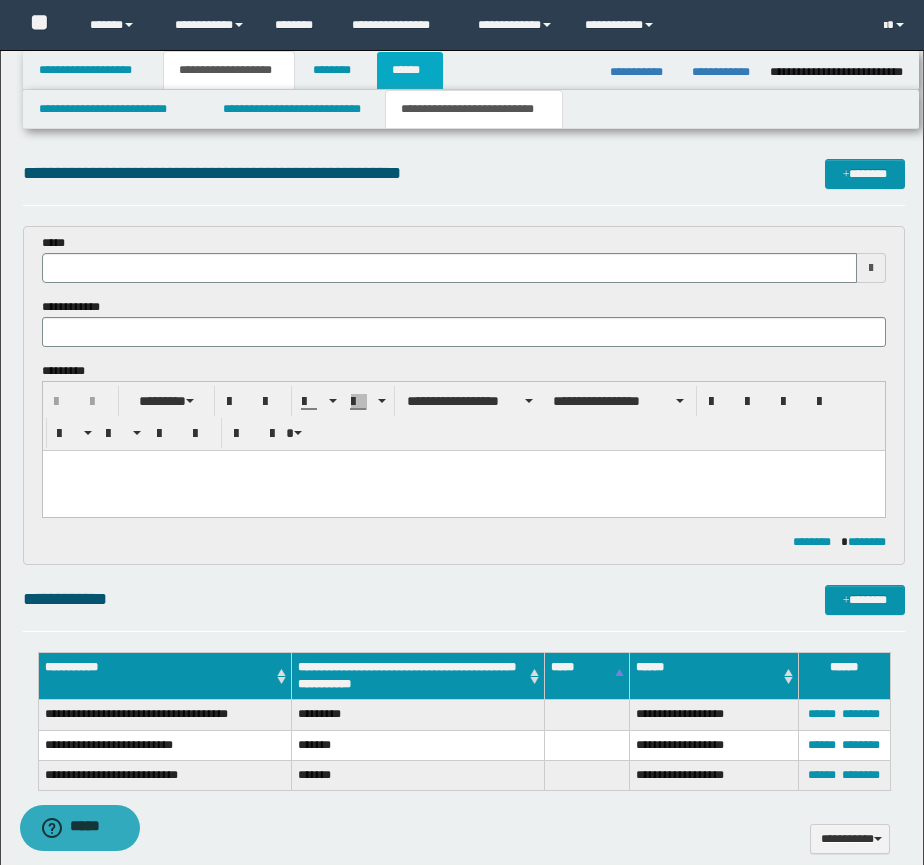 click on "******" at bounding box center (410, 70) 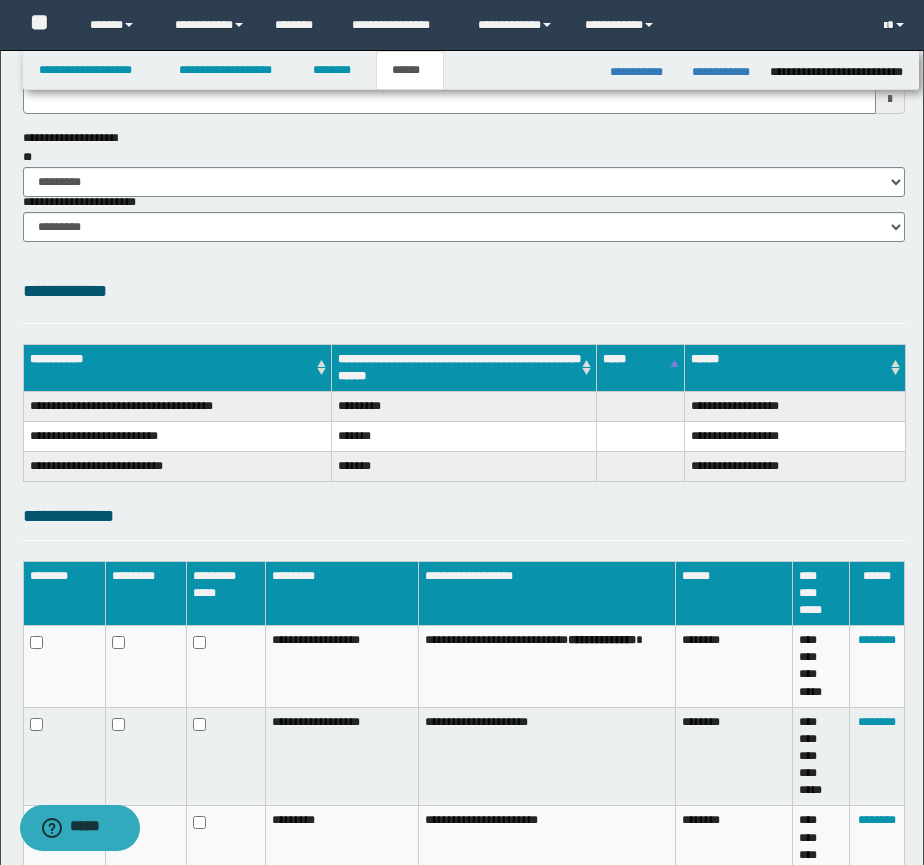 scroll, scrollTop: 447, scrollLeft: 0, axis: vertical 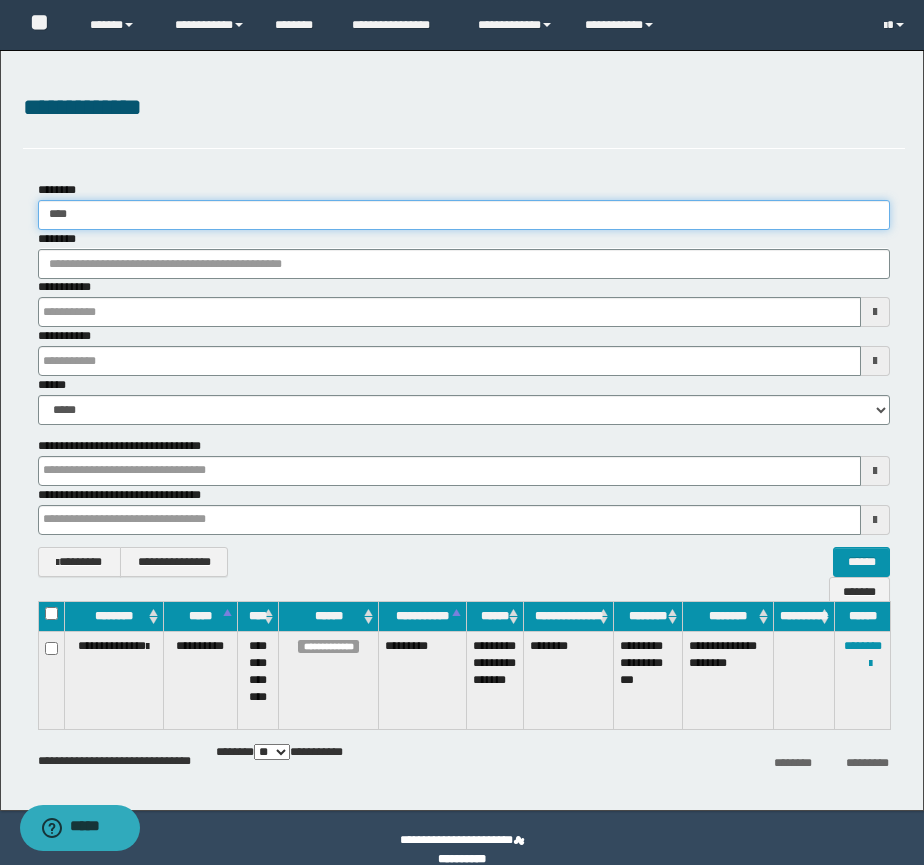 drag, startPoint x: 110, startPoint y: 221, endPoint x: 0, endPoint y: 213, distance: 110.29053 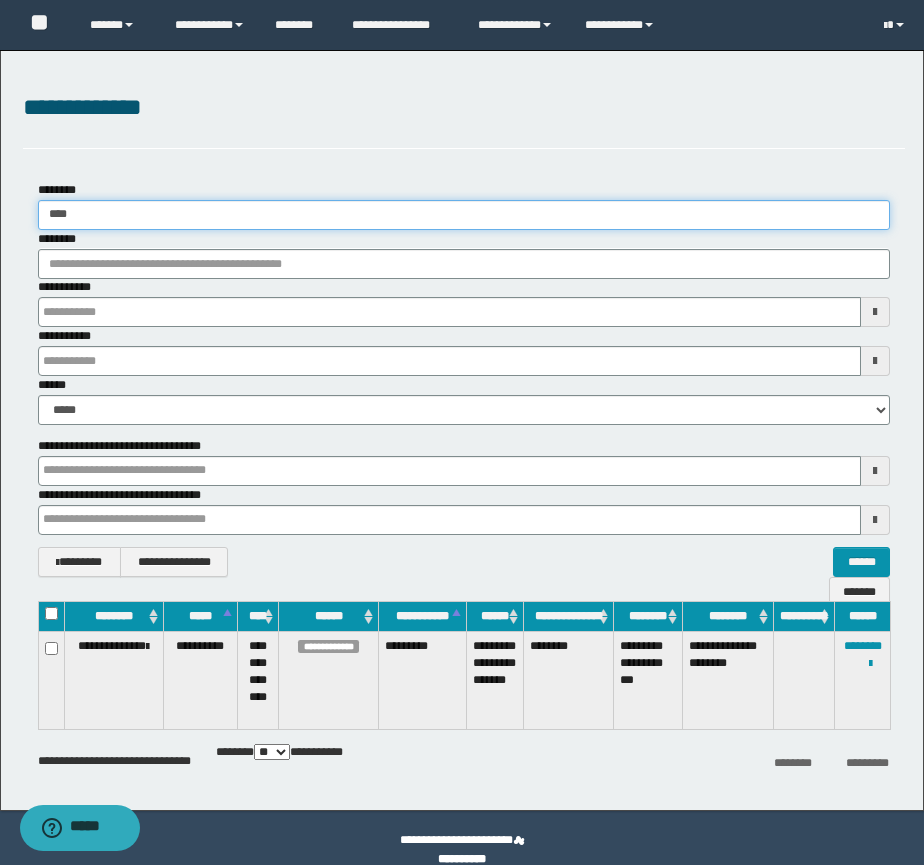 click on "**********" at bounding box center (462, 430) 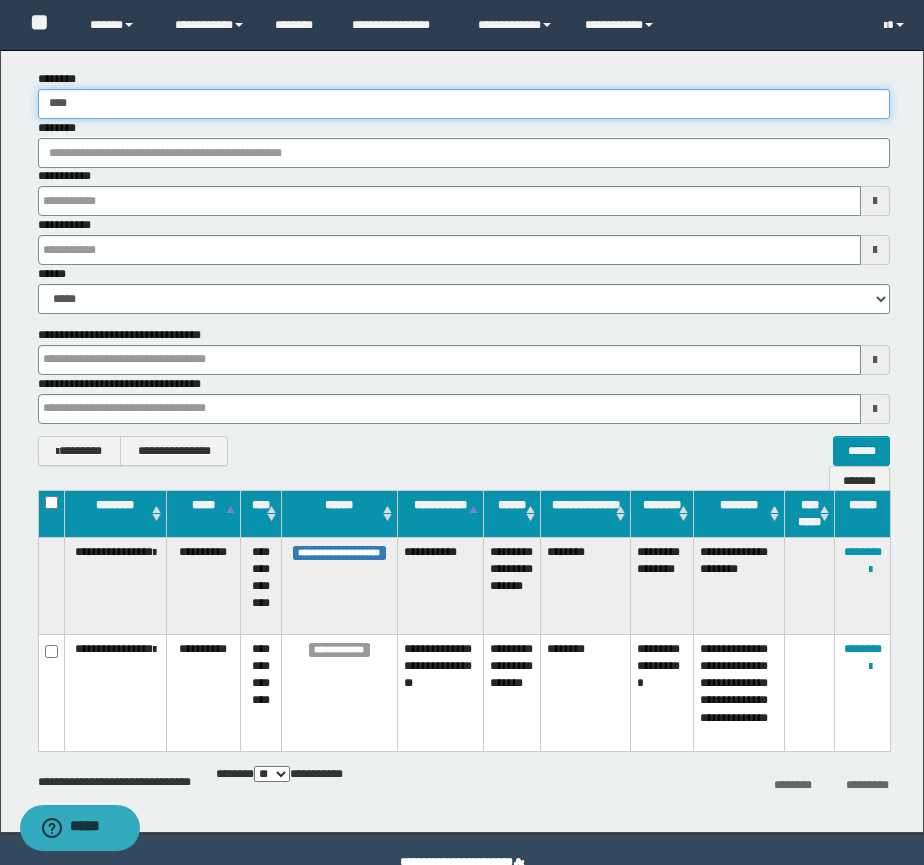 scroll, scrollTop: 157, scrollLeft: 0, axis: vertical 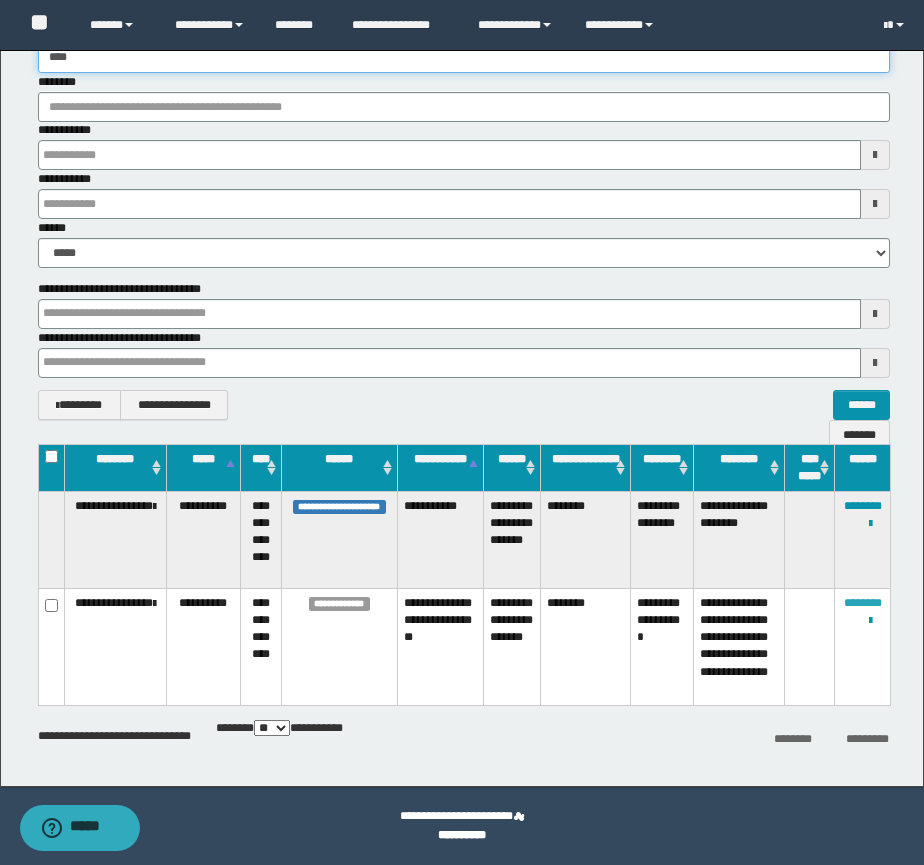 type on "****" 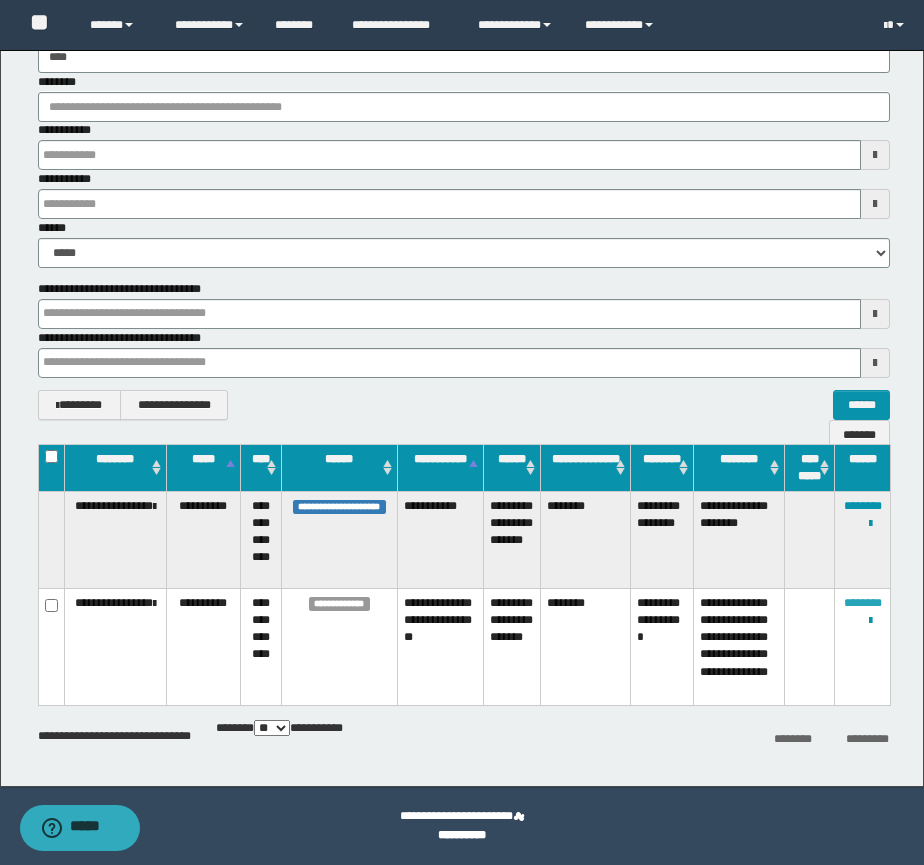 click on "********" at bounding box center (863, 603) 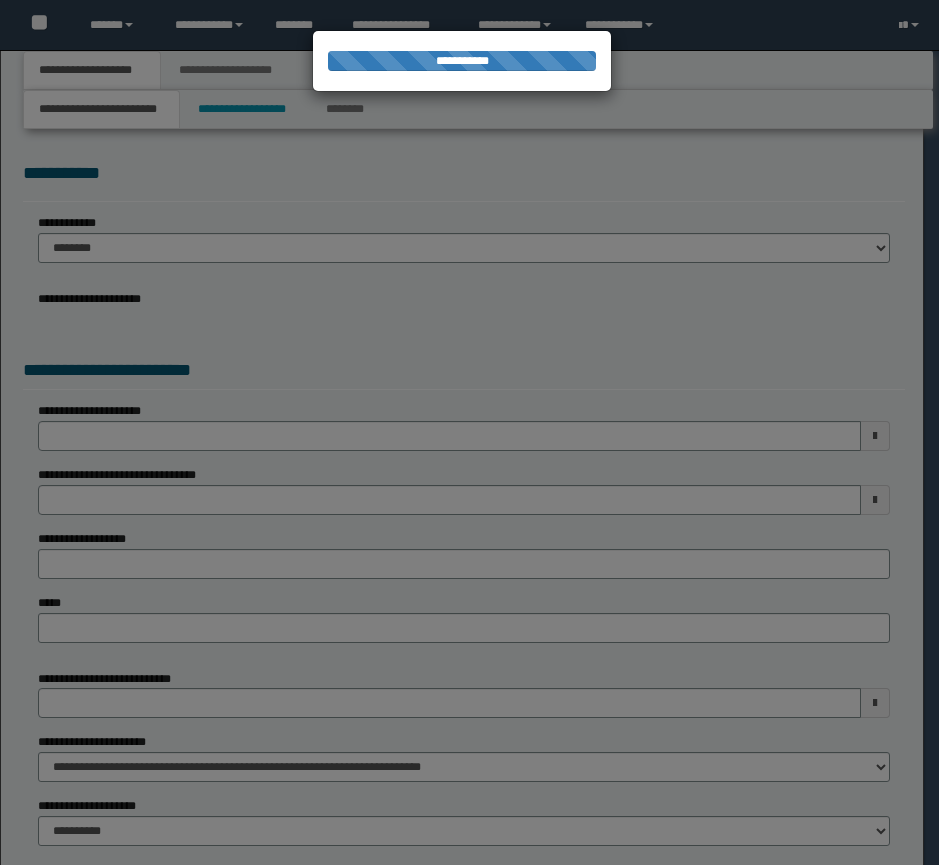 scroll, scrollTop: 0, scrollLeft: 0, axis: both 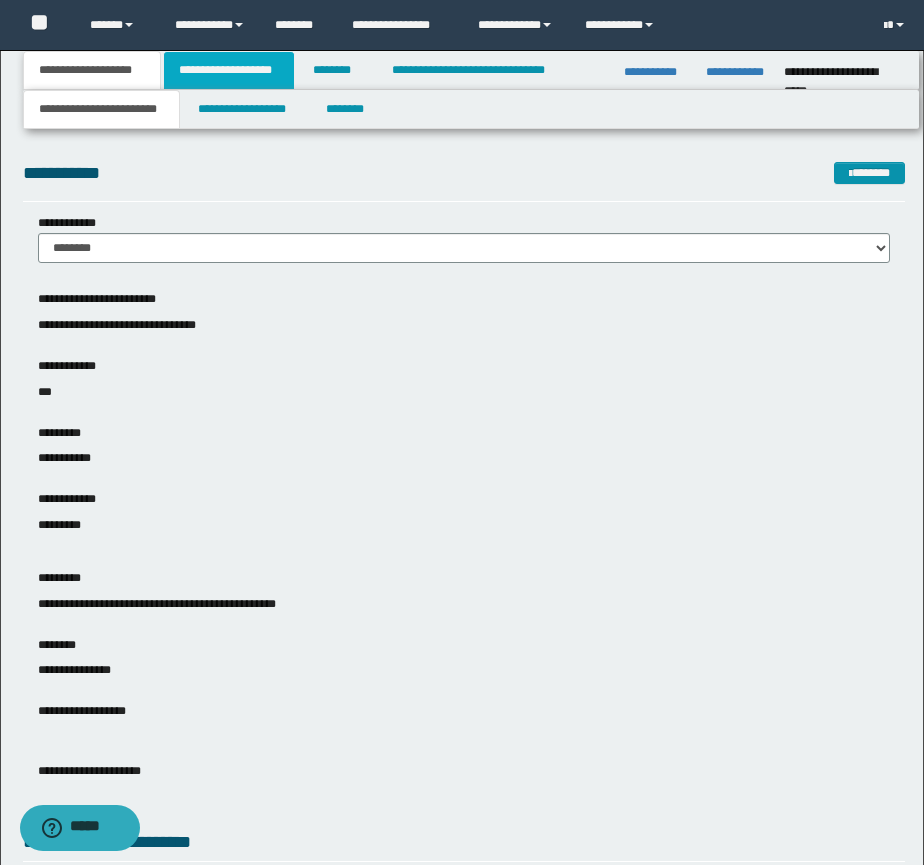 click on "**********" at bounding box center [229, 70] 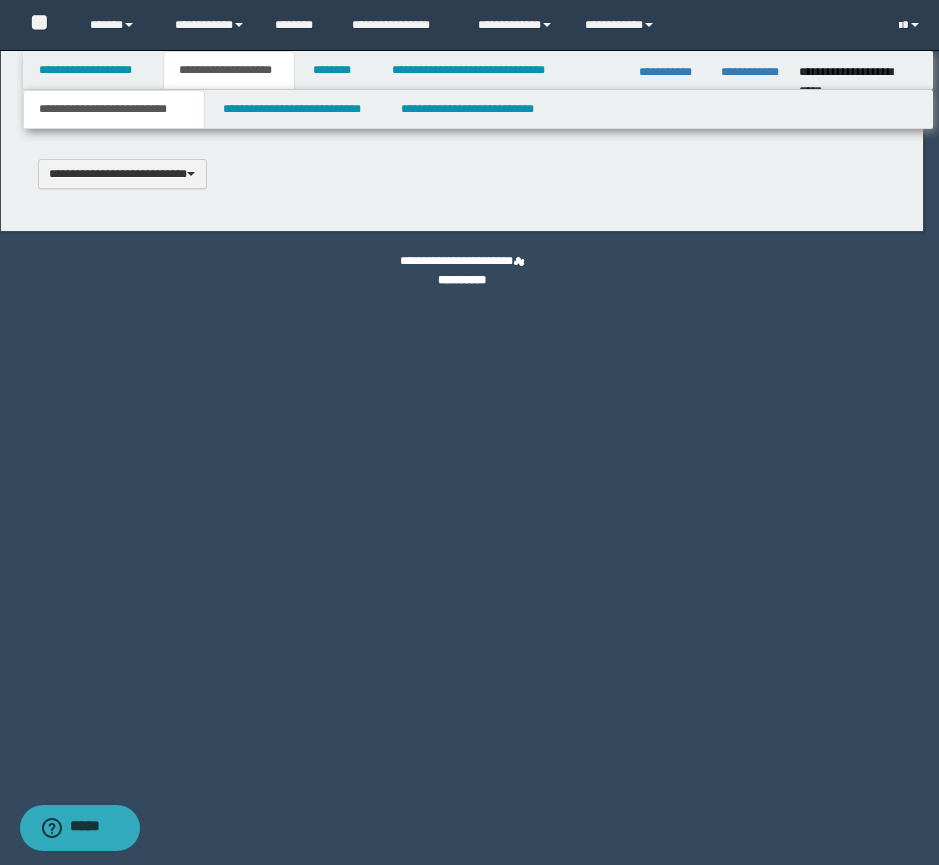 type 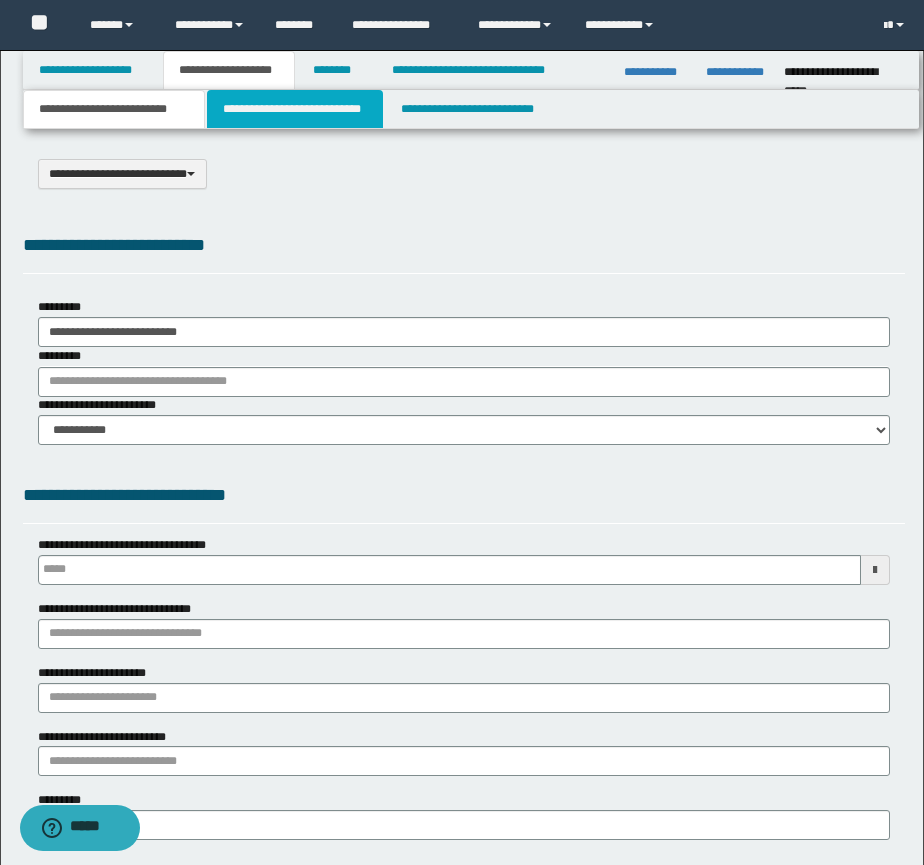 click on "**********" at bounding box center (295, 109) 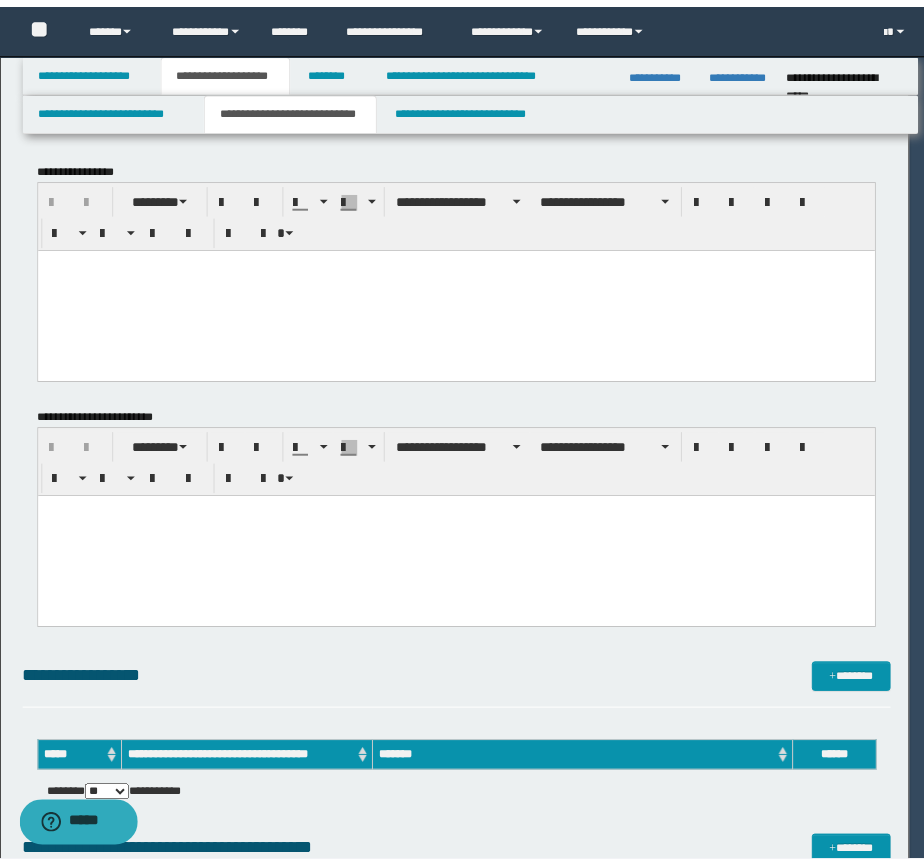 scroll, scrollTop: 0, scrollLeft: 0, axis: both 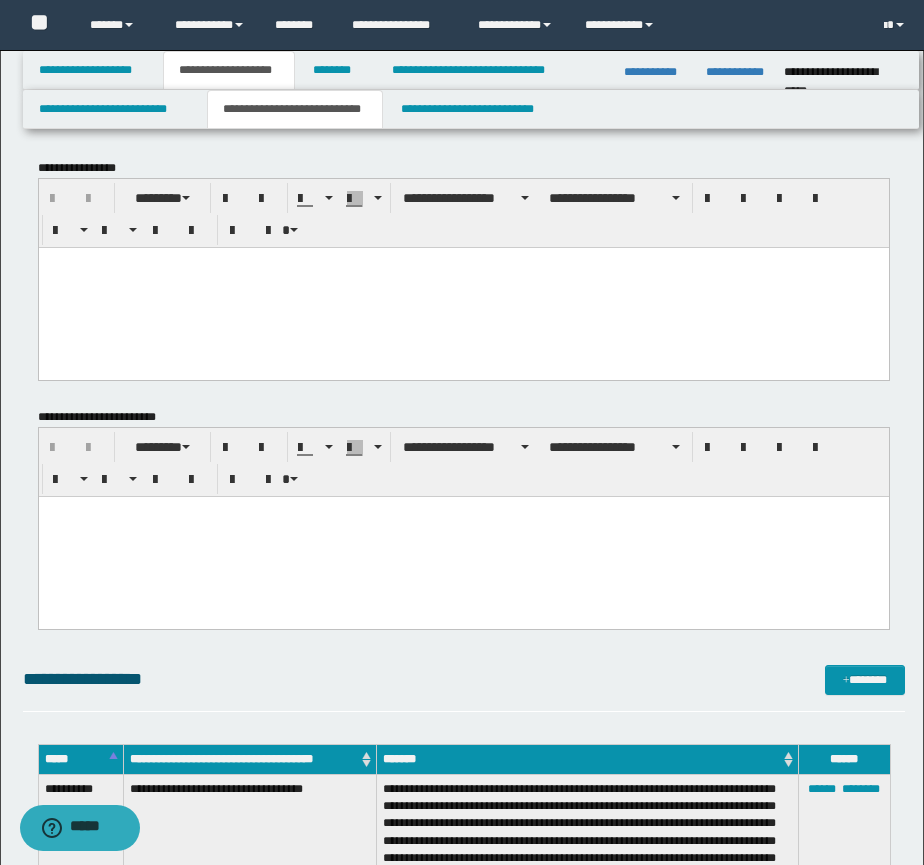 click at bounding box center [463, 287] 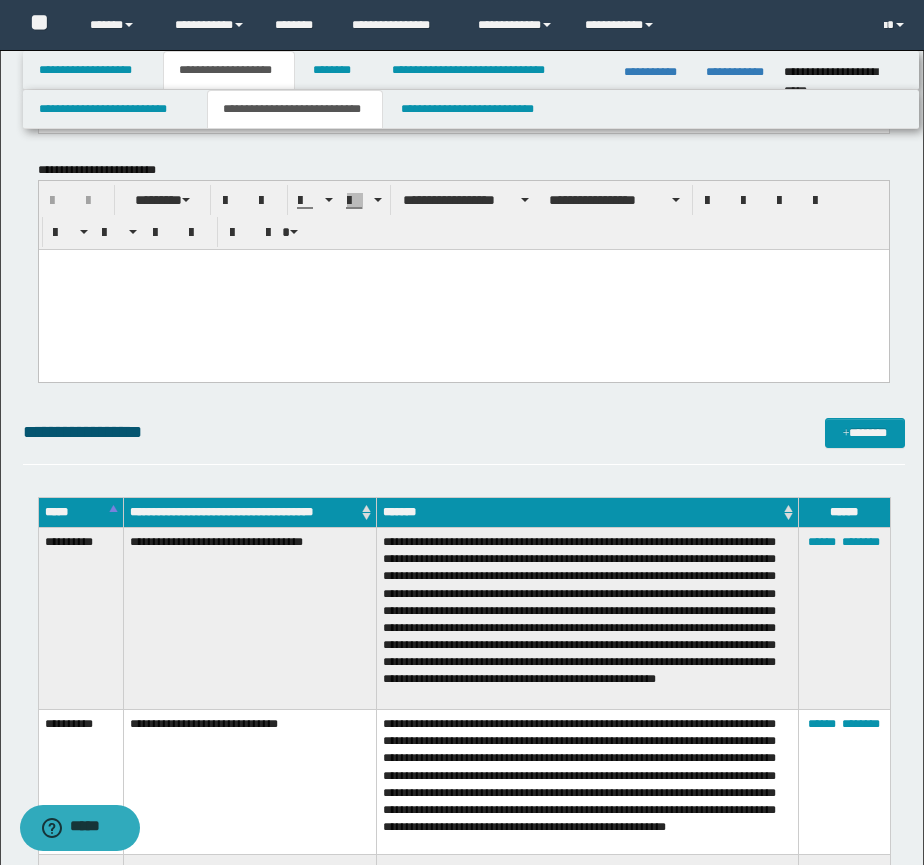scroll, scrollTop: 333, scrollLeft: 0, axis: vertical 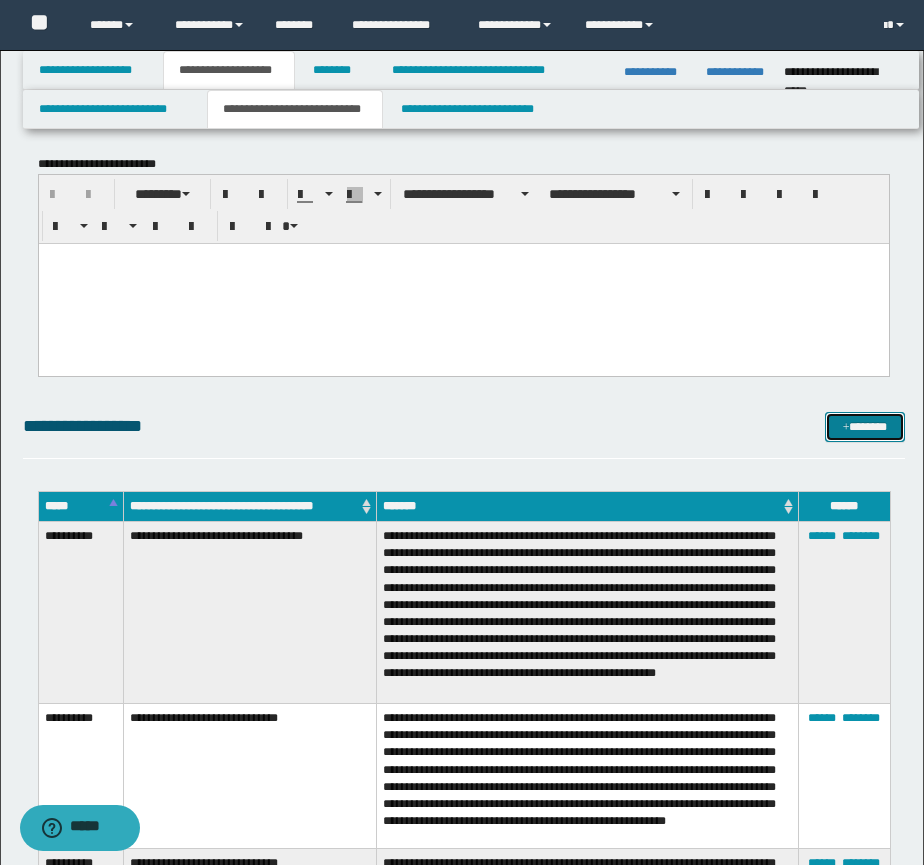 click on "*******" at bounding box center (865, 427) 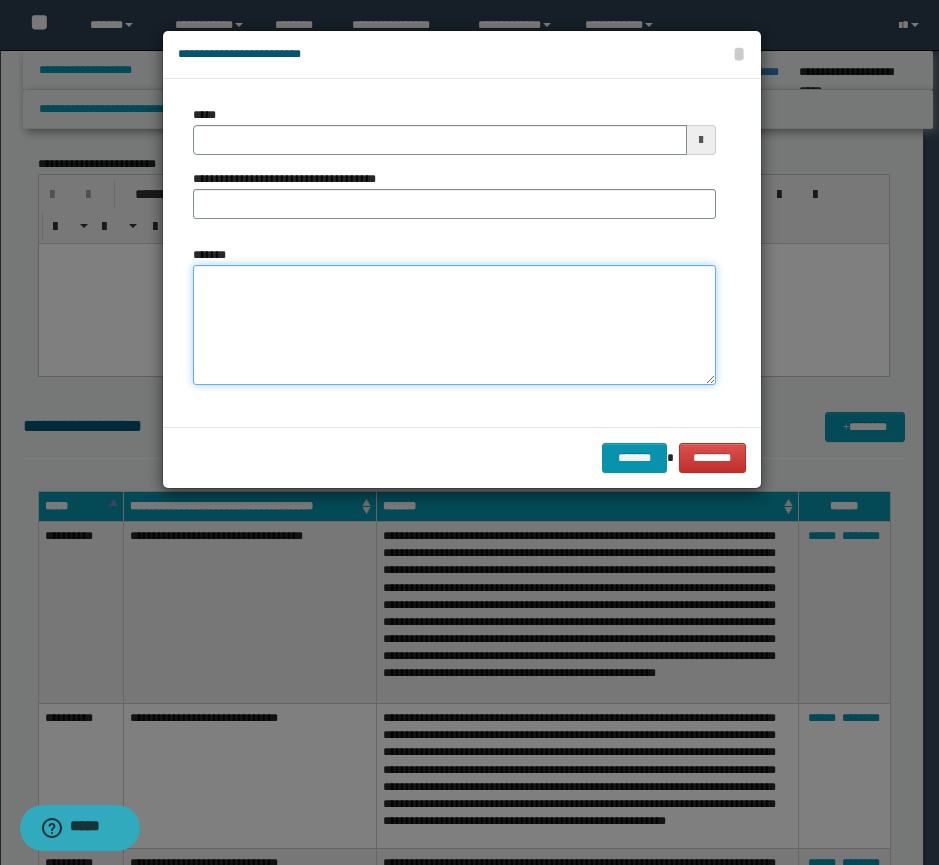 click on "*******" at bounding box center [454, 325] 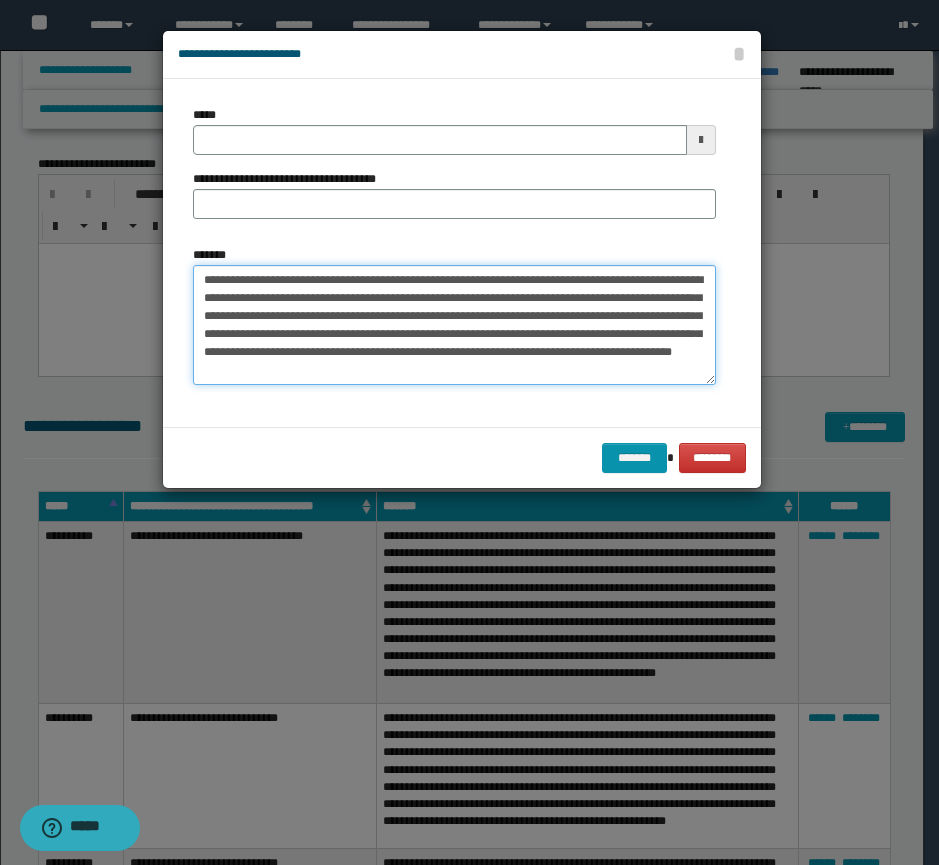 type on "**********" 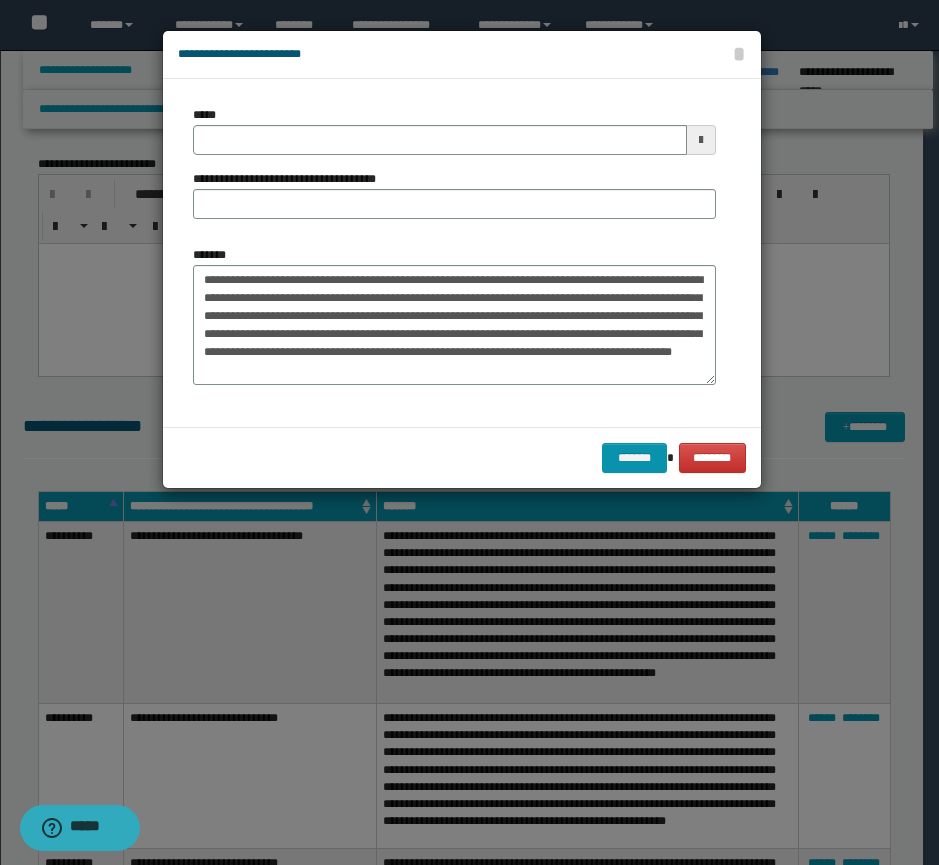 type 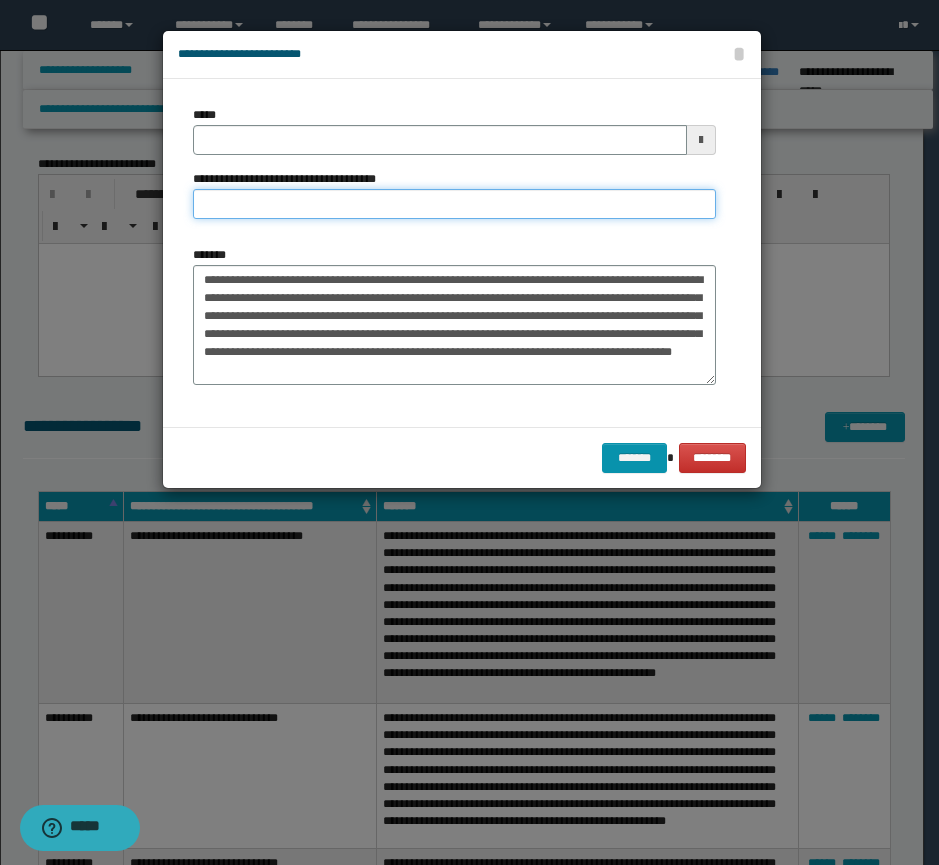 drag, startPoint x: 411, startPoint y: 195, endPoint x: 401, endPoint y: 196, distance: 10.049875 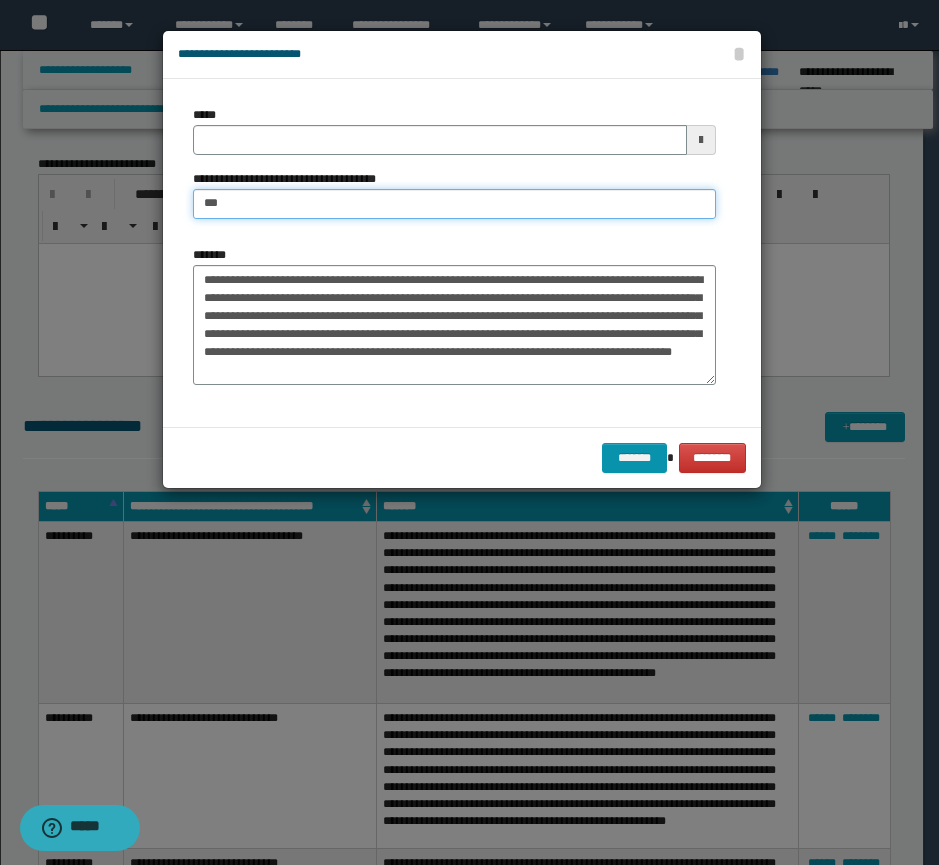 type on "**********" 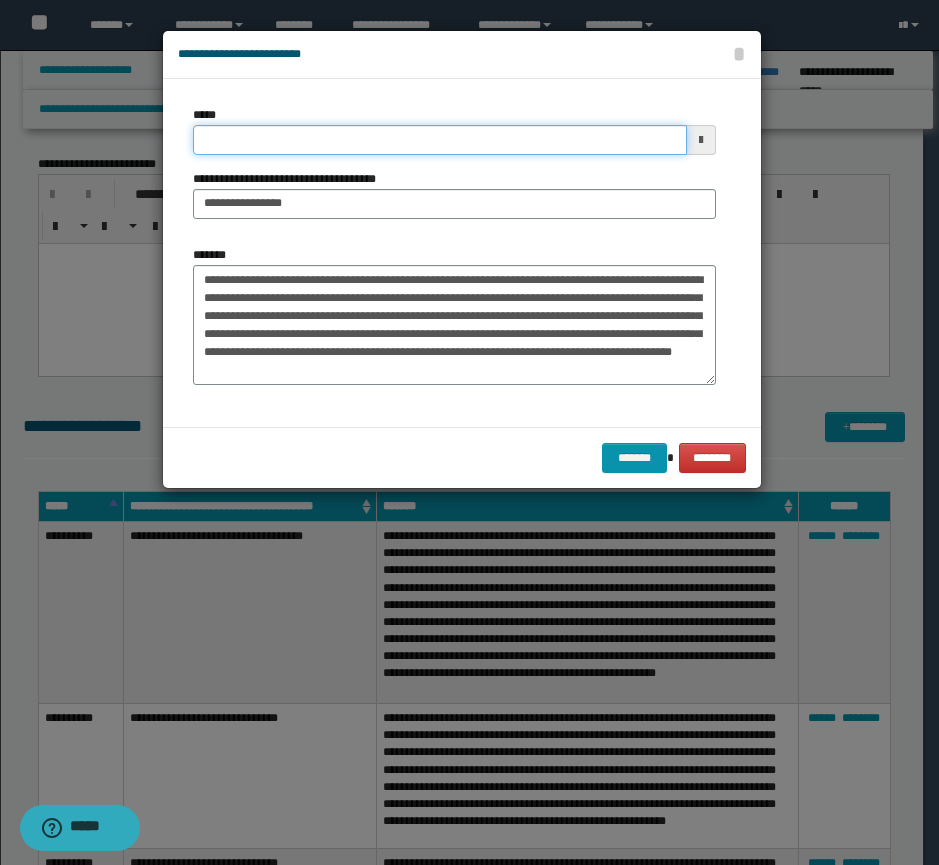 click on "*****" at bounding box center (440, 140) 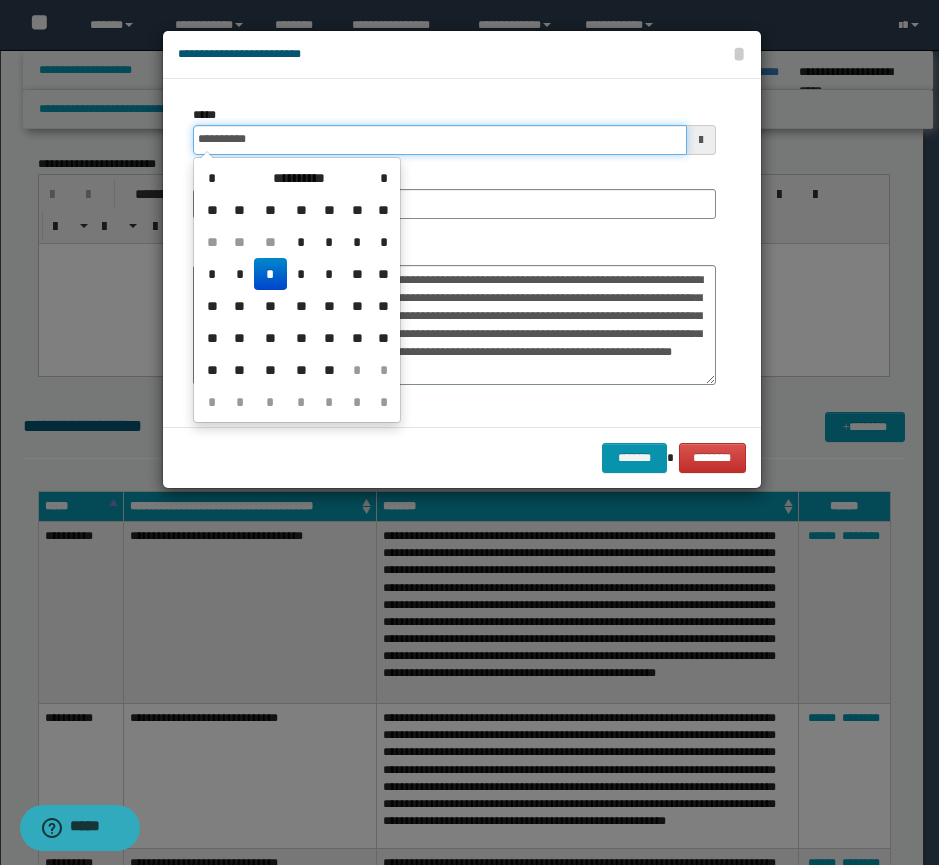 type on "**********" 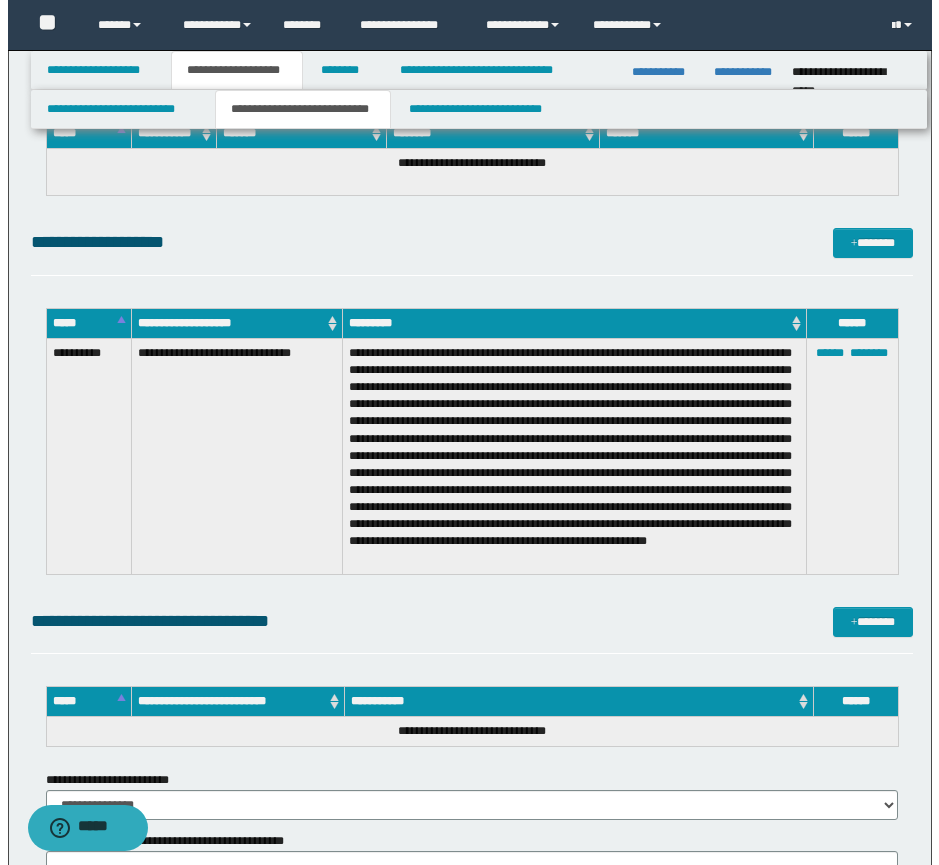 scroll, scrollTop: 1667, scrollLeft: 0, axis: vertical 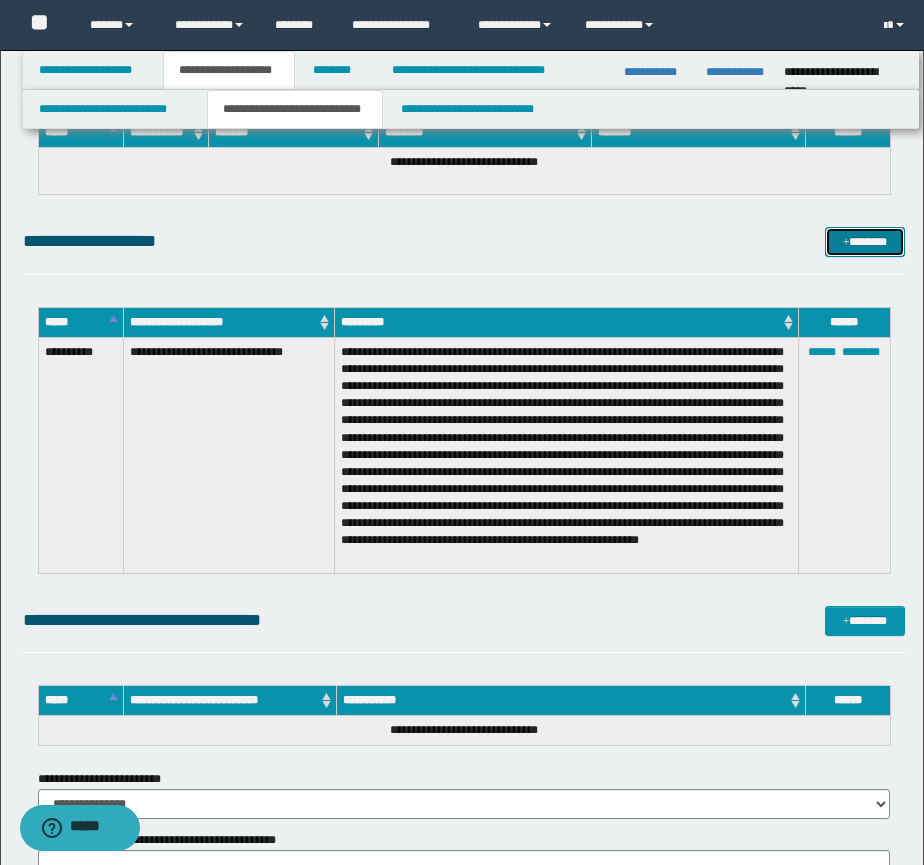 click on "*******" at bounding box center [865, 242] 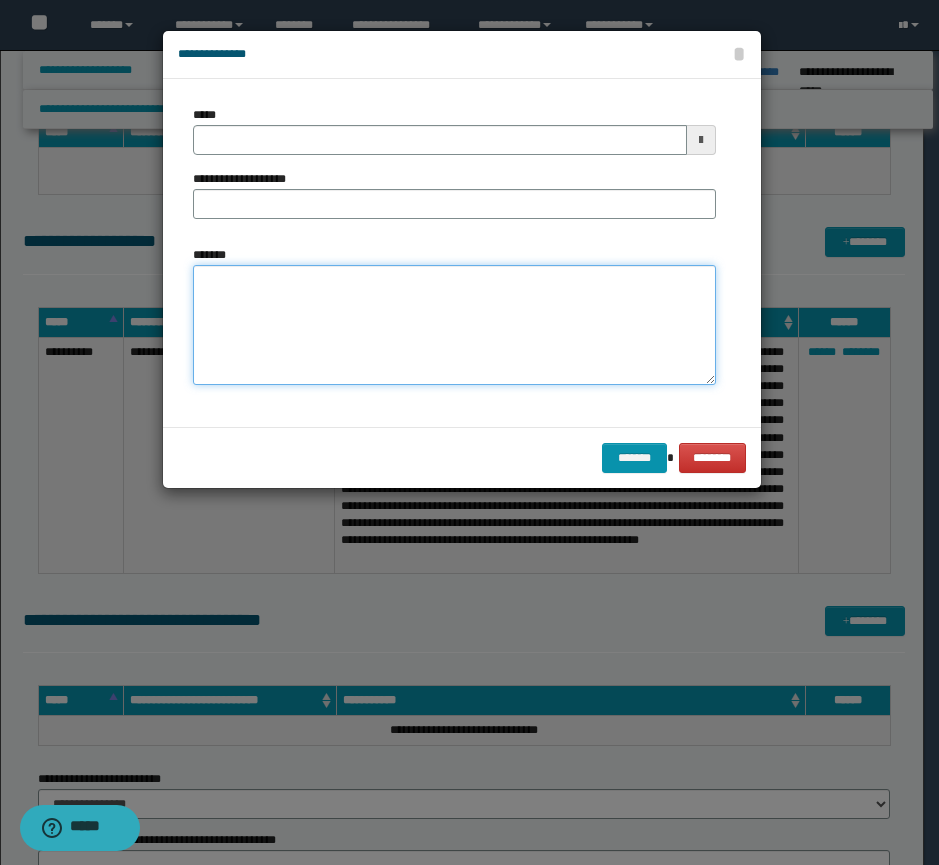 click on "*******" at bounding box center [454, 325] 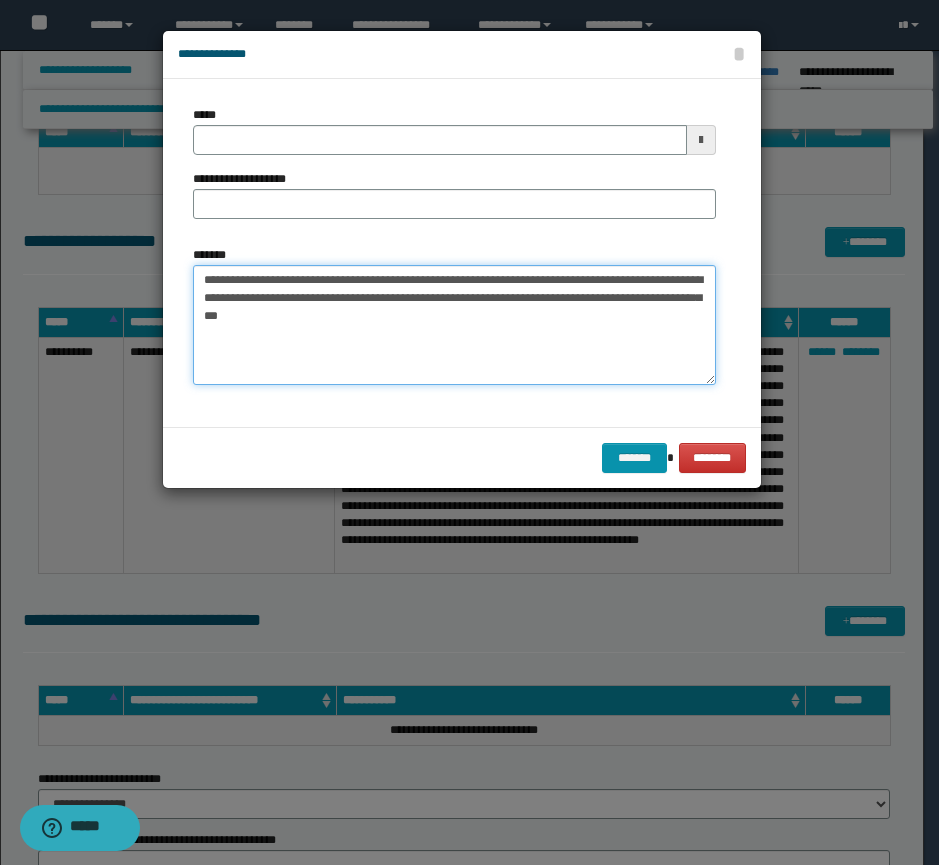 type on "**********" 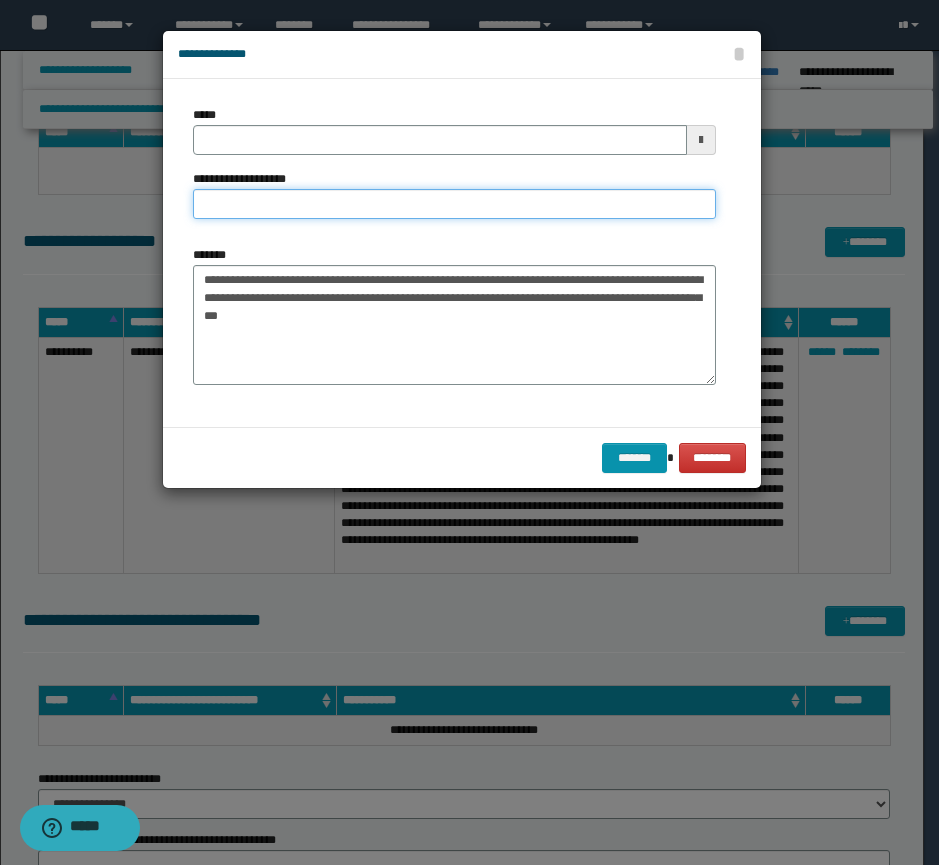 click on "**********" at bounding box center [454, 204] 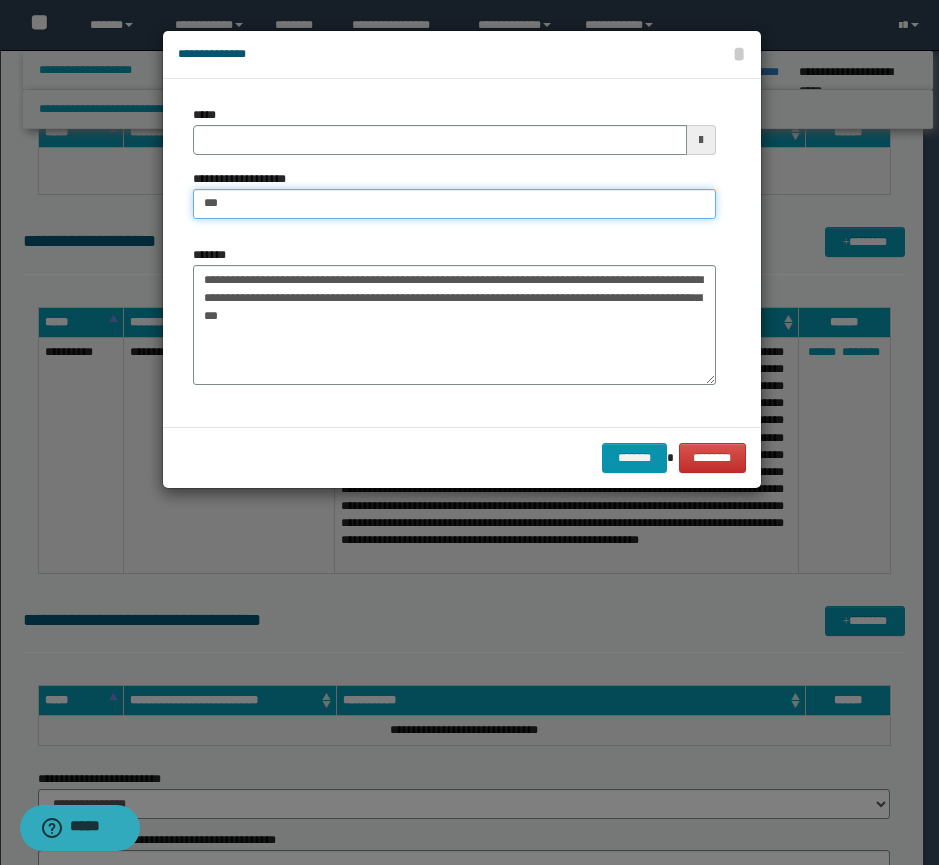 type on "**********" 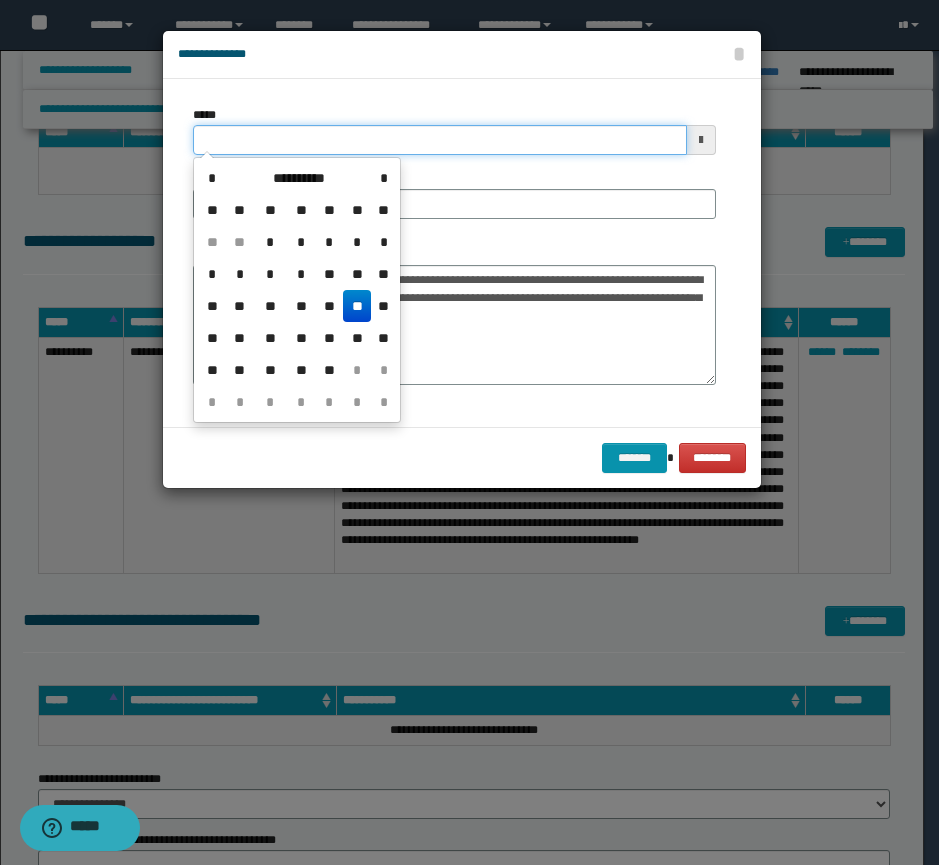 click on "*****" at bounding box center (440, 140) 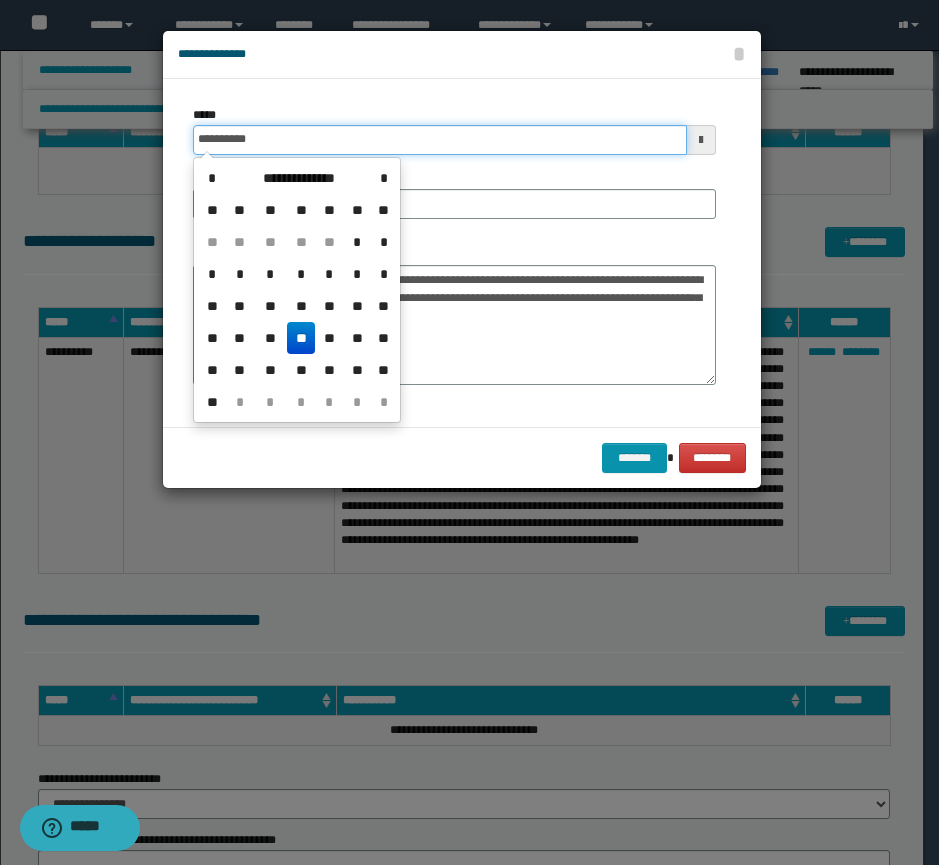 type on "**********" 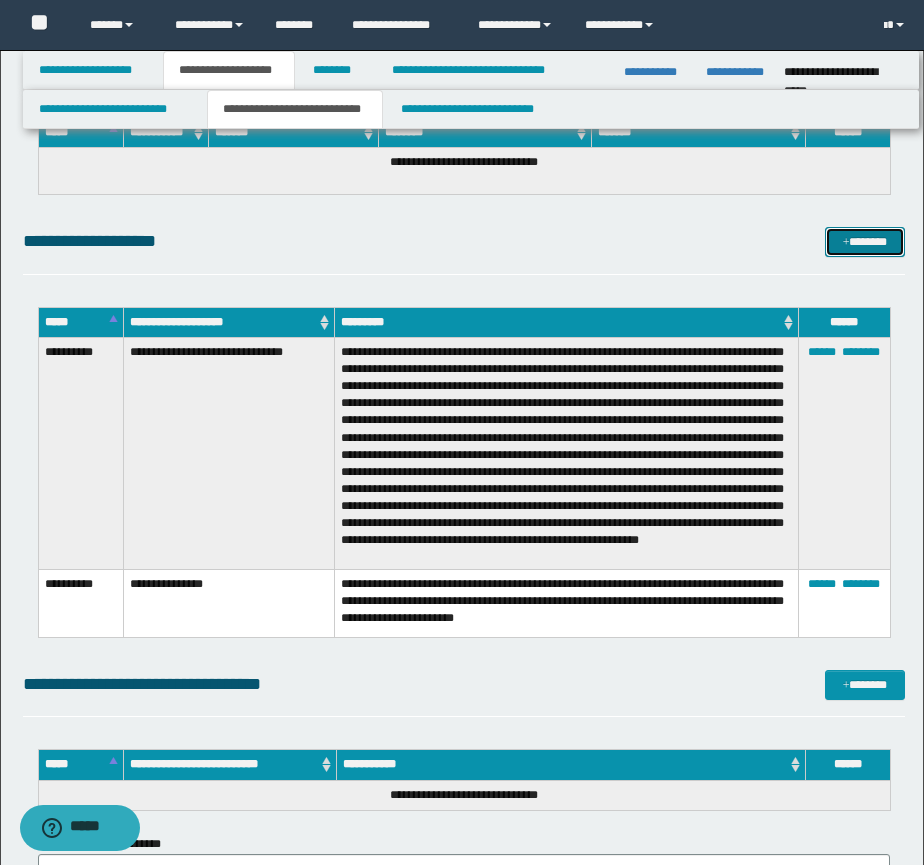 click on "*******" at bounding box center [865, 242] 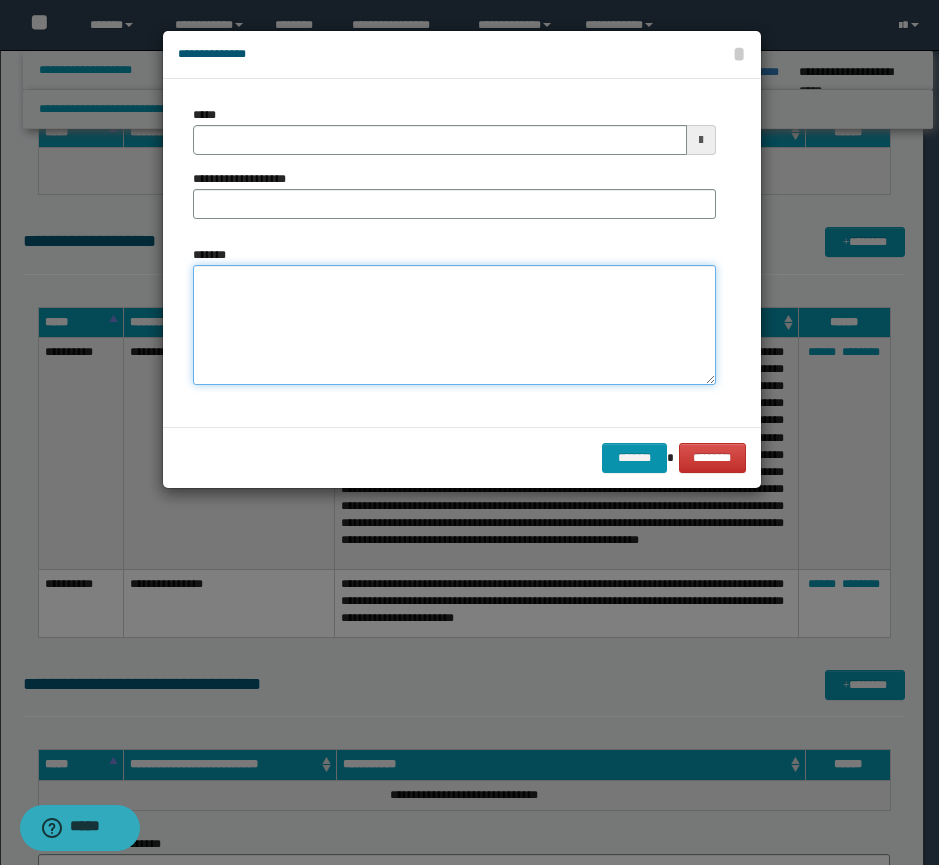 click on "*******" at bounding box center [454, 325] 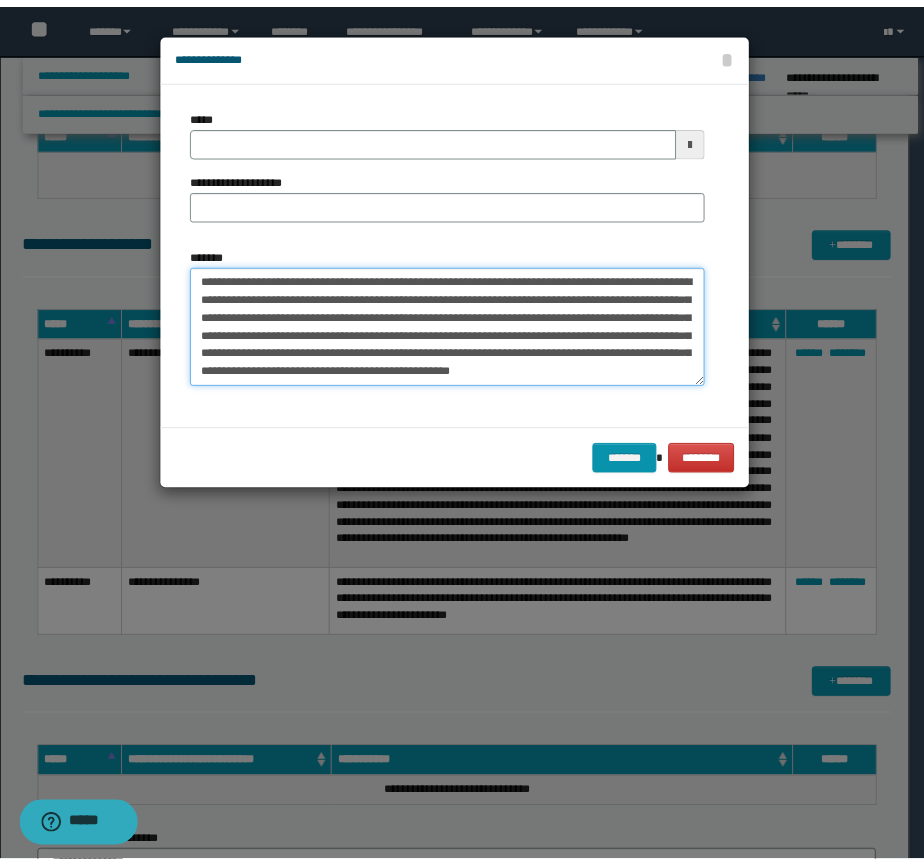 scroll, scrollTop: 12, scrollLeft: 0, axis: vertical 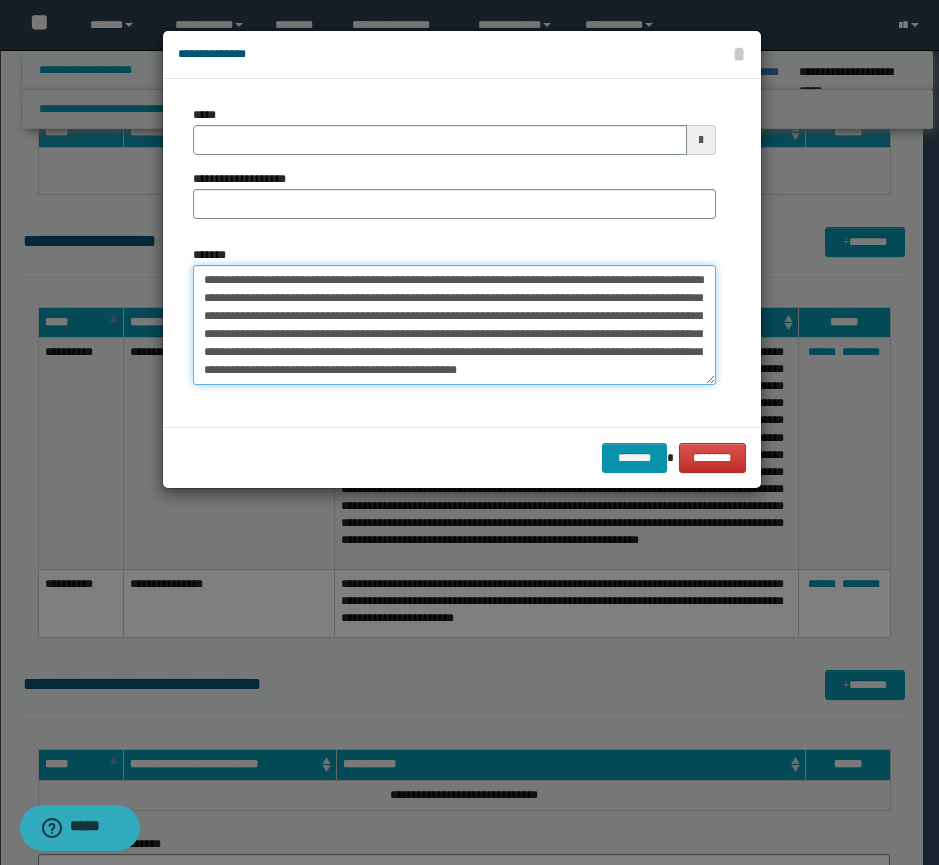 type on "**********" 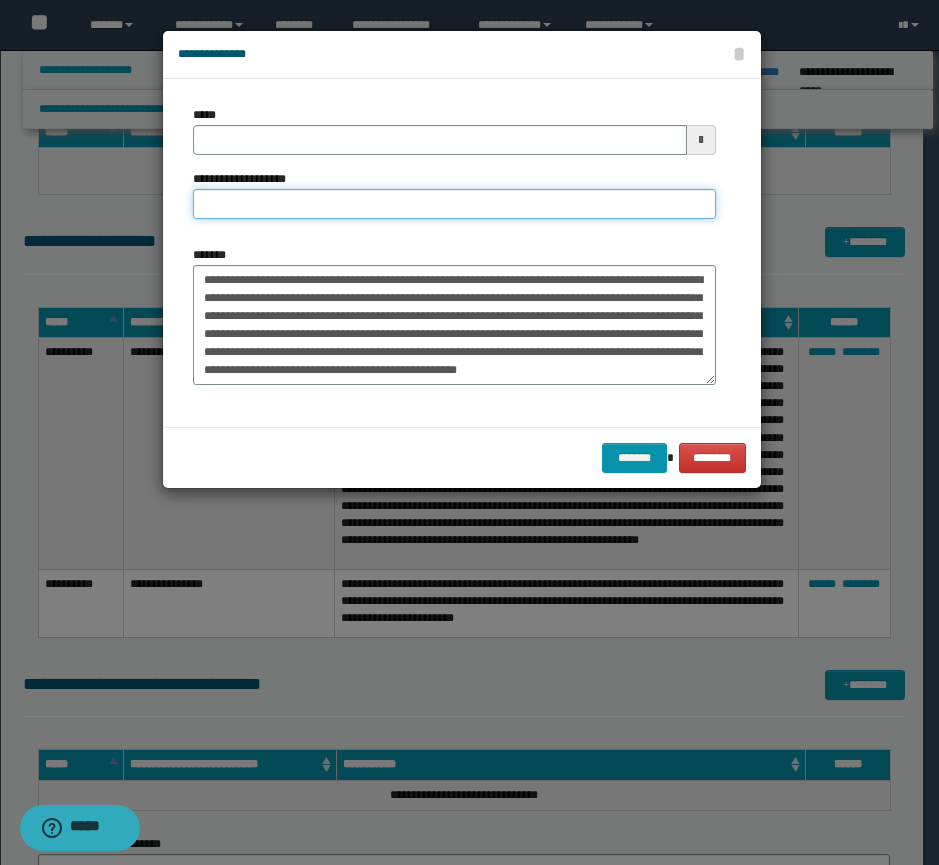 click on "**********" at bounding box center (454, 204) 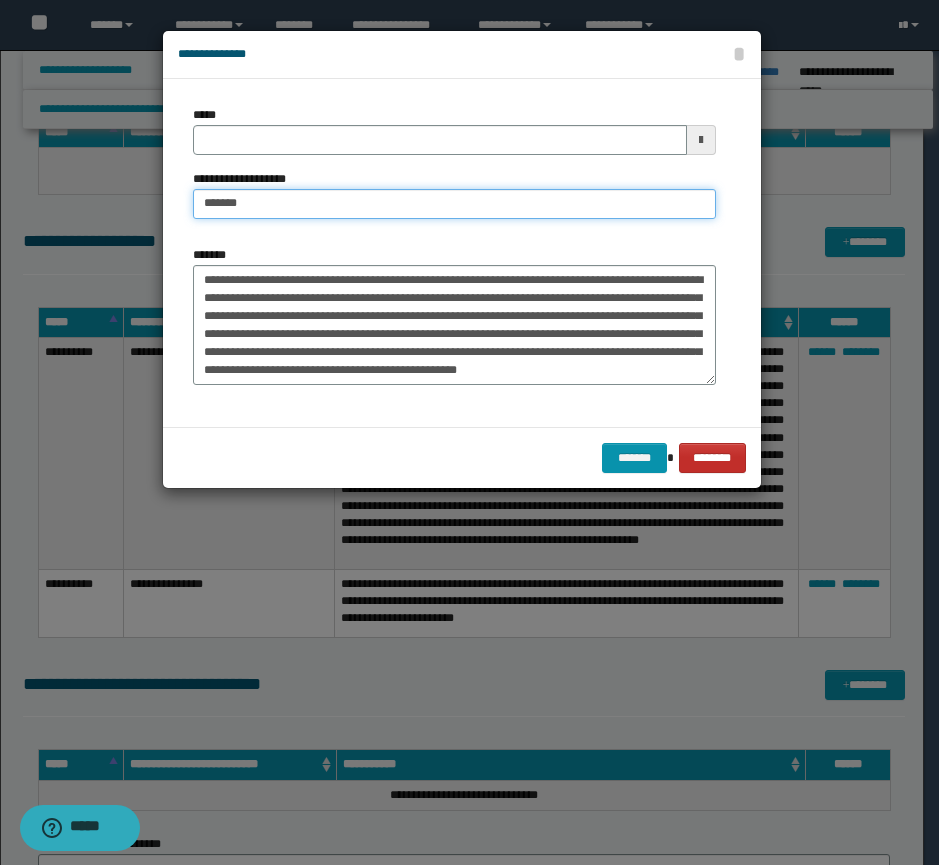 type on "*******" 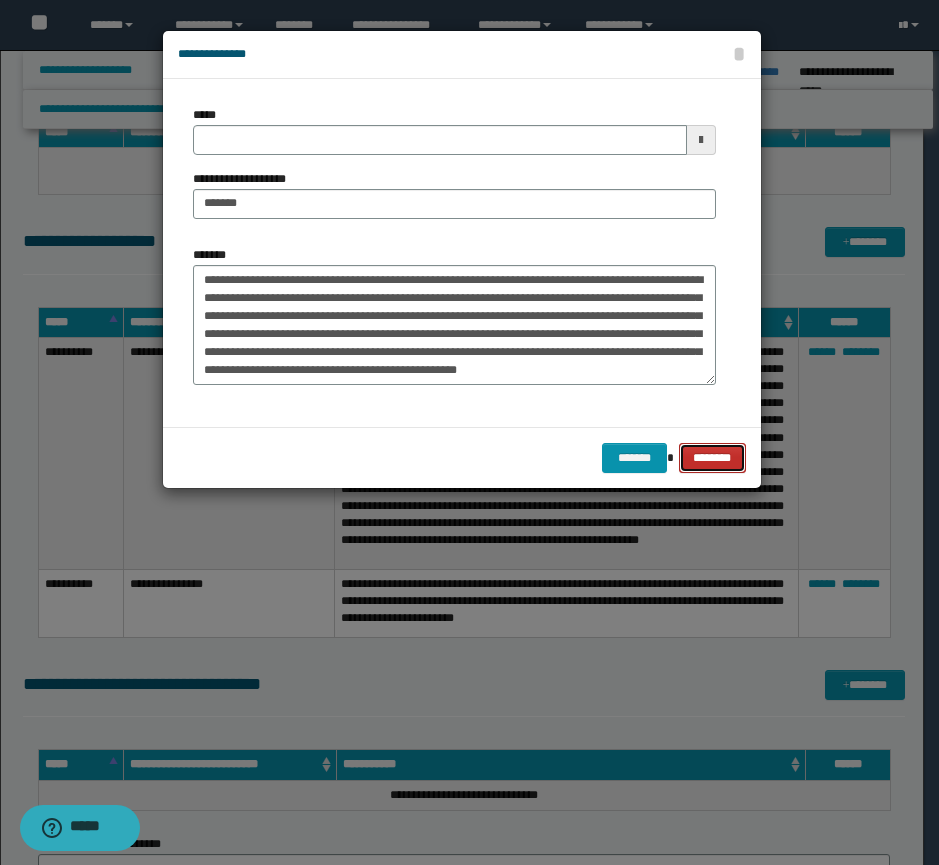click on "********" at bounding box center [712, 458] 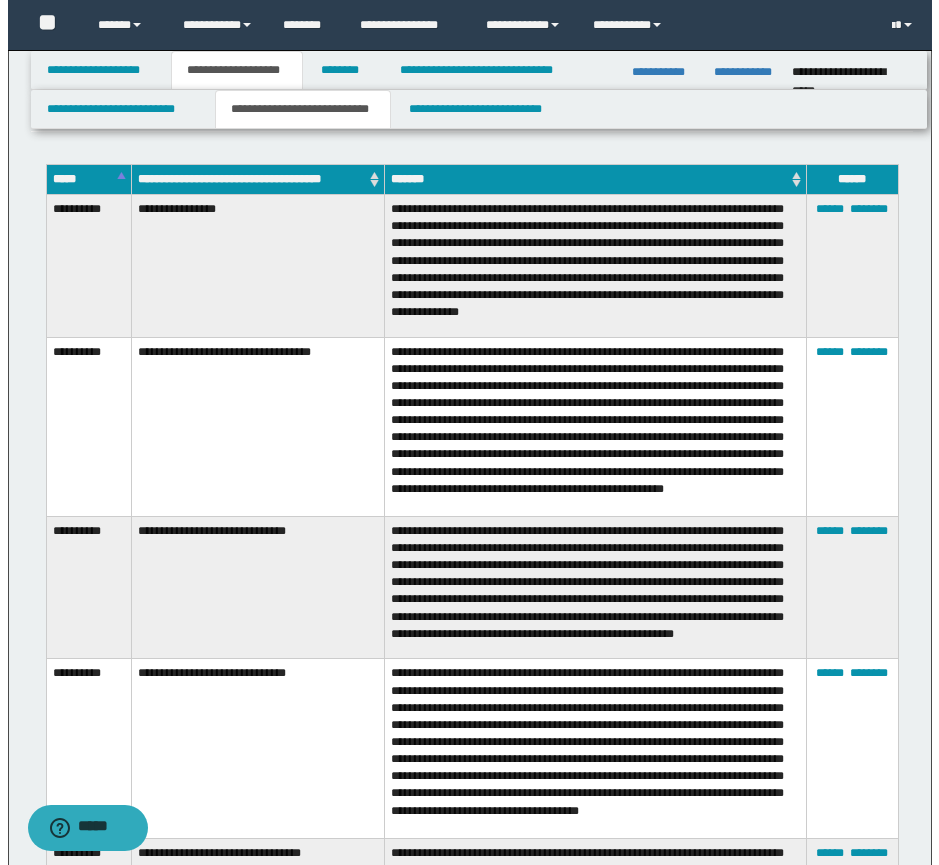 scroll, scrollTop: 500, scrollLeft: 0, axis: vertical 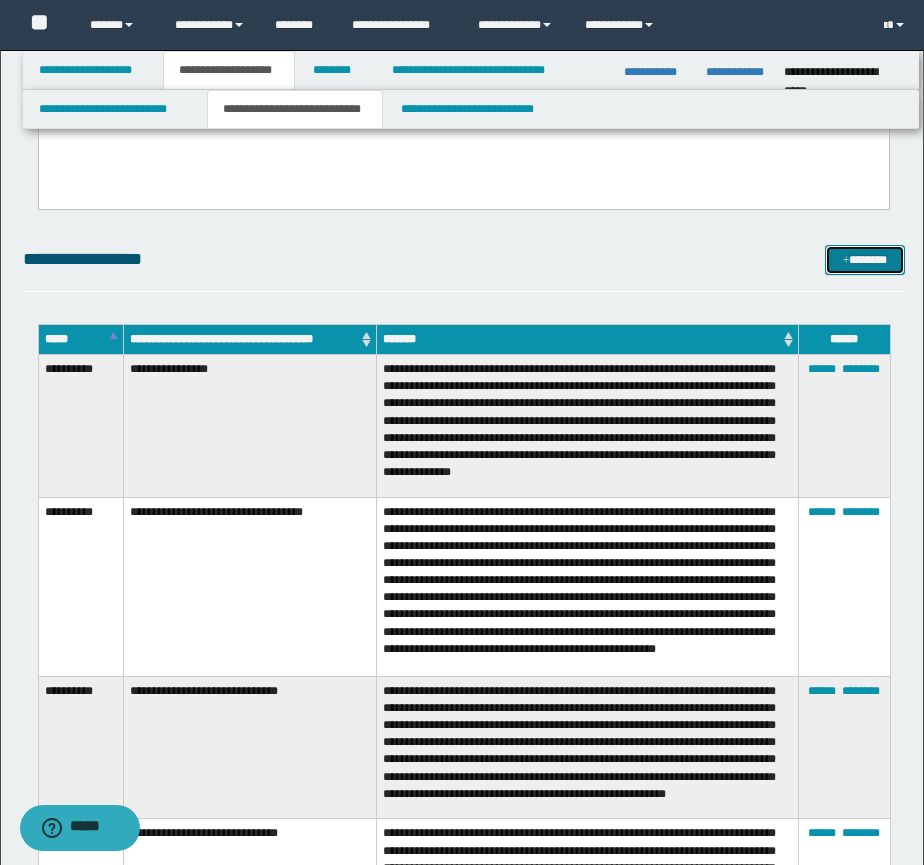 click on "*******" at bounding box center [865, 260] 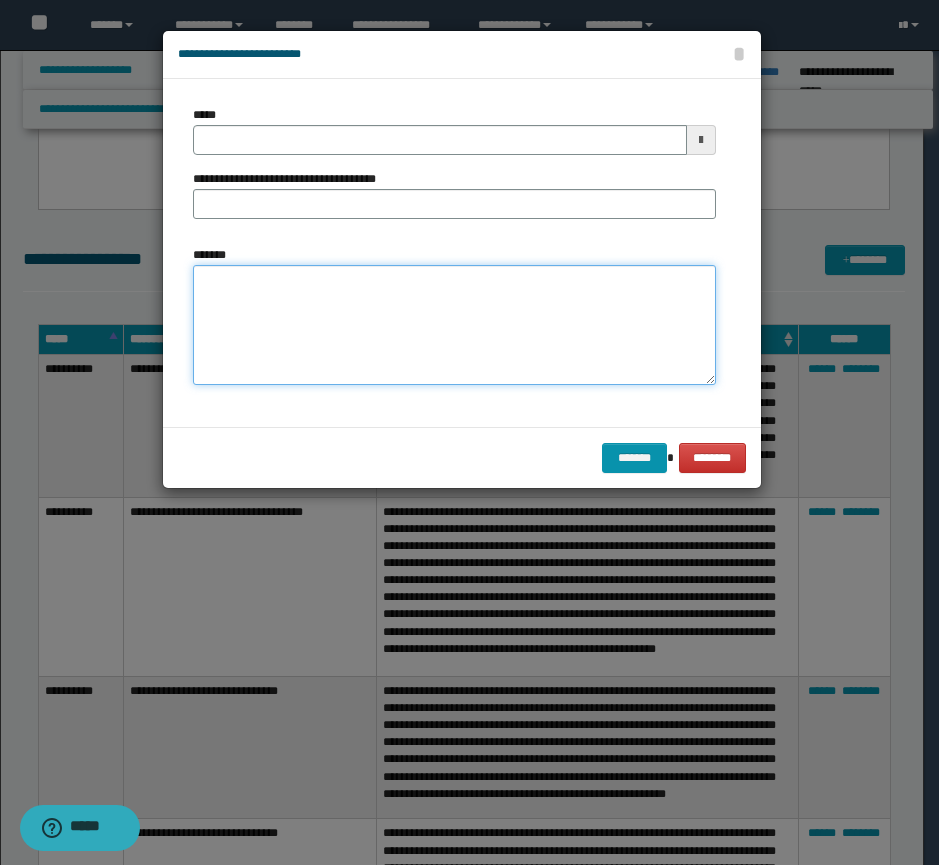 click on "*******" at bounding box center [454, 325] 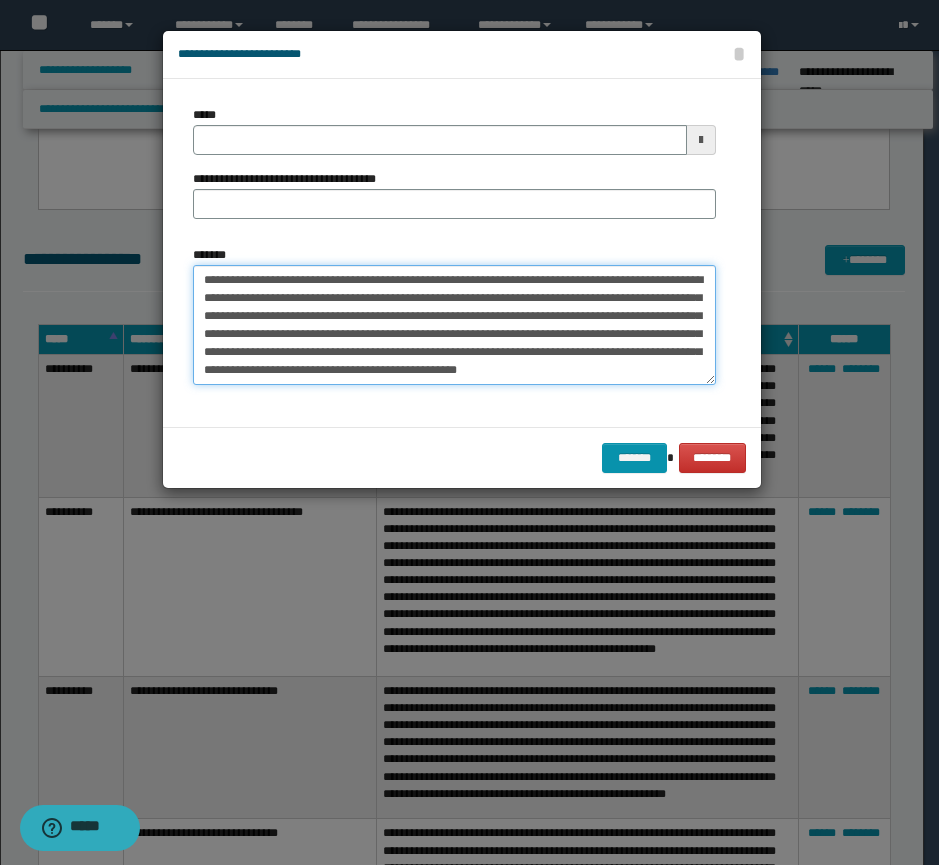 scroll, scrollTop: 12, scrollLeft: 0, axis: vertical 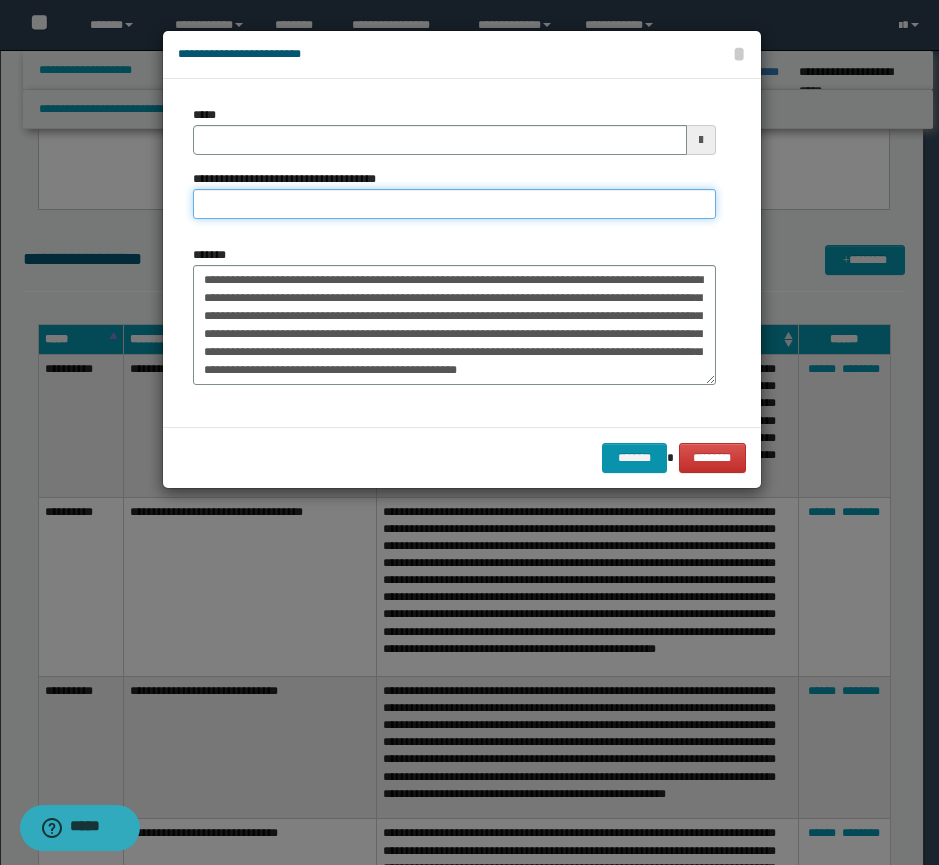 click on "**********" at bounding box center [454, 204] 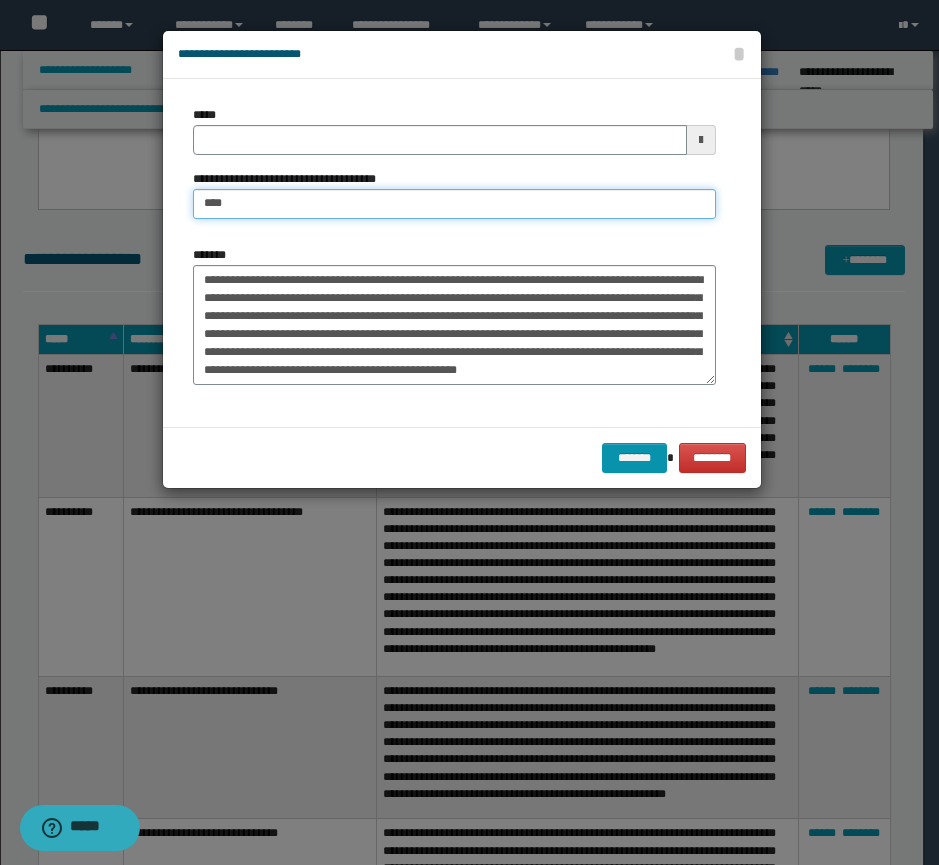 type on "**********" 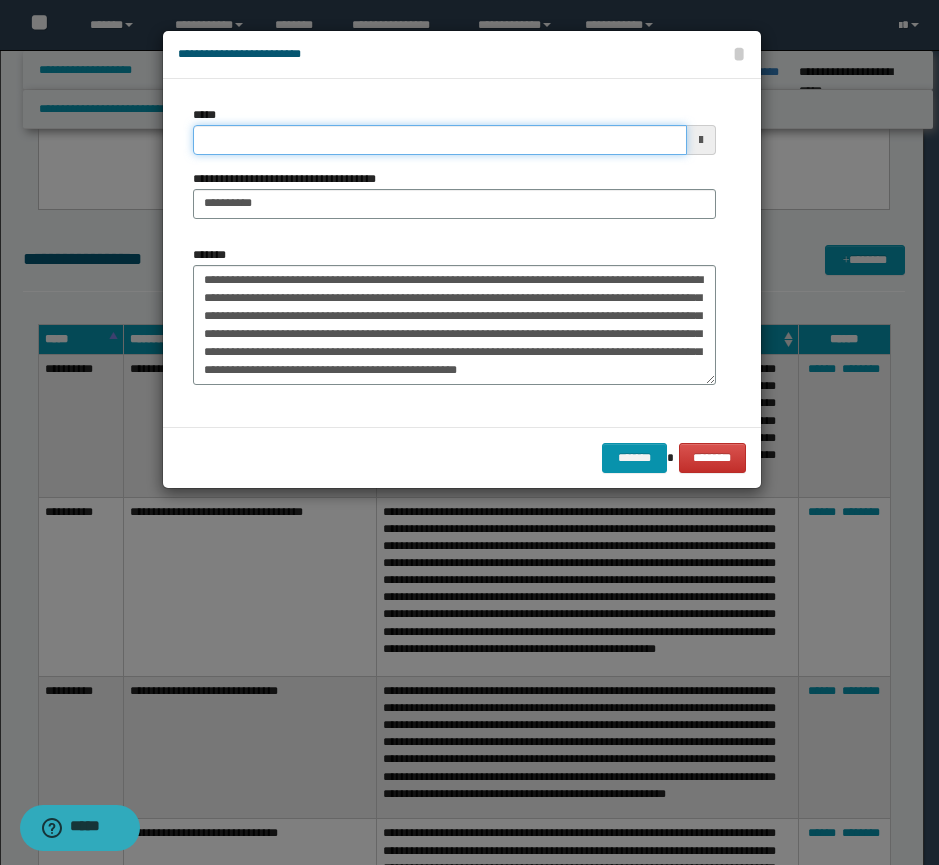 click on "*****" at bounding box center [440, 140] 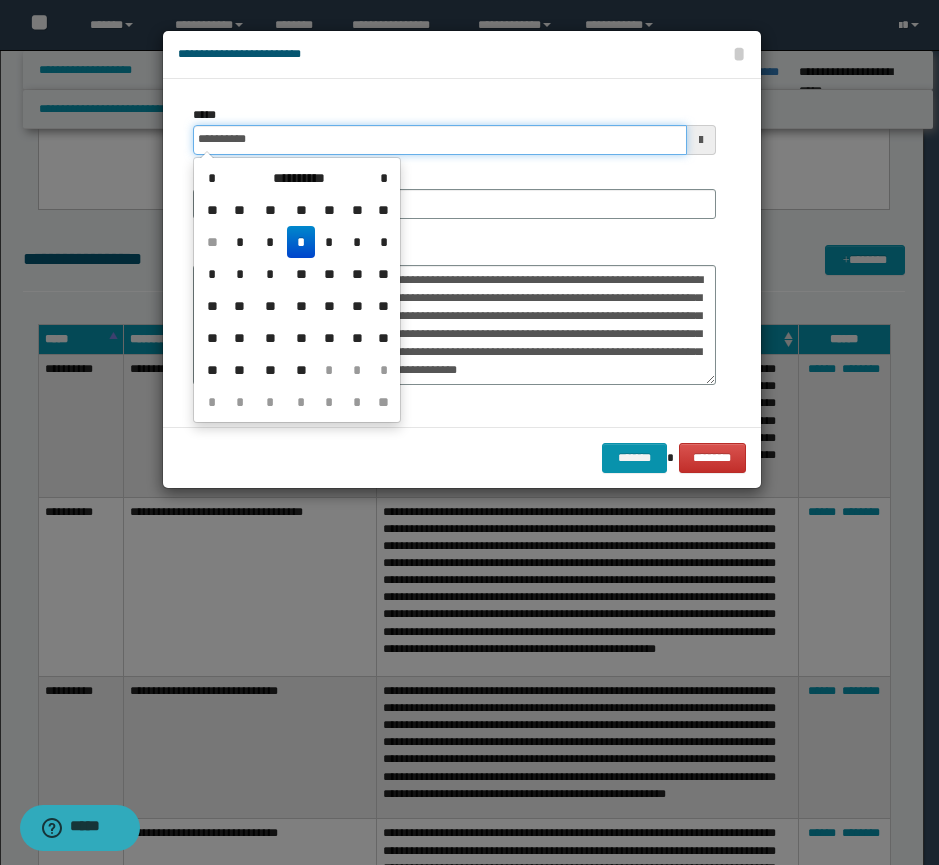 type on "**********" 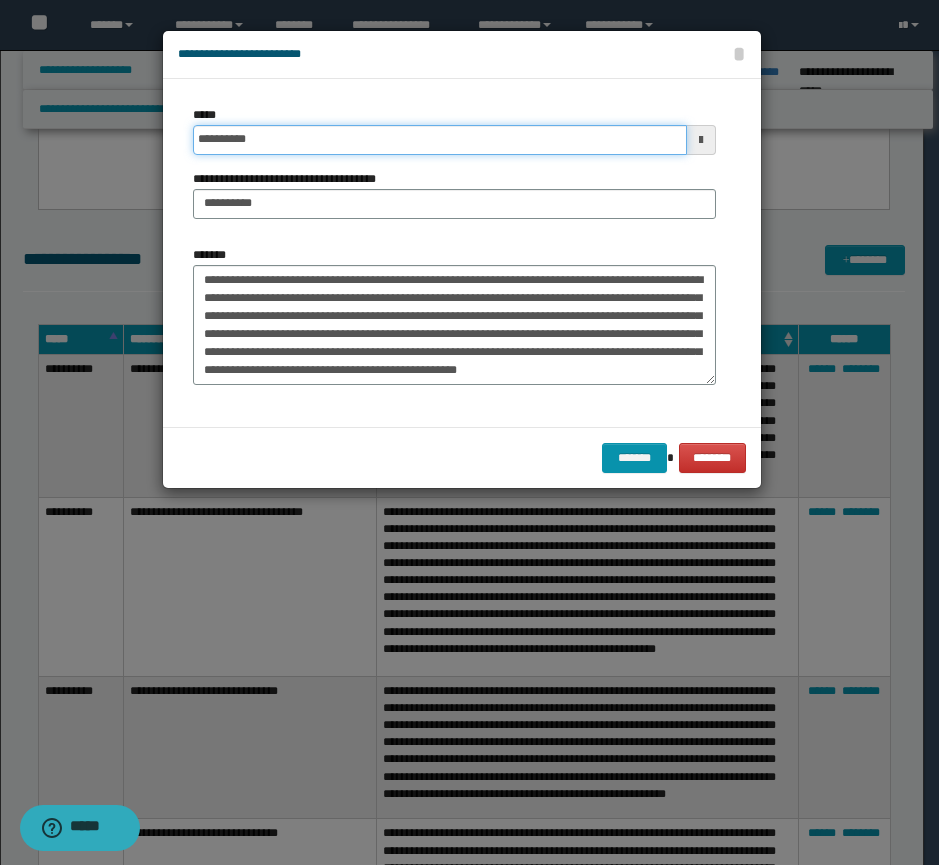click on "*******" at bounding box center [634, 458] 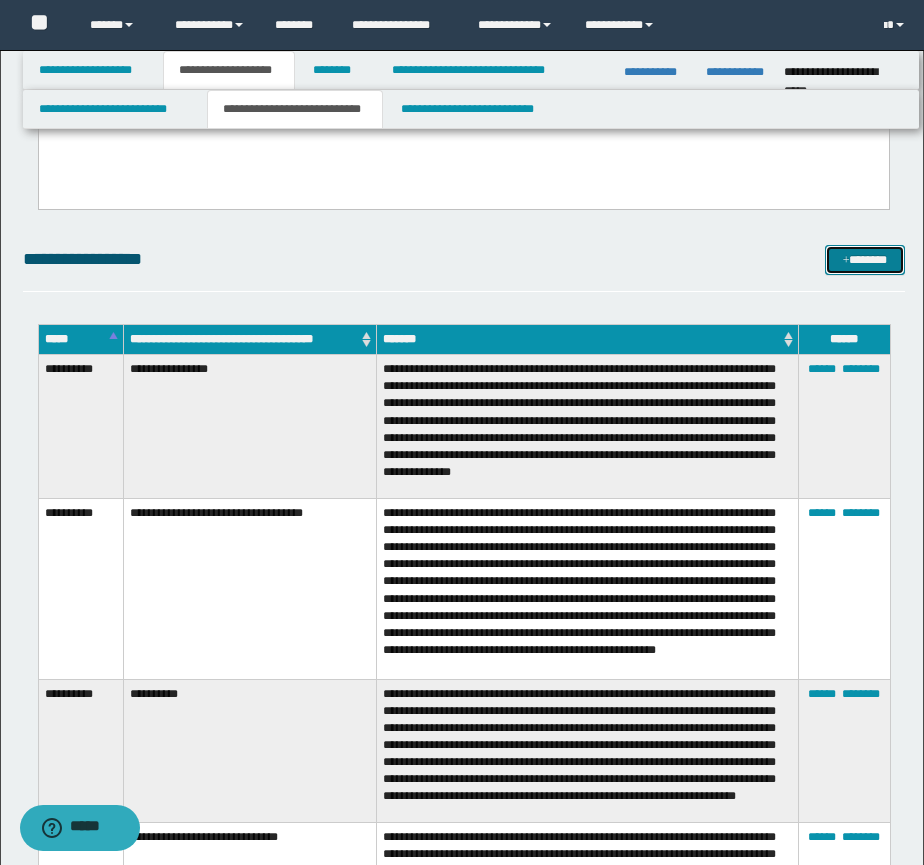 click on "*******" at bounding box center (865, 260) 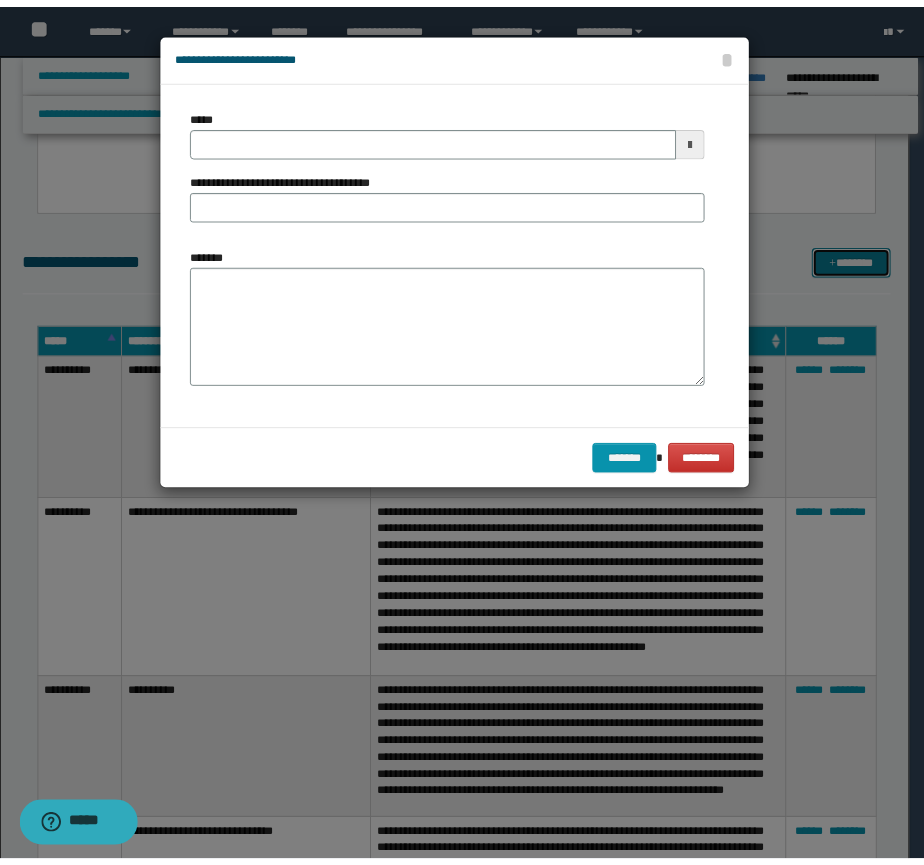 scroll, scrollTop: 0, scrollLeft: 0, axis: both 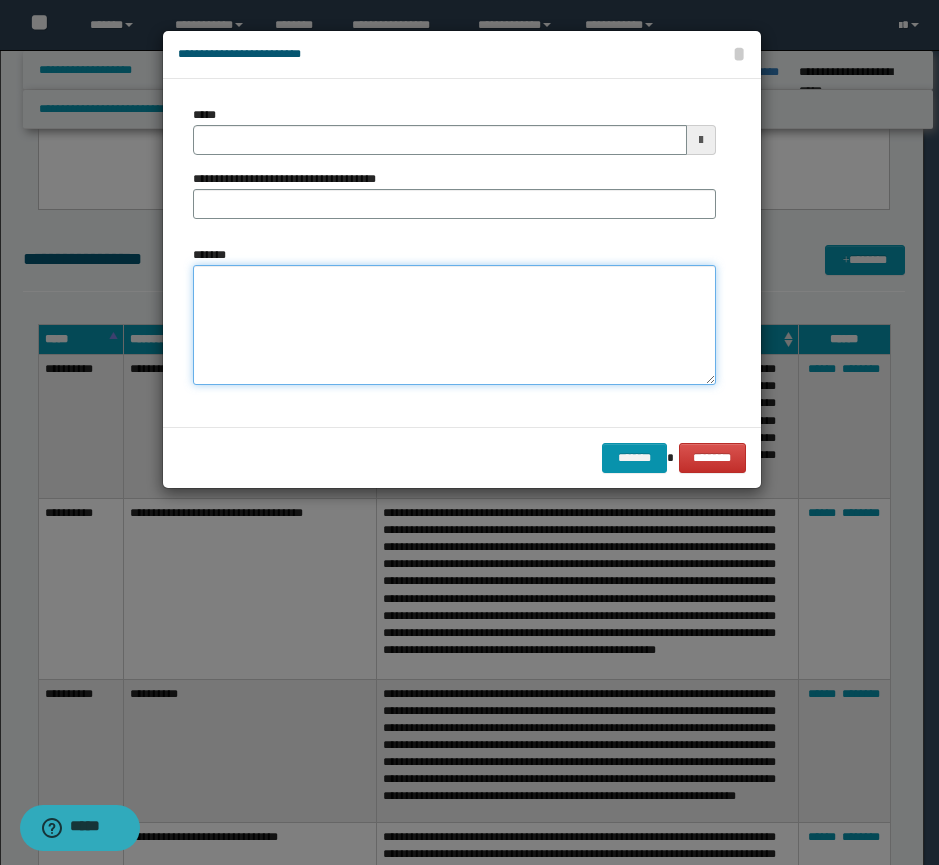 click on "*******" at bounding box center [454, 325] 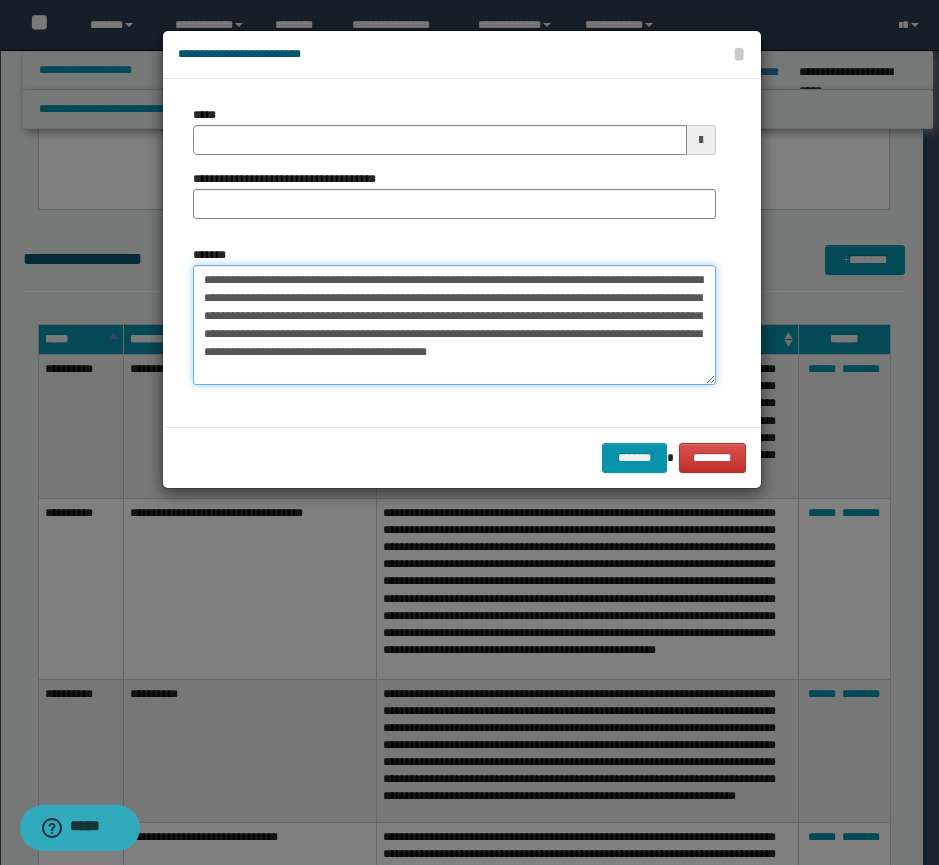 type on "**********" 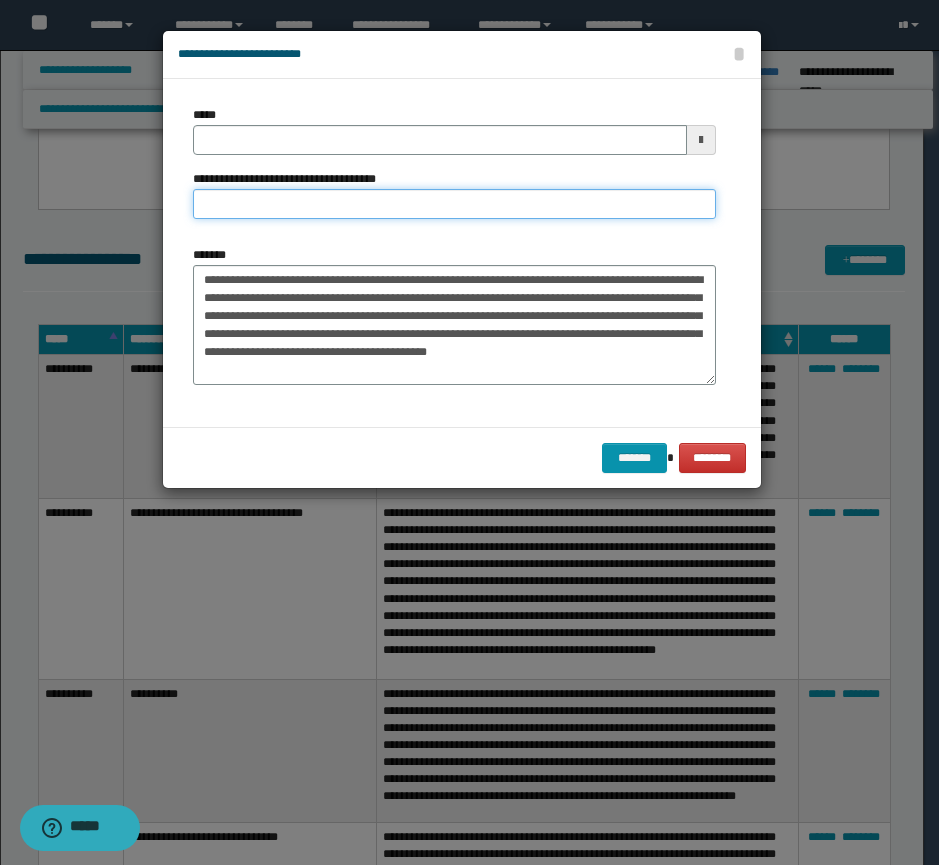 click on "**********" at bounding box center [454, 204] 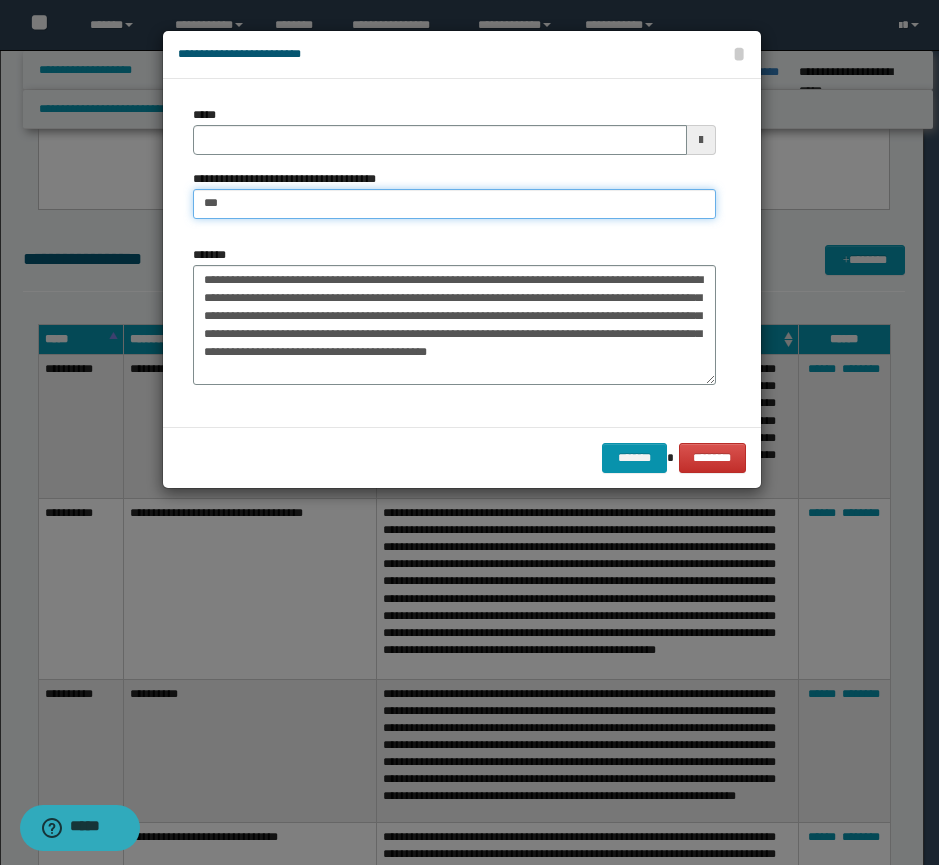 type on "**********" 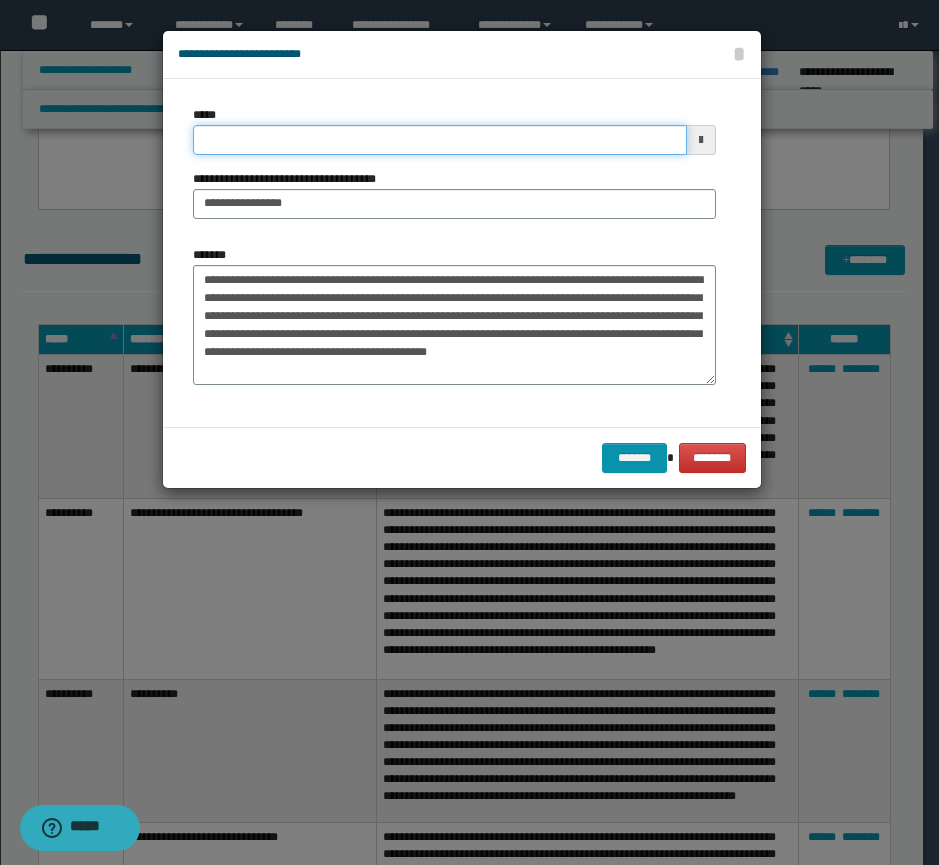 click on "*****" at bounding box center (440, 140) 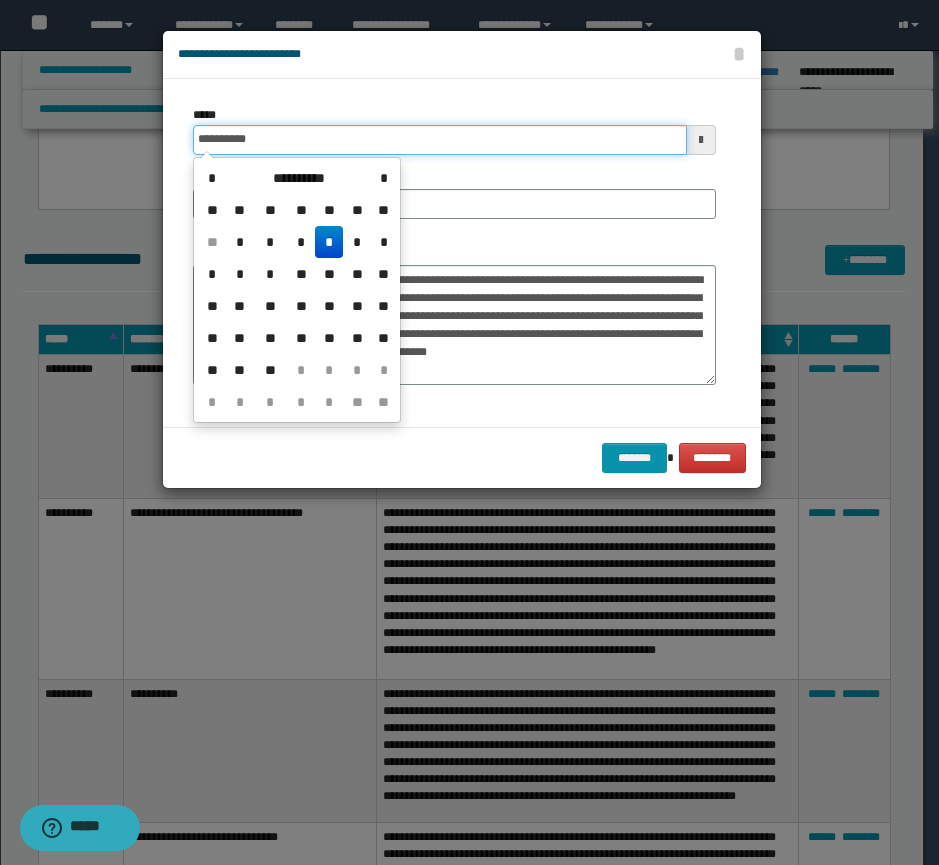 type on "**********" 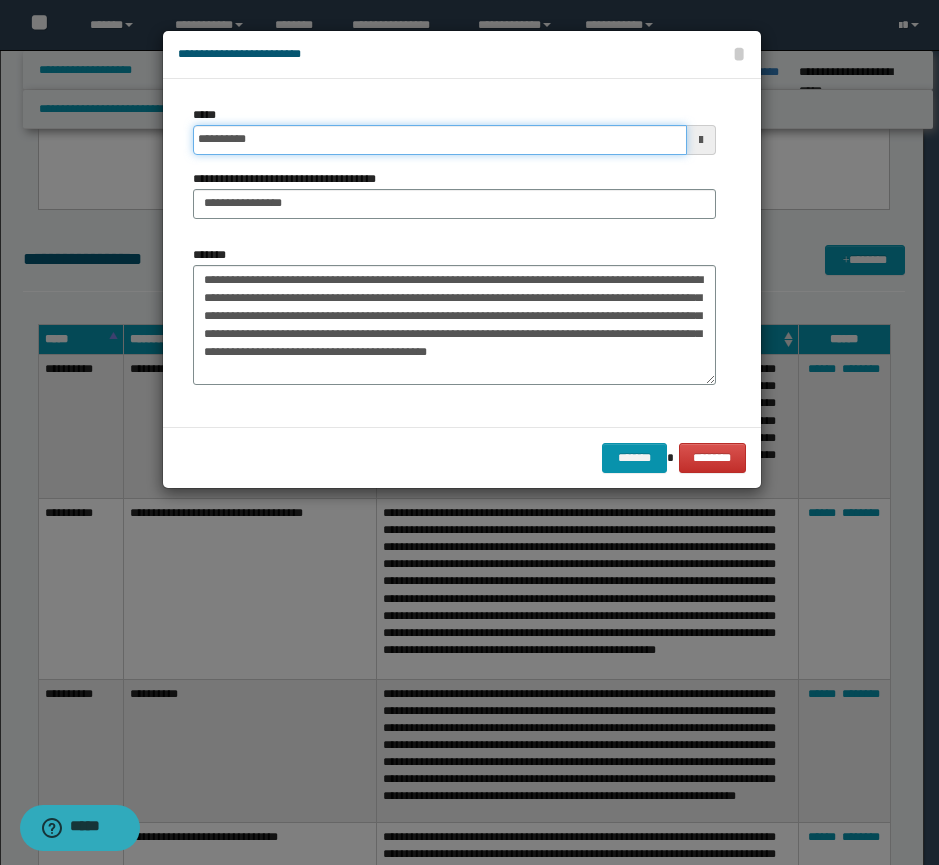 click on "*******" at bounding box center [634, 458] 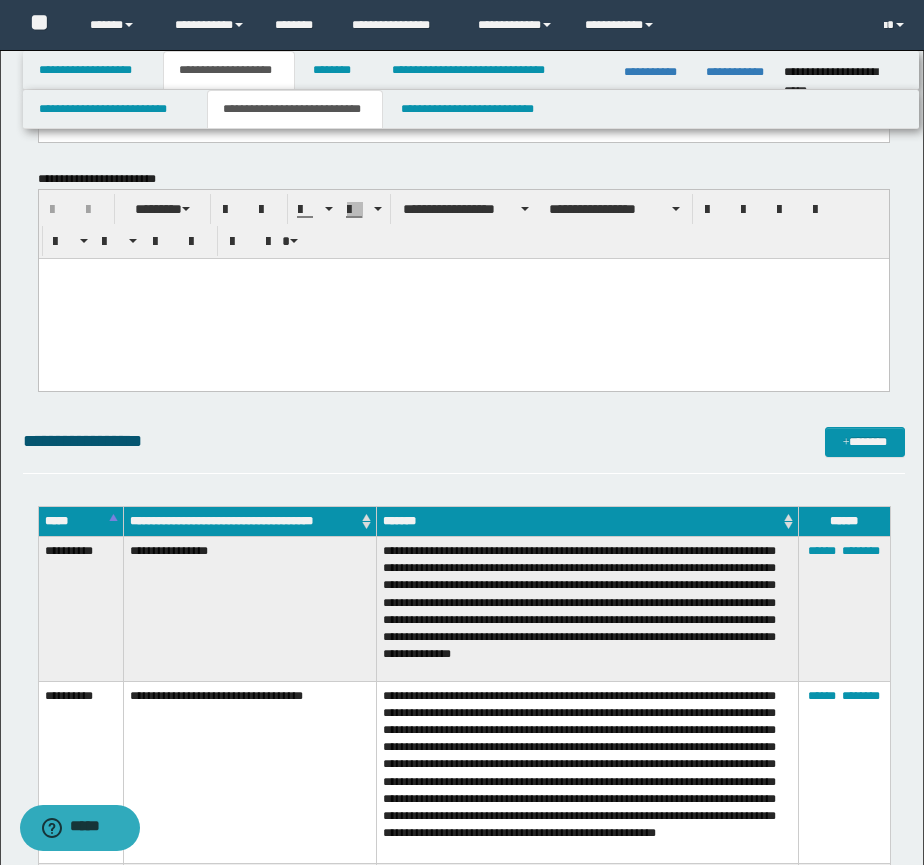 scroll, scrollTop: 0, scrollLeft: 0, axis: both 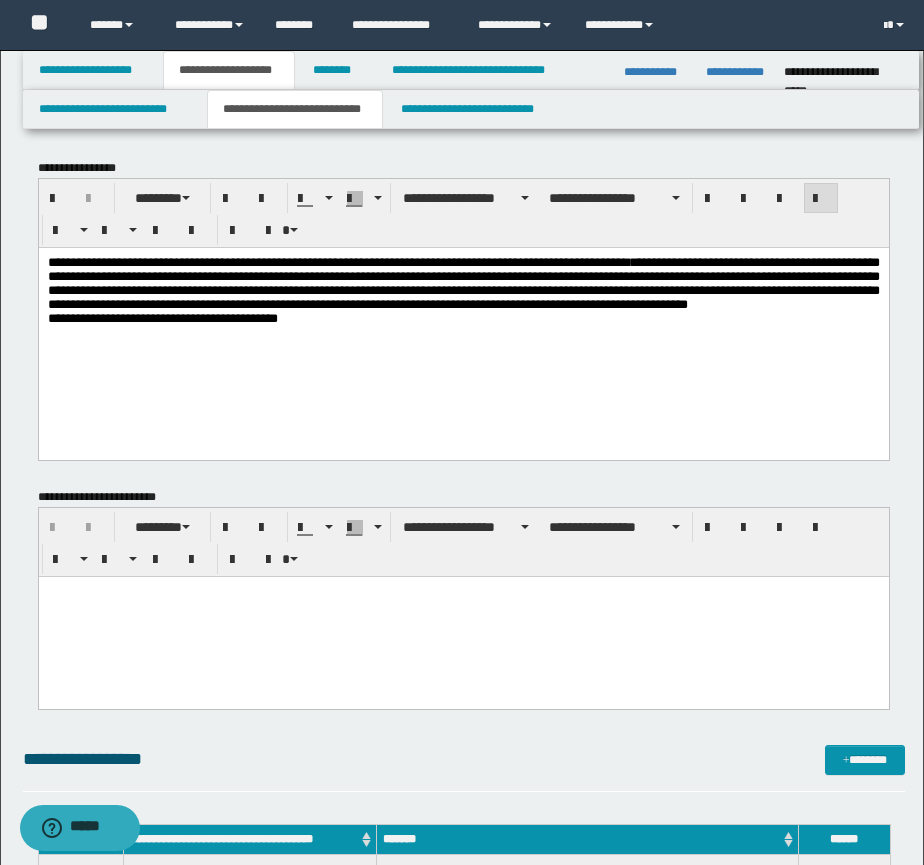 click on "**********" at bounding box center [463, 315] 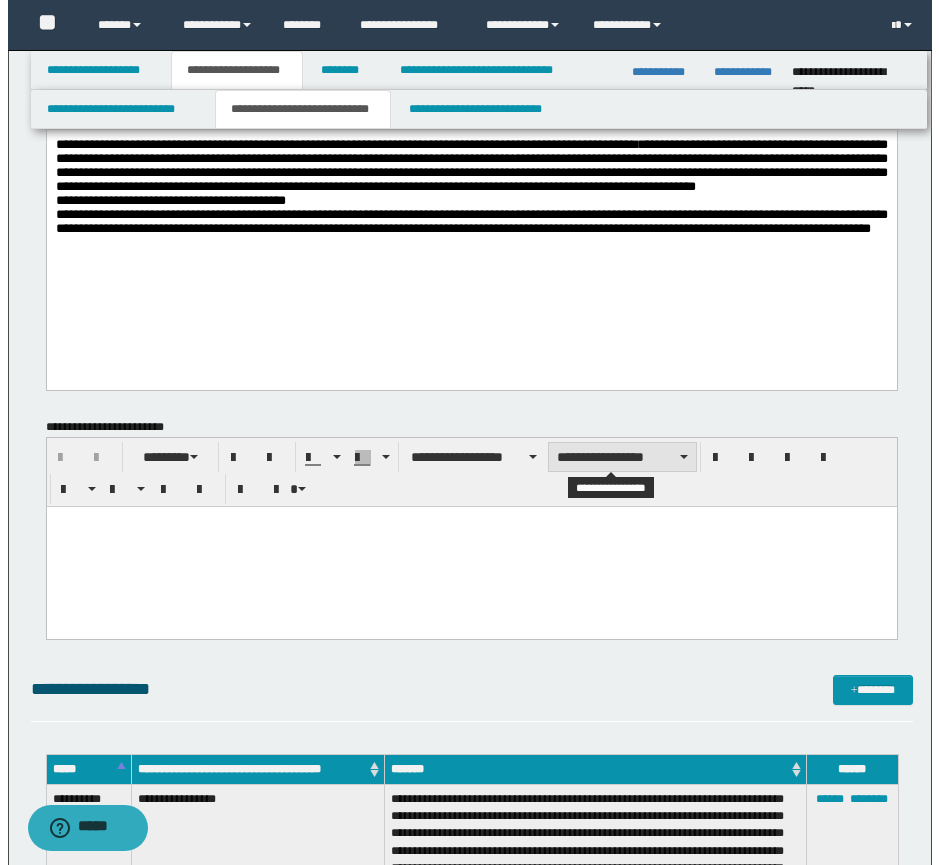 scroll, scrollTop: 333, scrollLeft: 0, axis: vertical 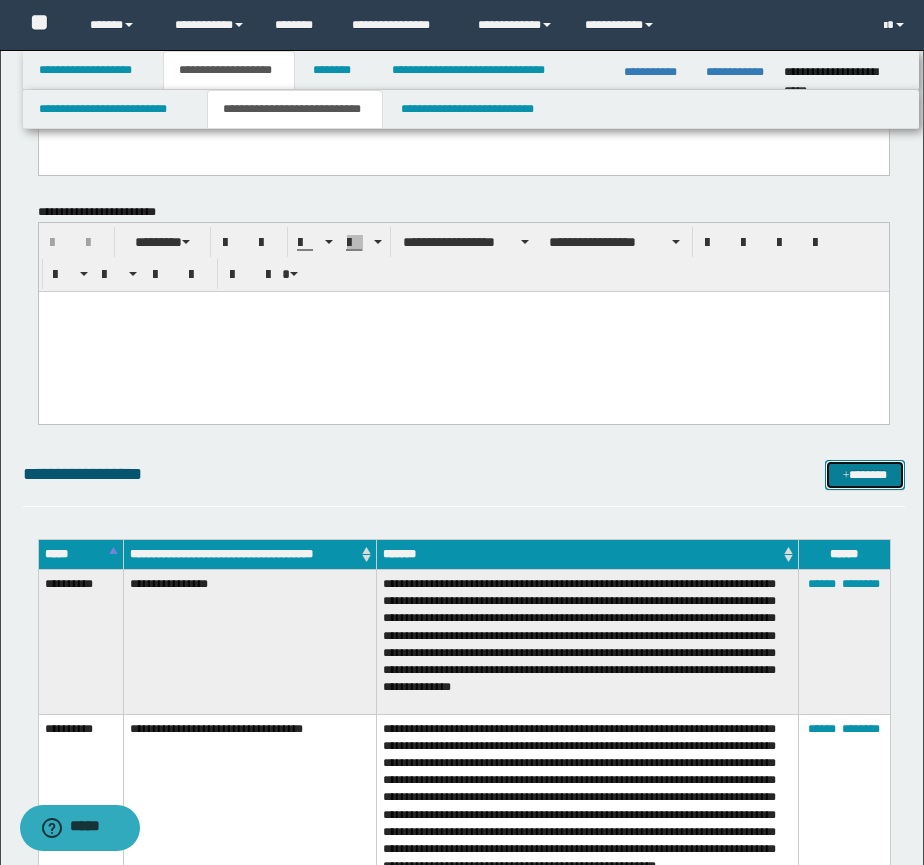 click on "*******" at bounding box center [865, 475] 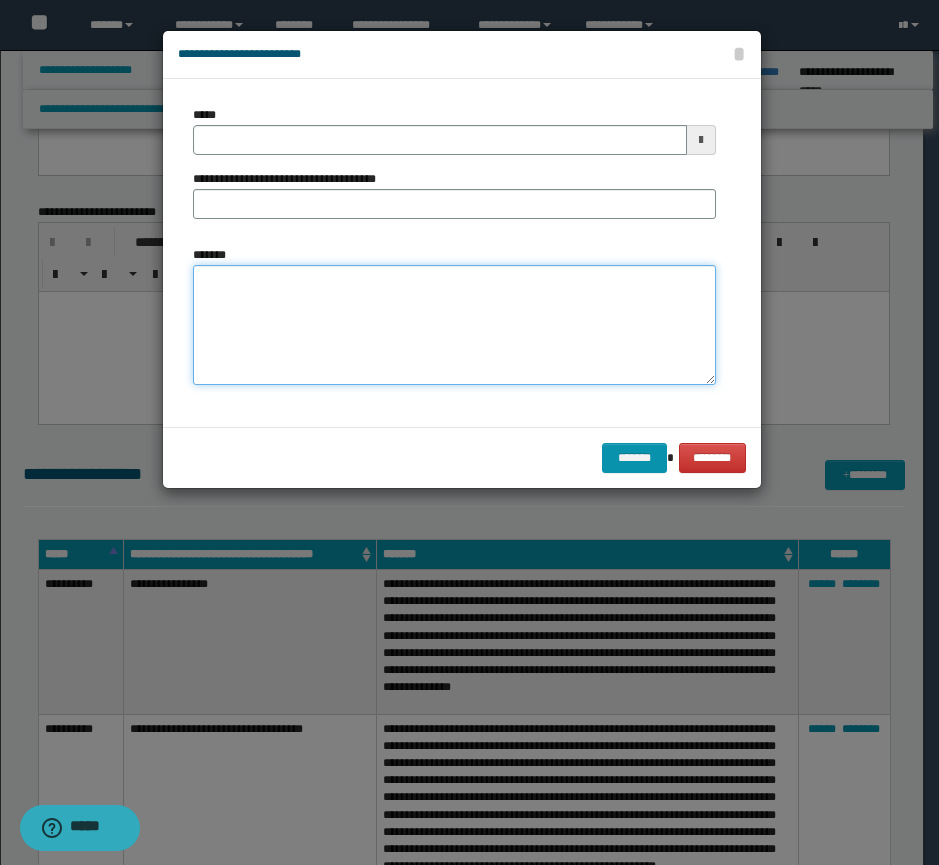 click on "*******" at bounding box center (454, 325) 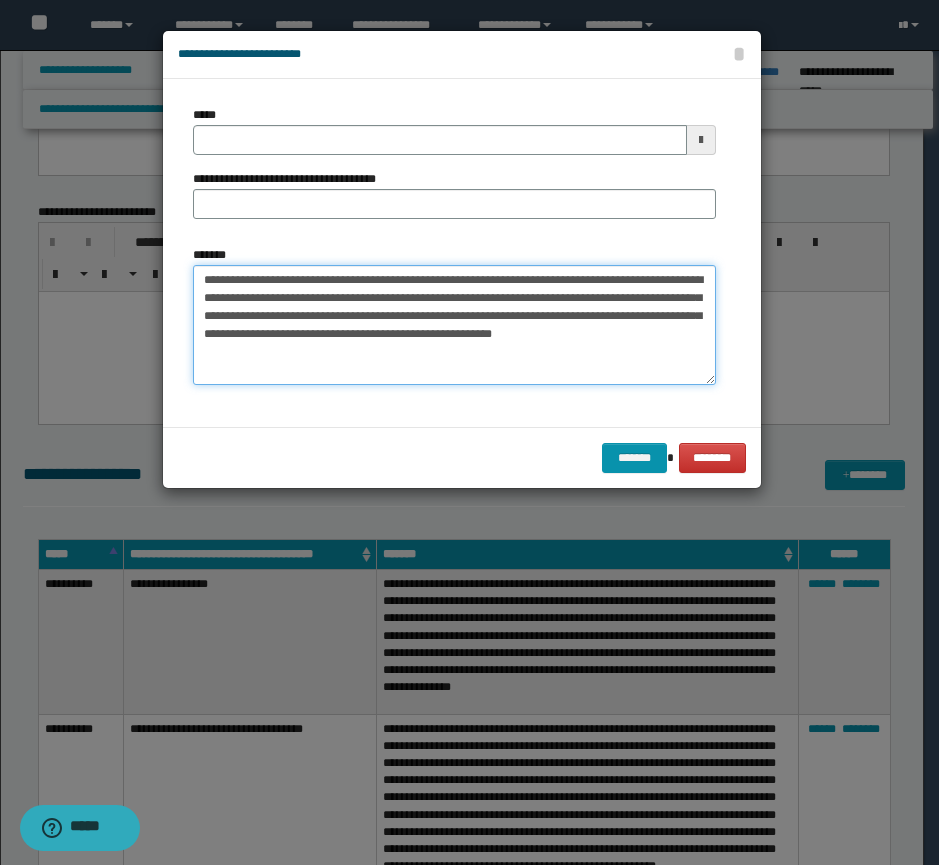 type on "**********" 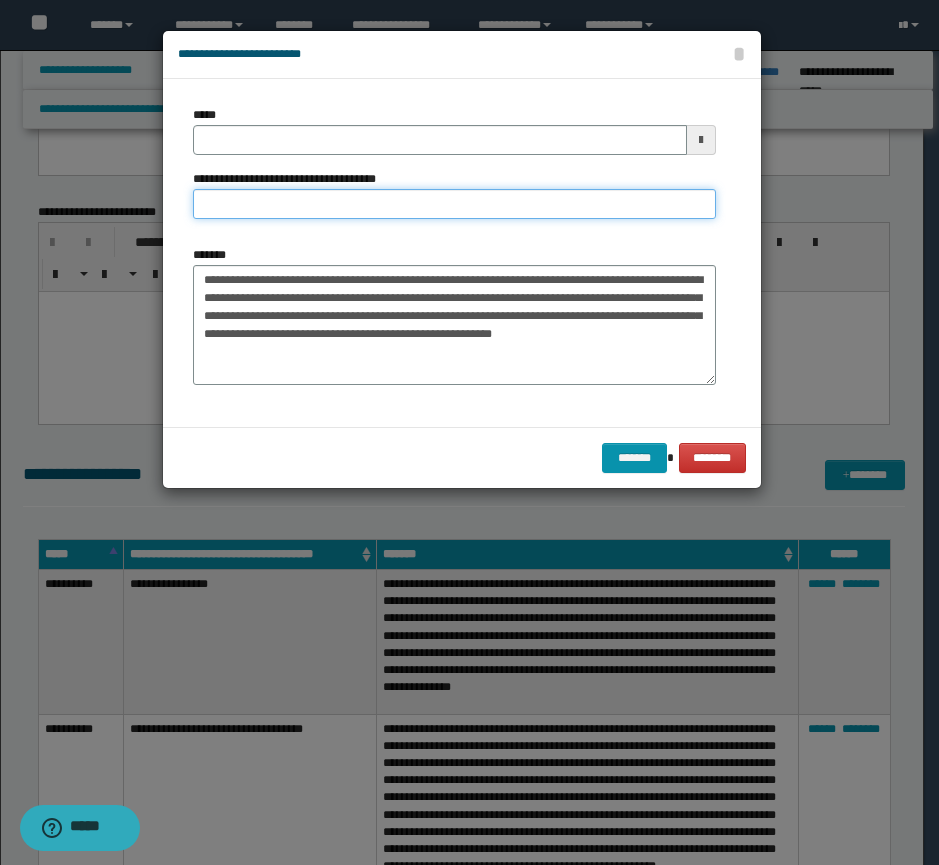 click on "**********" at bounding box center (454, 204) 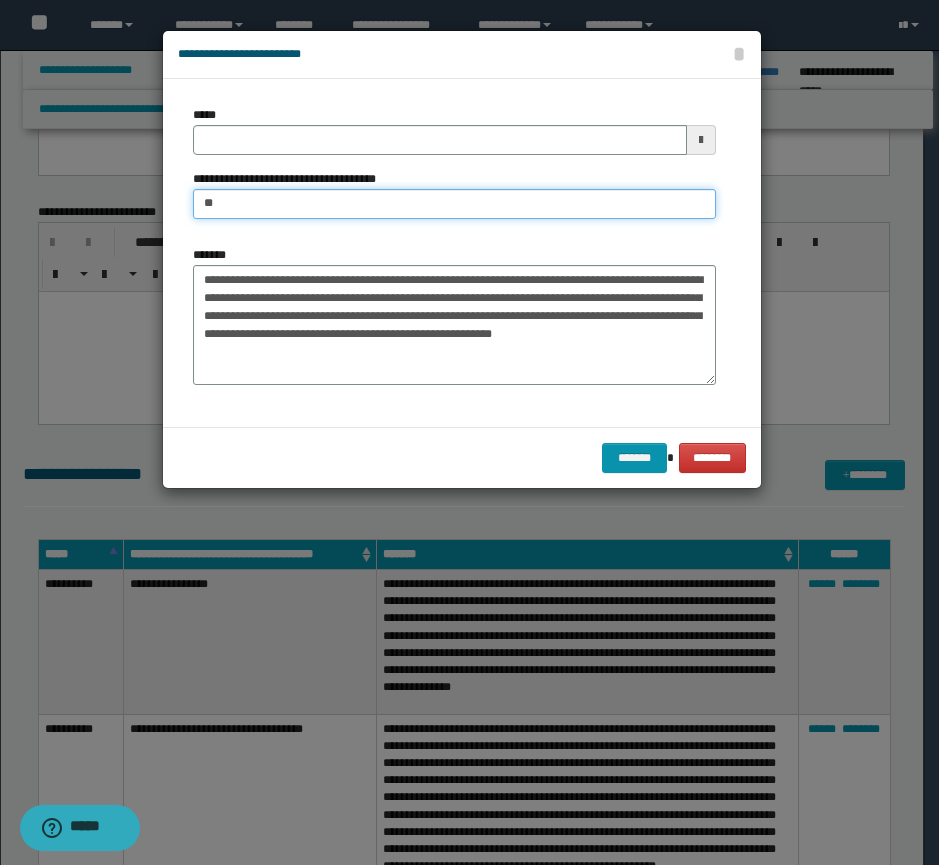 type on "**********" 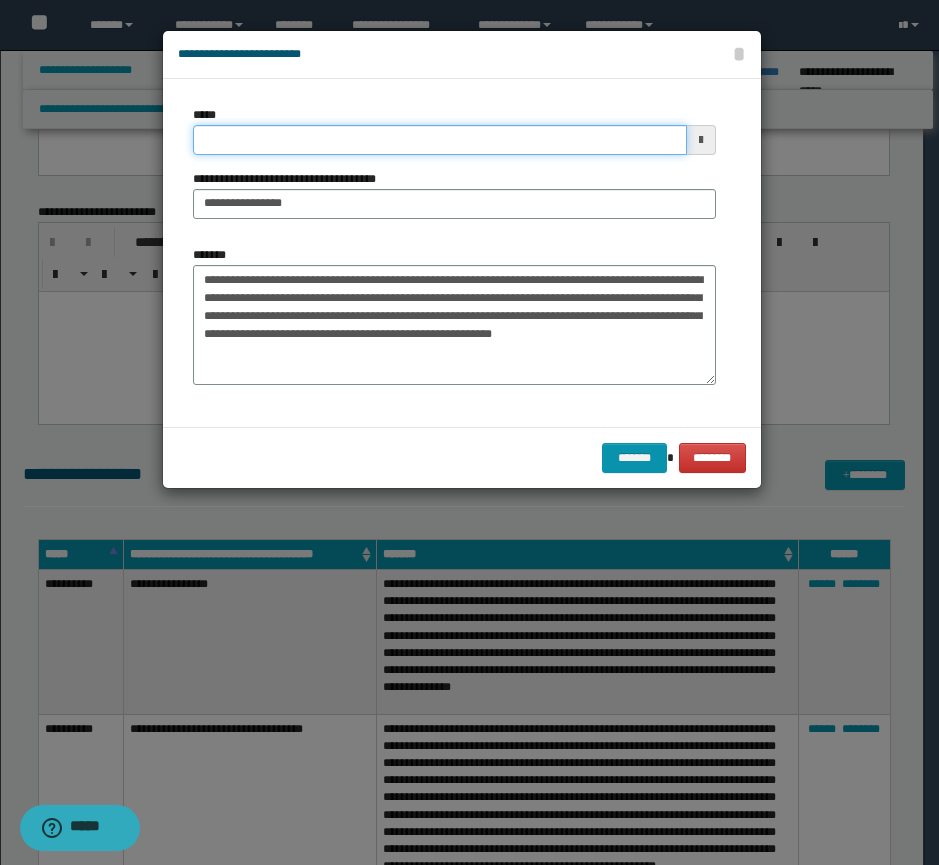 click on "*****" at bounding box center (440, 140) 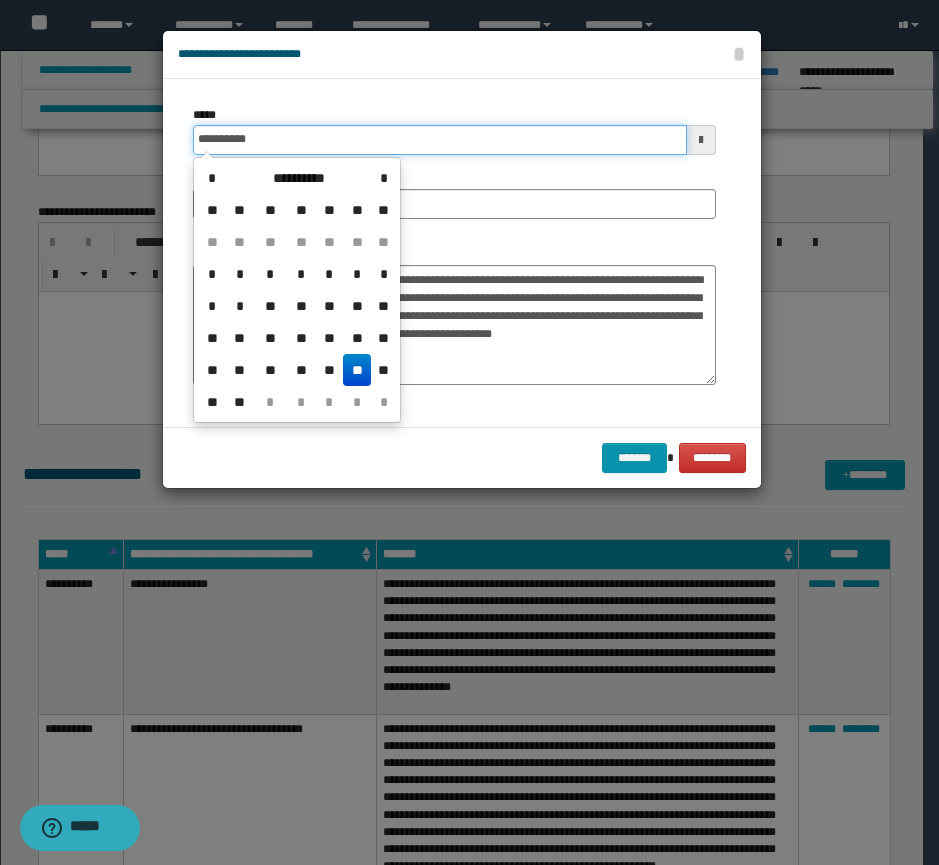 type on "**********" 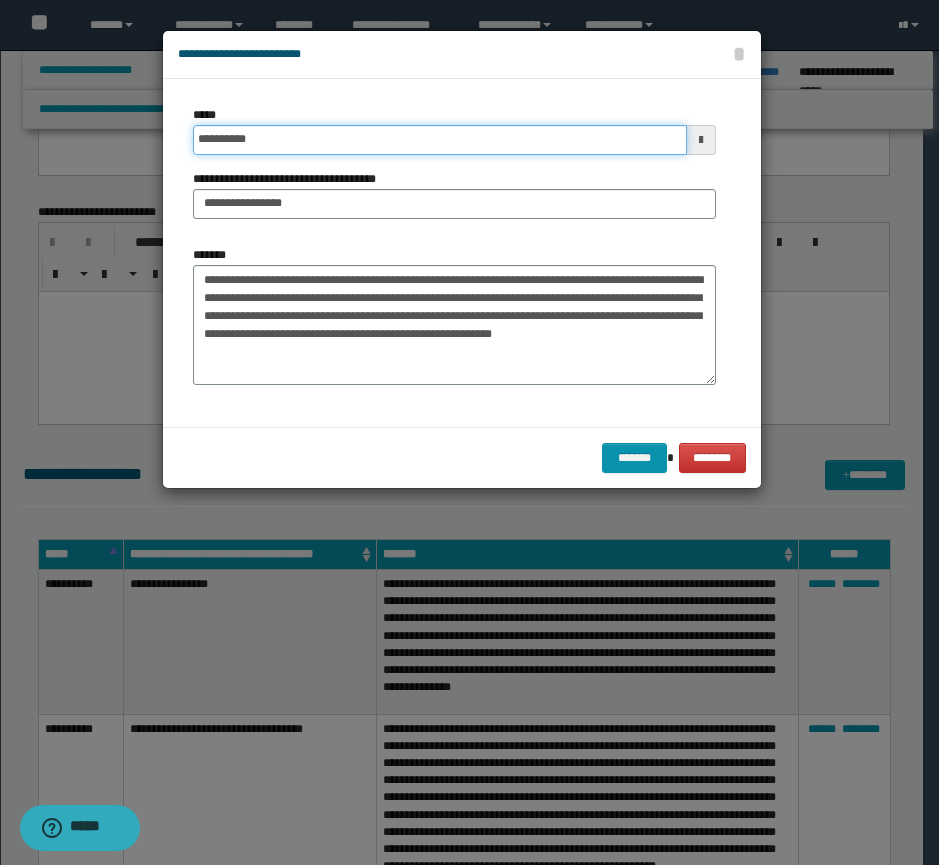click on "*******" at bounding box center [634, 458] 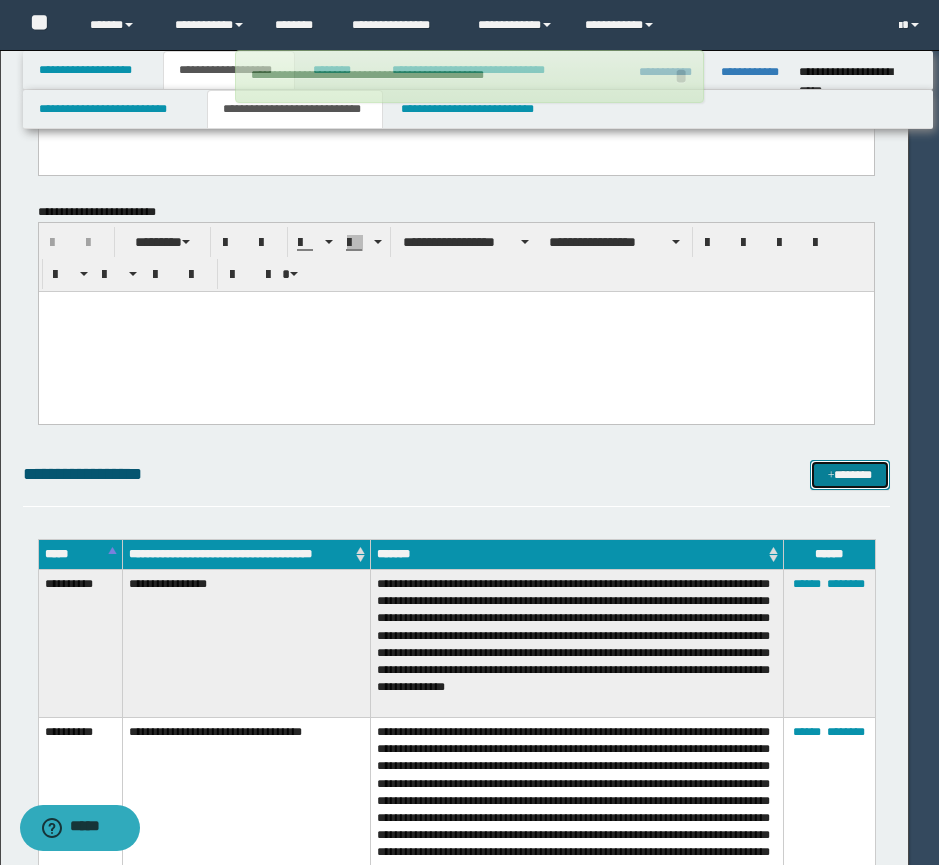 type 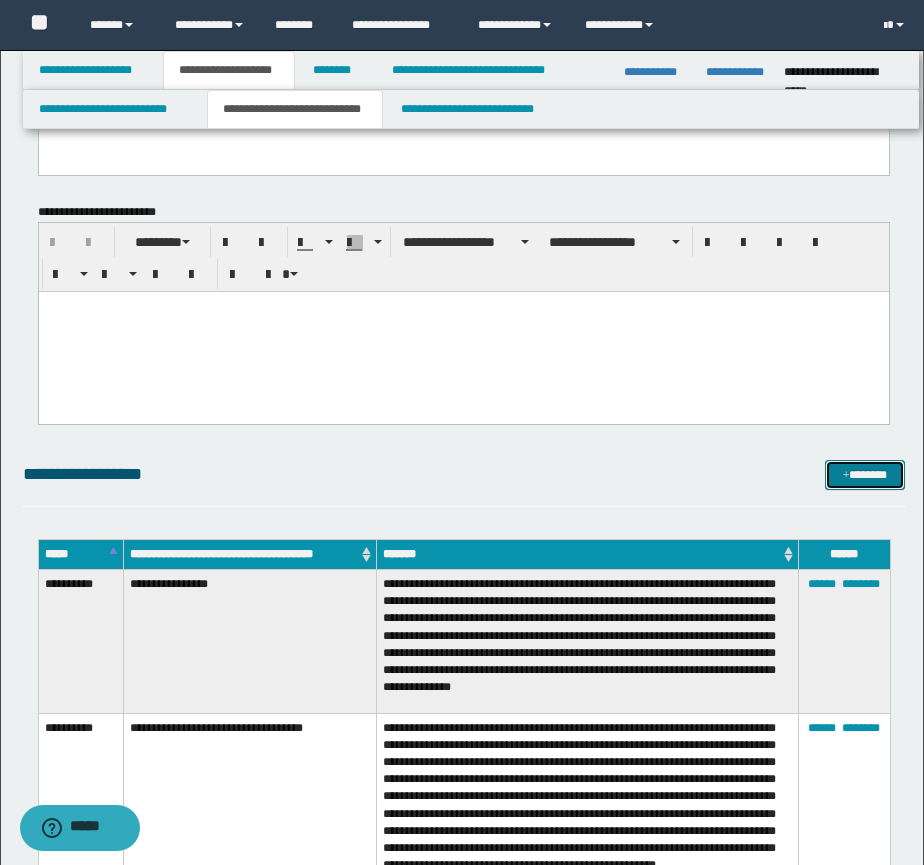 click on "*******" at bounding box center (865, 475) 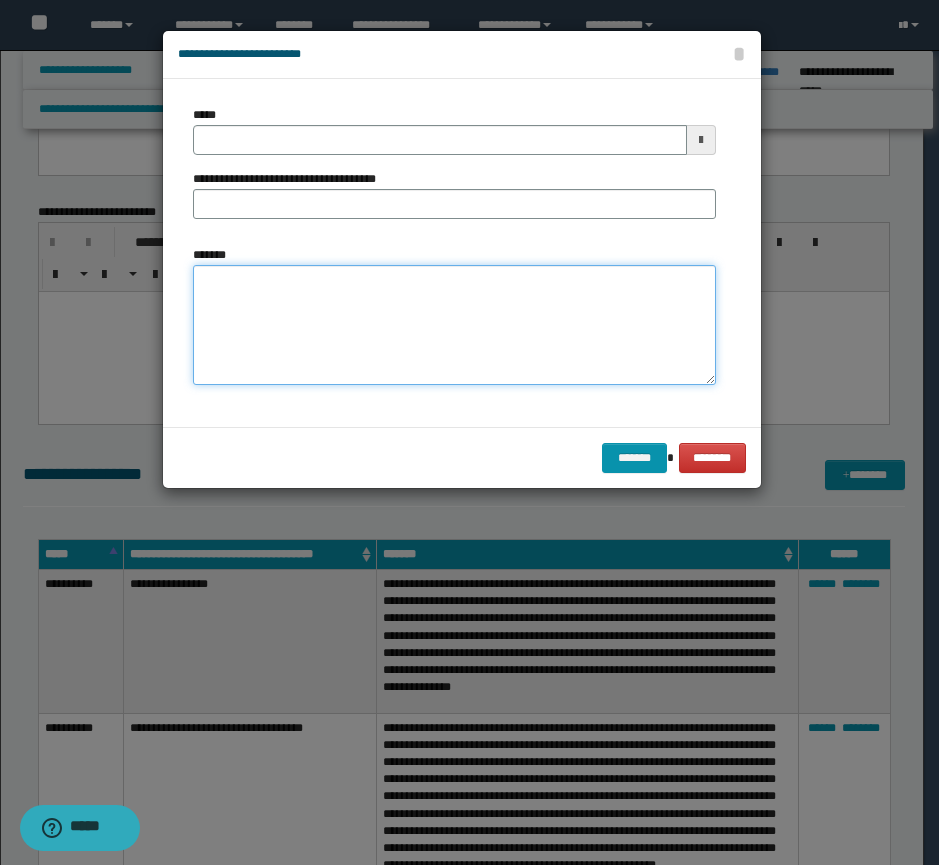 click on "*******" at bounding box center [454, 325] 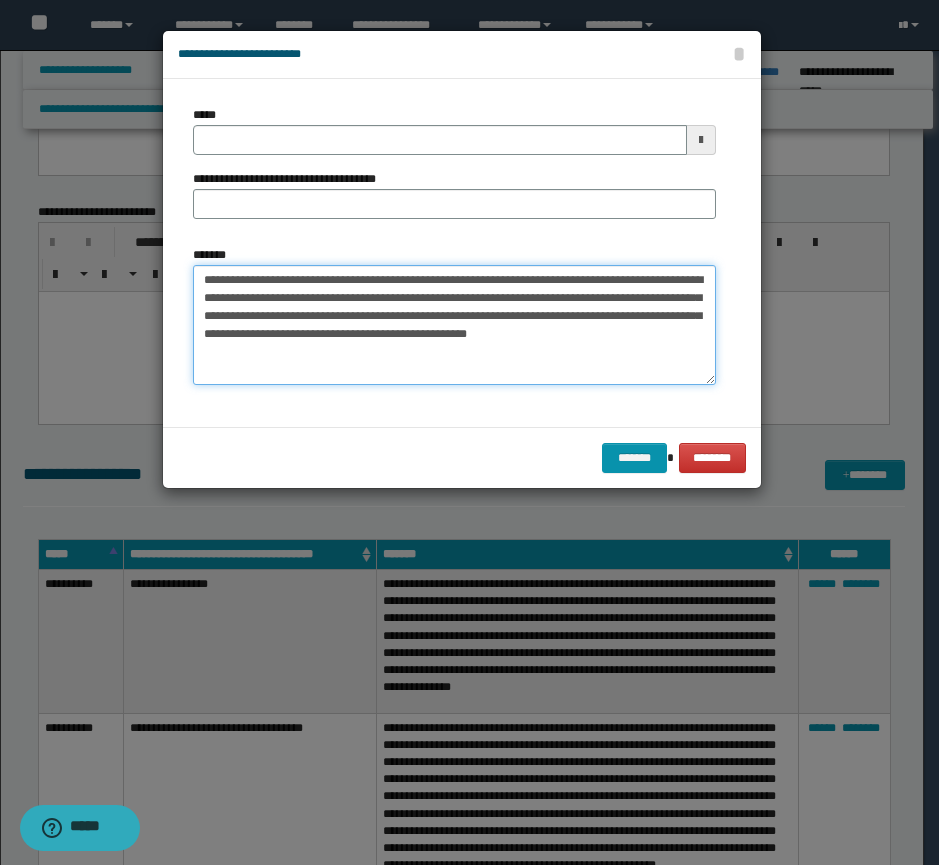 type on "**********" 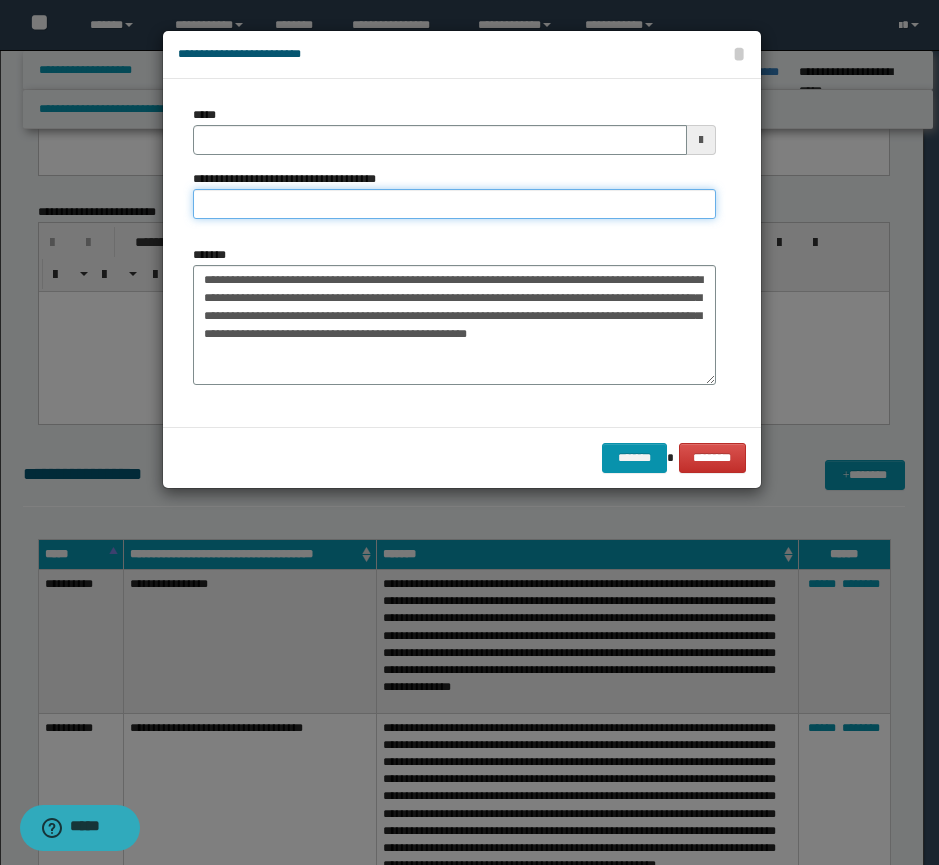click on "**********" at bounding box center [454, 204] 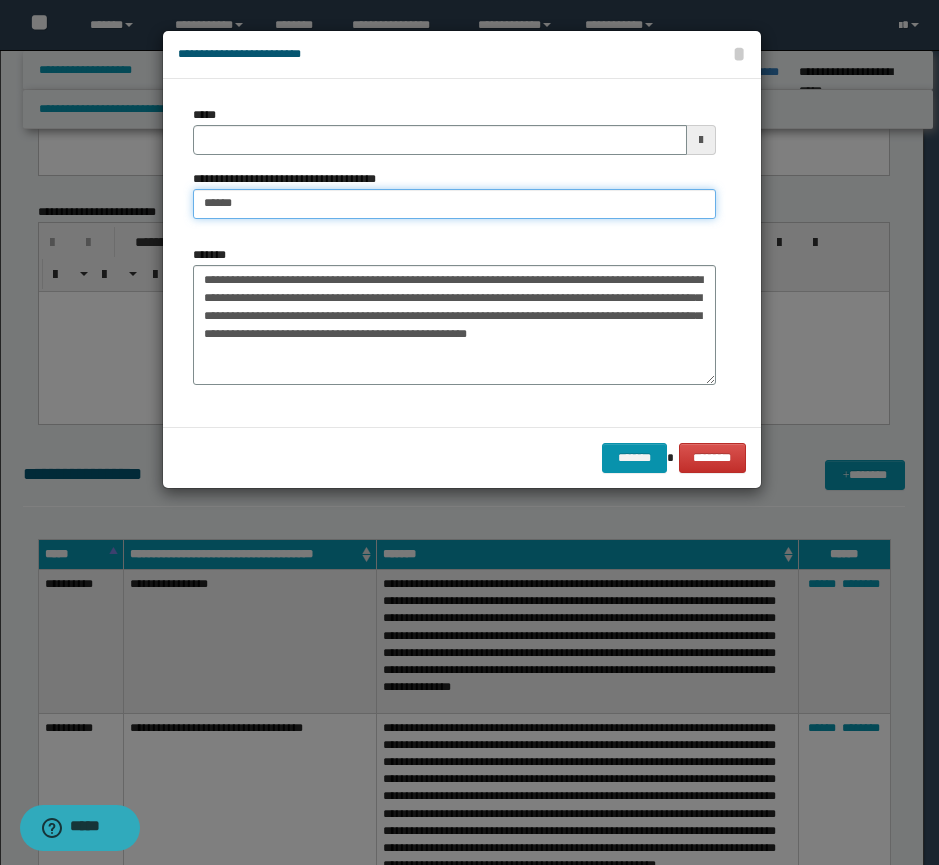 type on "**********" 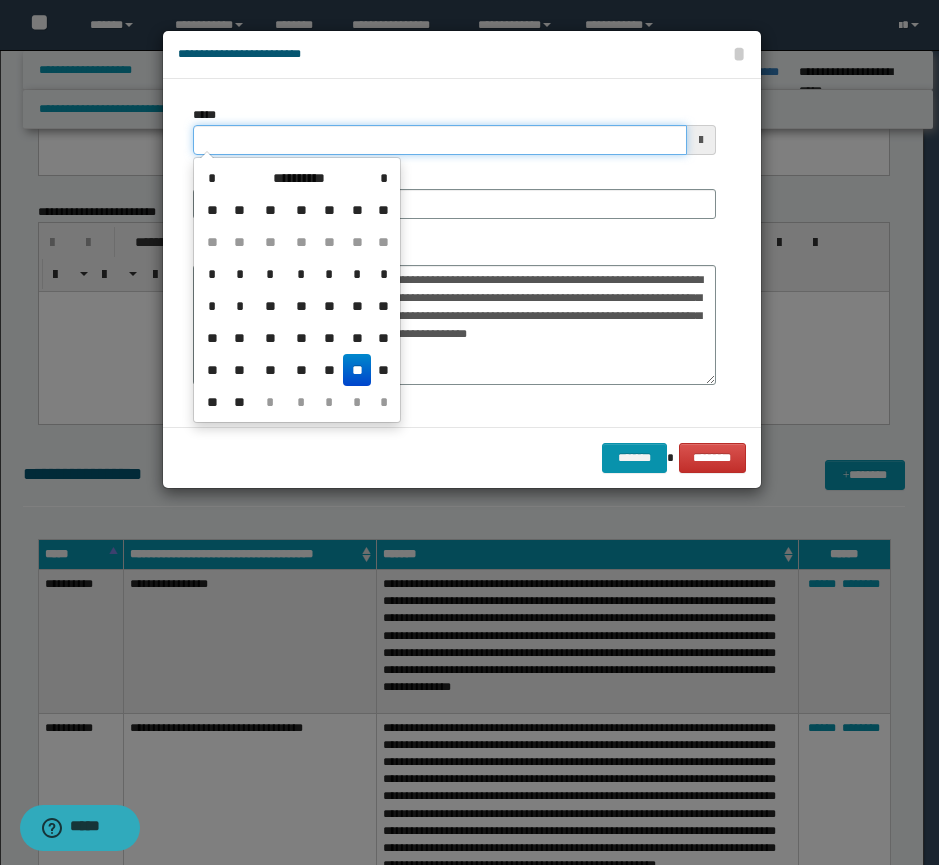 click on "*****" at bounding box center (440, 140) 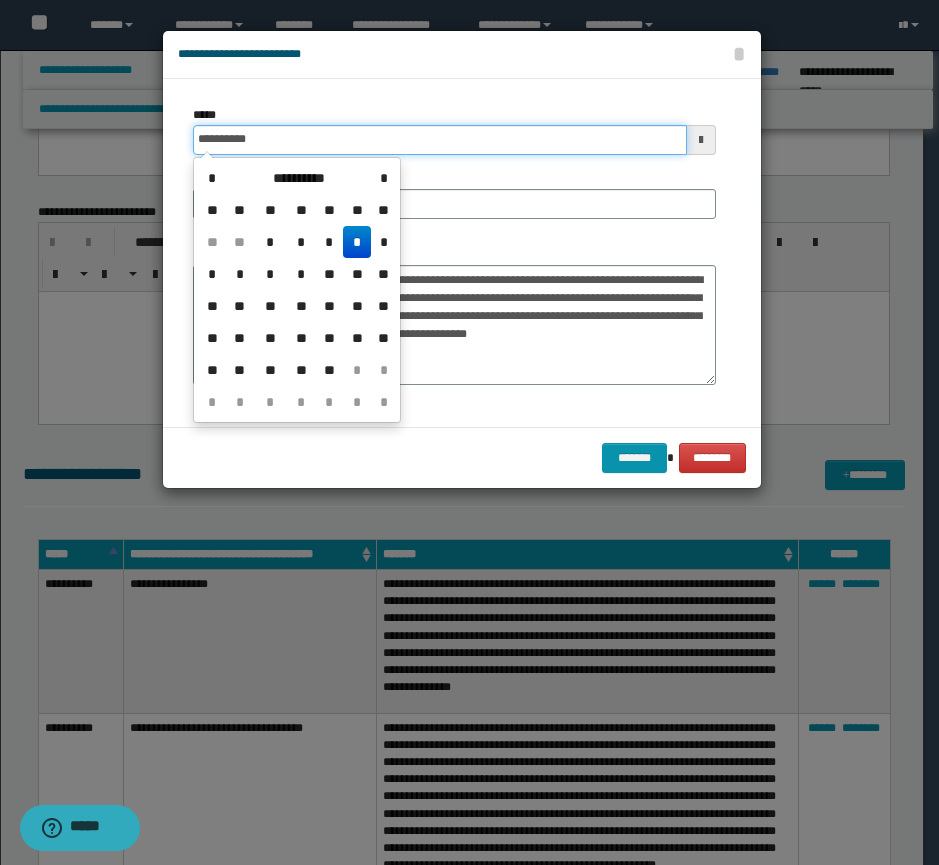 type on "**********" 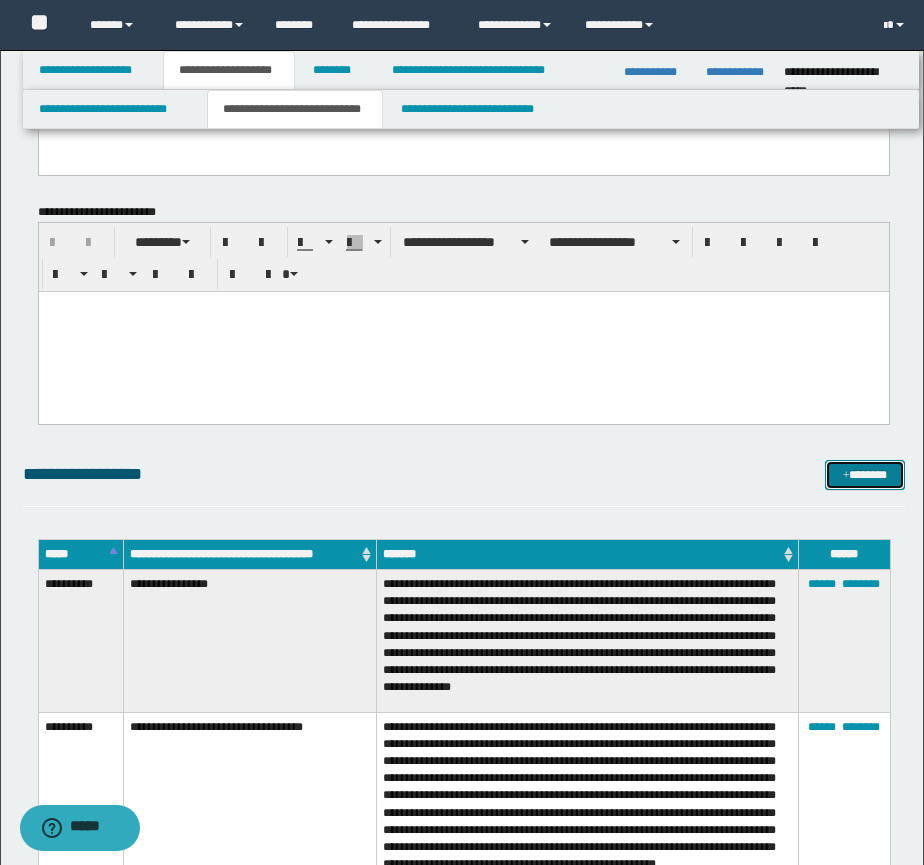 click on "*******" at bounding box center [865, 475] 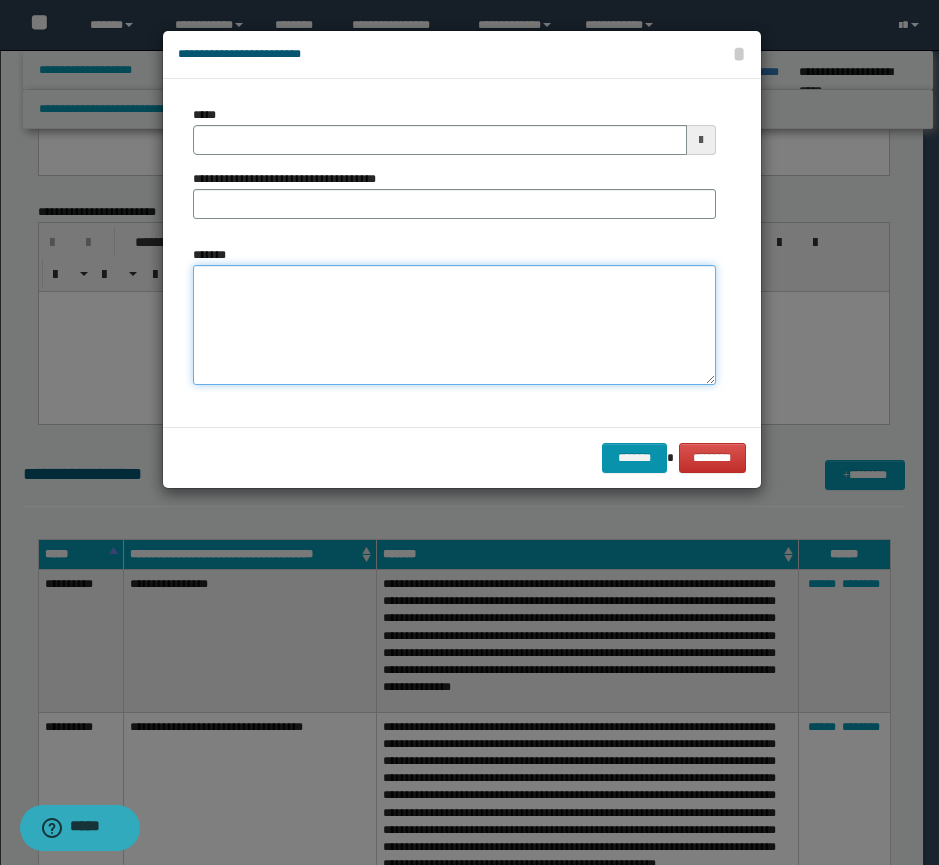 click on "*******" at bounding box center (454, 325) 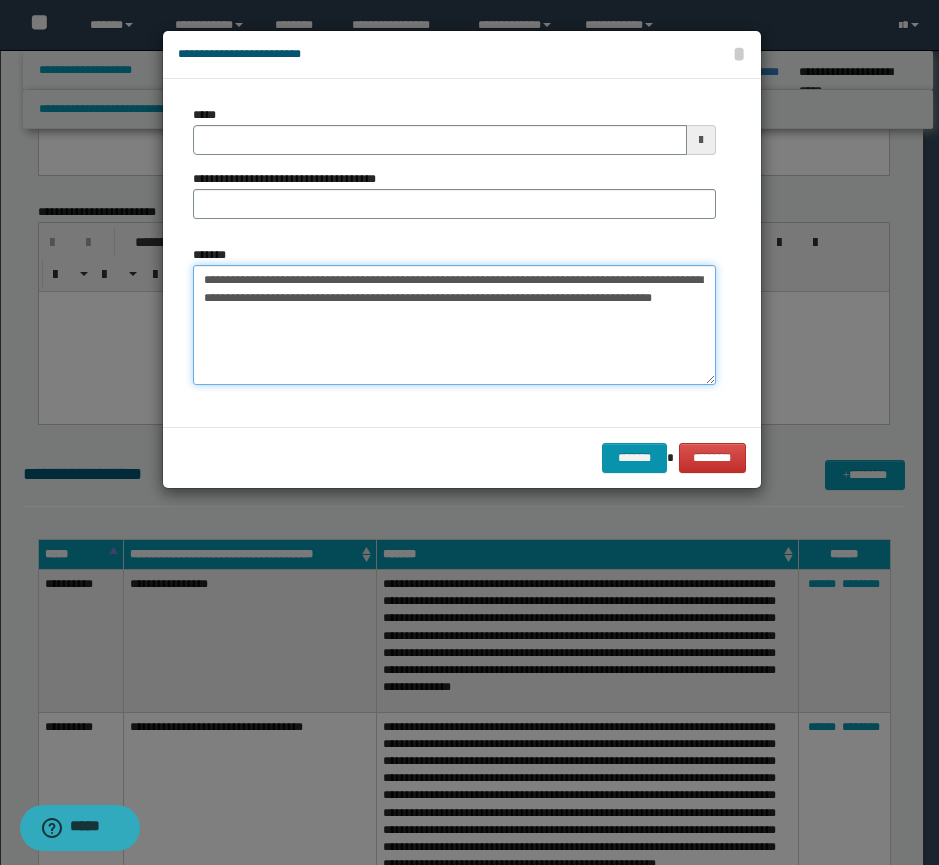 type on "**********" 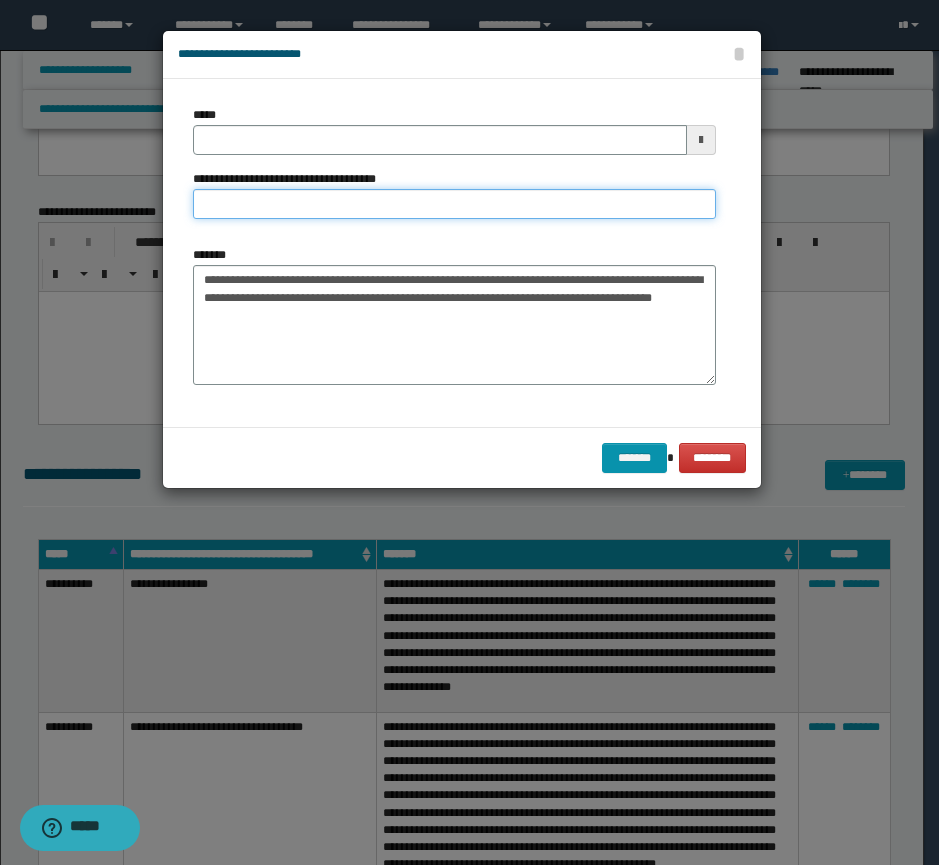 click on "**********" at bounding box center (454, 204) 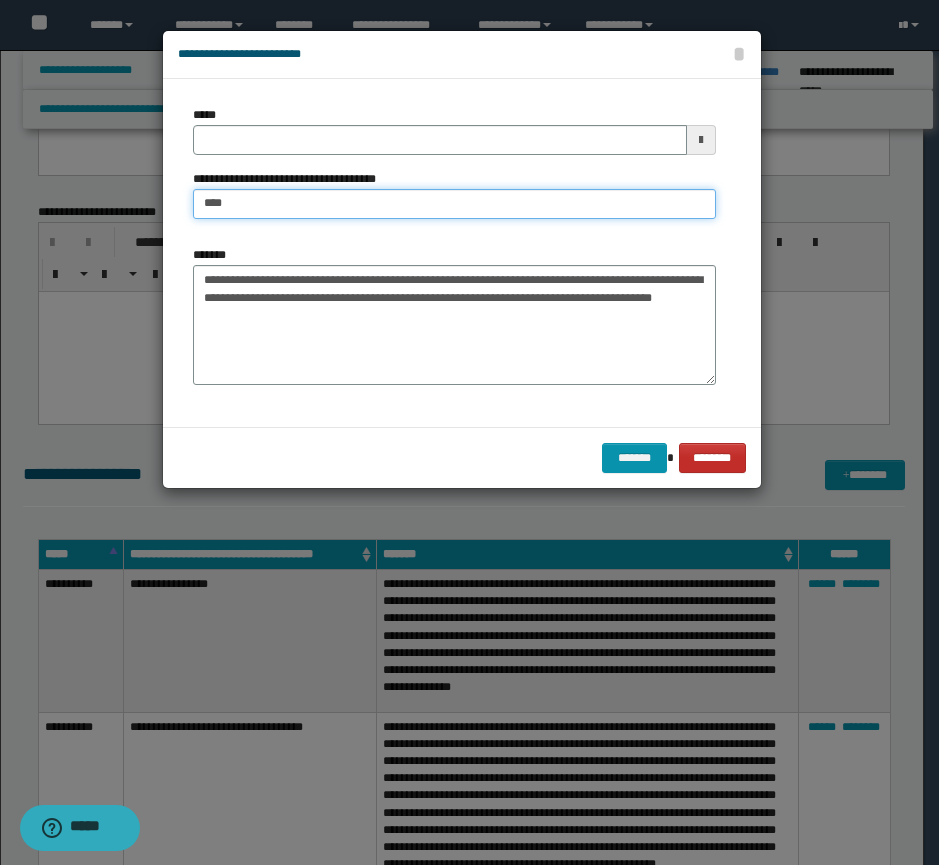 type on "****" 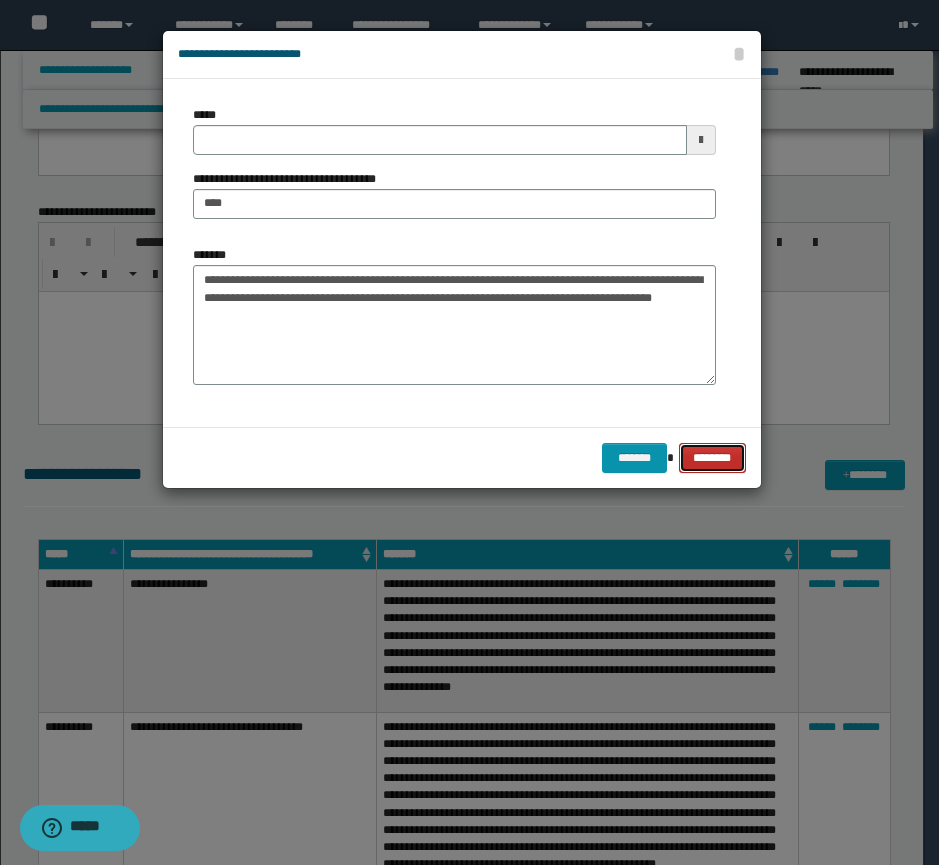 click on "********" at bounding box center [712, 458] 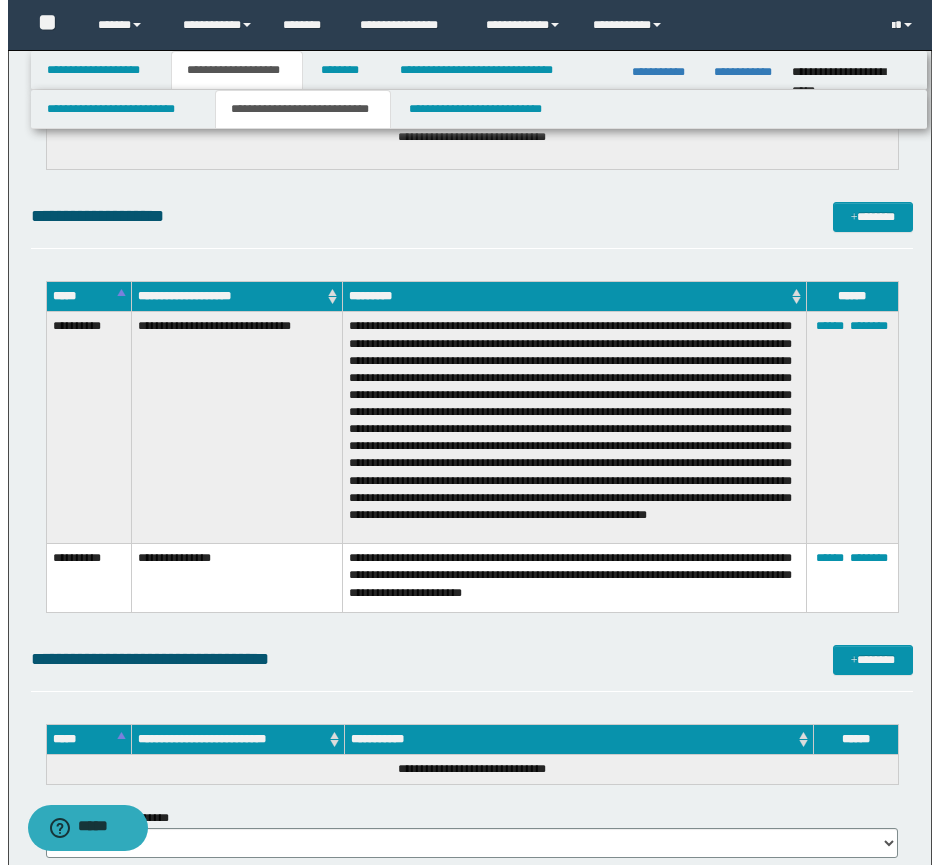 scroll, scrollTop: 2000, scrollLeft: 0, axis: vertical 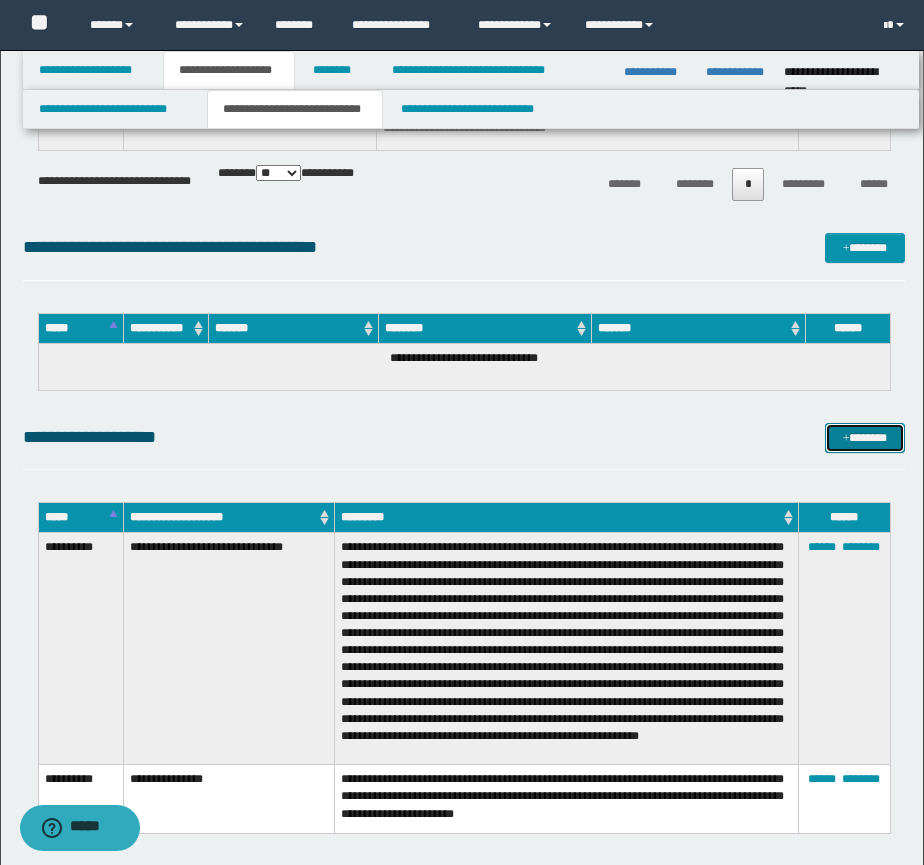 click at bounding box center [846, 439] 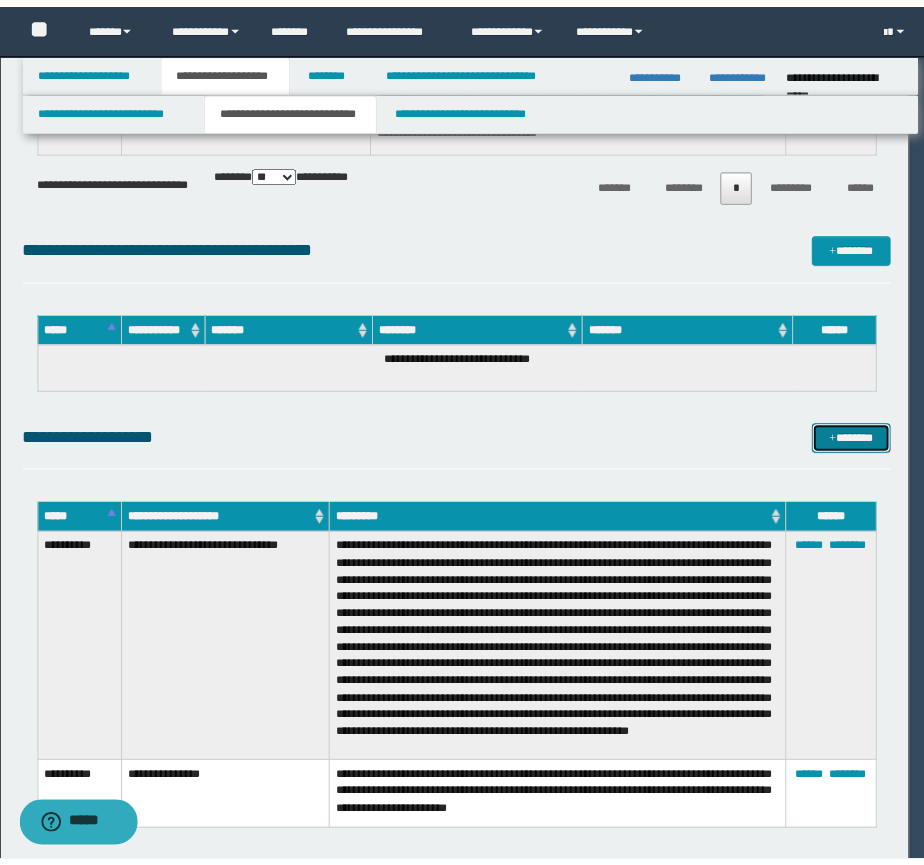 scroll, scrollTop: 0, scrollLeft: 0, axis: both 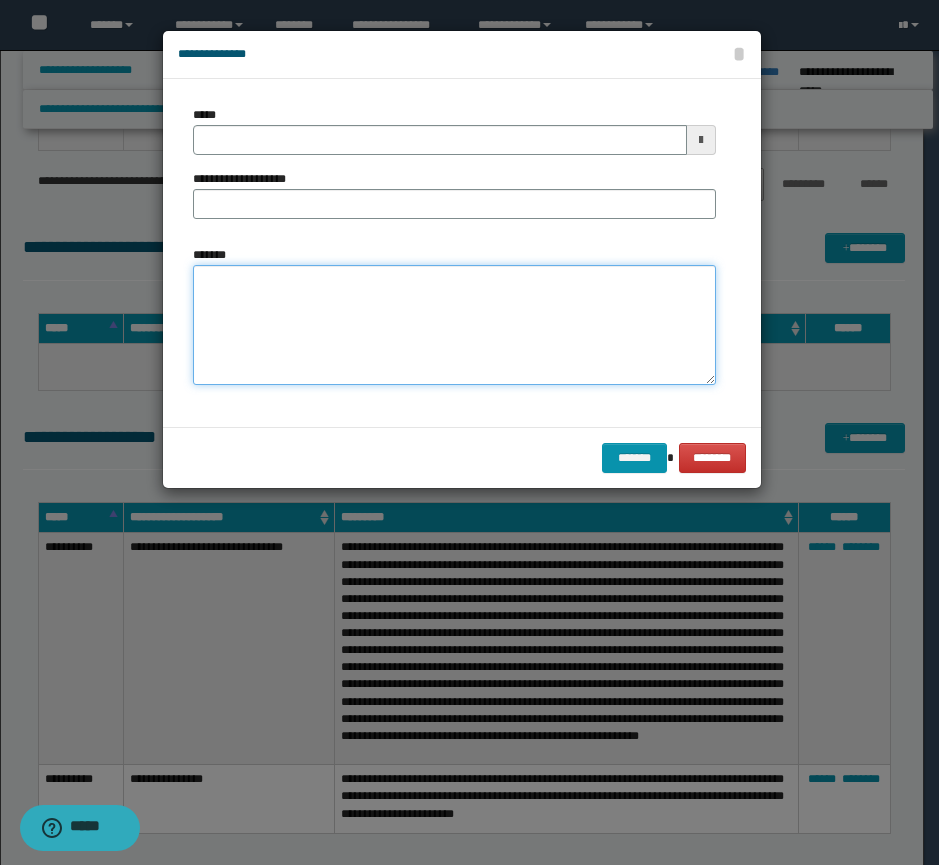 click on "*******" at bounding box center (454, 325) 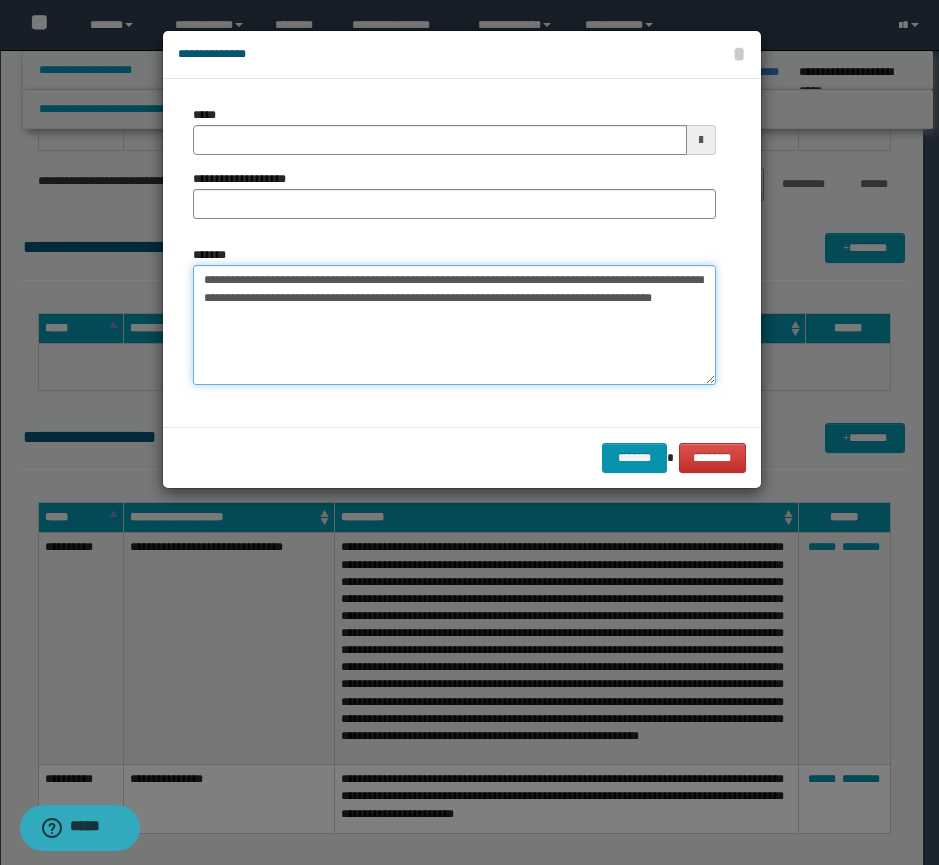 type on "**********" 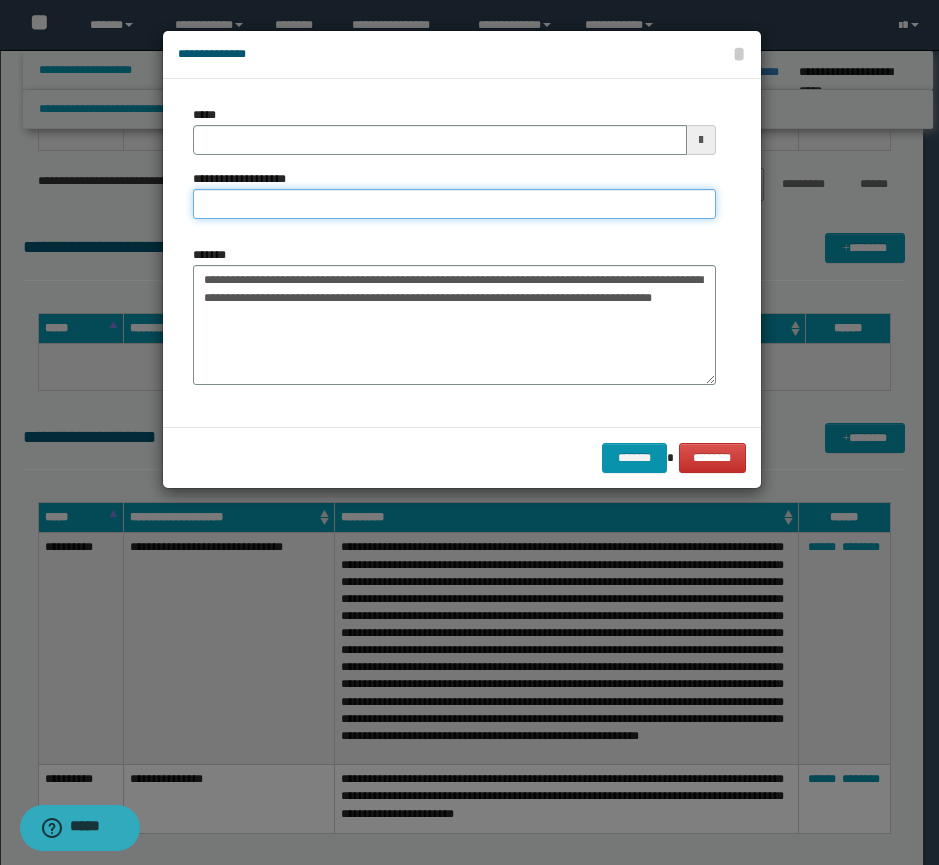 click on "**********" at bounding box center (454, 204) 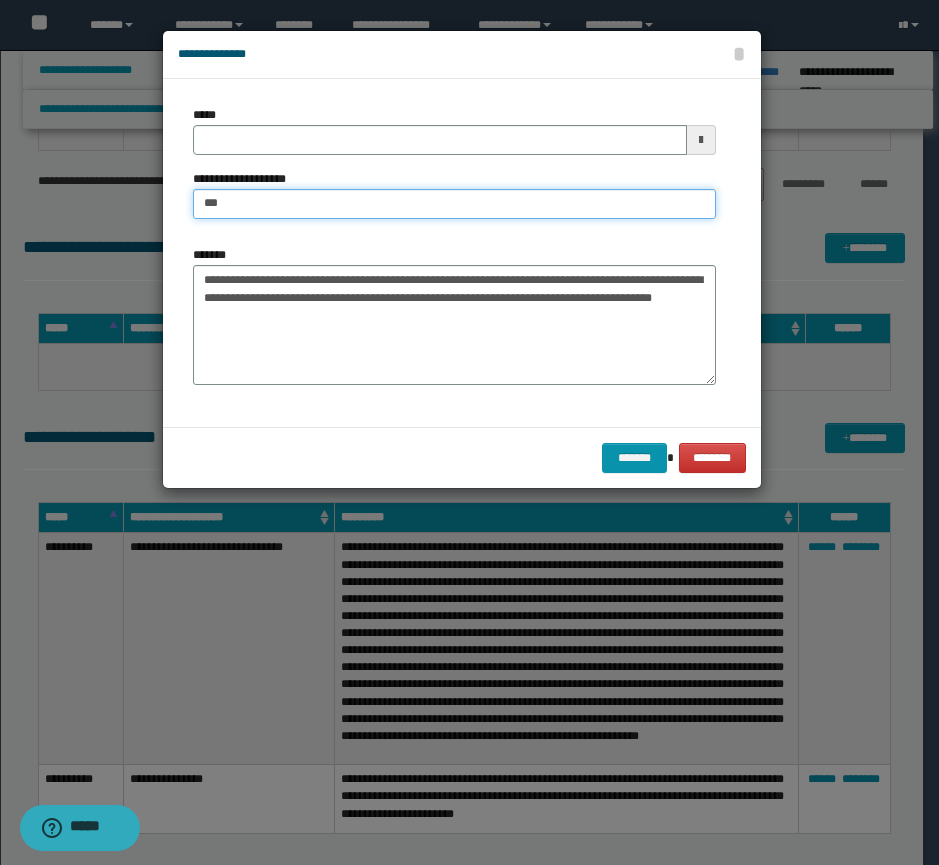 type on "**********" 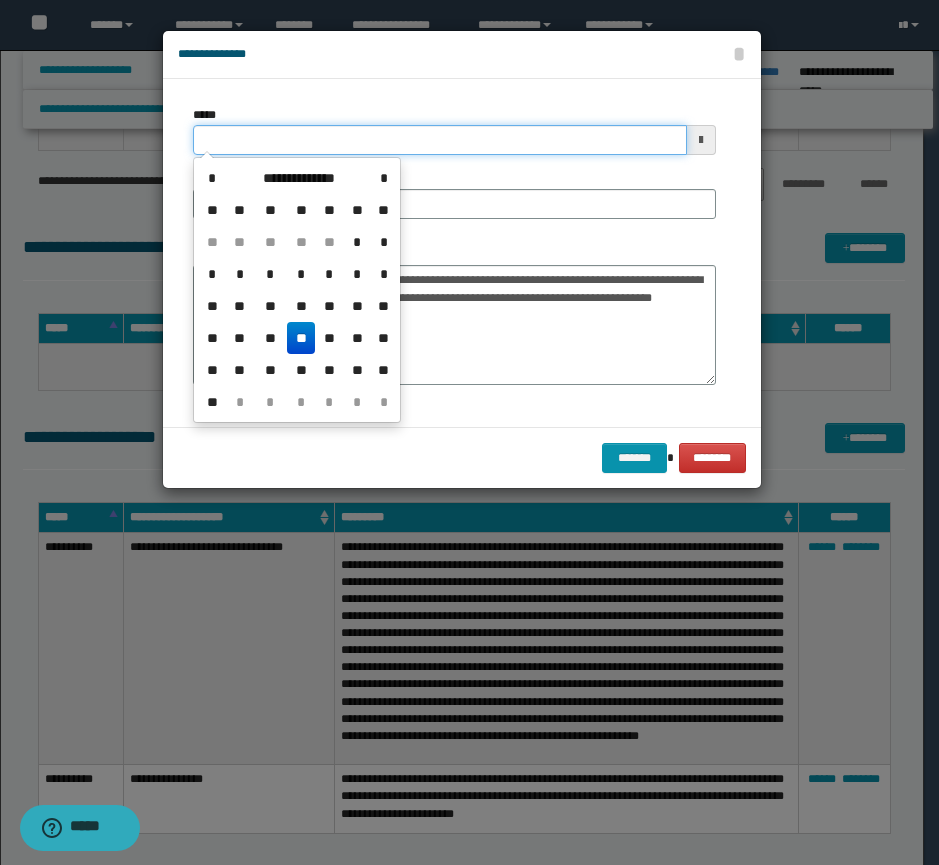 click on "*****" at bounding box center (440, 140) 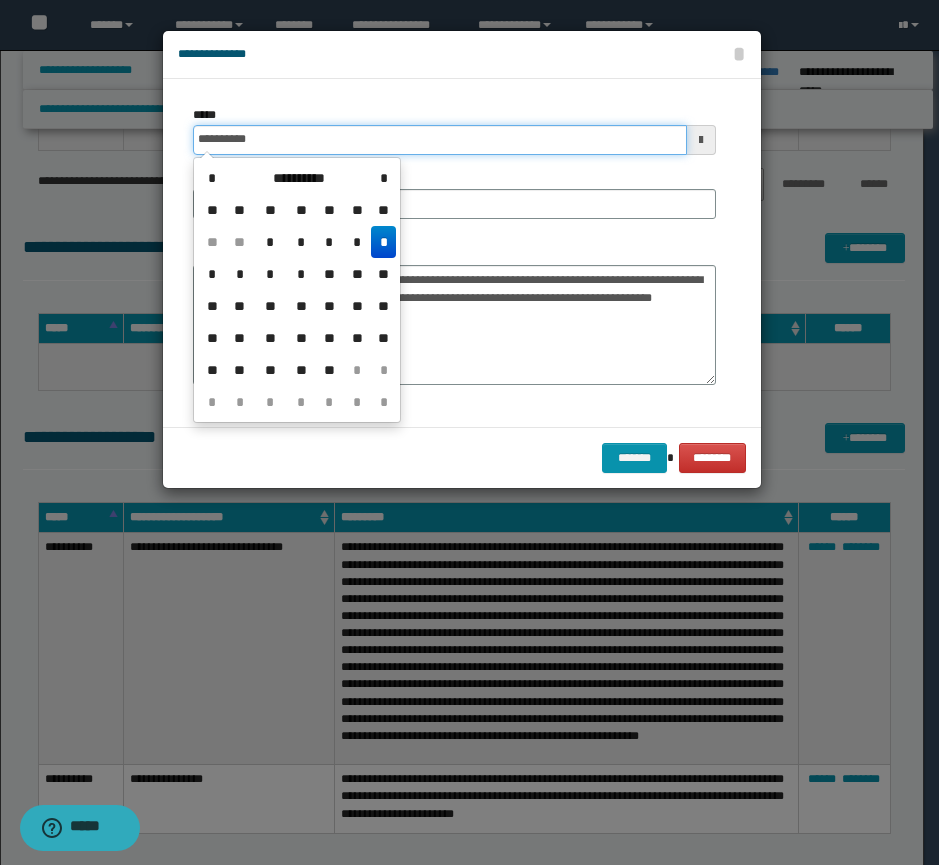 type on "**********" 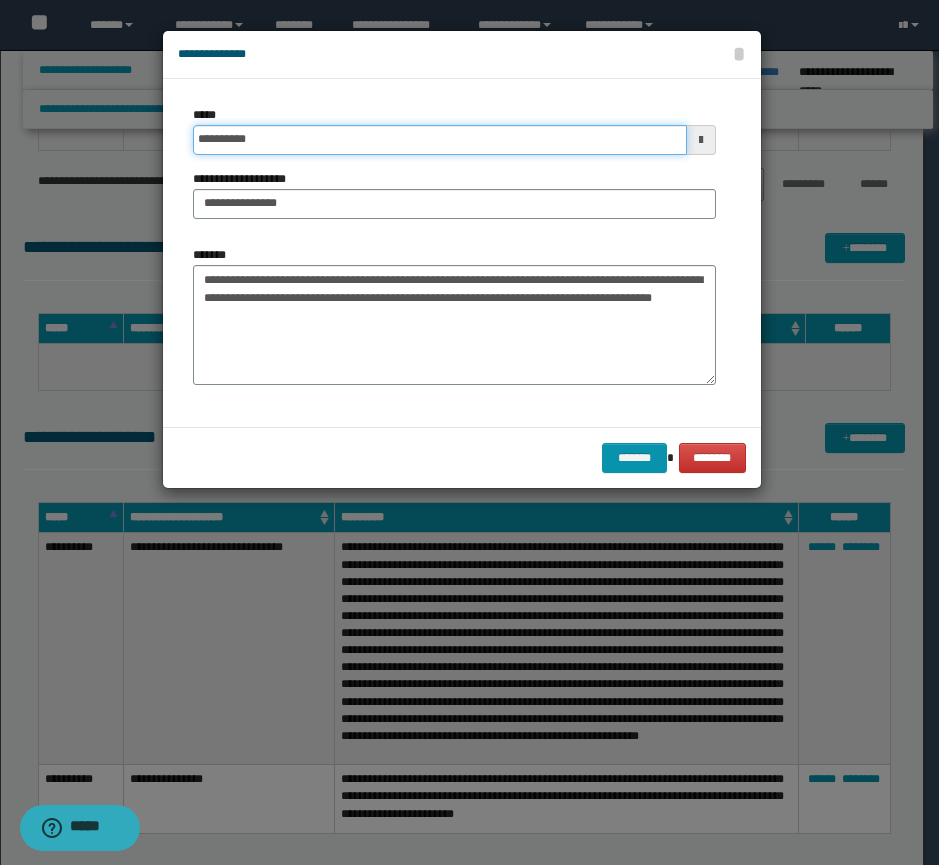 click on "*******" at bounding box center (634, 458) 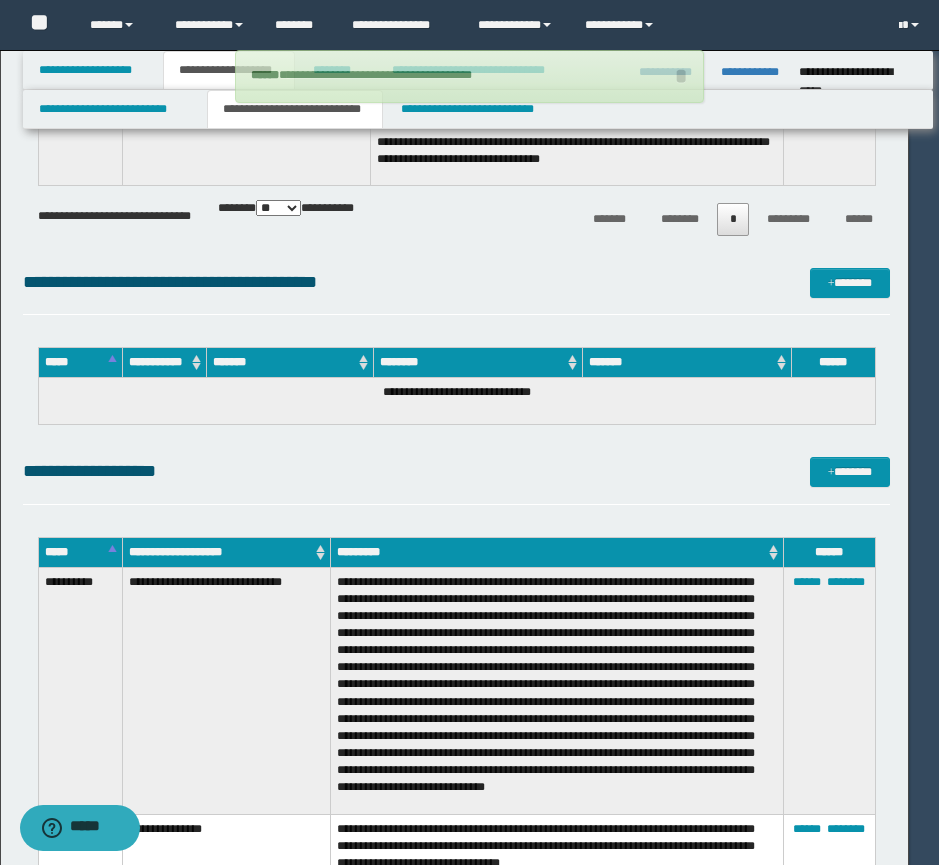 type 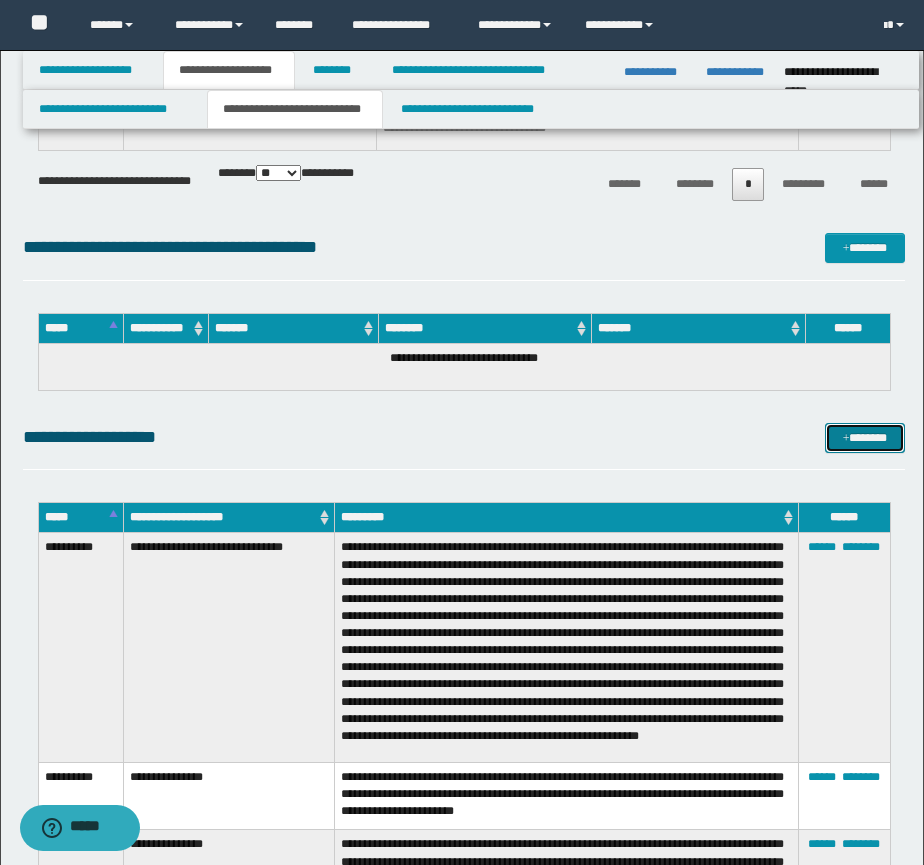 click on "*******" at bounding box center (865, 438) 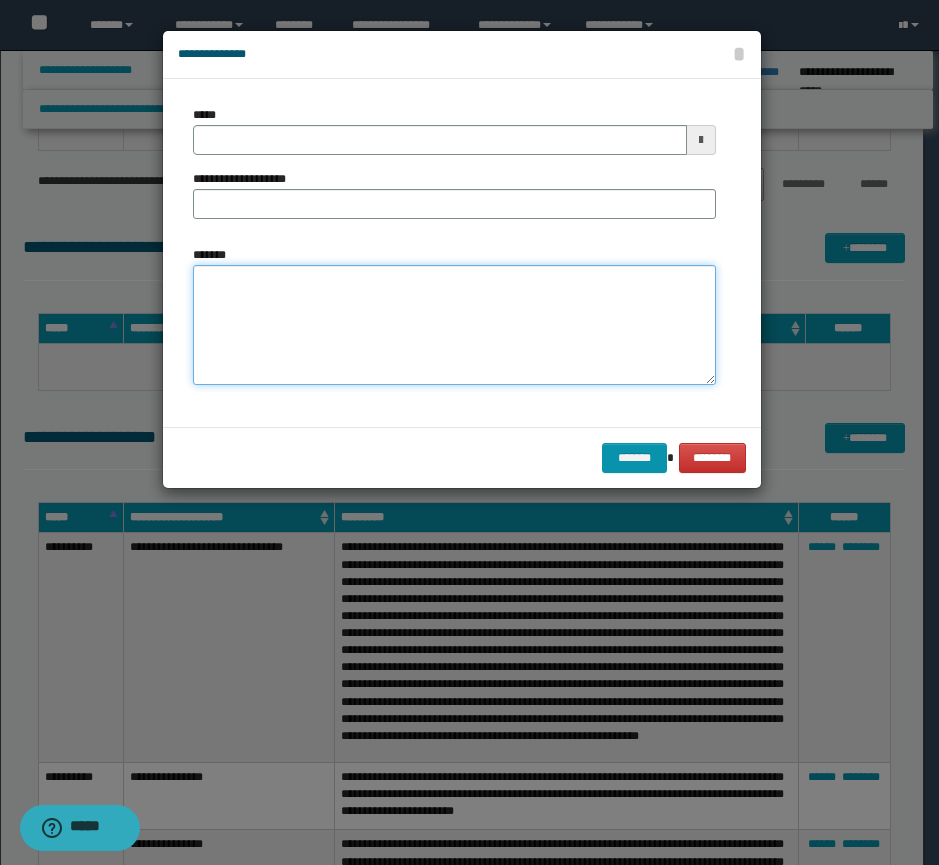 click on "*******" at bounding box center [454, 325] 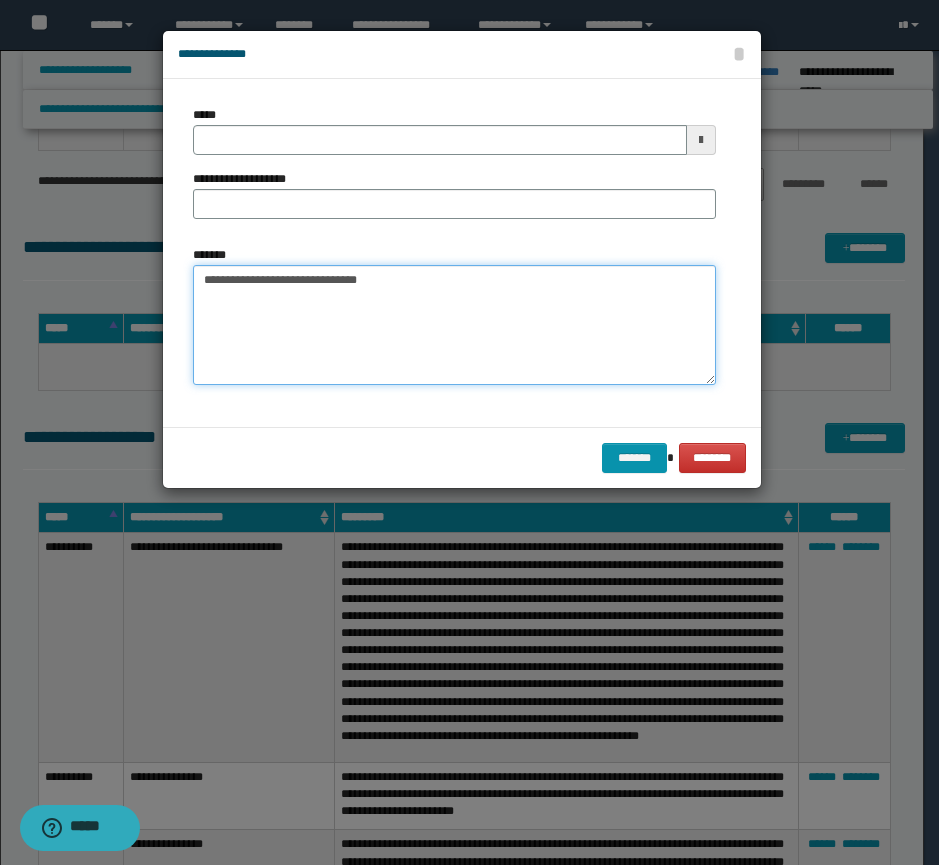 type on "**********" 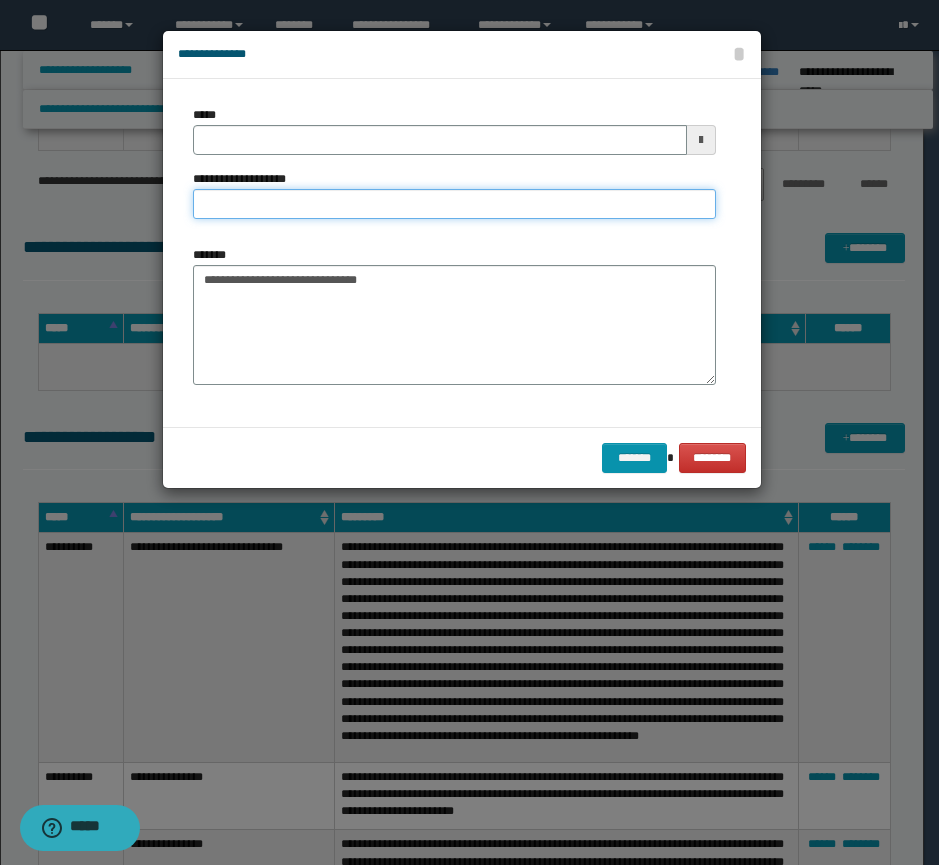 click on "**********" at bounding box center (454, 204) 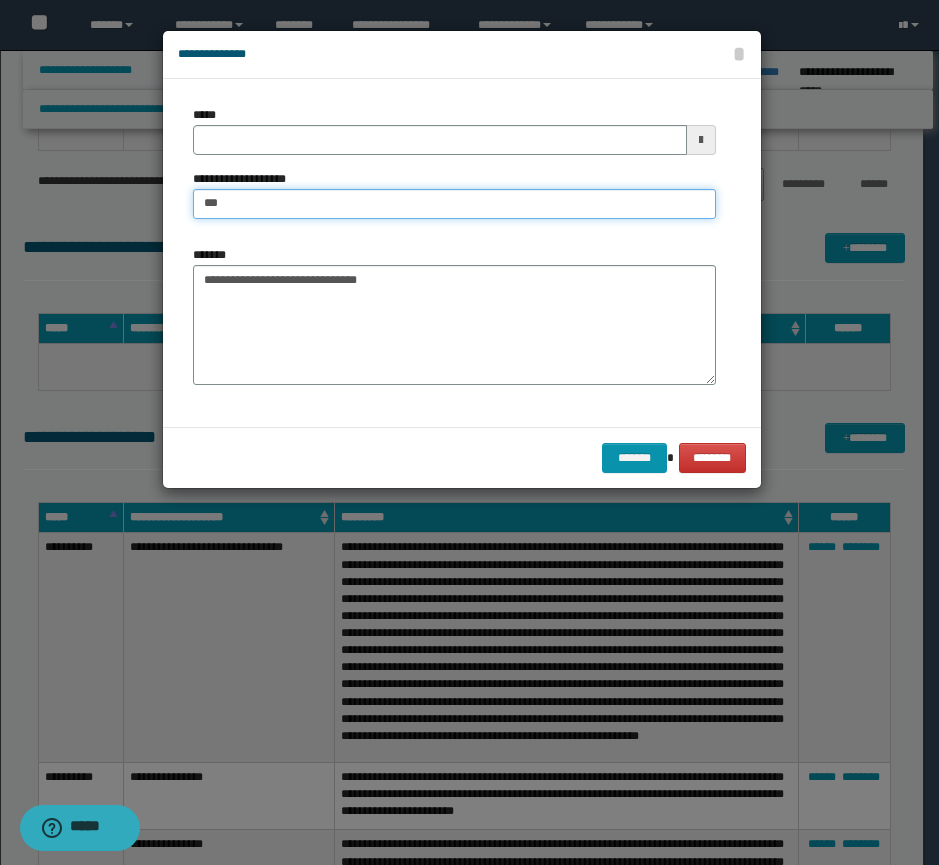 type on "**********" 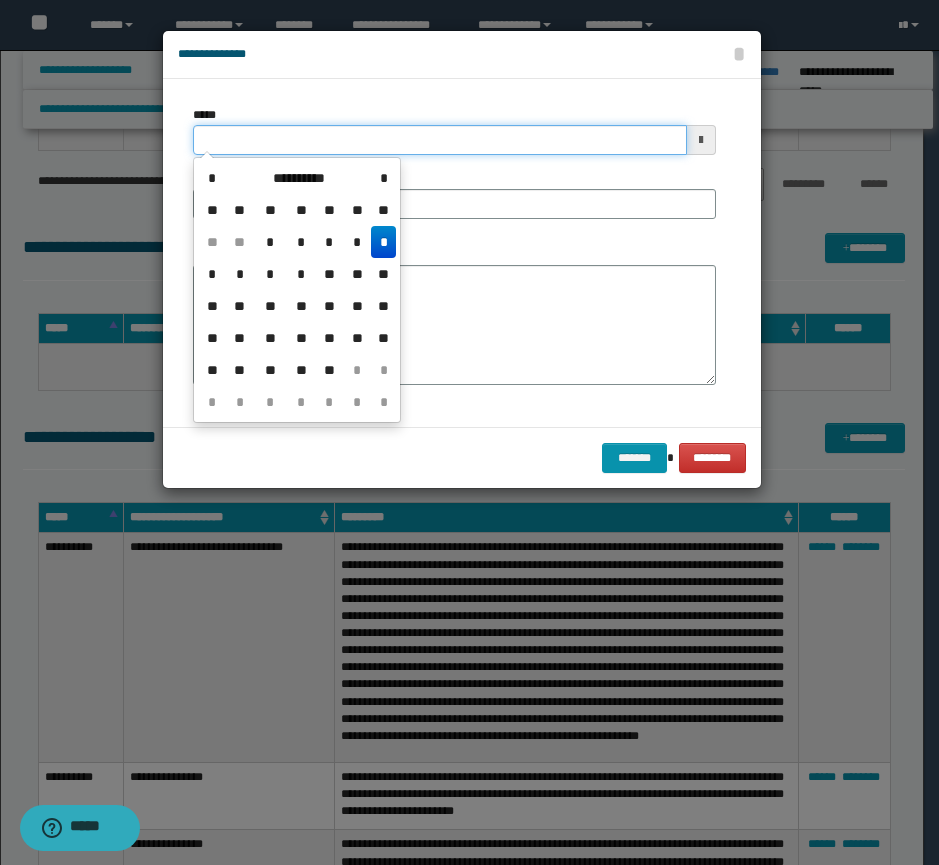 click on "*****" at bounding box center [440, 140] 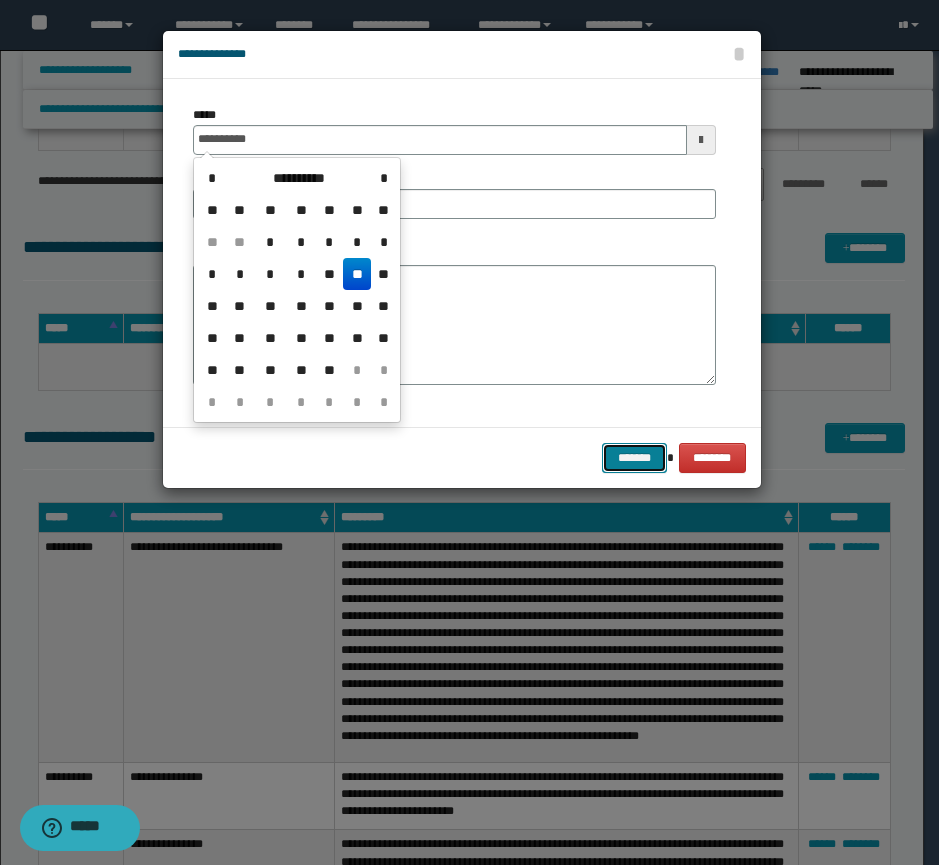 type on "**********" 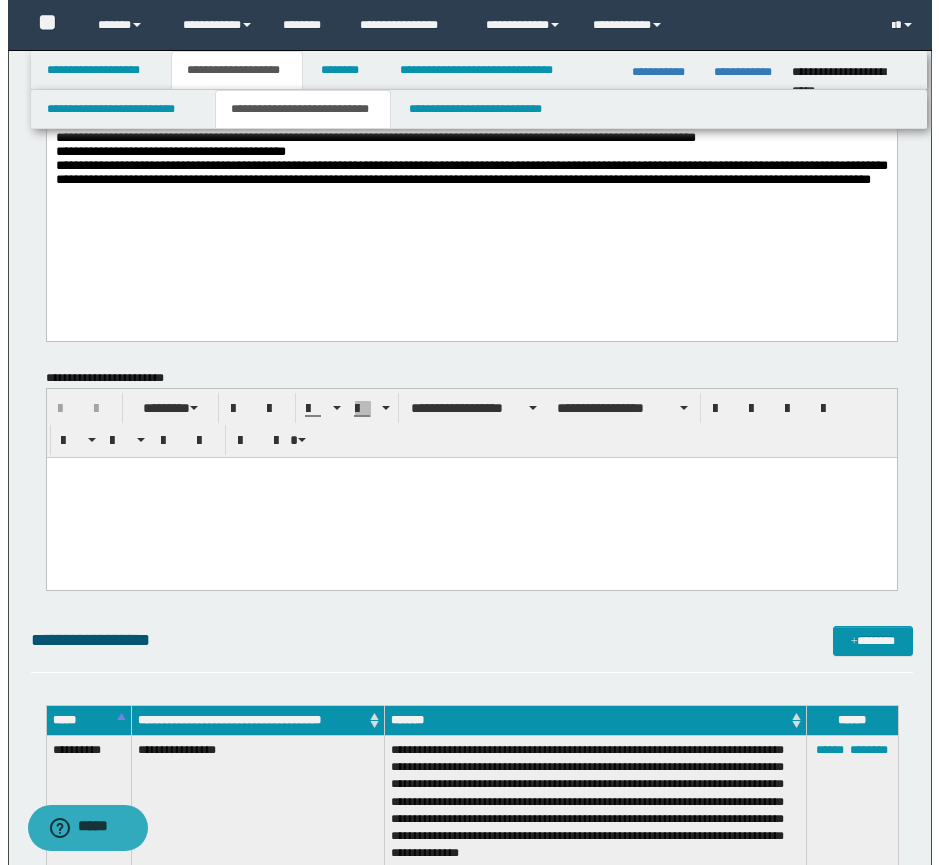 scroll, scrollTop: 500, scrollLeft: 0, axis: vertical 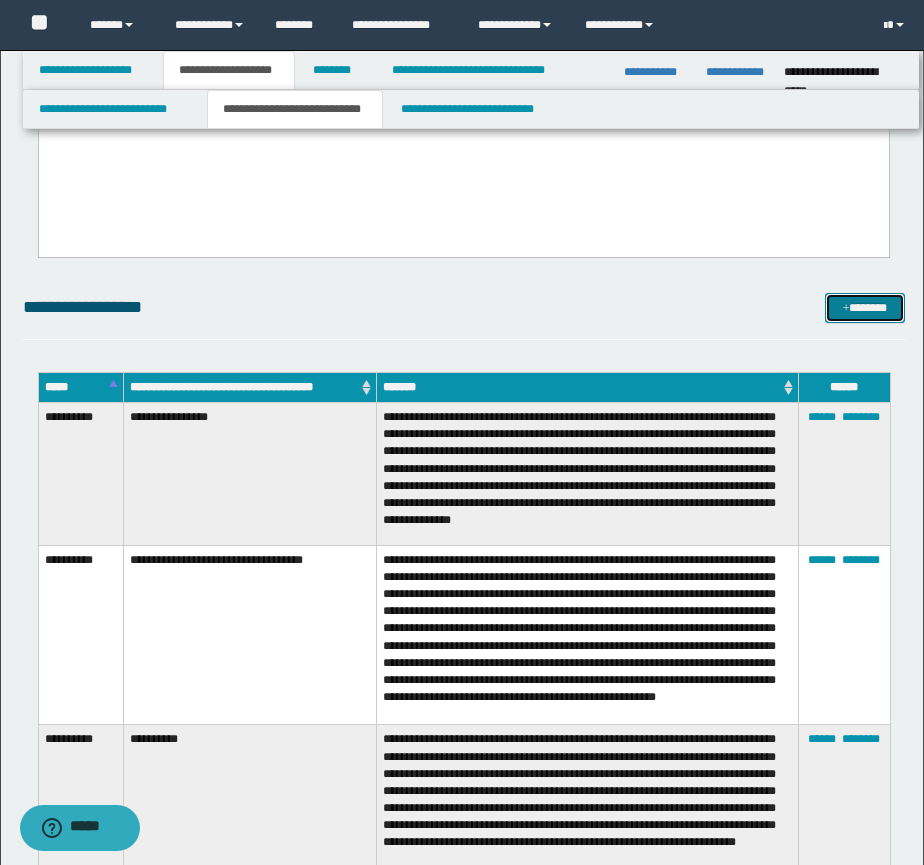 click on "*******" at bounding box center [865, 308] 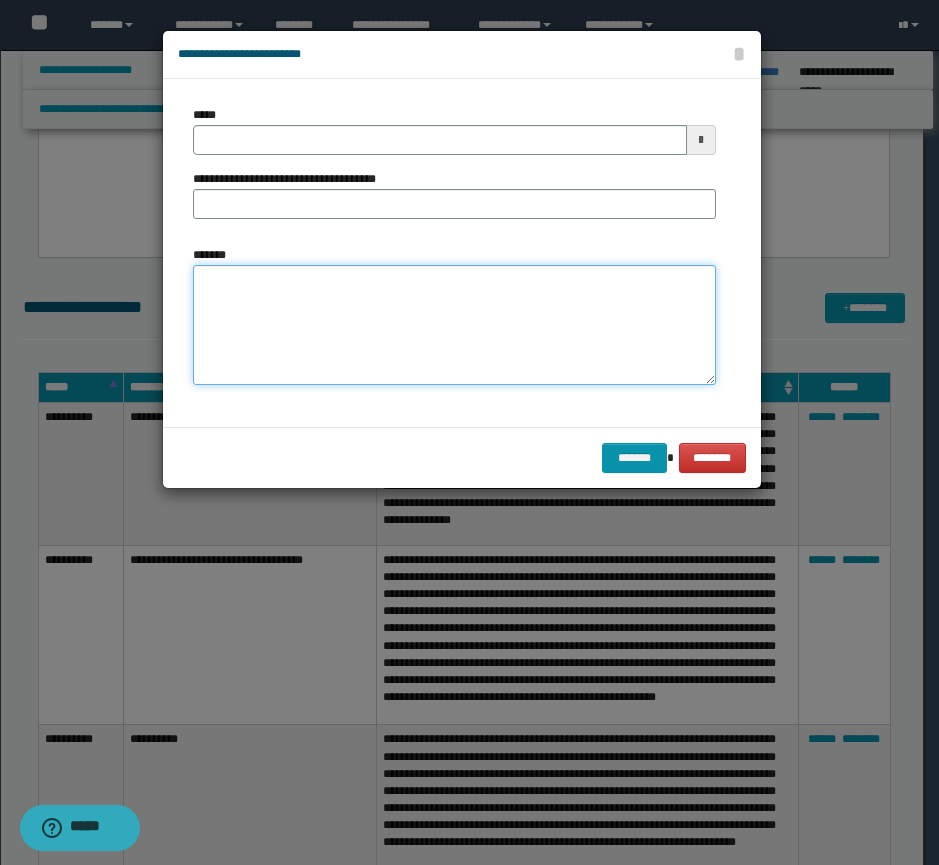 click on "*******" at bounding box center [454, 325] 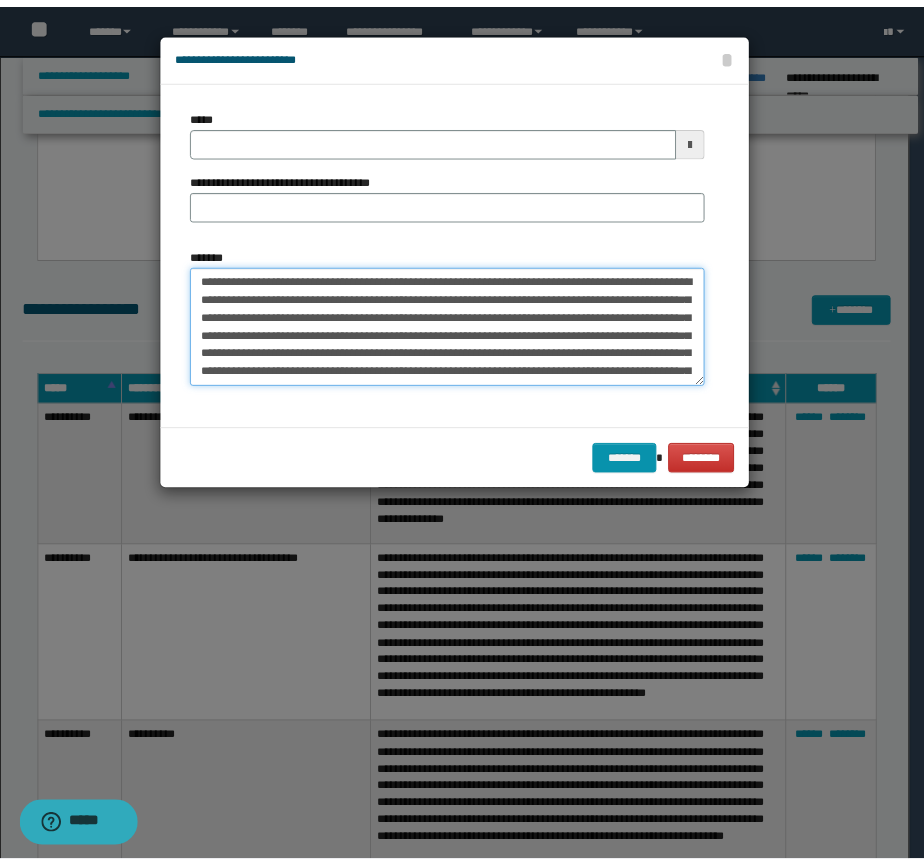 scroll, scrollTop: 66, scrollLeft: 0, axis: vertical 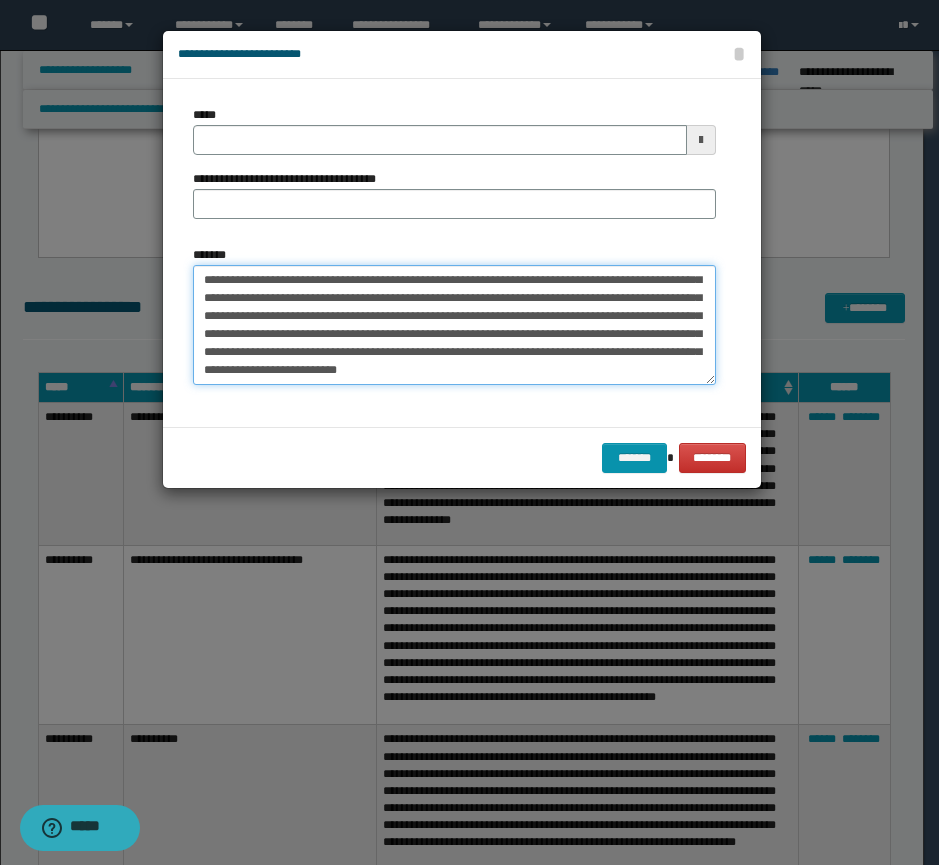 type on "**********" 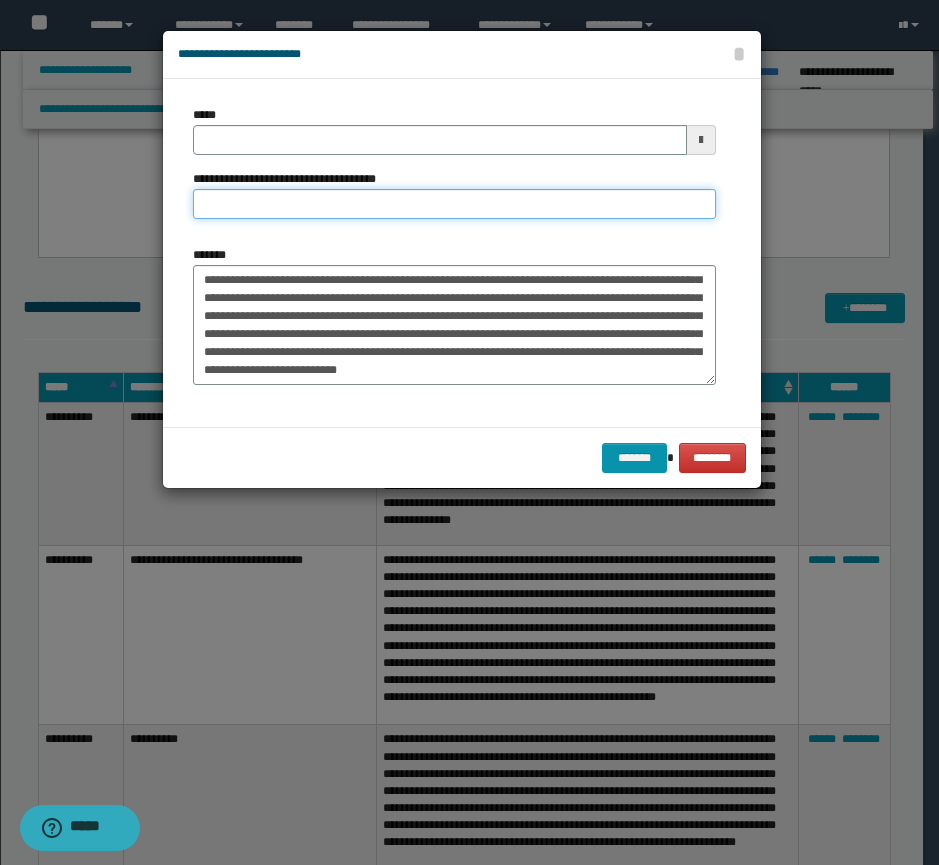 click on "**********" at bounding box center [454, 204] 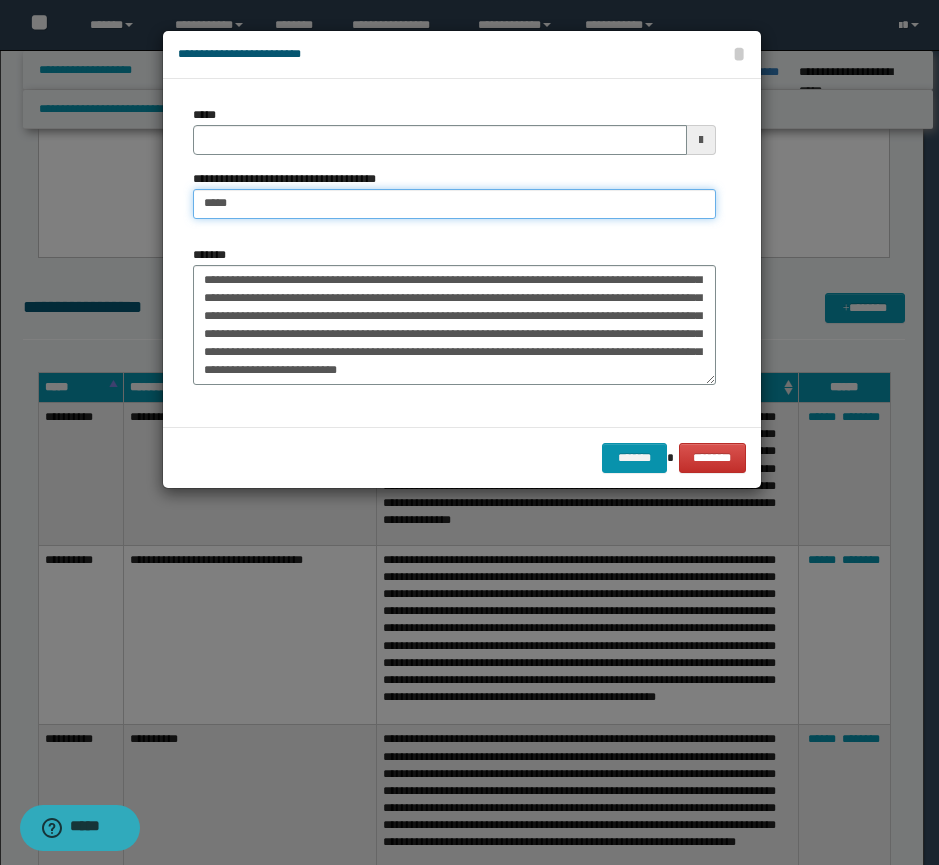 type on "**********" 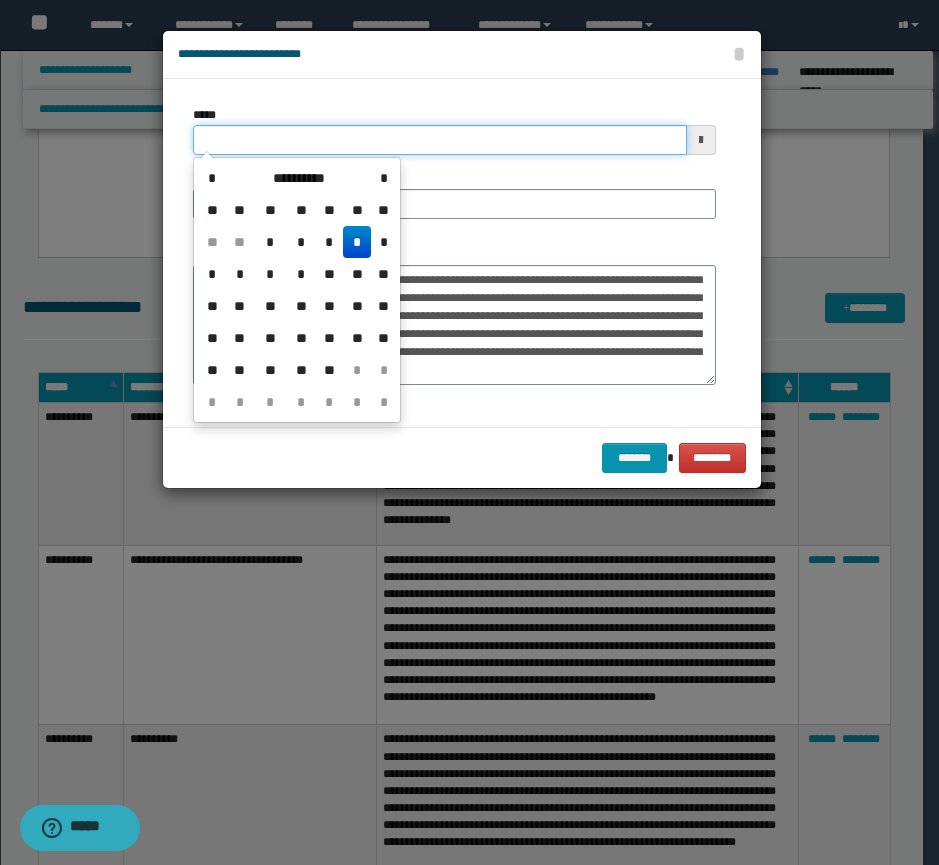 click on "*****" at bounding box center (440, 140) 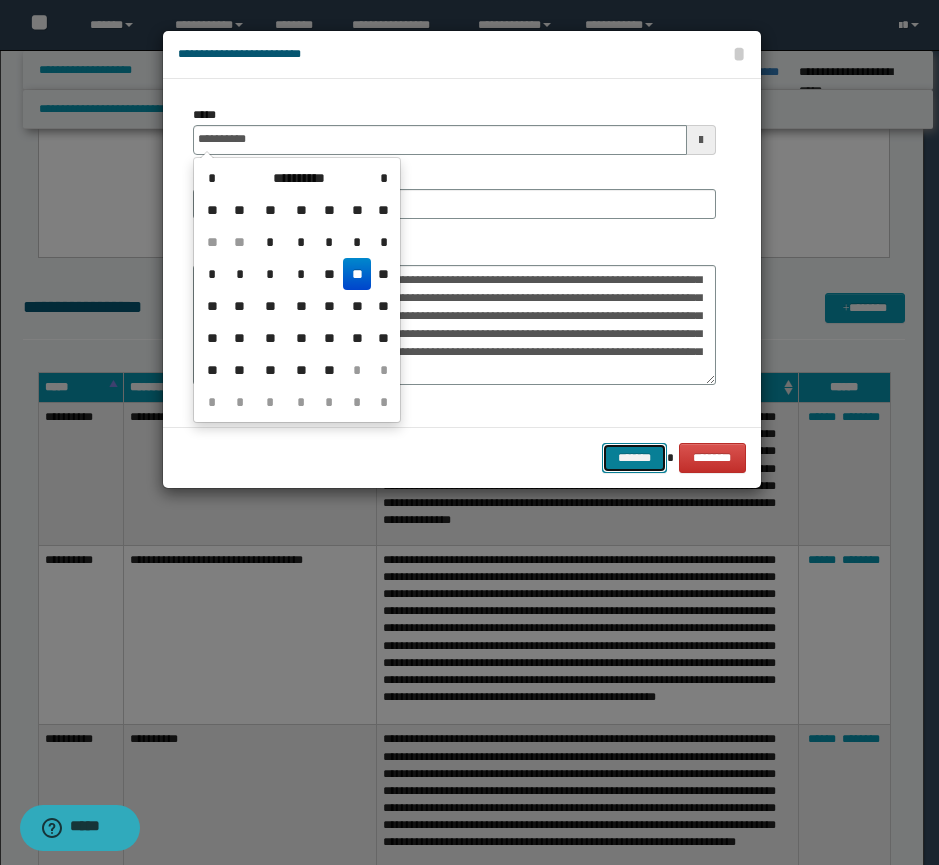 type on "**********" 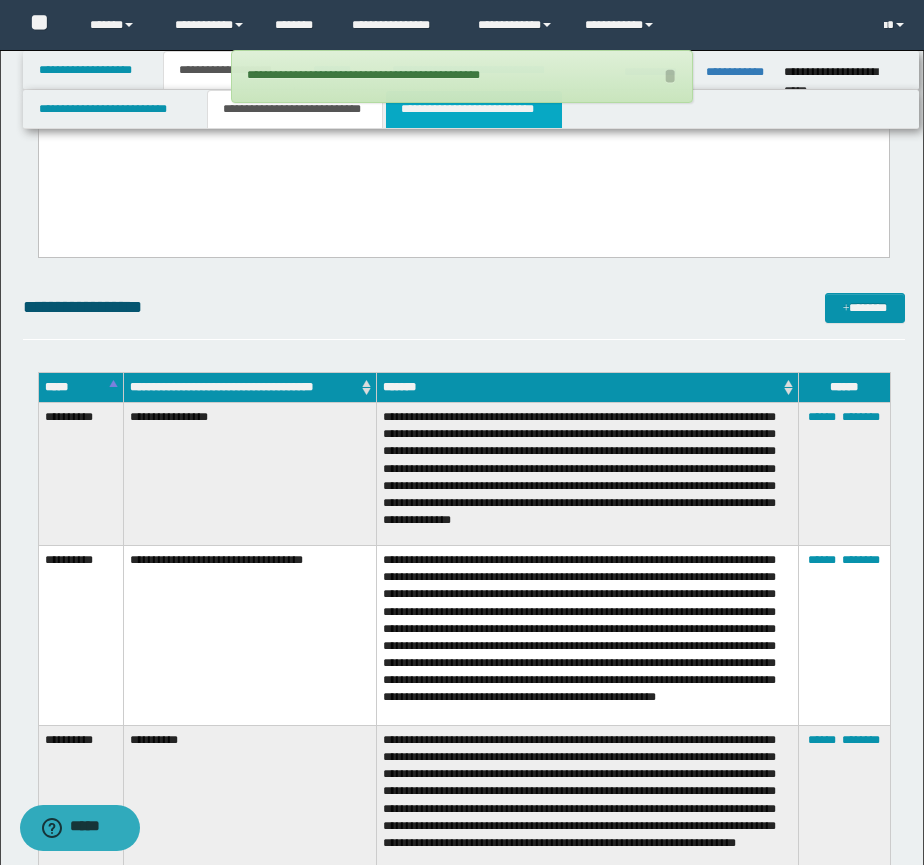 click on "**********" at bounding box center [474, 109] 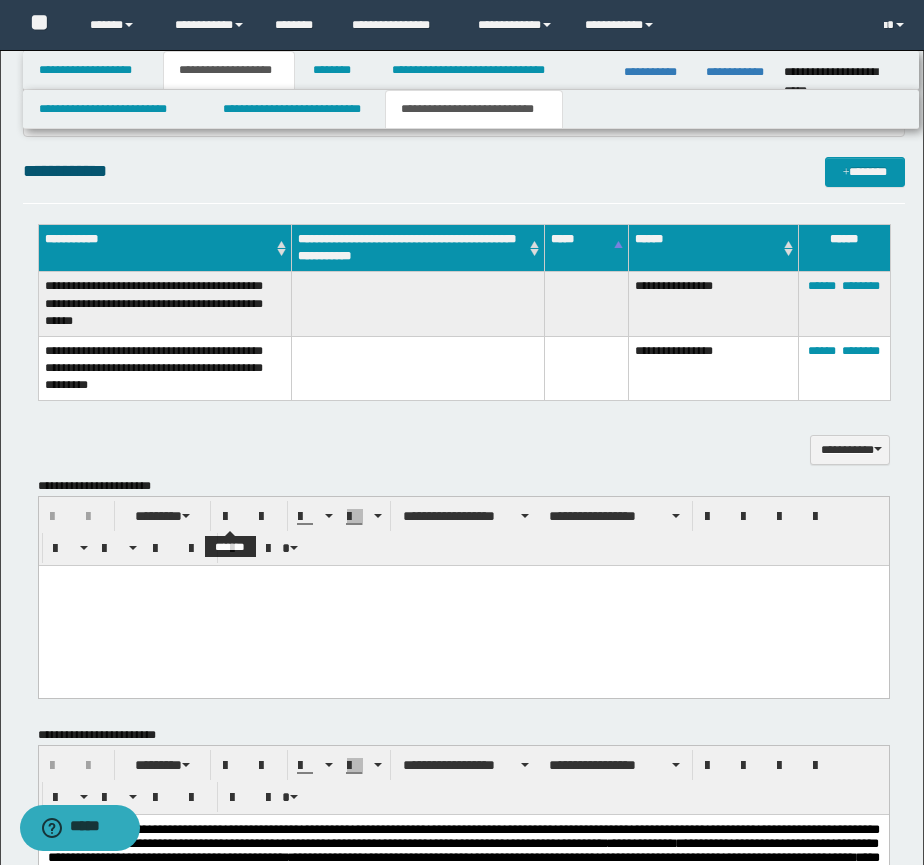 scroll, scrollTop: 1167, scrollLeft: 0, axis: vertical 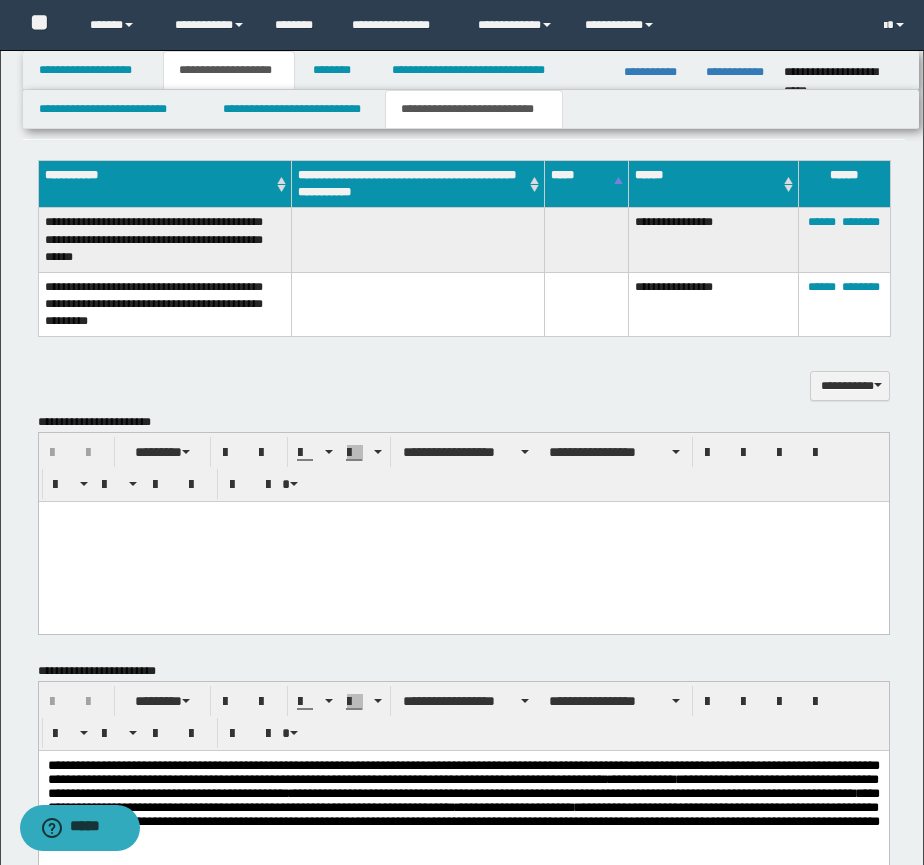 click at bounding box center [463, 541] 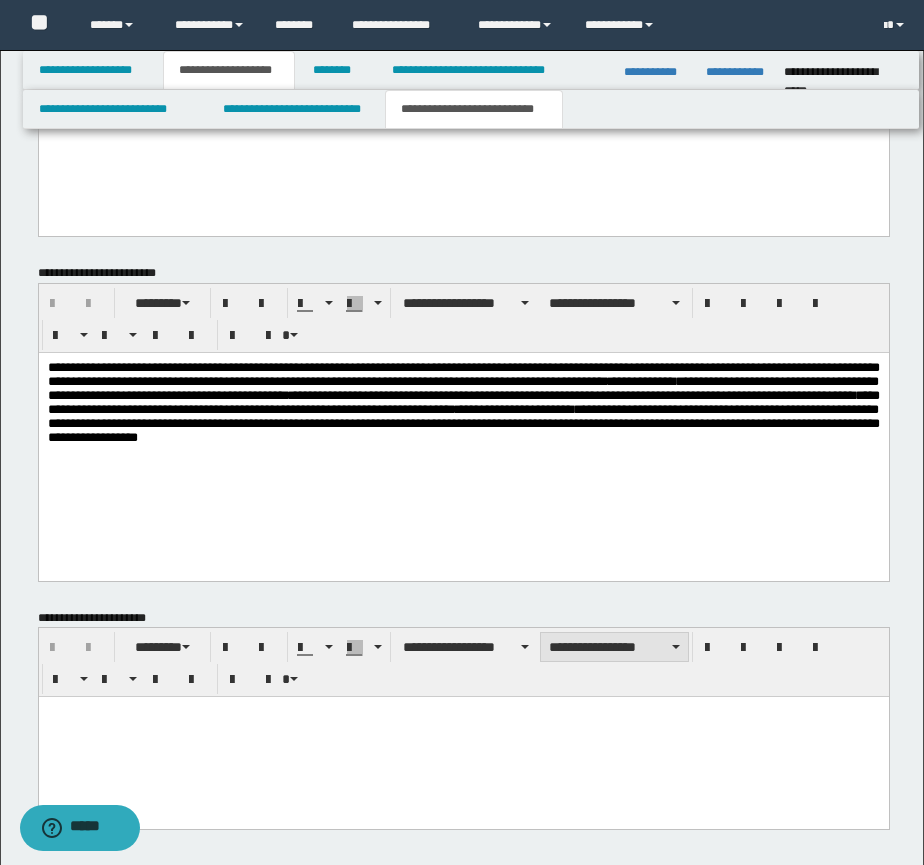 scroll, scrollTop: 1667, scrollLeft: 0, axis: vertical 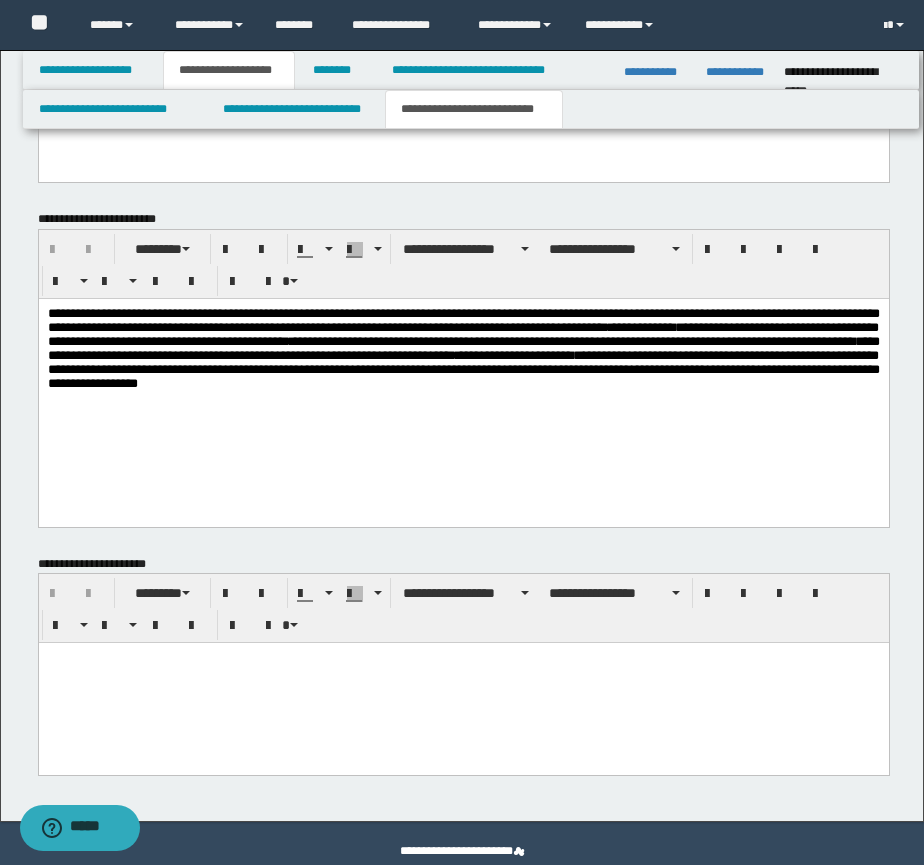 click at bounding box center [463, 683] 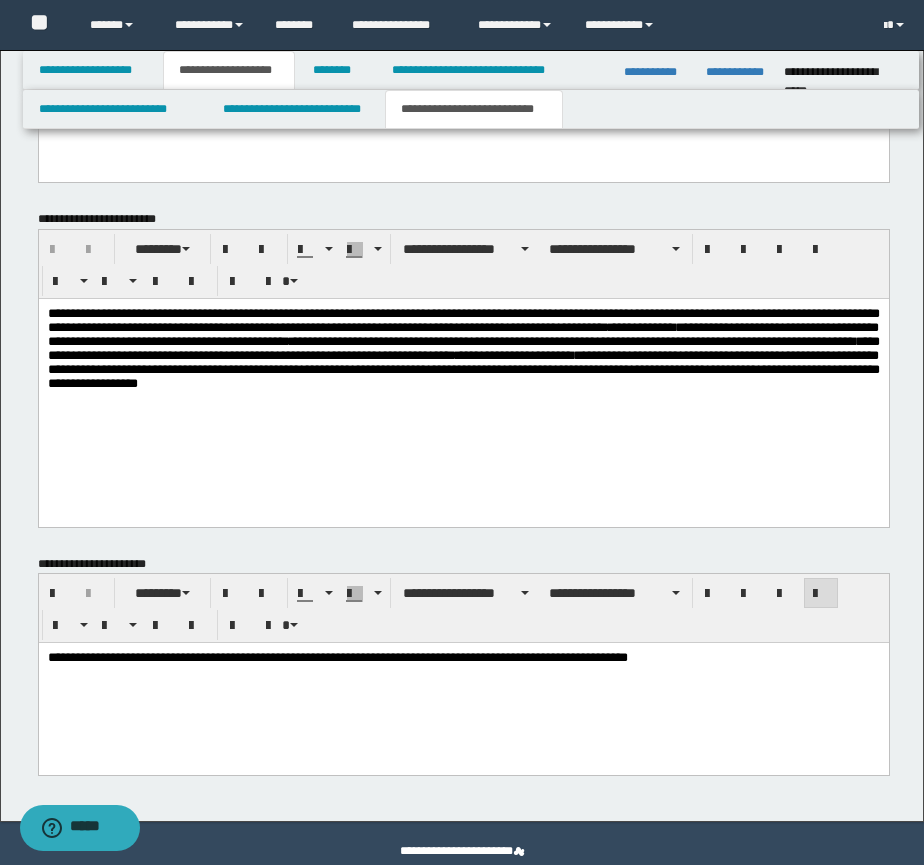 click on "**********" at bounding box center [463, 683] 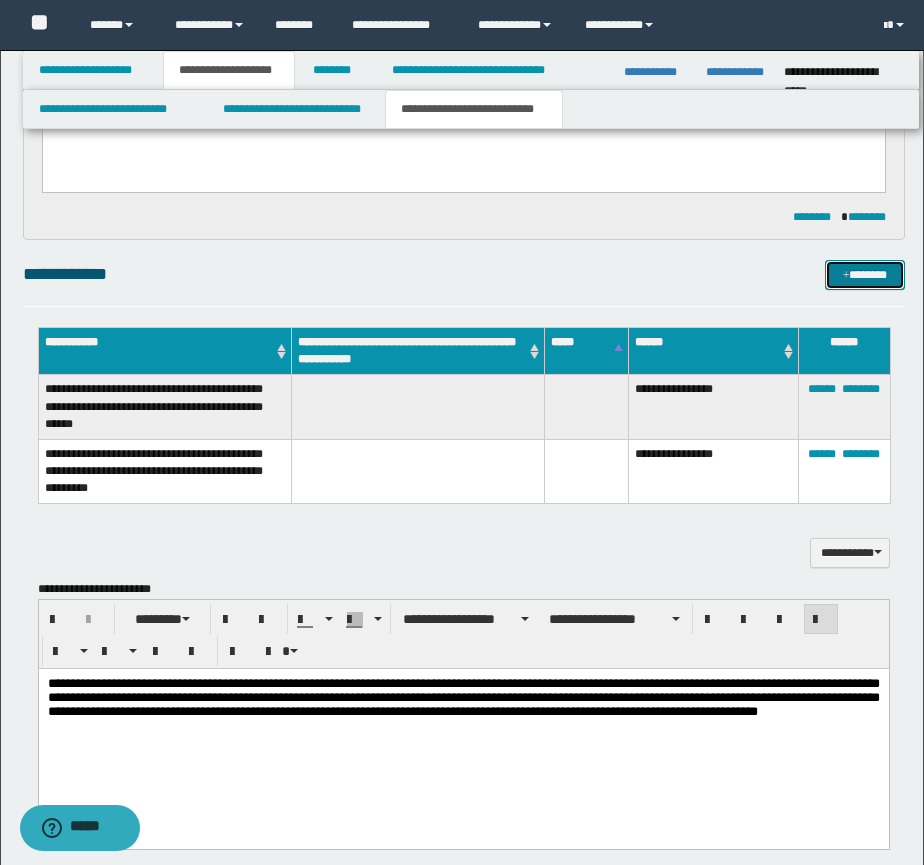 click on "*******" at bounding box center [865, 275] 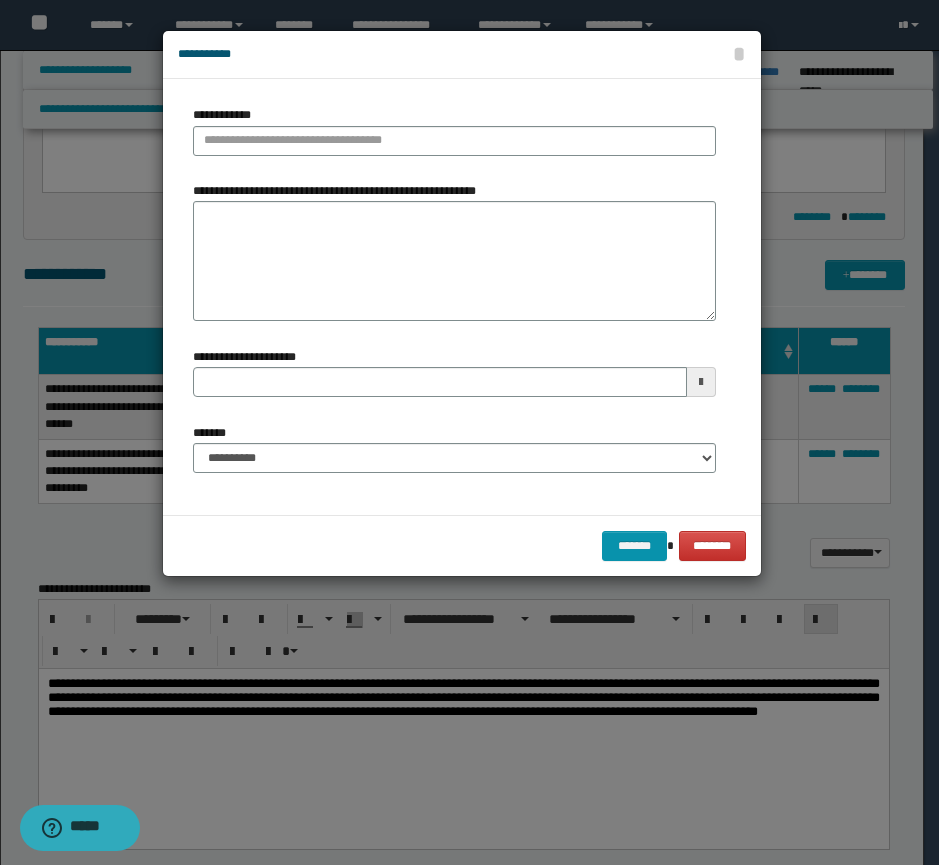 type 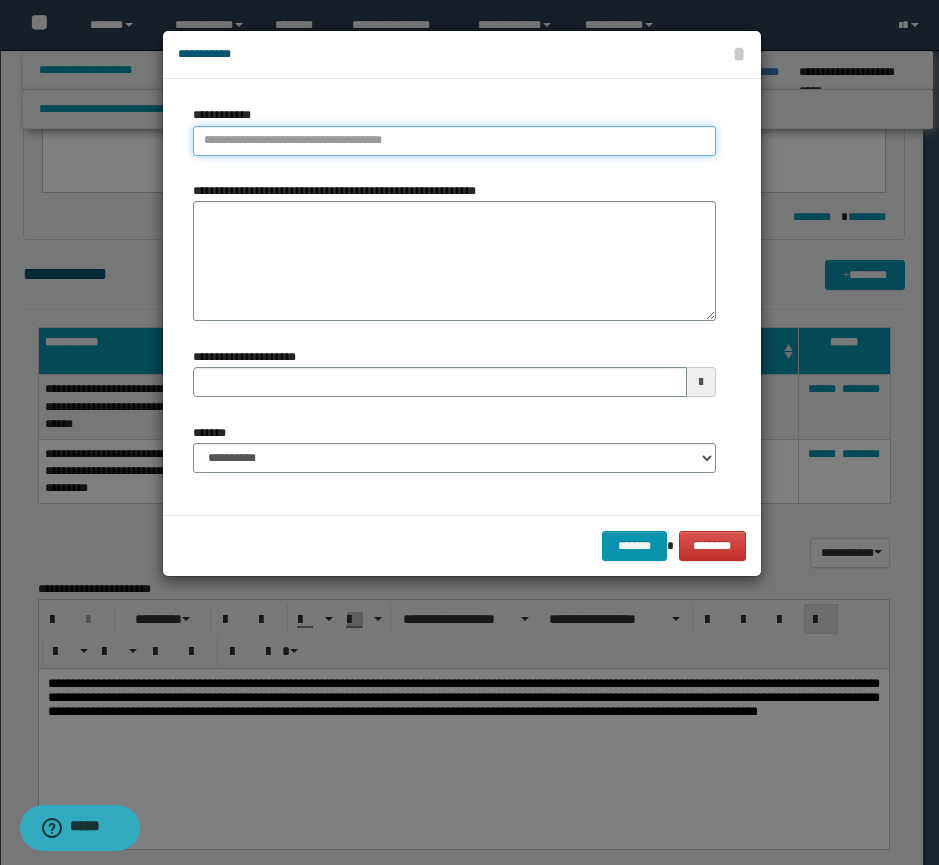 click on "**********" at bounding box center [454, 141] 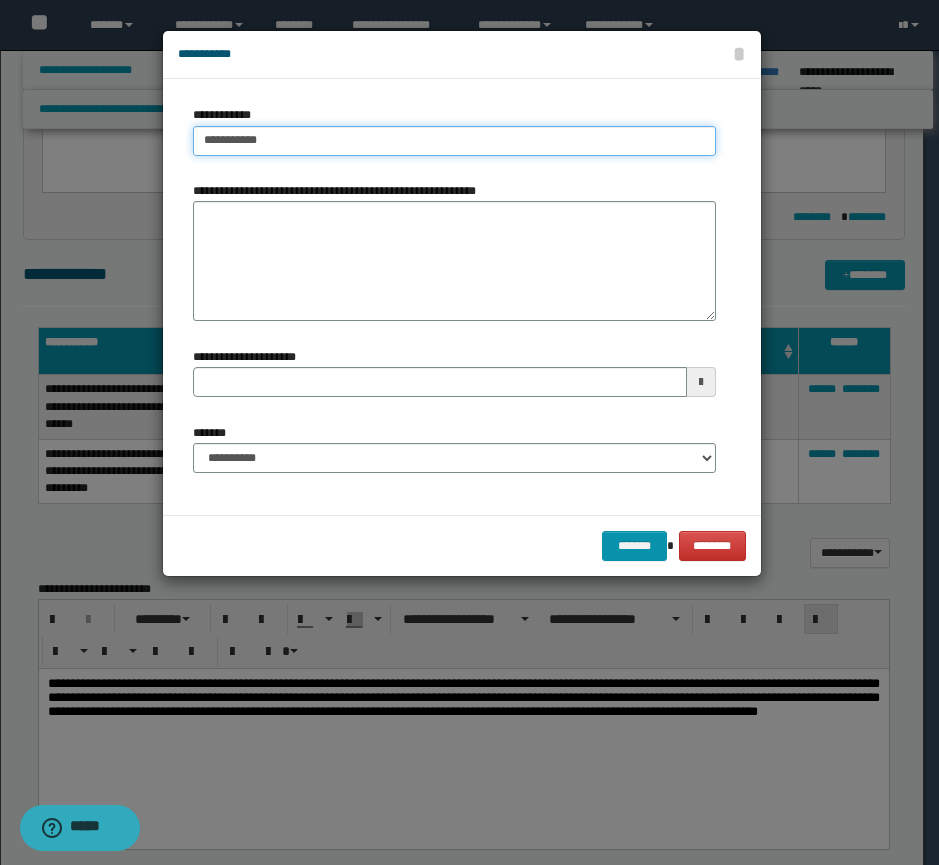type on "**********" 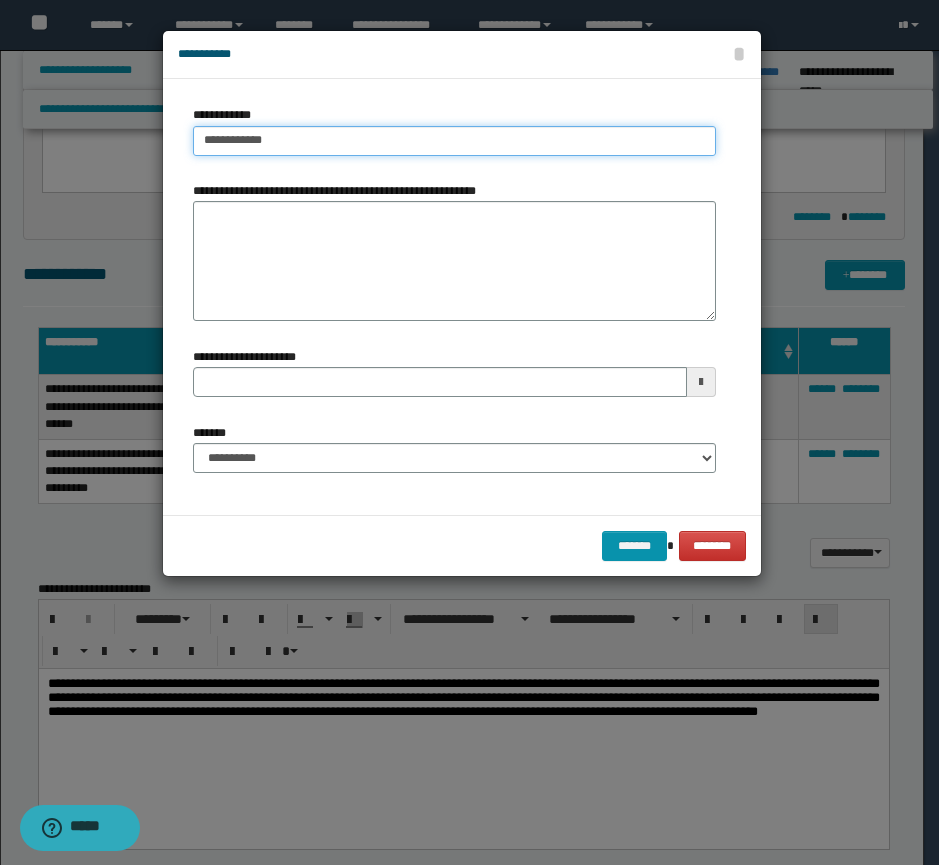 type on "**********" 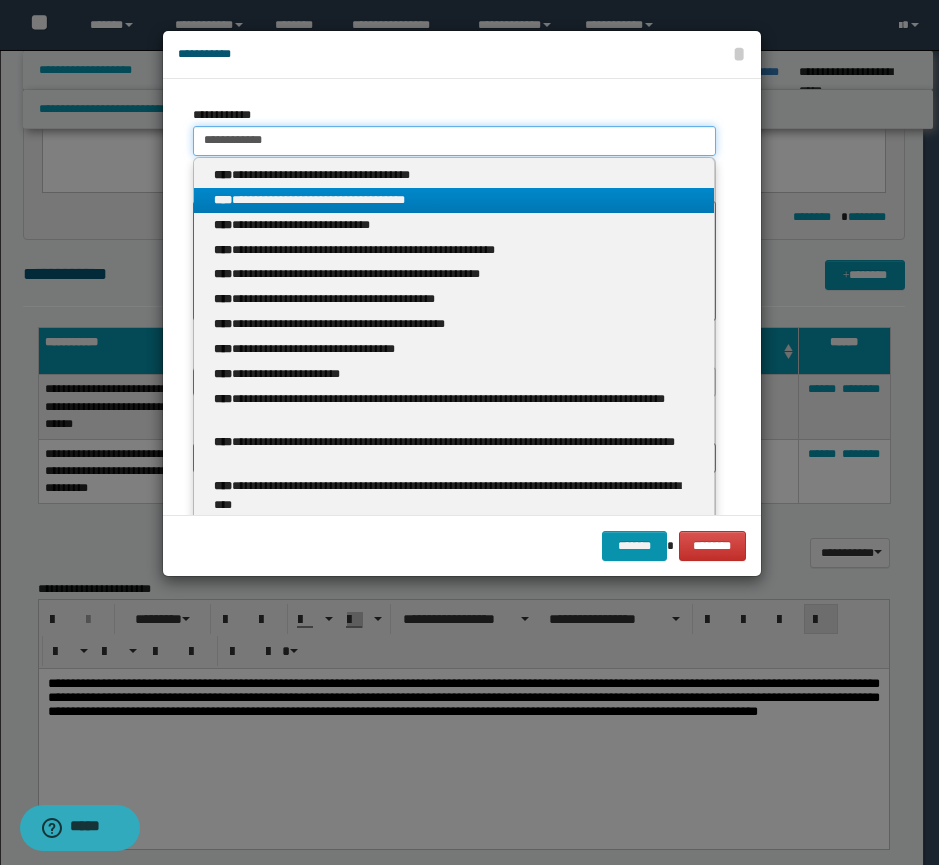 type on "**********" 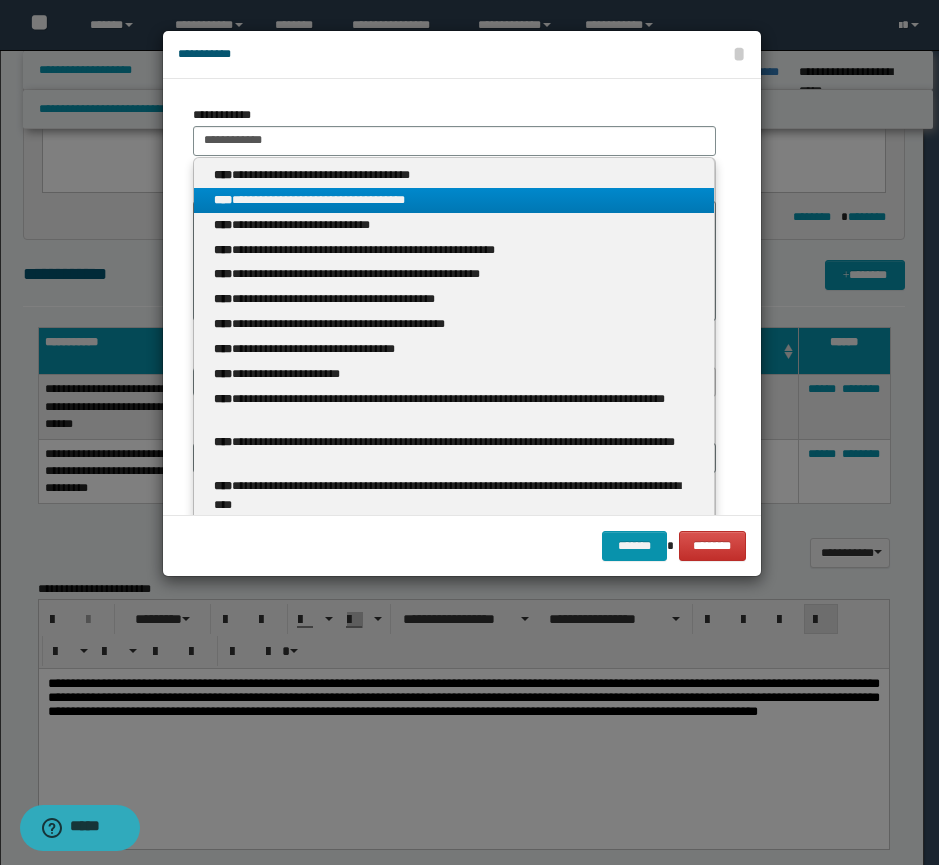 click on "**********" at bounding box center [454, 200] 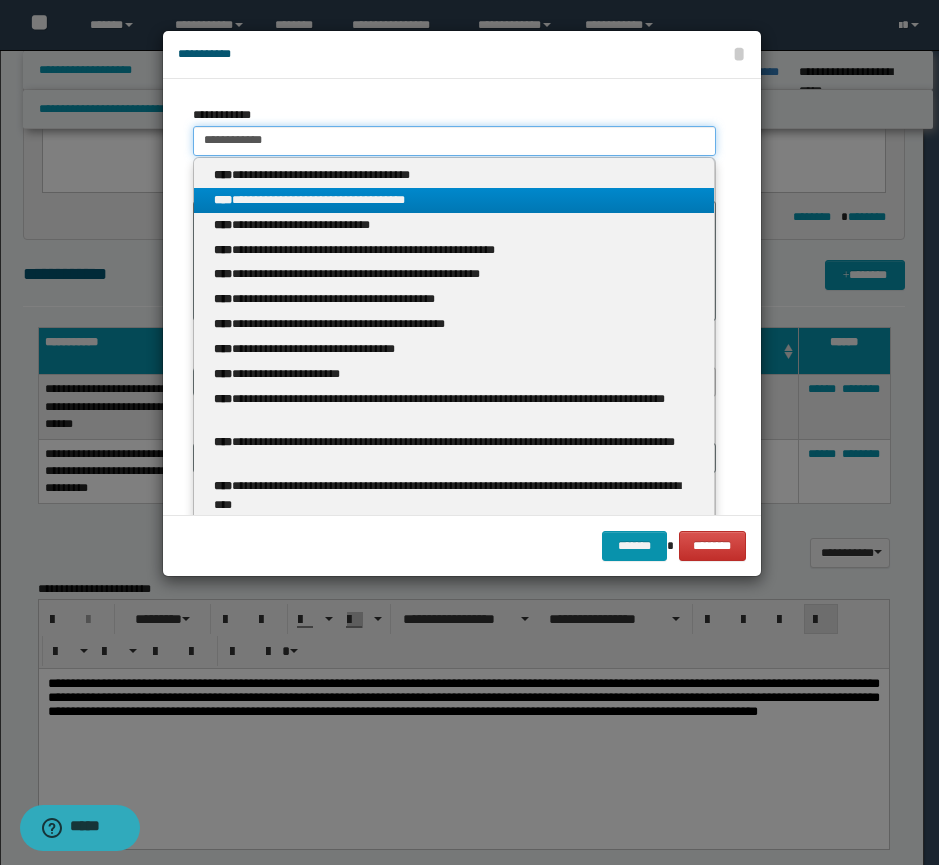 type 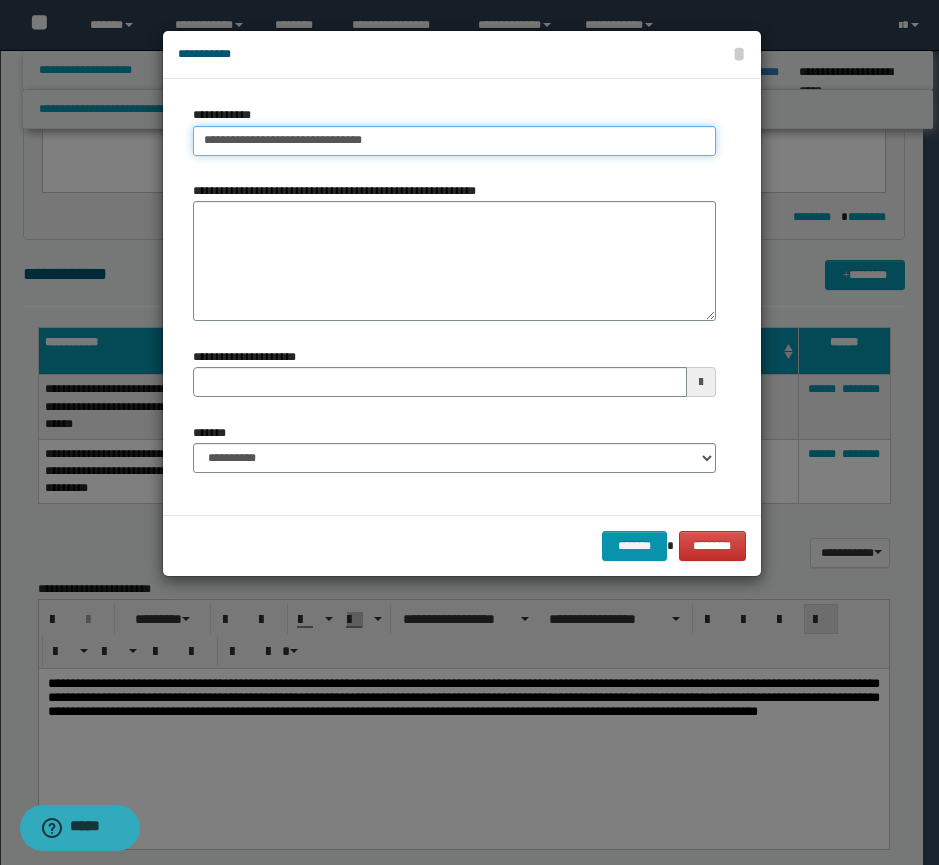 type 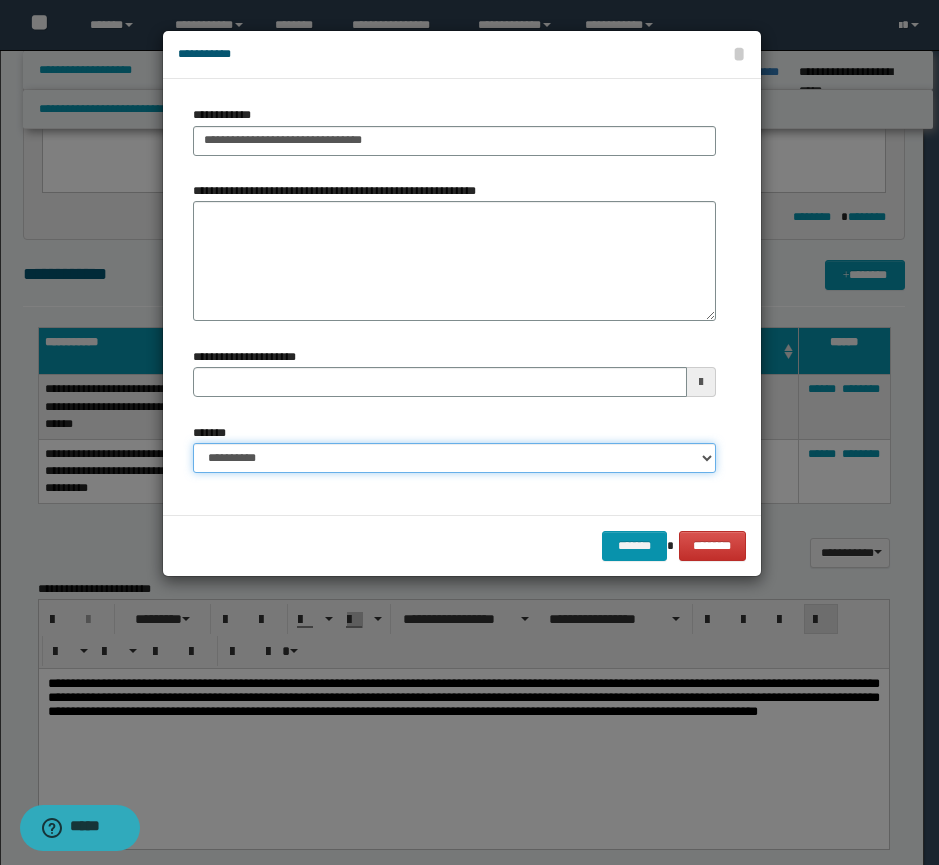 click on "**********" at bounding box center (454, 458) 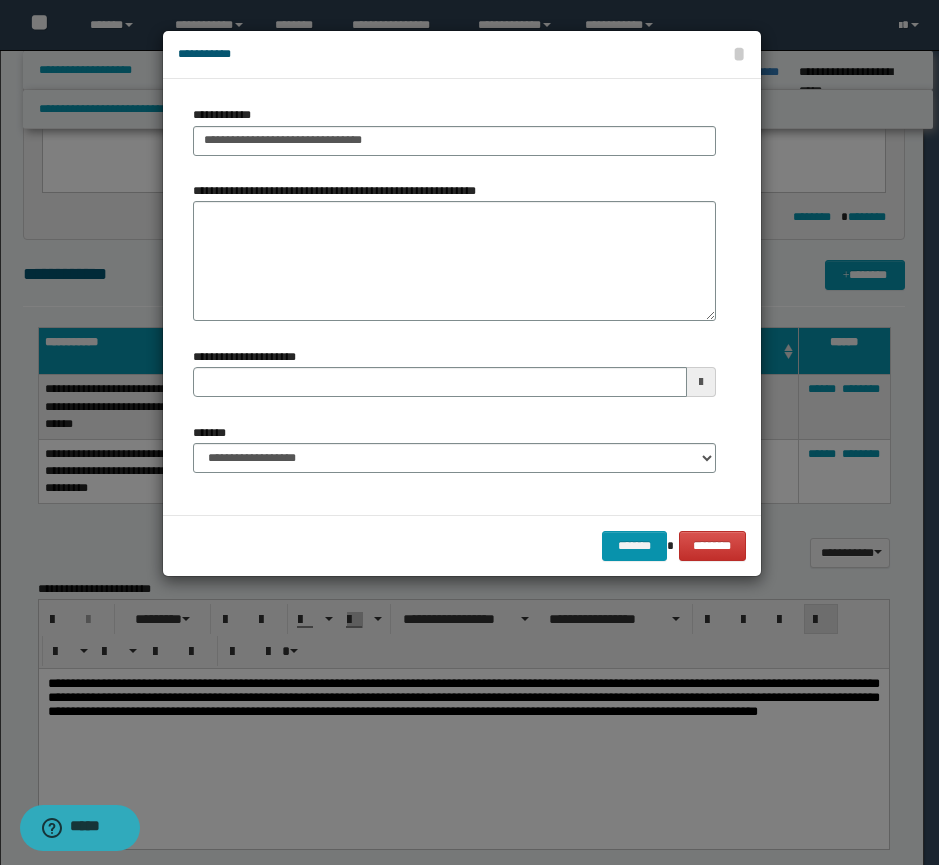 type 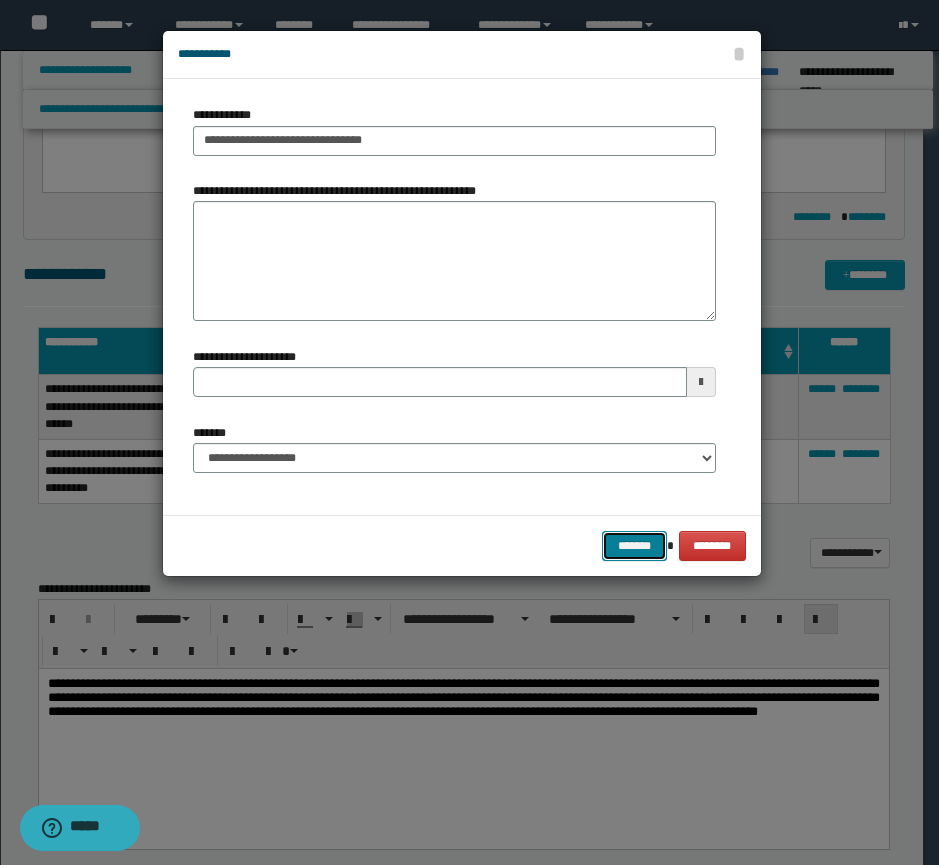 click on "*******" at bounding box center (634, 546) 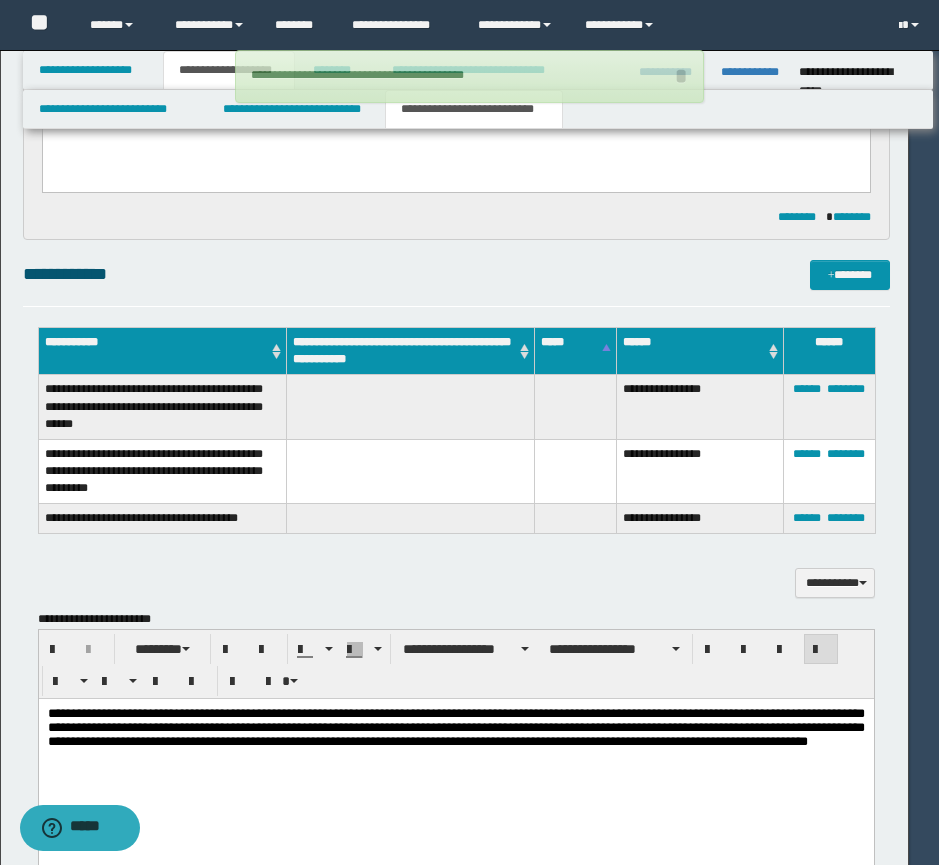 type 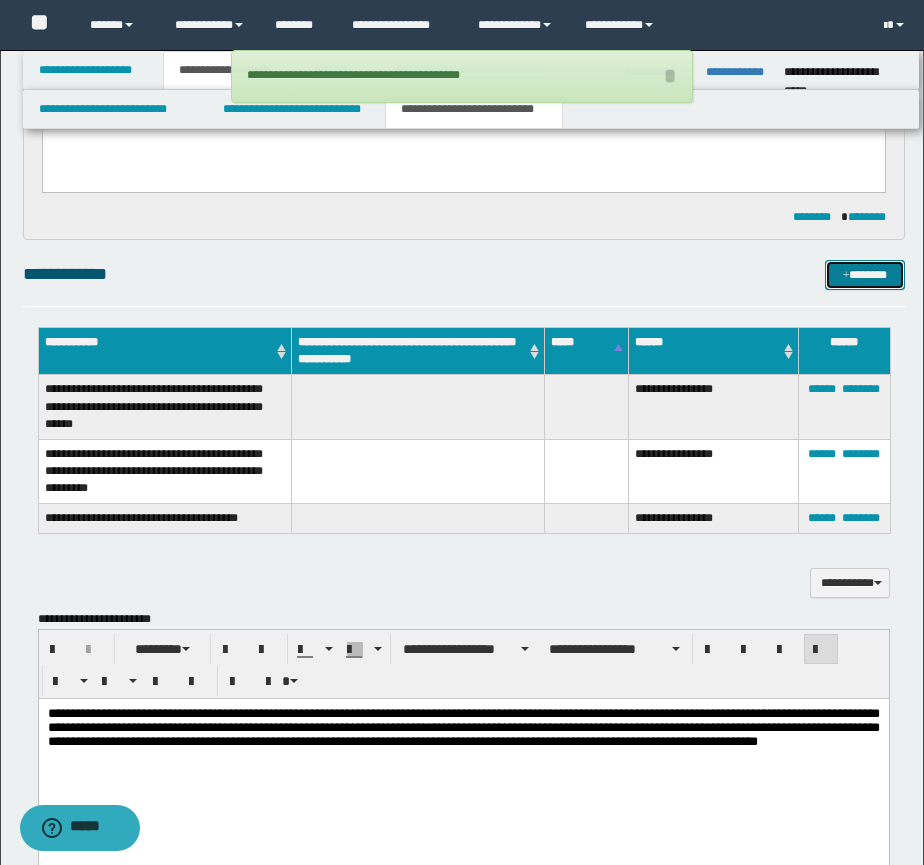 drag, startPoint x: 885, startPoint y: 269, endPoint x: 868, endPoint y: 273, distance: 17.464249 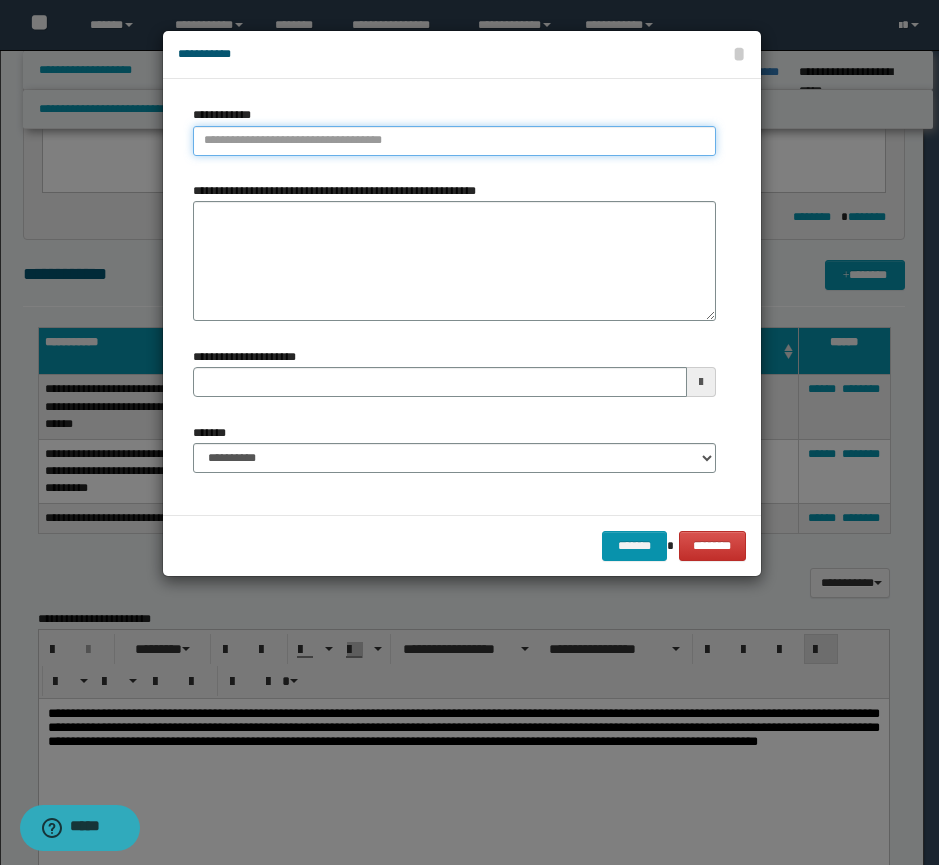 type on "**********" 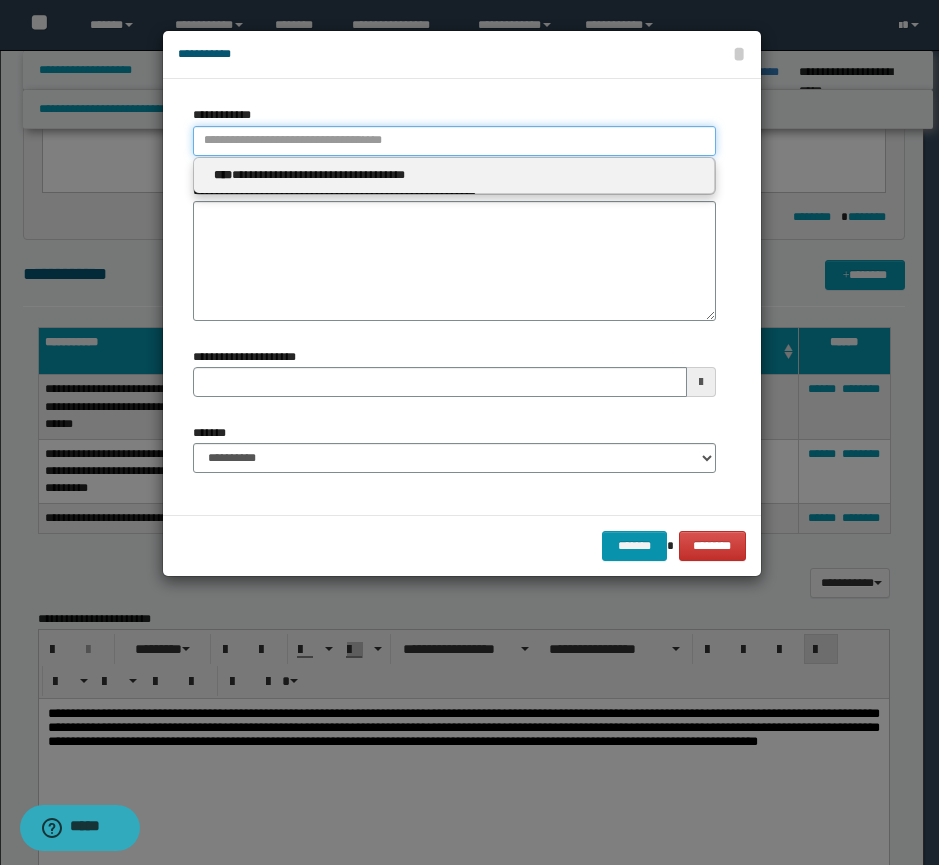 click on "**********" at bounding box center (454, 141) 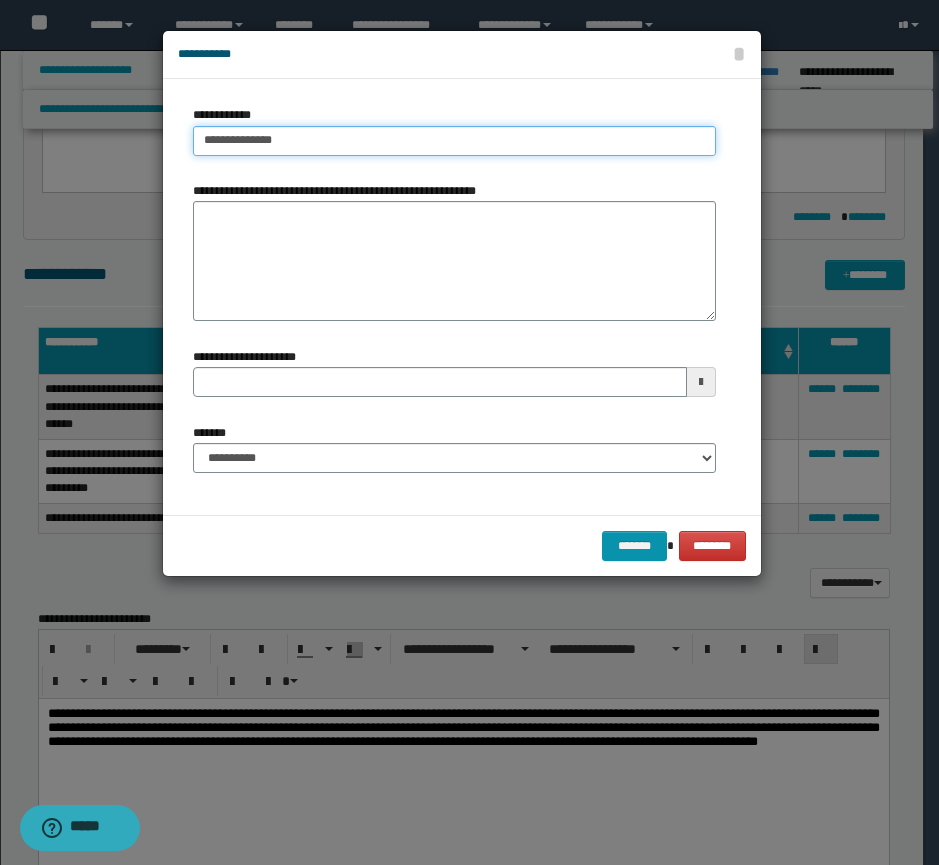 type on "**********" 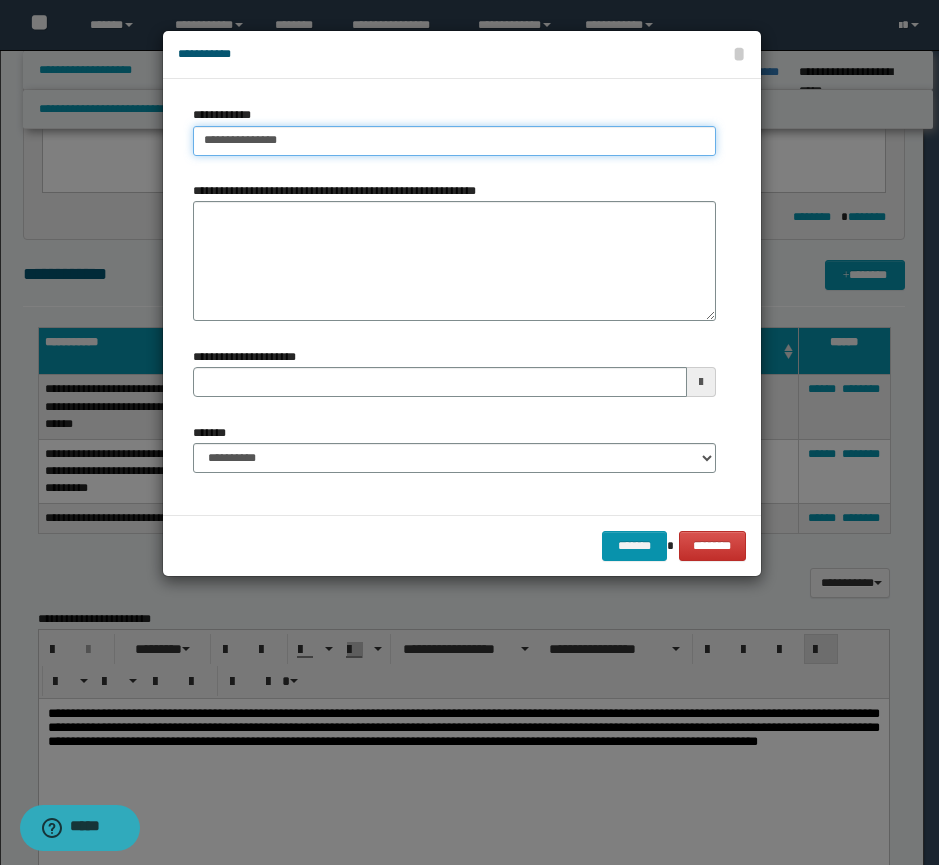 type on "**********" 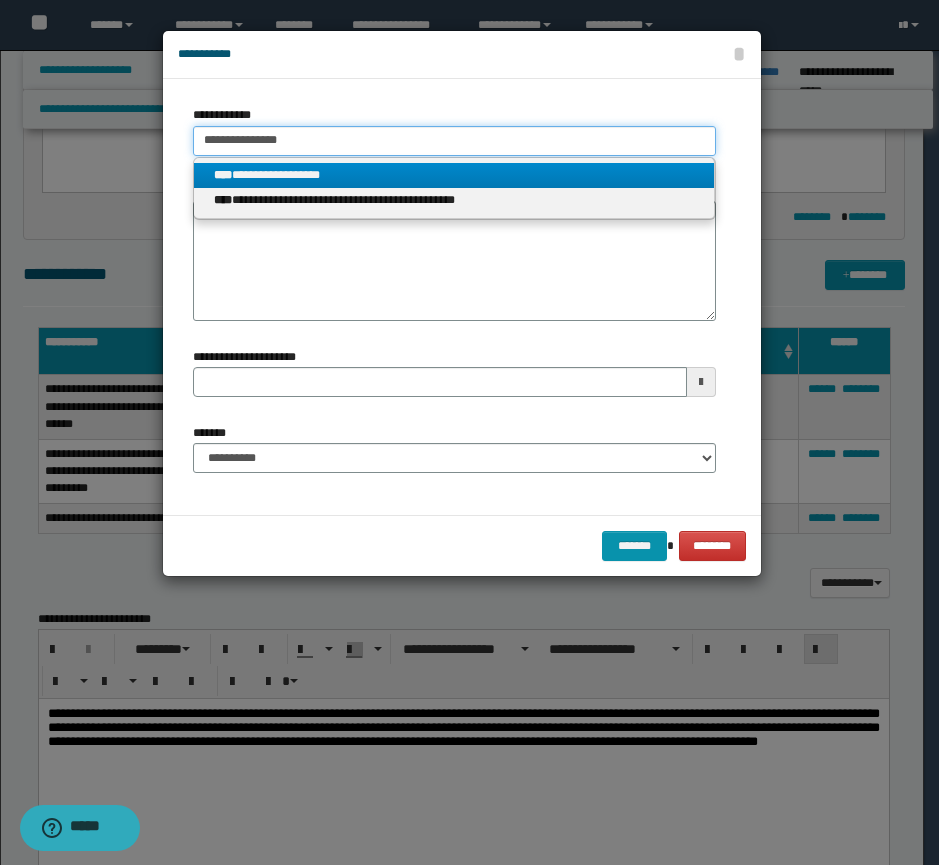 type on "**********" 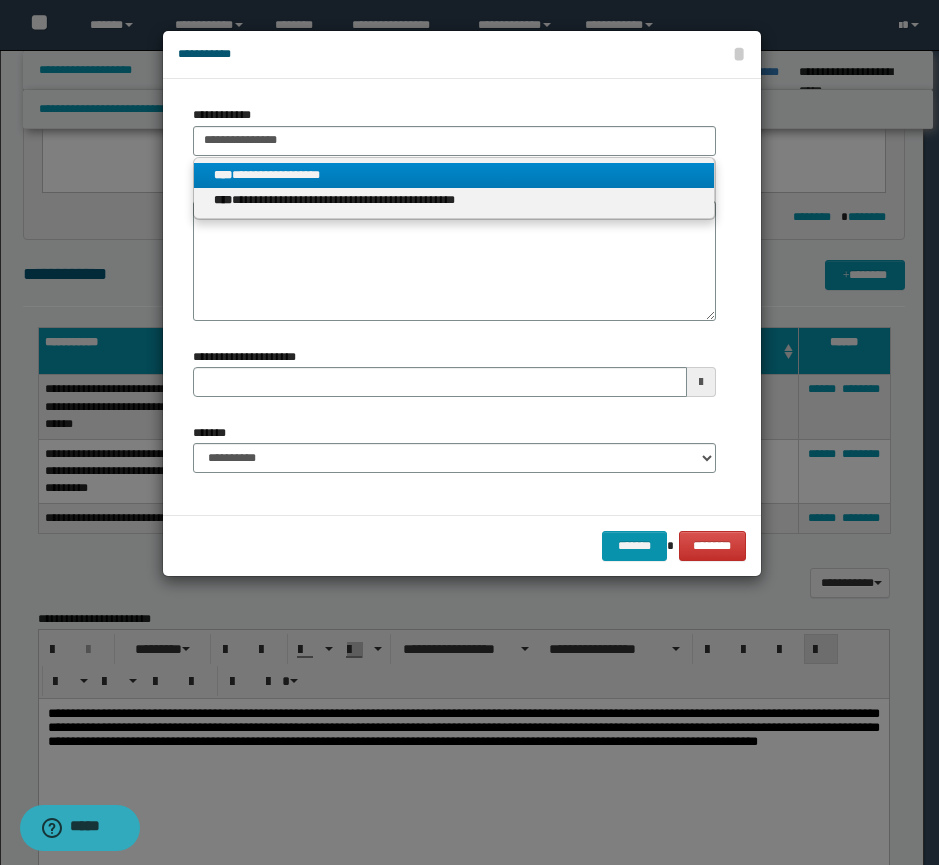 click on "**********" at bounding box center (454, 175) 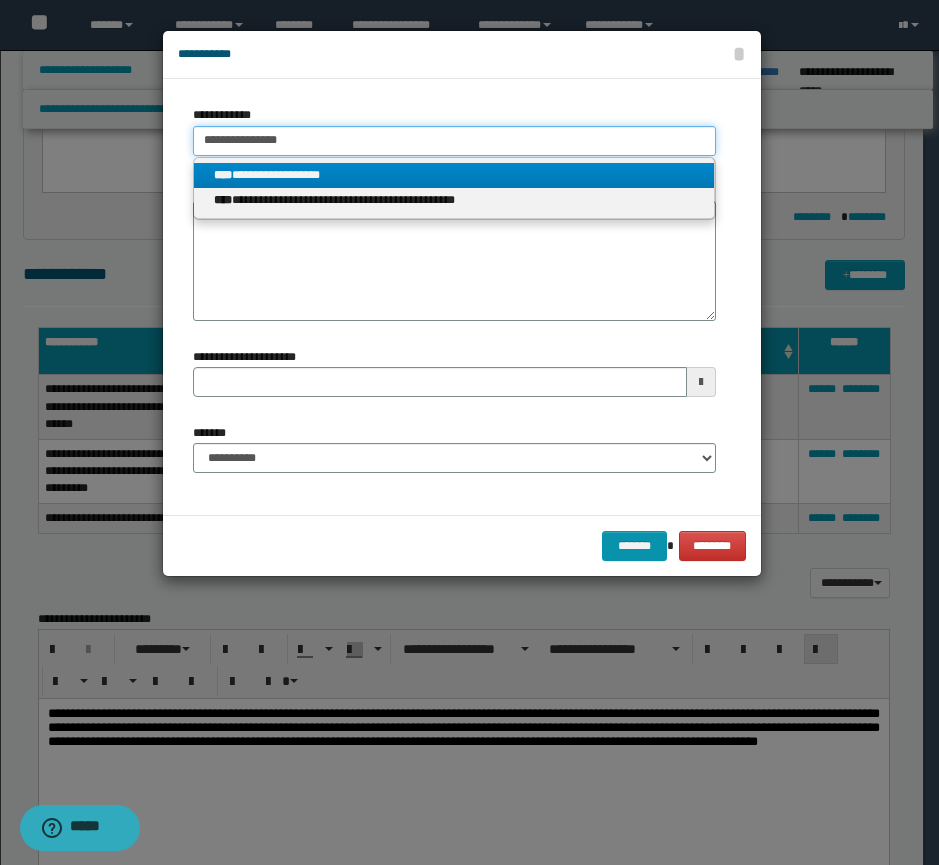 type 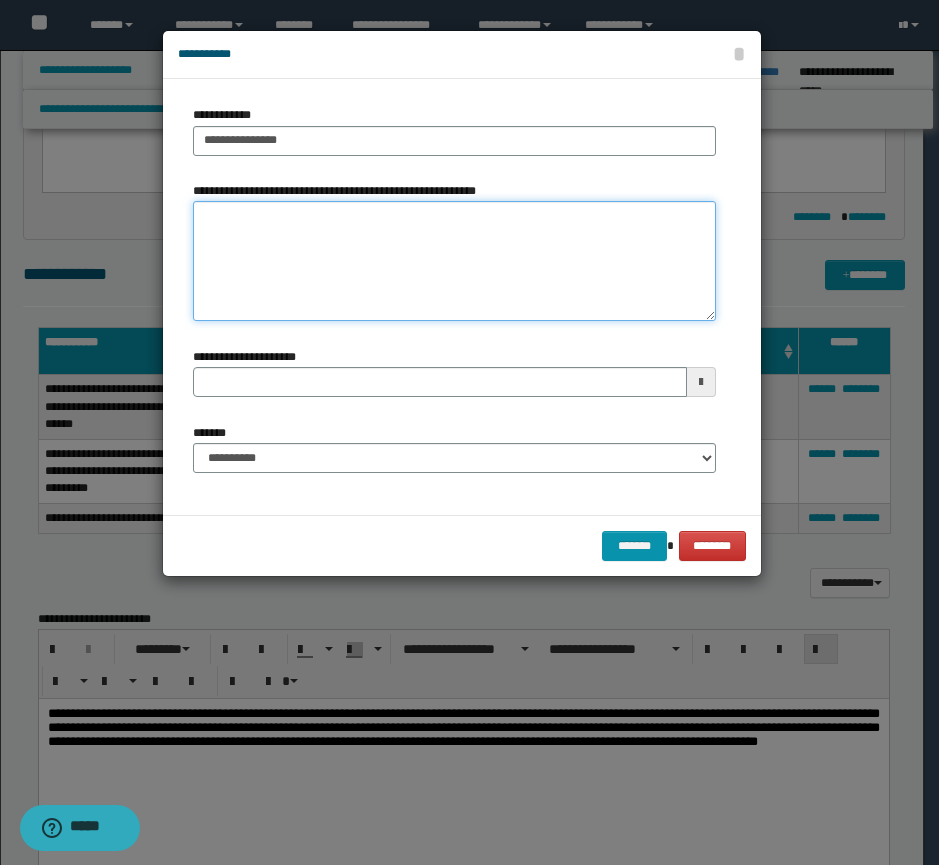 click on "**********" at bounding box center (454, 261) 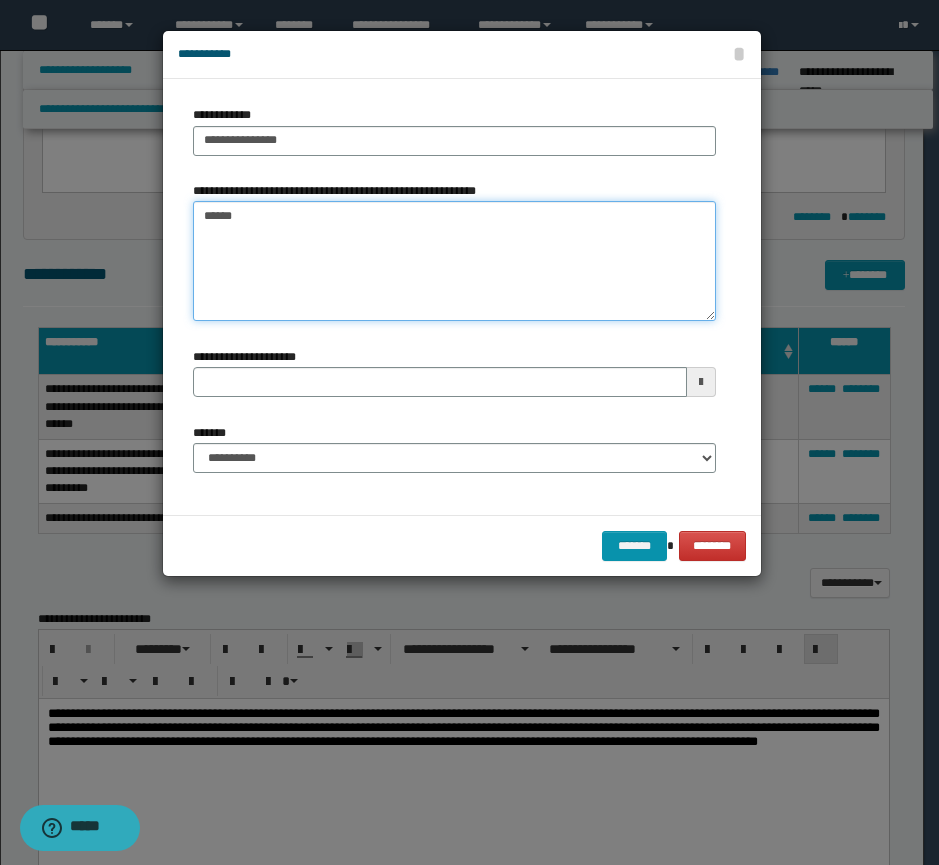 type on "******" 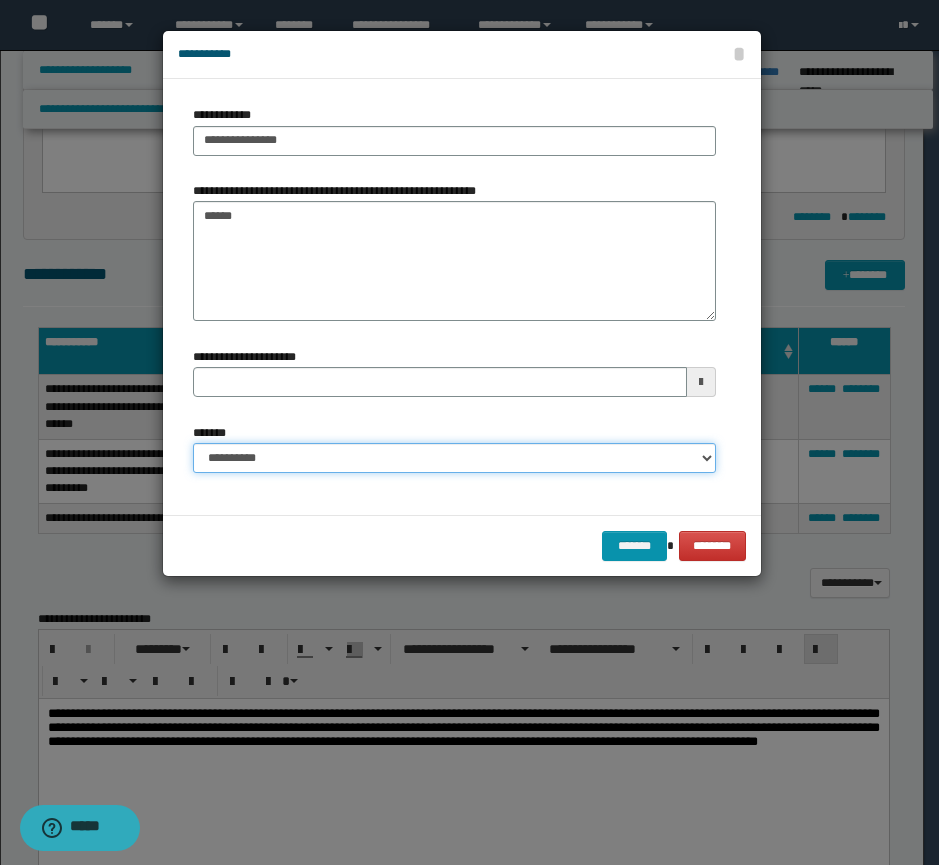 drag, startPoint x: 263, startPoint y: 456, endPoint x: 273, endPoint y: 453, distance: 10.440307 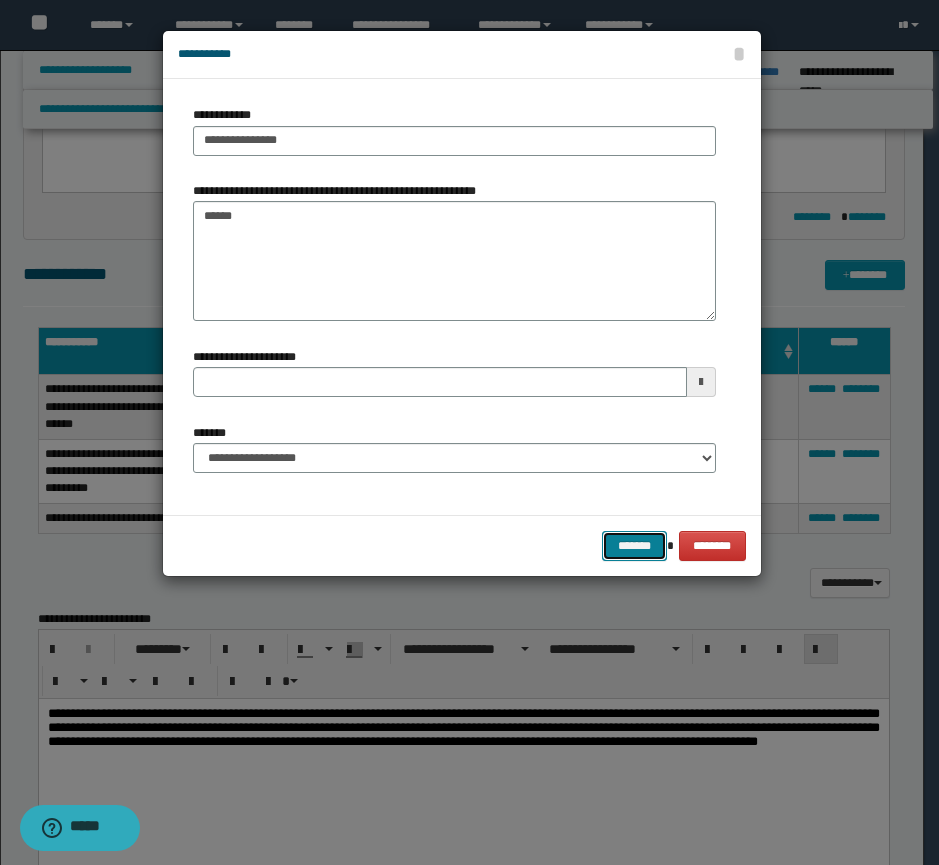 click on "*******" at bounding box center (634, 546) 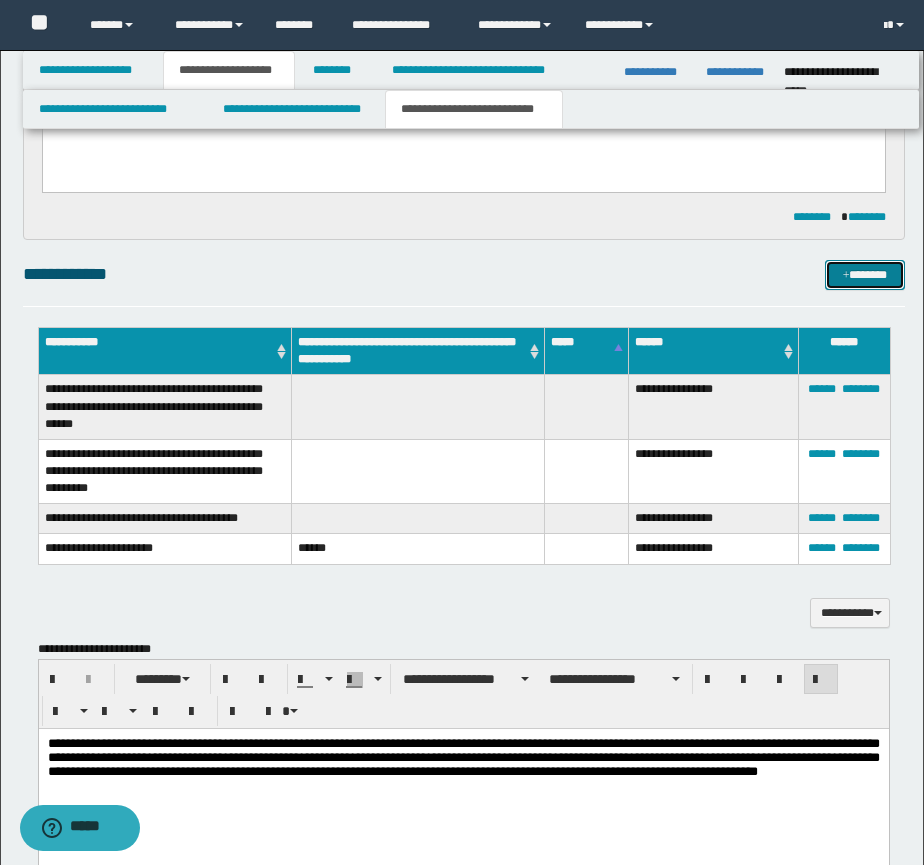 click at bounding box center (846, 276) 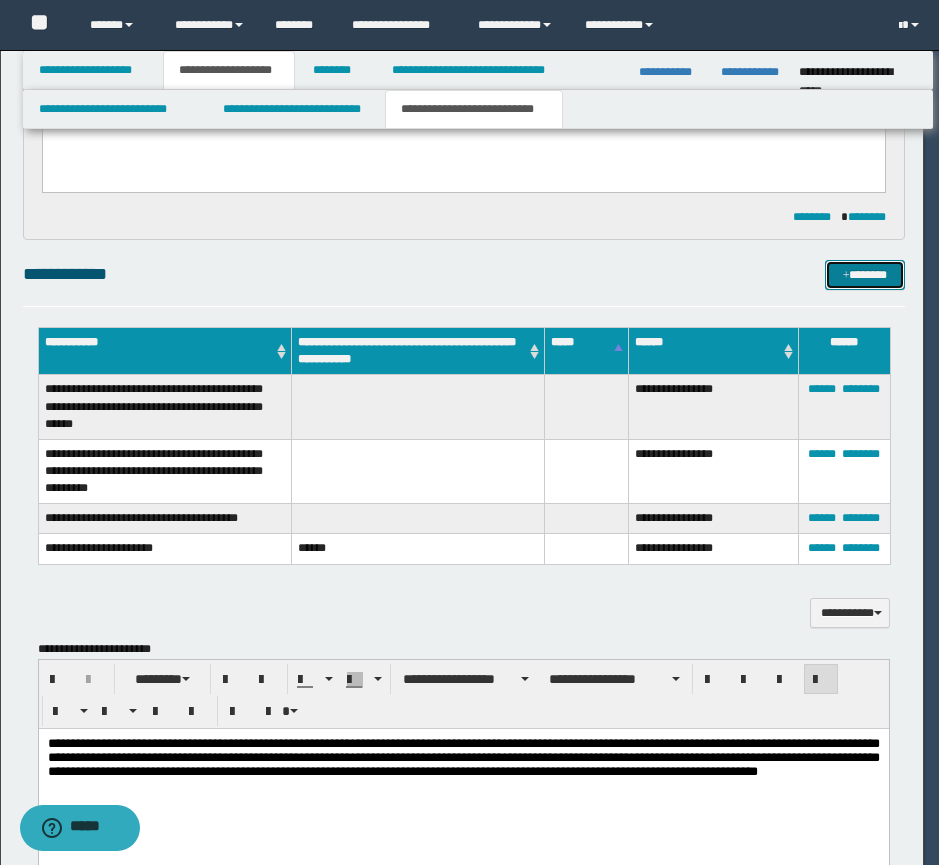 type 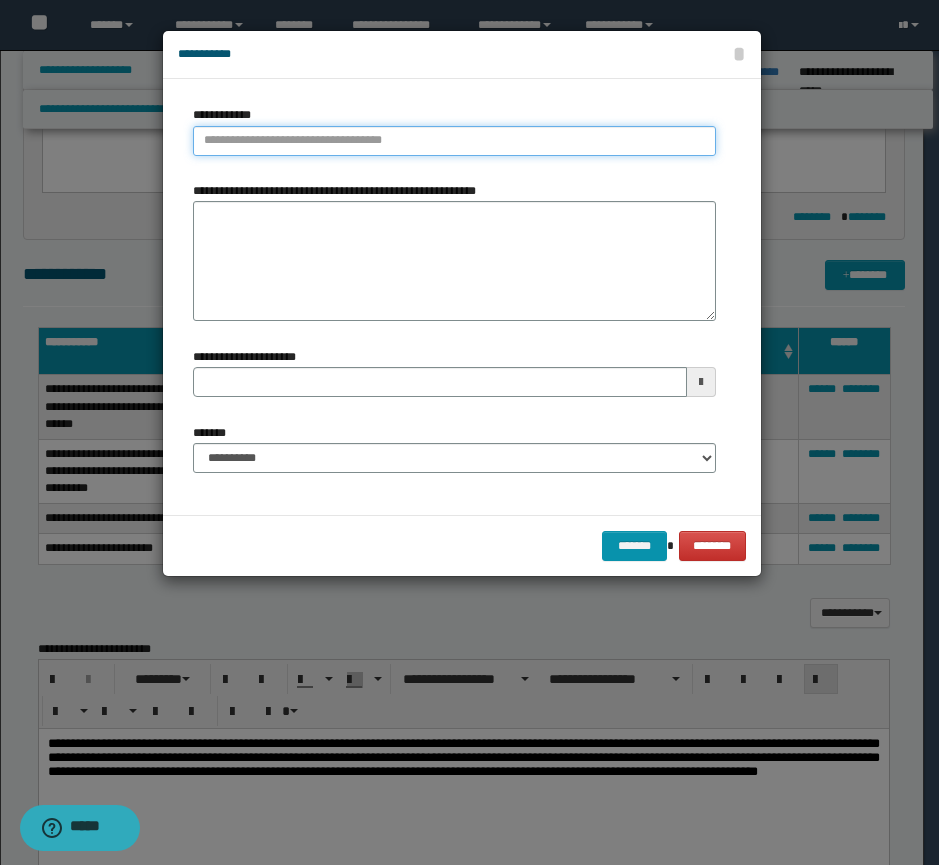 type on "**********" 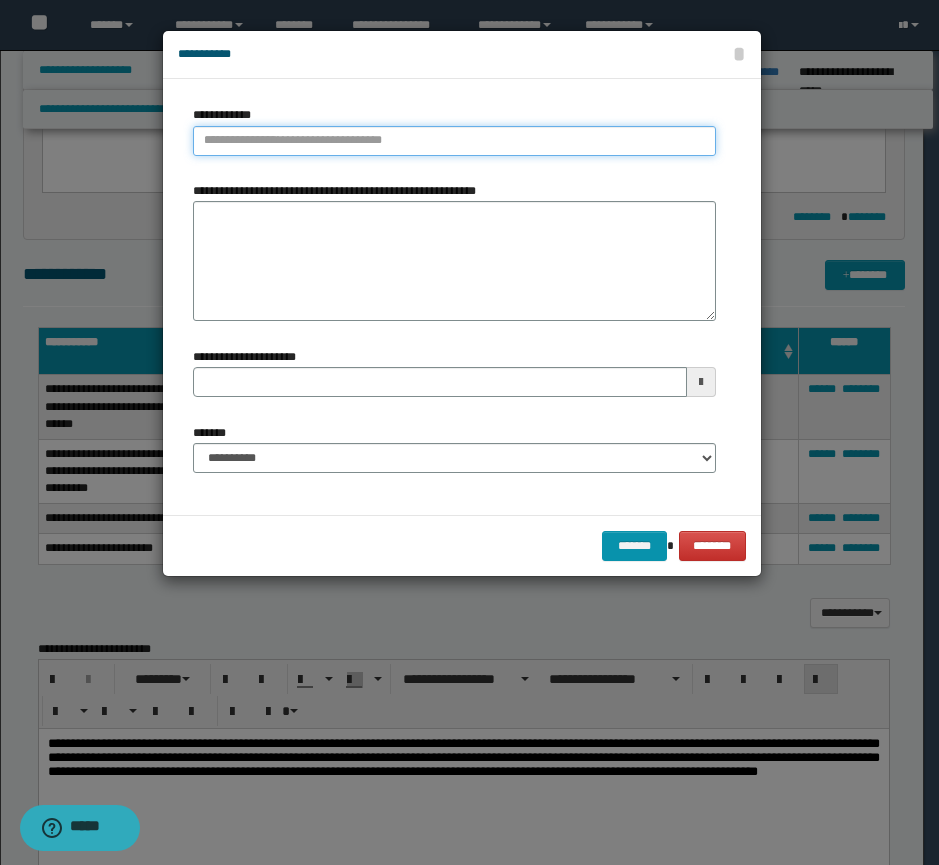 click on "**********" at bounding box center (454, 141) 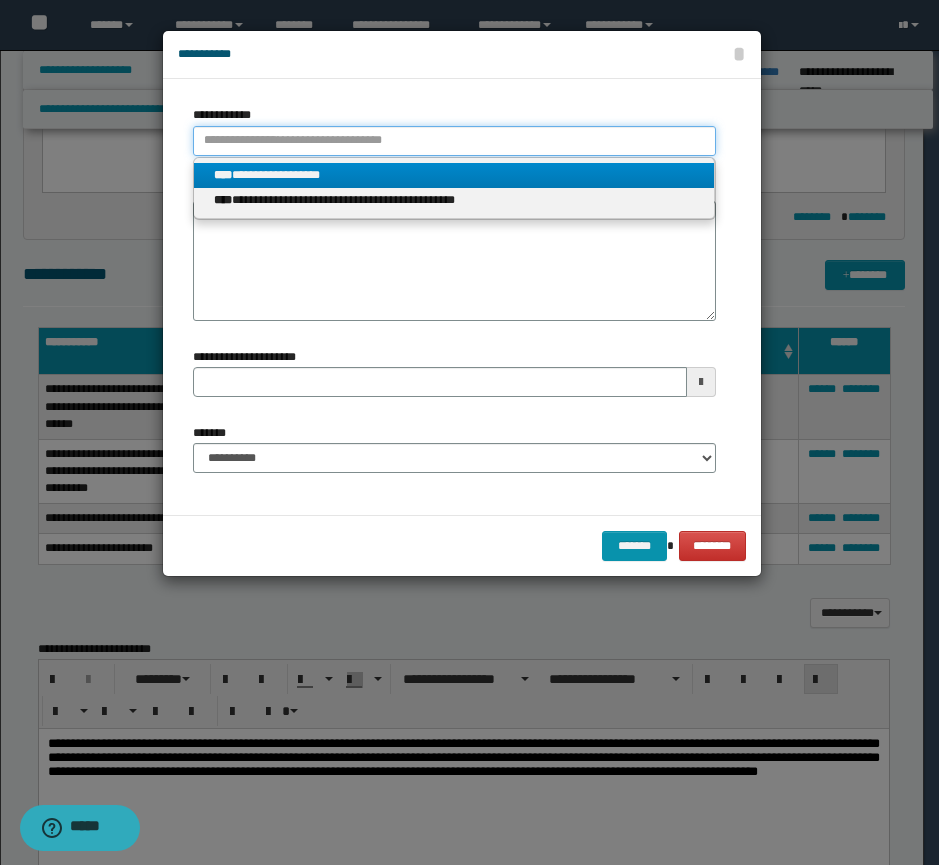 click on "**********" at bounding box center (454, 141) 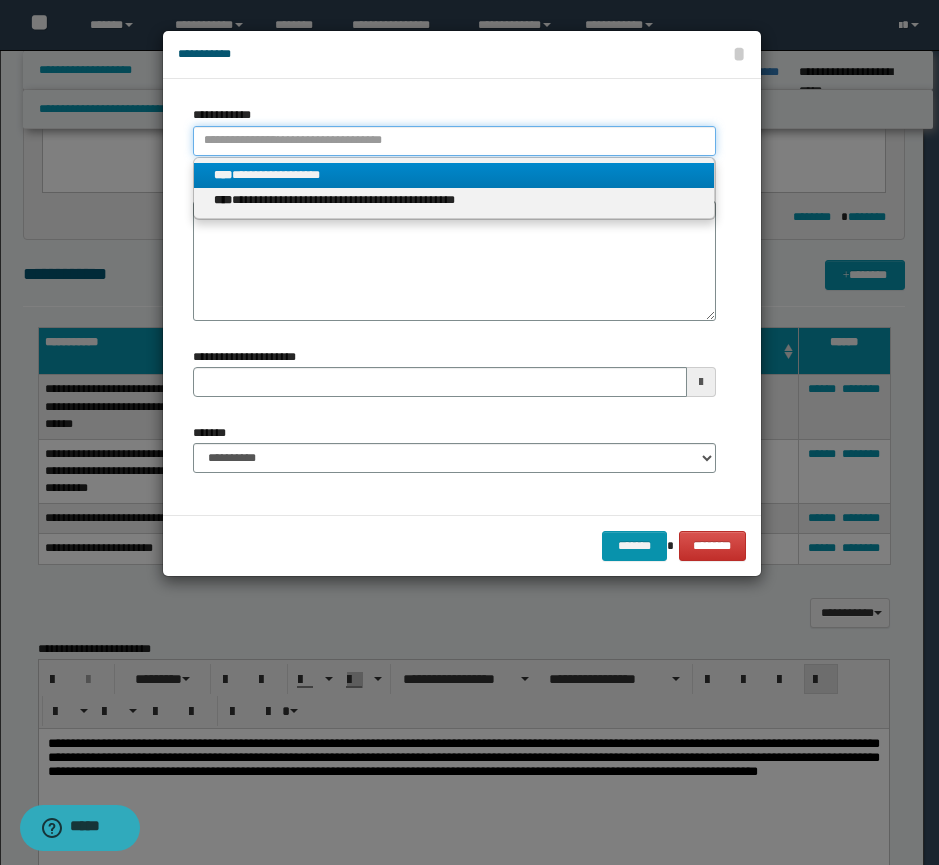 type 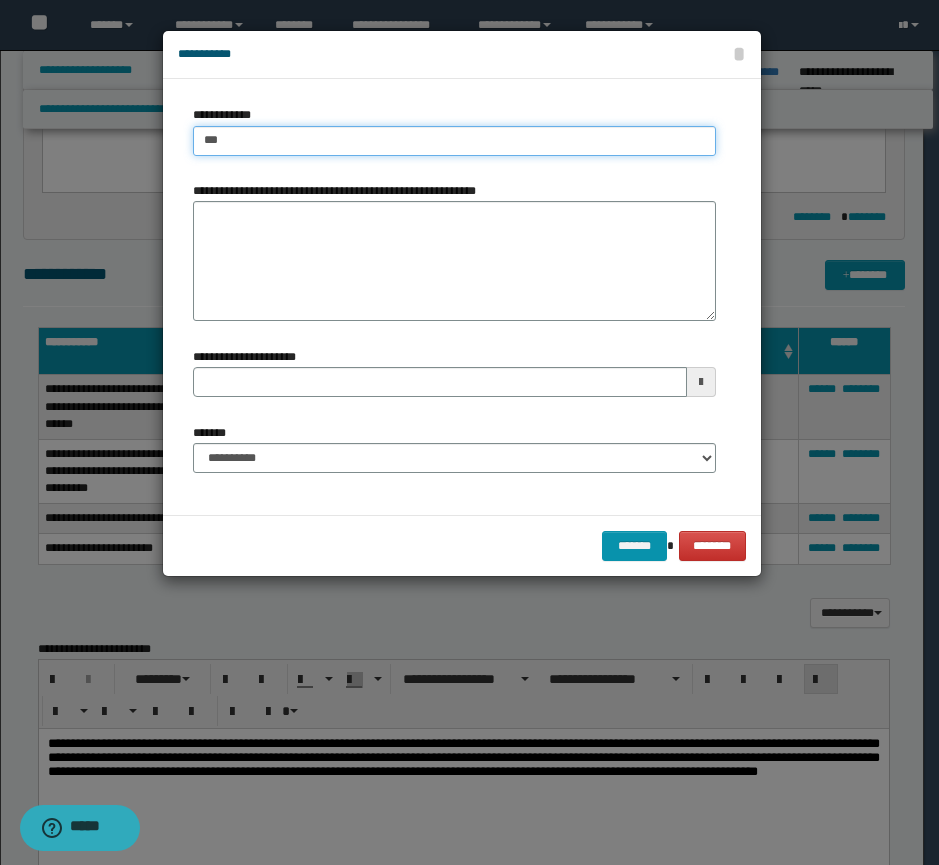 type on "****" 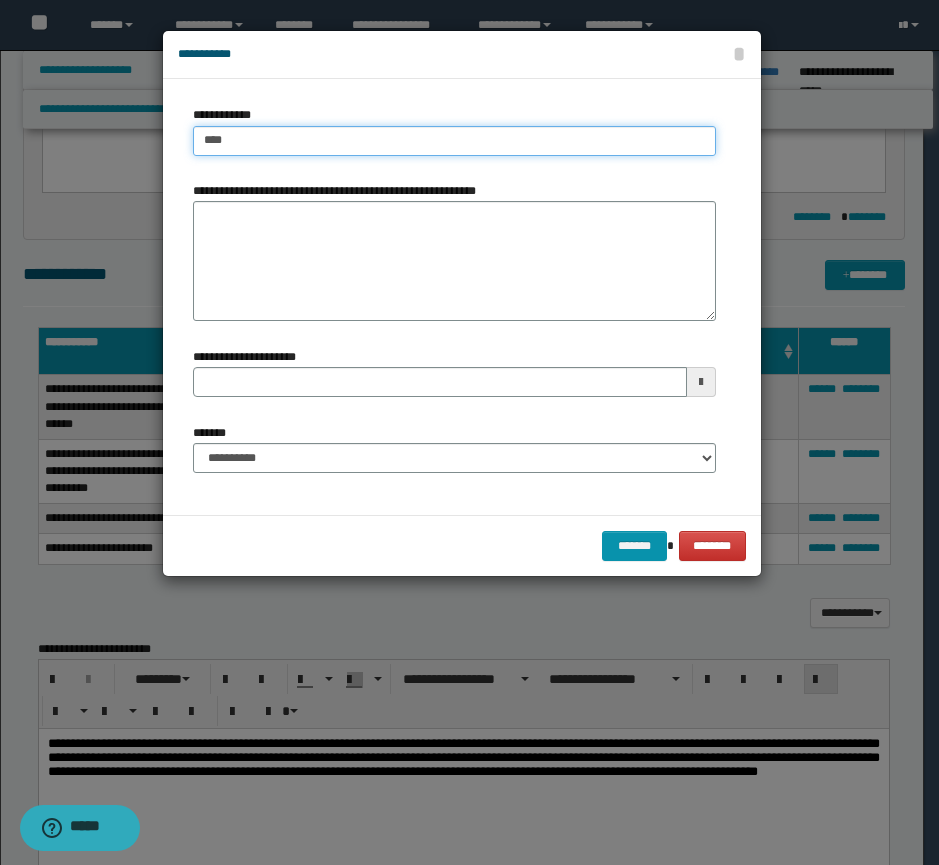 type on "****" 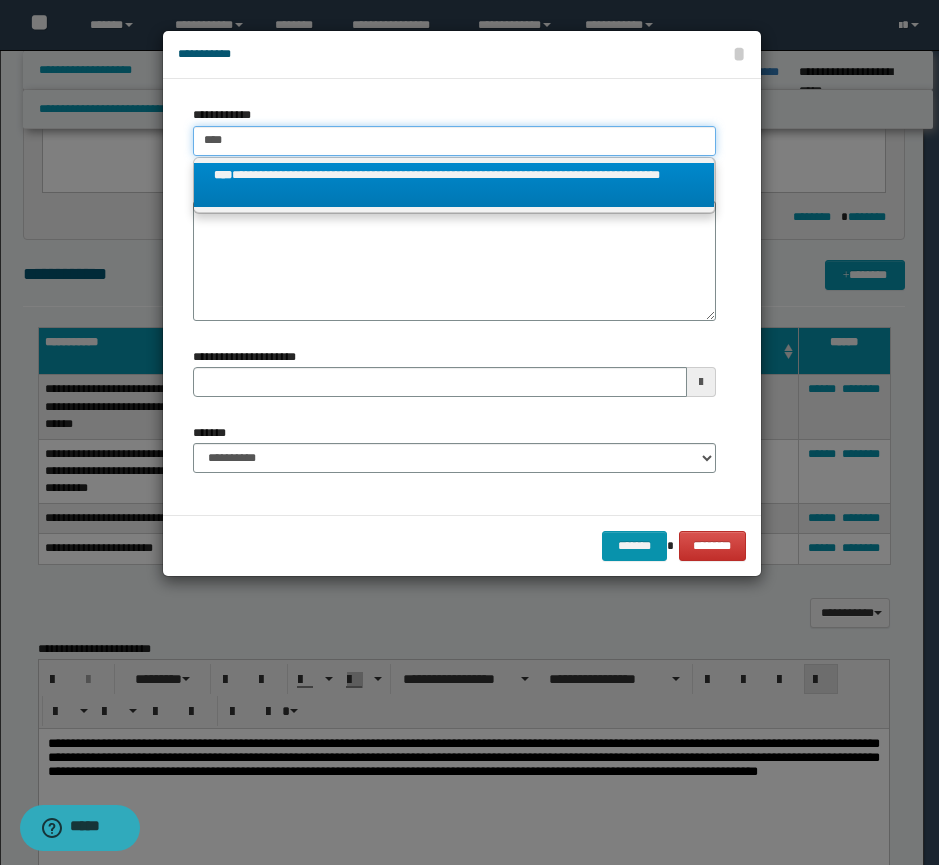 type on "****" 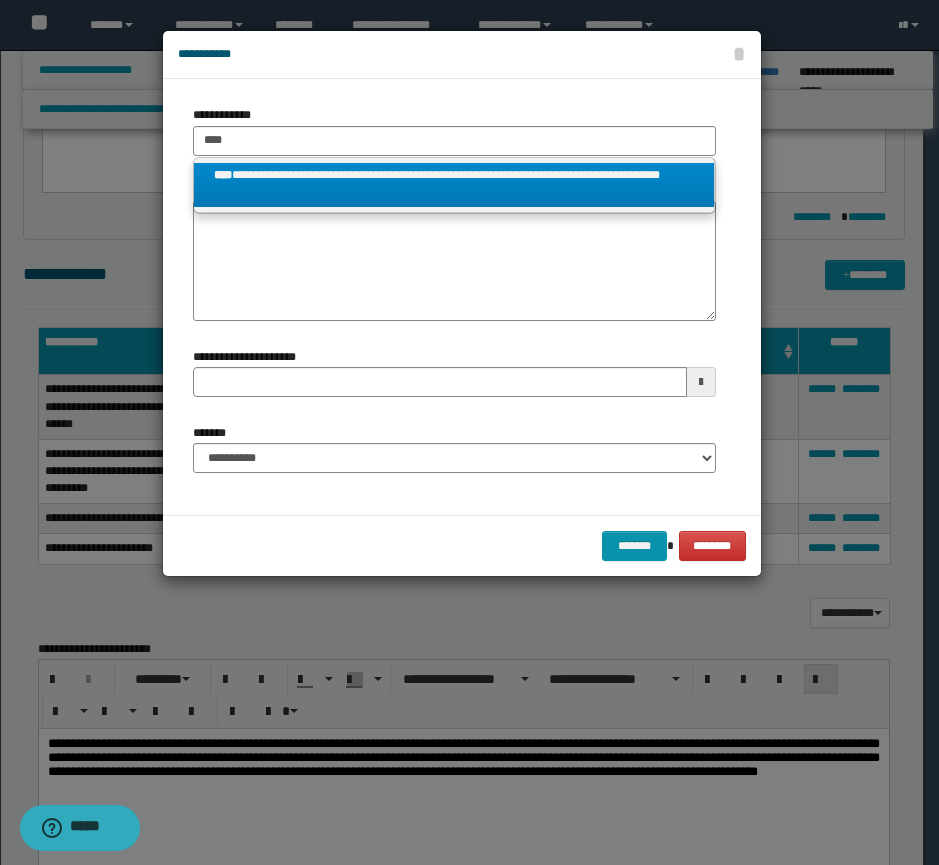 click on "**********" at bounding box center [454, 185] 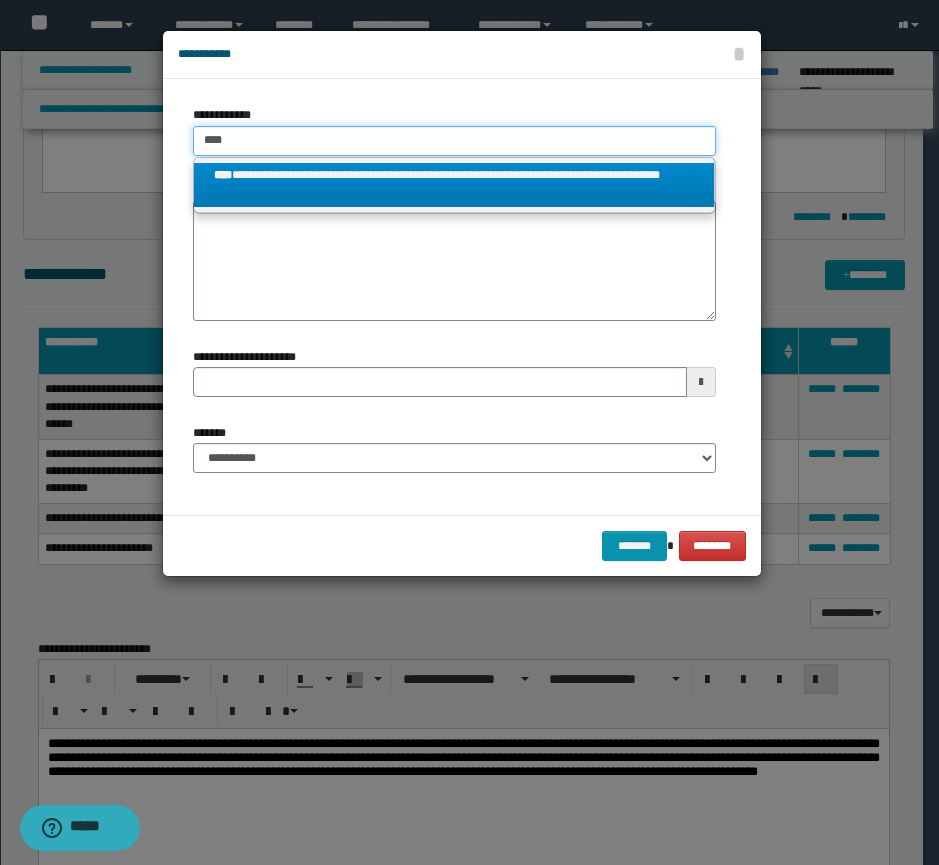 type 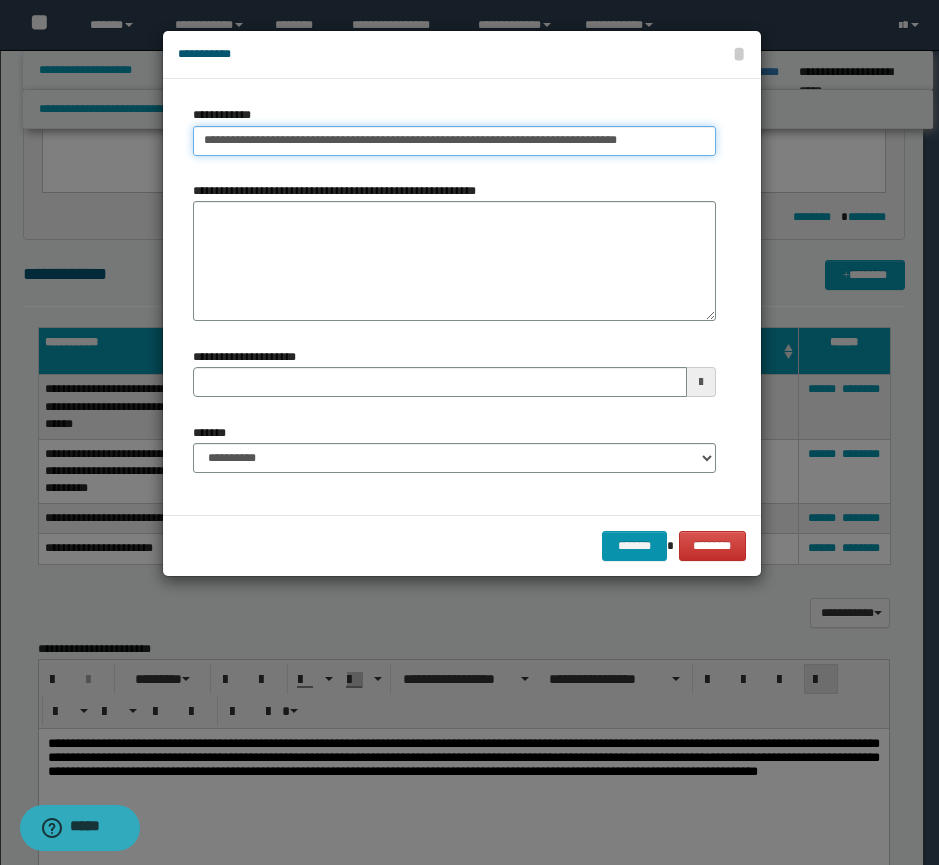type 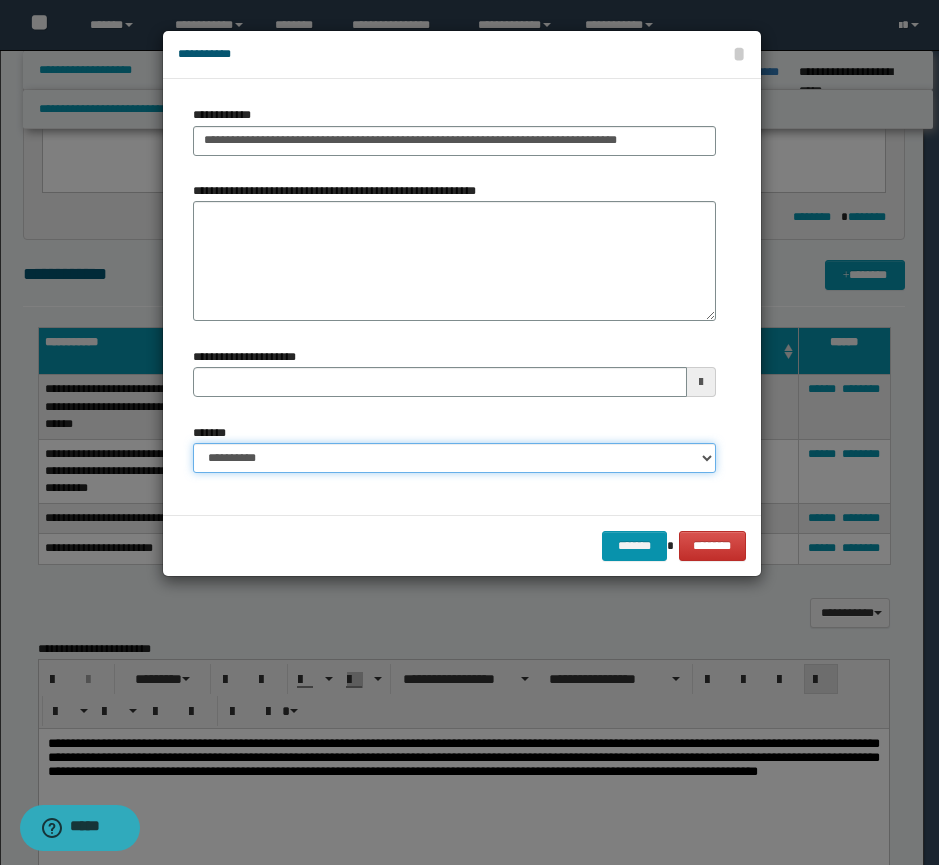 click on "**********" at bounding box center [454, 458] 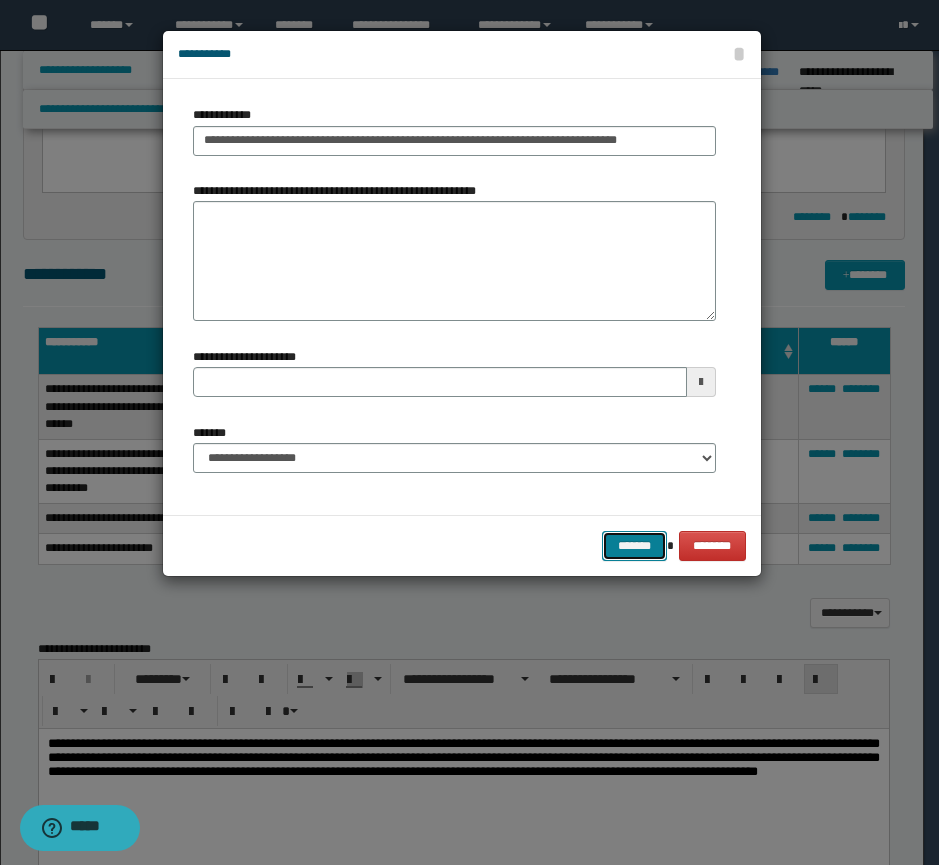 click on "*******" at bounding box center (634, 546) 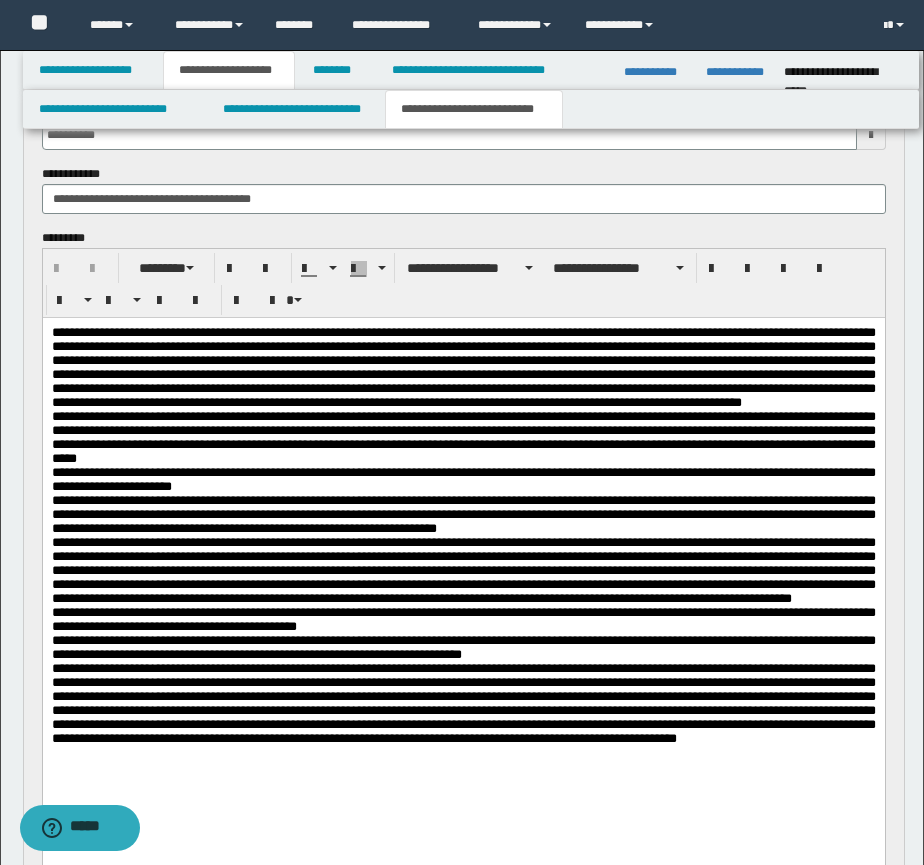 scroll, scrollTop: 0, scrollLeft: 0, axis: both 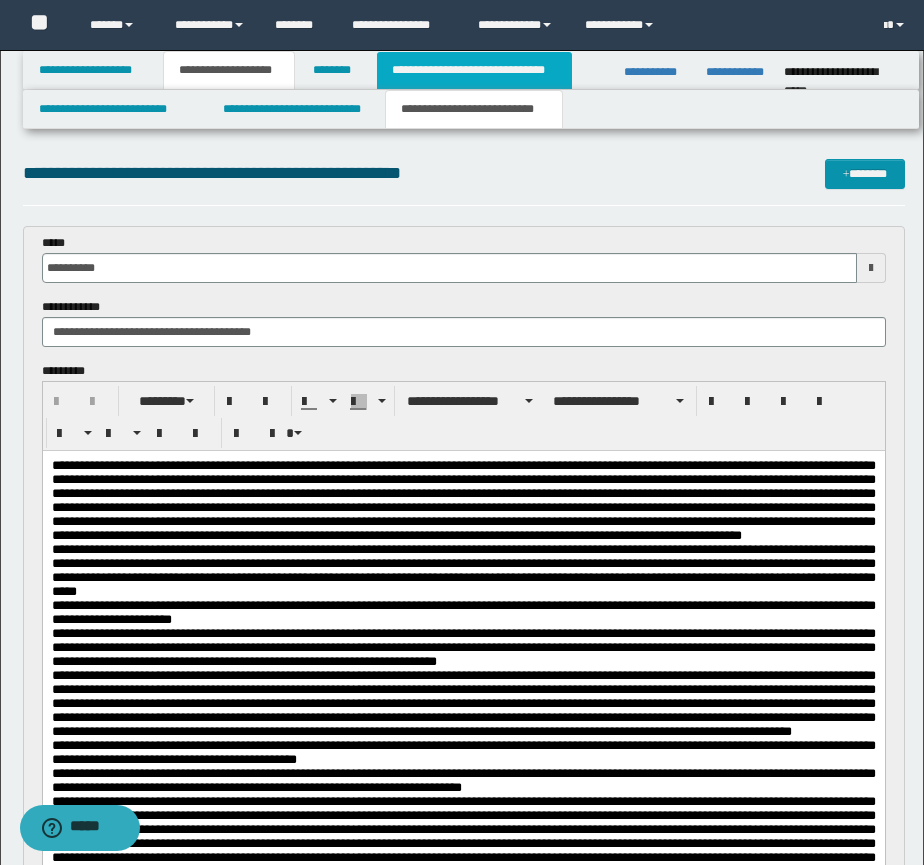click on "**********" at bounding box center [474, 70] 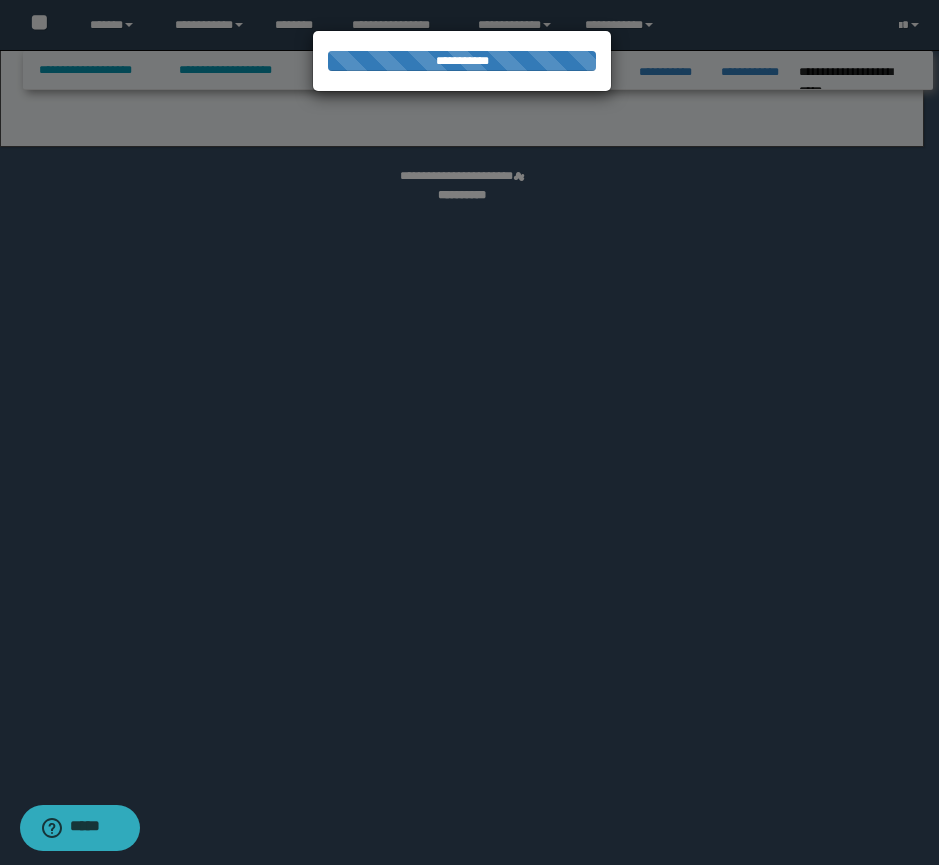 select on "*" 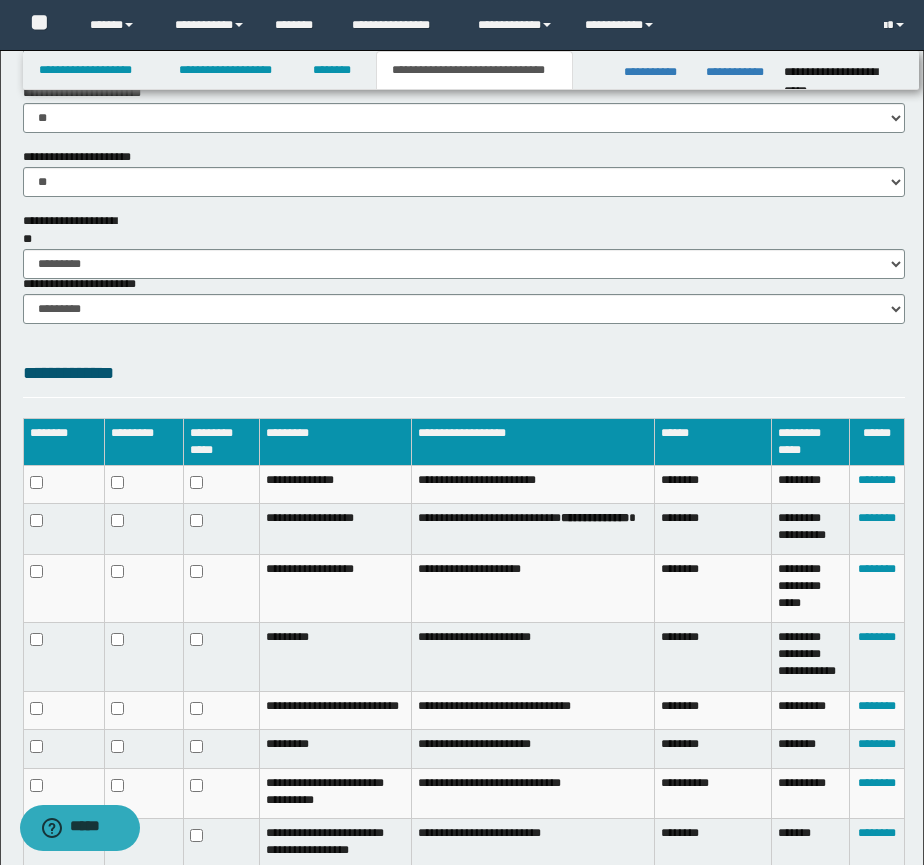 scroll, scrollTop: 1566, scrollLeft: 0, axis: vertical 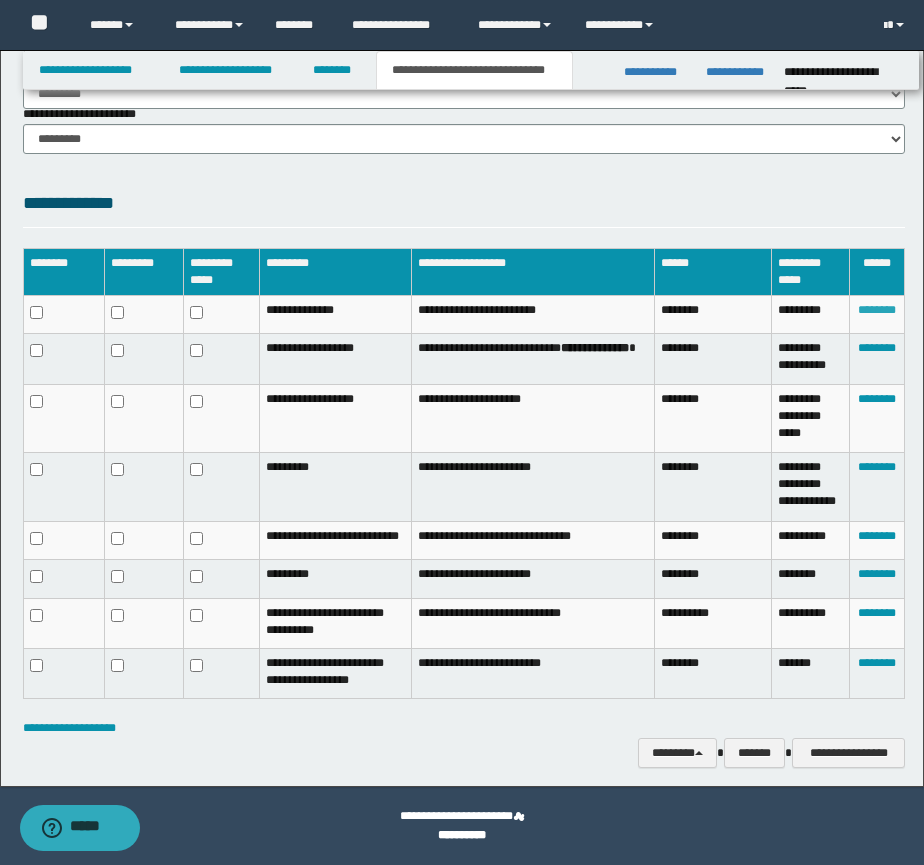 click on "********" at bounding box center (877, 310) 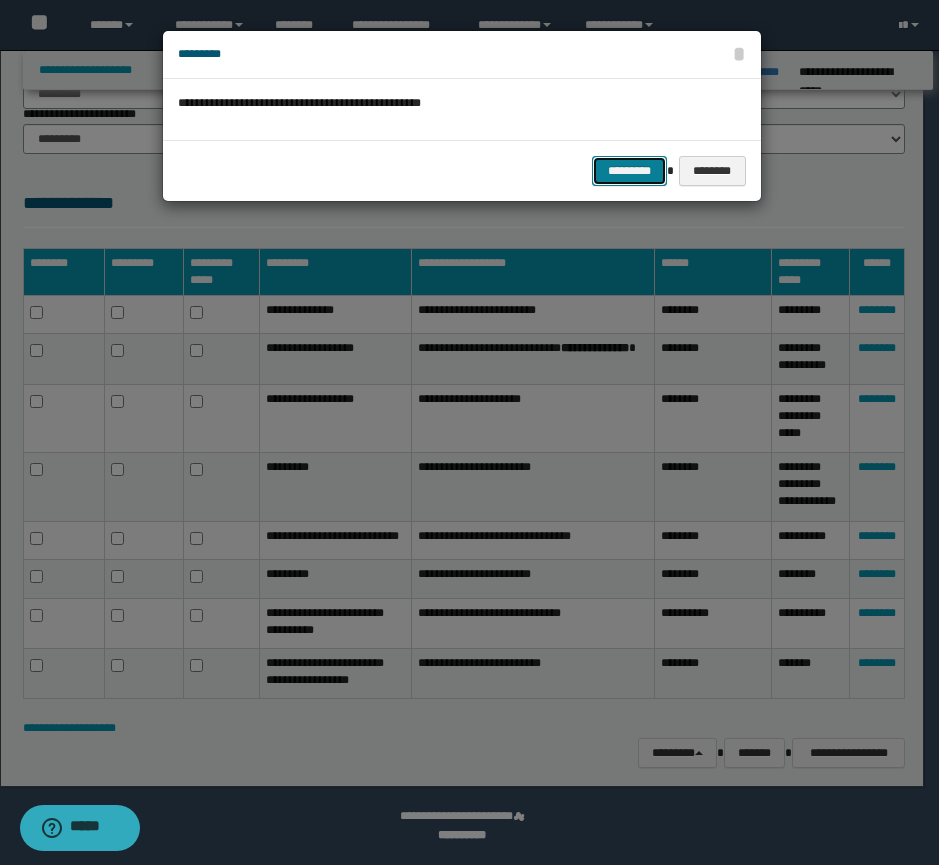 click on "*********" at bounding box center [629, 171] 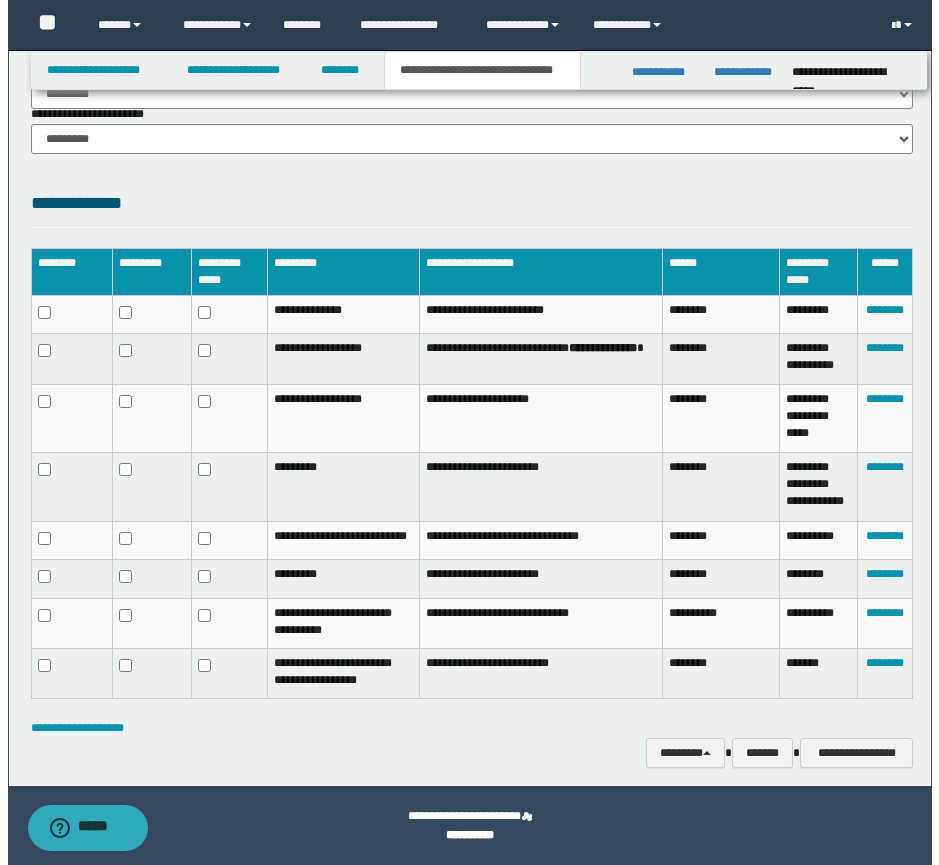 scroll, scrollTop: 1532, scrollLeft: 0, axis: vertical 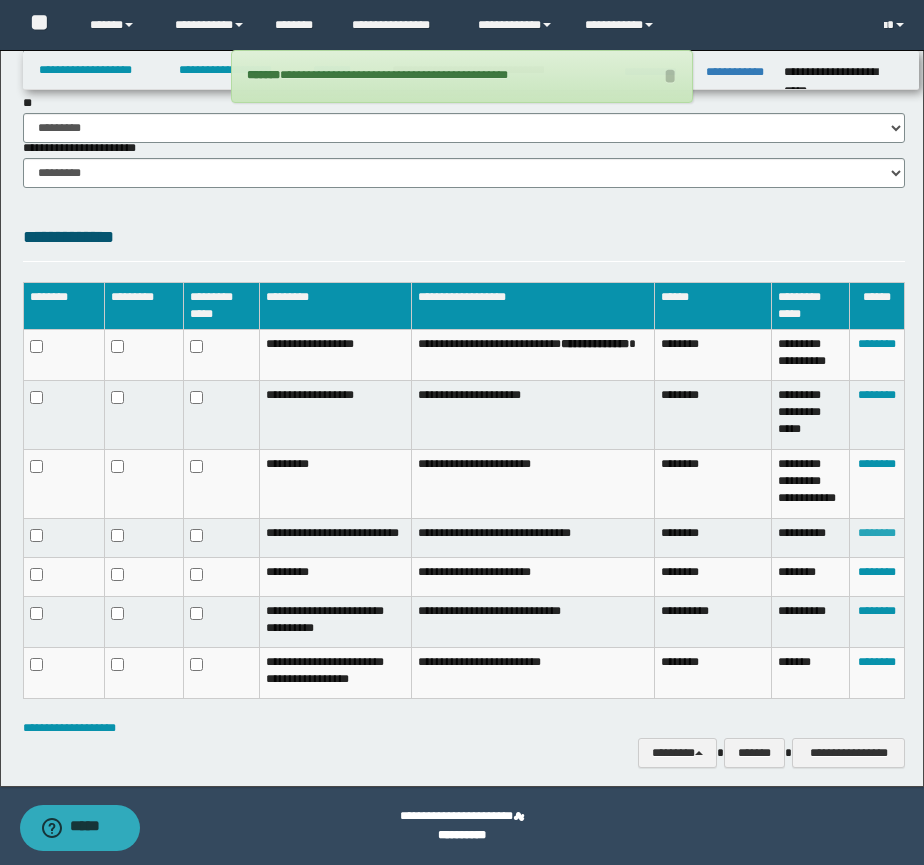 click on "********" at bounding box center (877, 533) 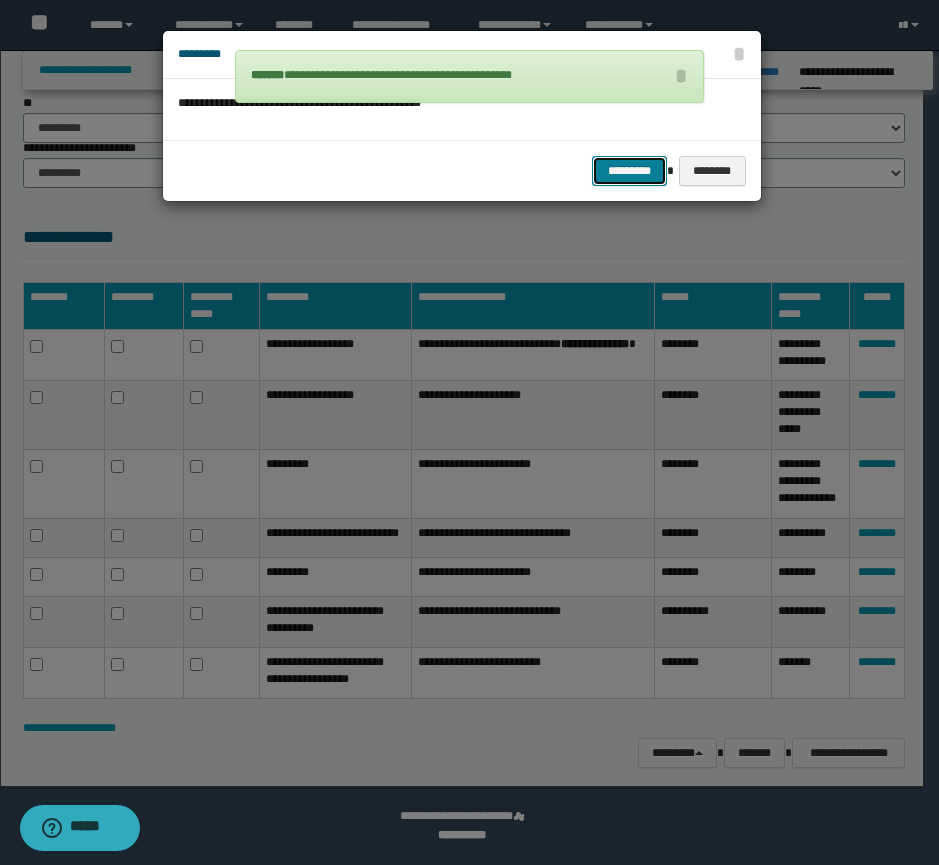 click on "*********" at bounding box center [629, 171] 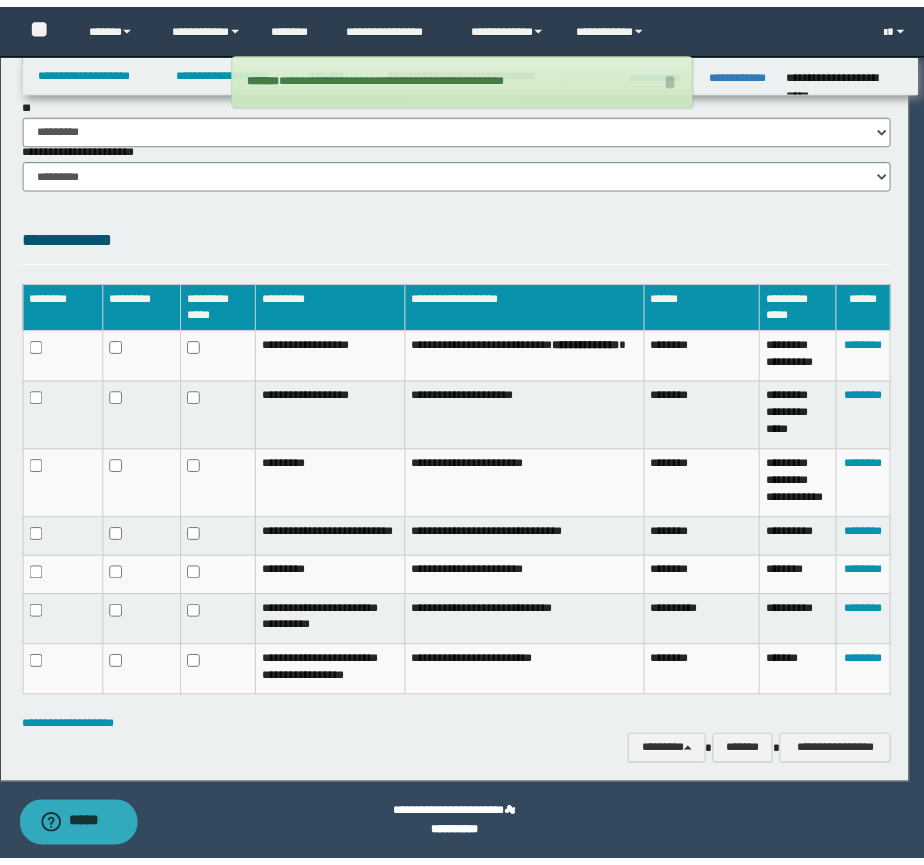 scroll, scrollTop: 1484, scrollLeft: 0, axis: vertical 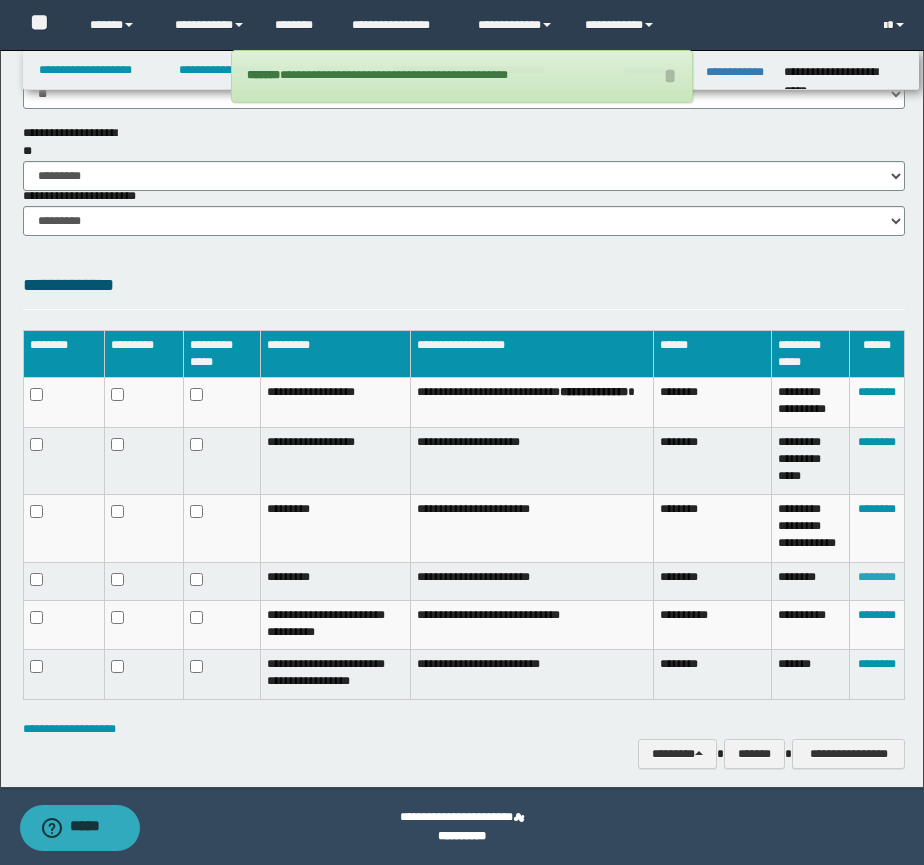 click on "********" at bounding box center [877, 577] 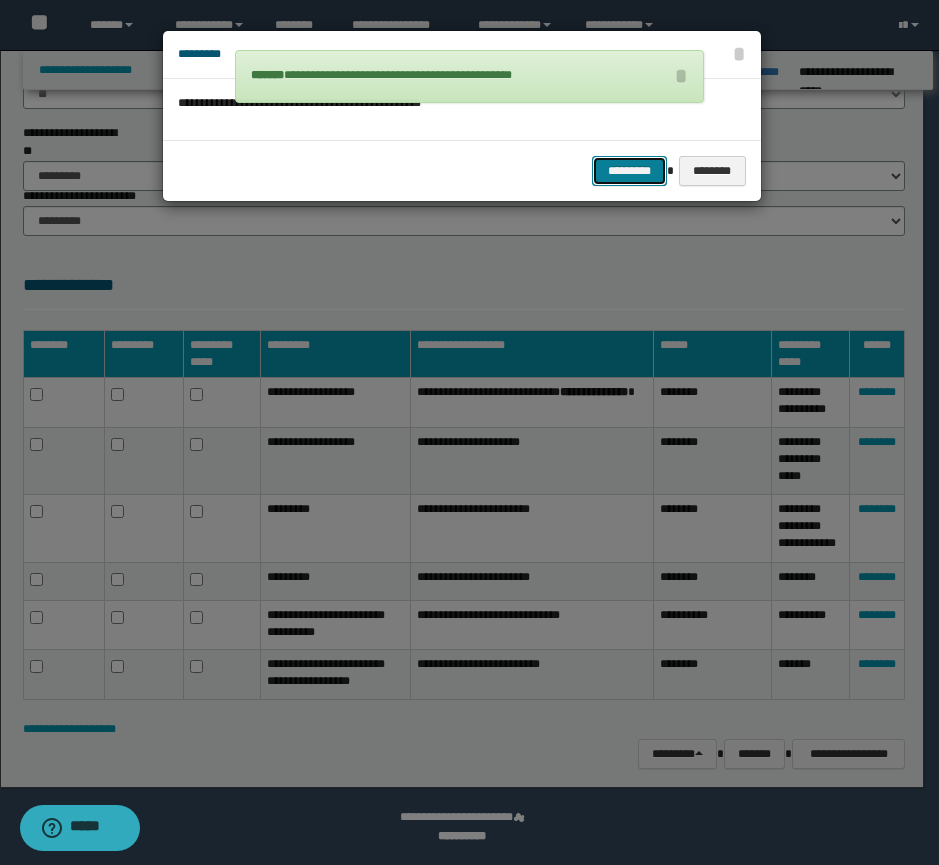 click on "*********" at bounding box center (629, 171) 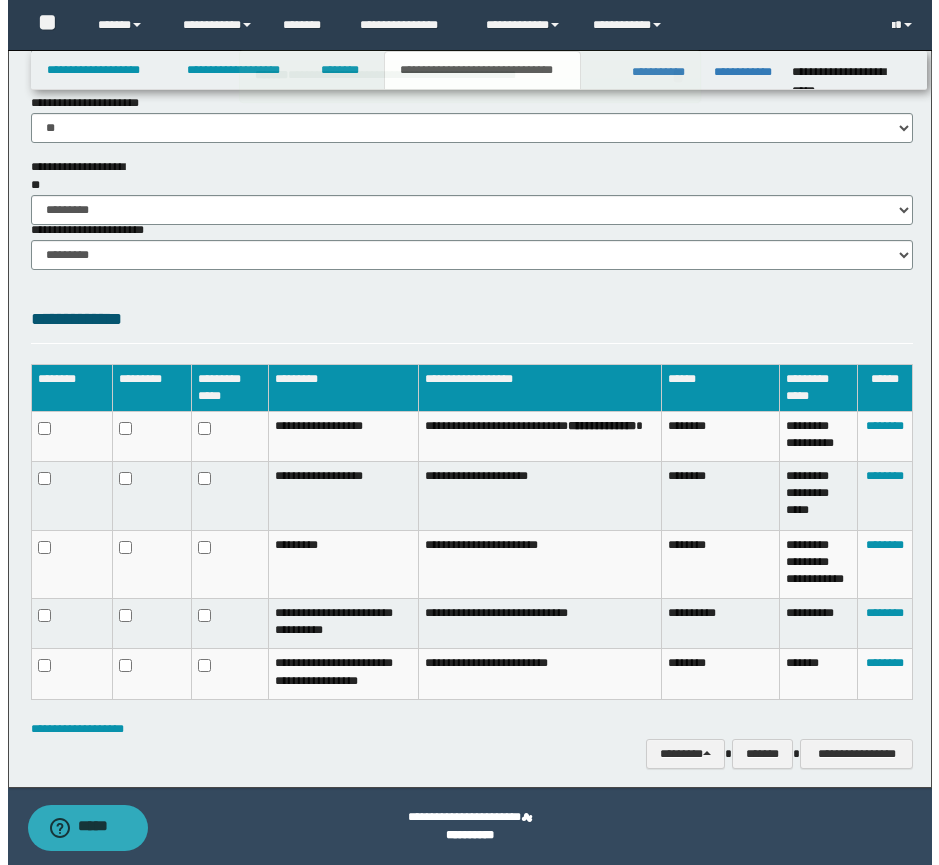scroll, scrollTop: 1450, scrollLeft: 0, axis: vertical 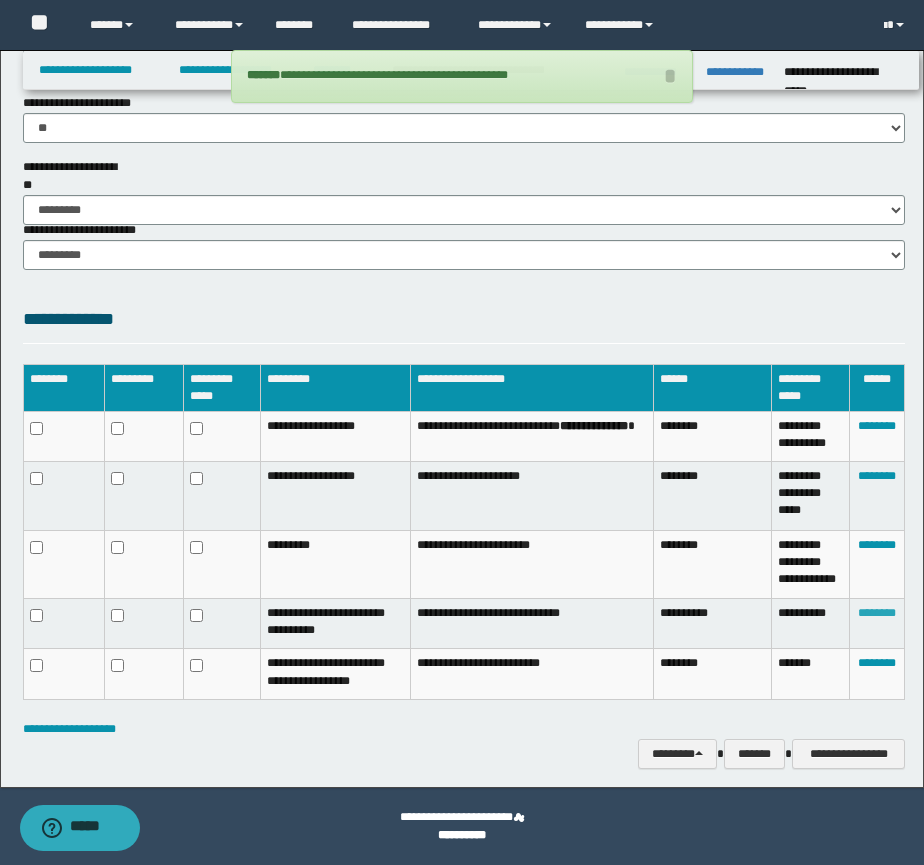 click on "********" at bounding box center (877, 613) 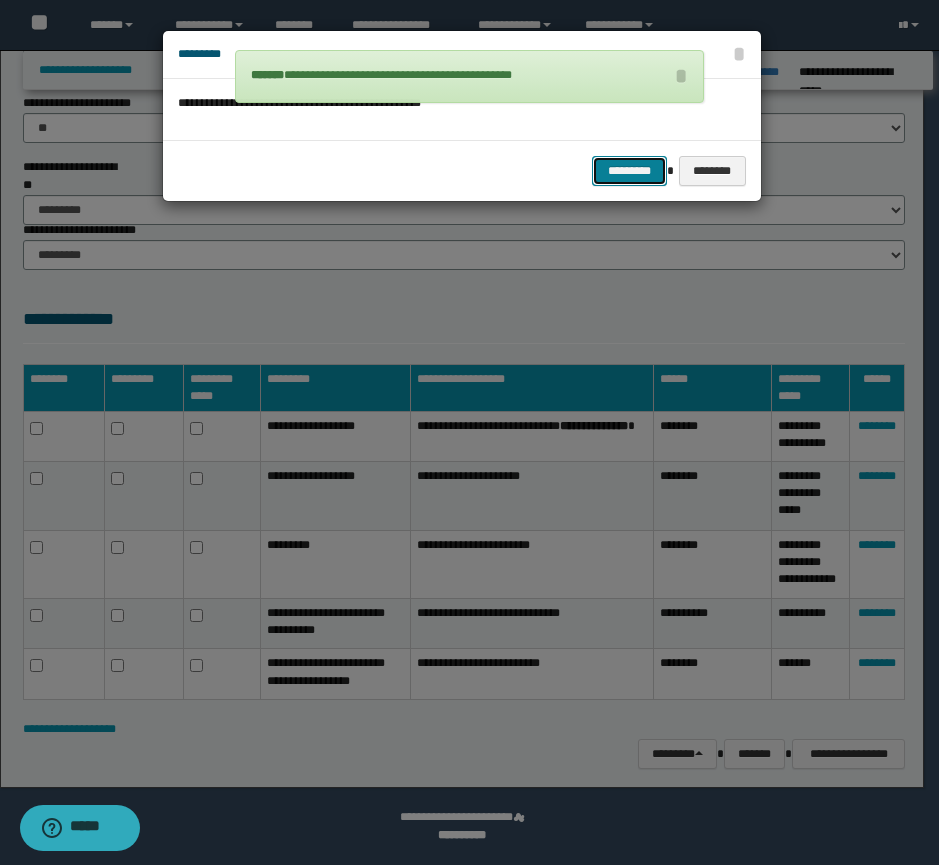 click on "*********" at bounding box center (629, 171) 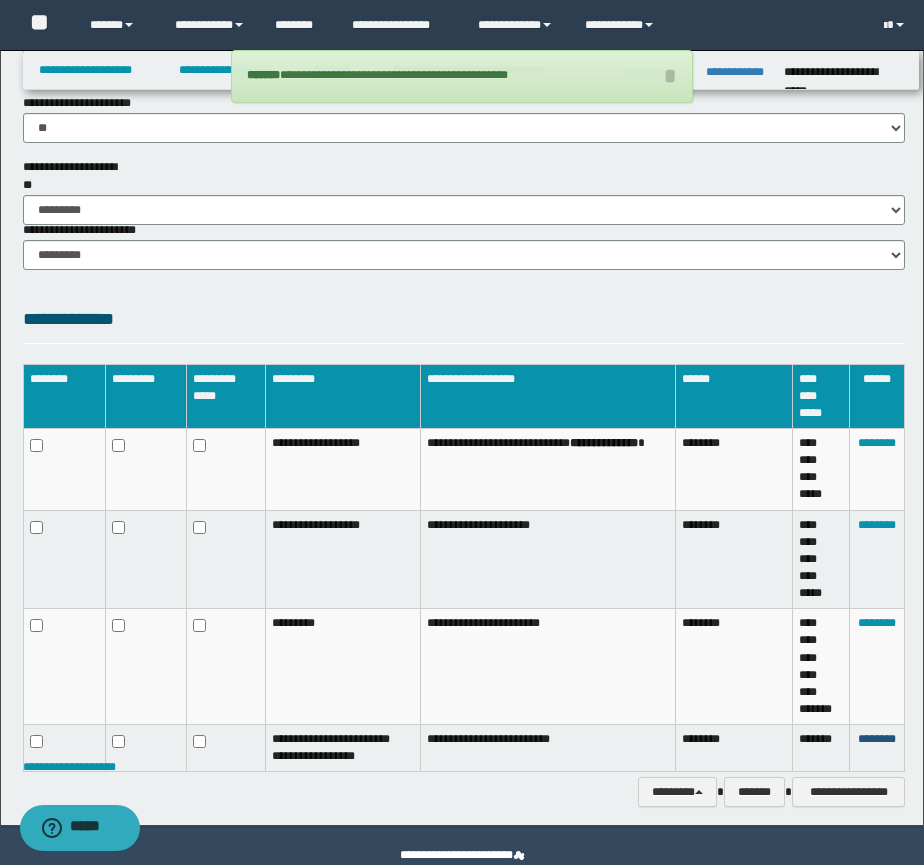drag, startPoint x: 882, startPoint y: 706, endPoint x: 811, endPoint y: 527, distance: 192.56686 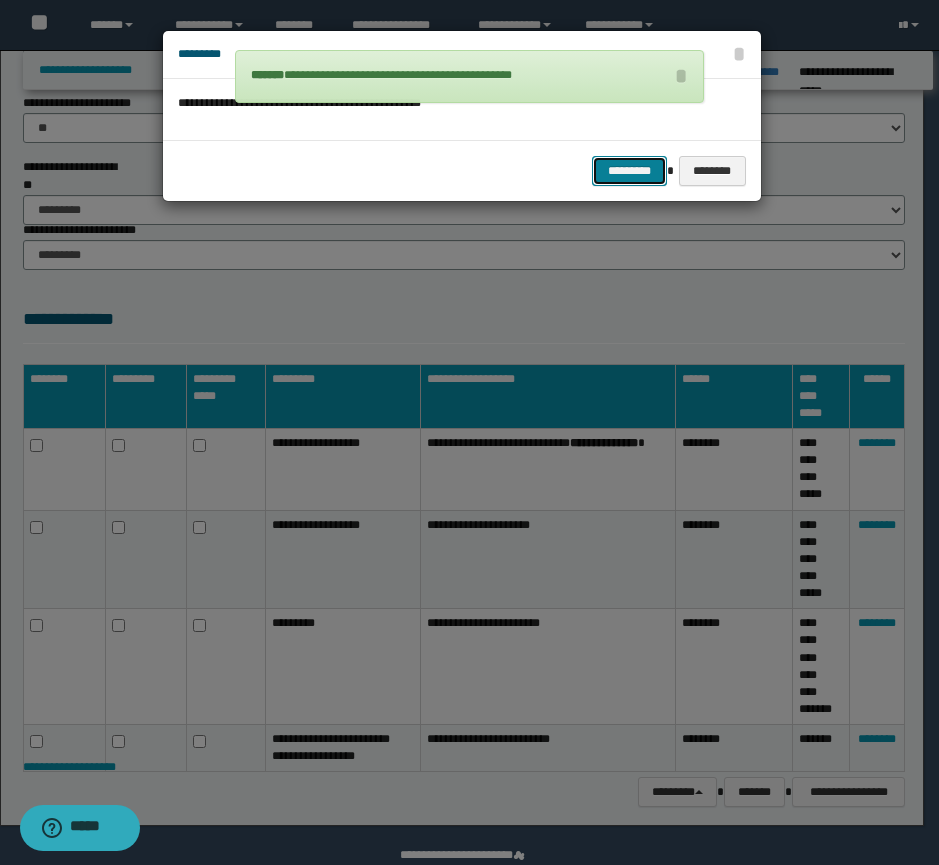 click on "*********" at bounding box center [629, 171] 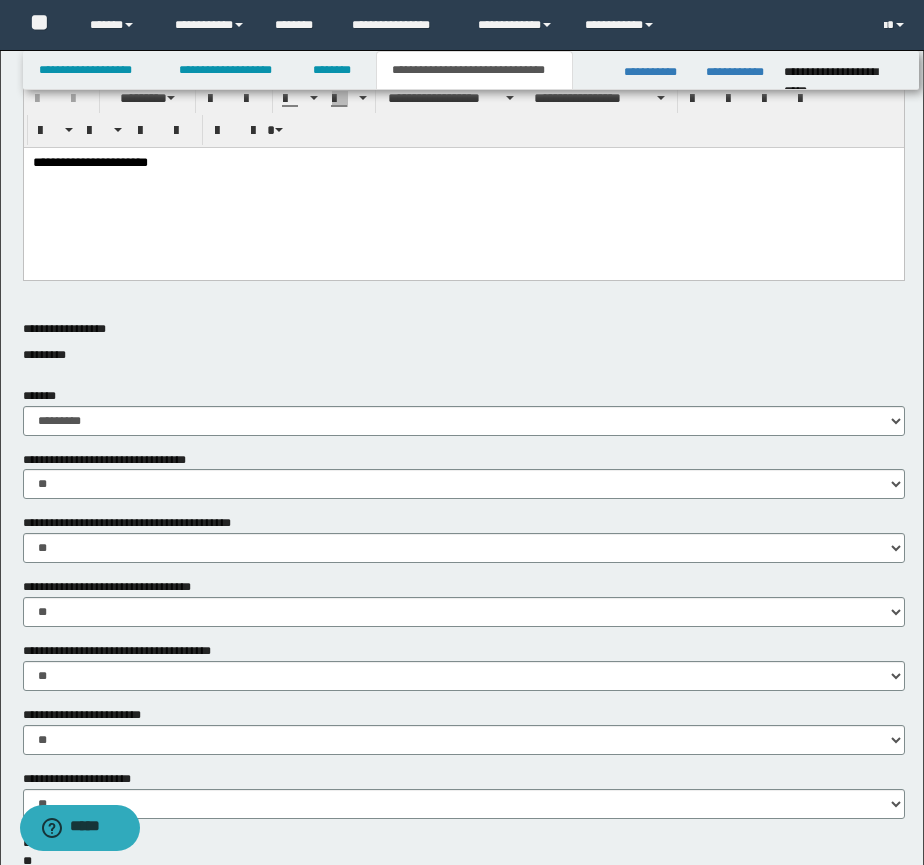 scroll, scrollTop: 274, scrollLeft: 0, axis: vertical 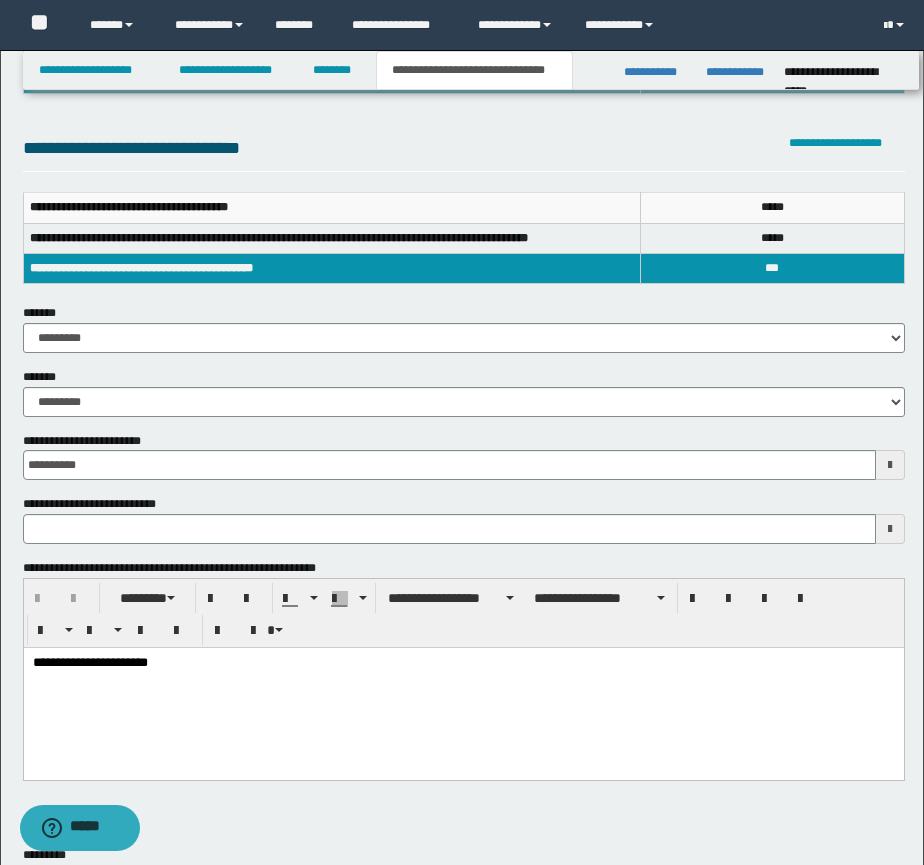 type 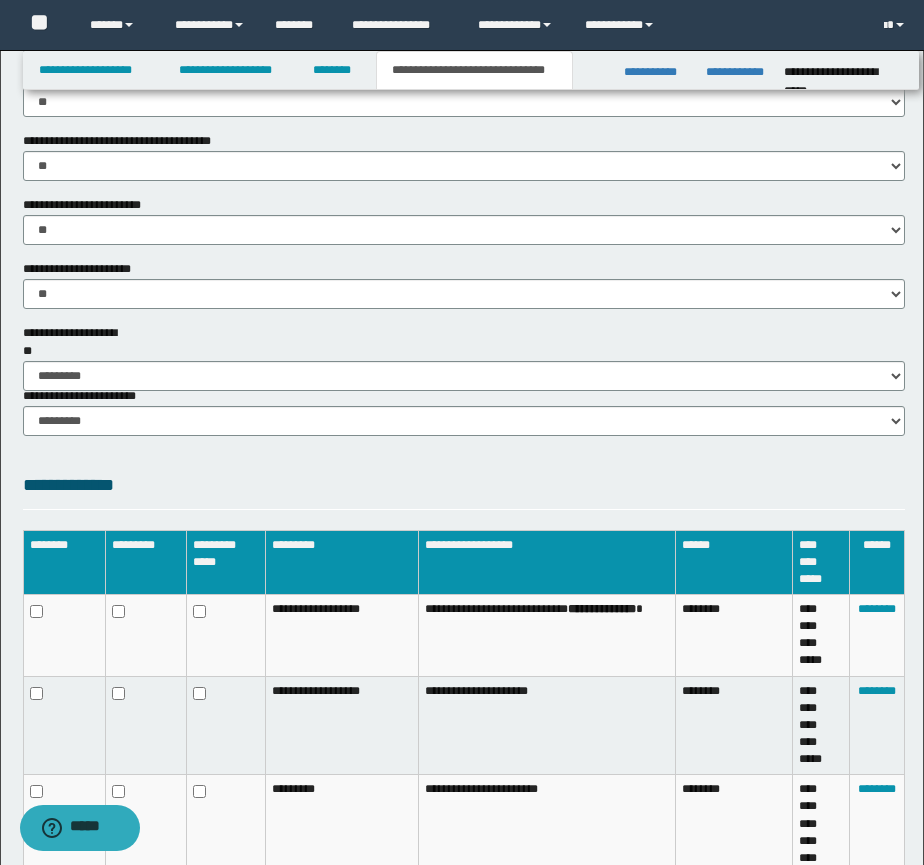 scroll, scrollTop: 941, scrollLeft: 0, axis: vertical 